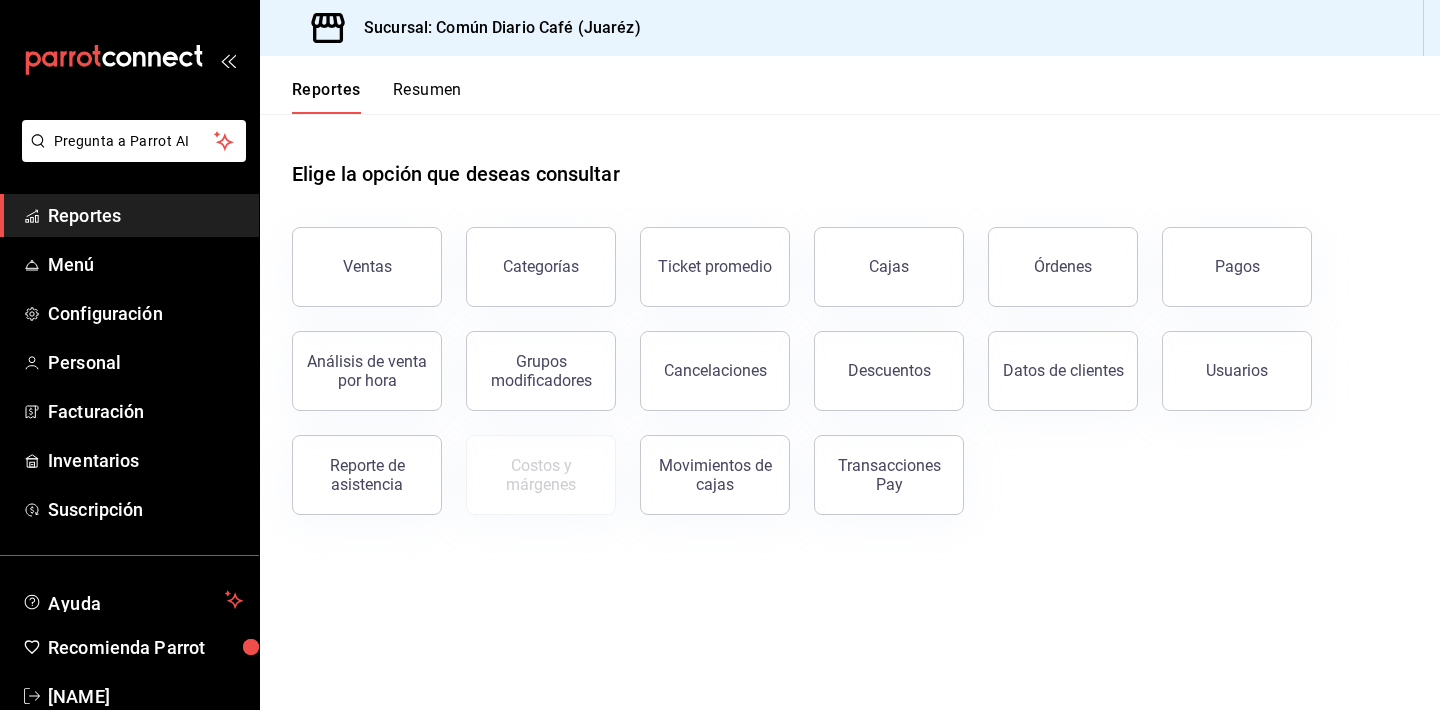 scroll, scrollTop: 0, scrollLeft: 0, axis: both 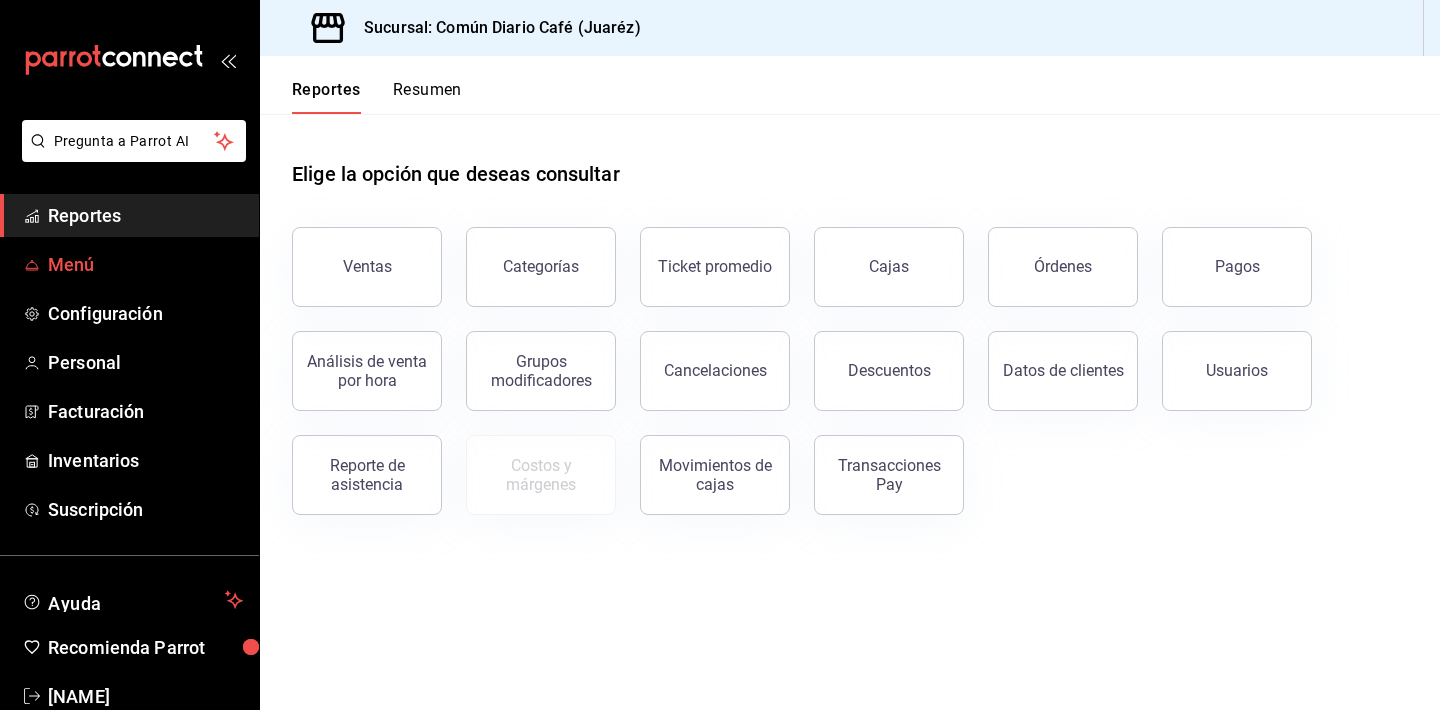 click on "Menú" at bounding box center (145, 264) 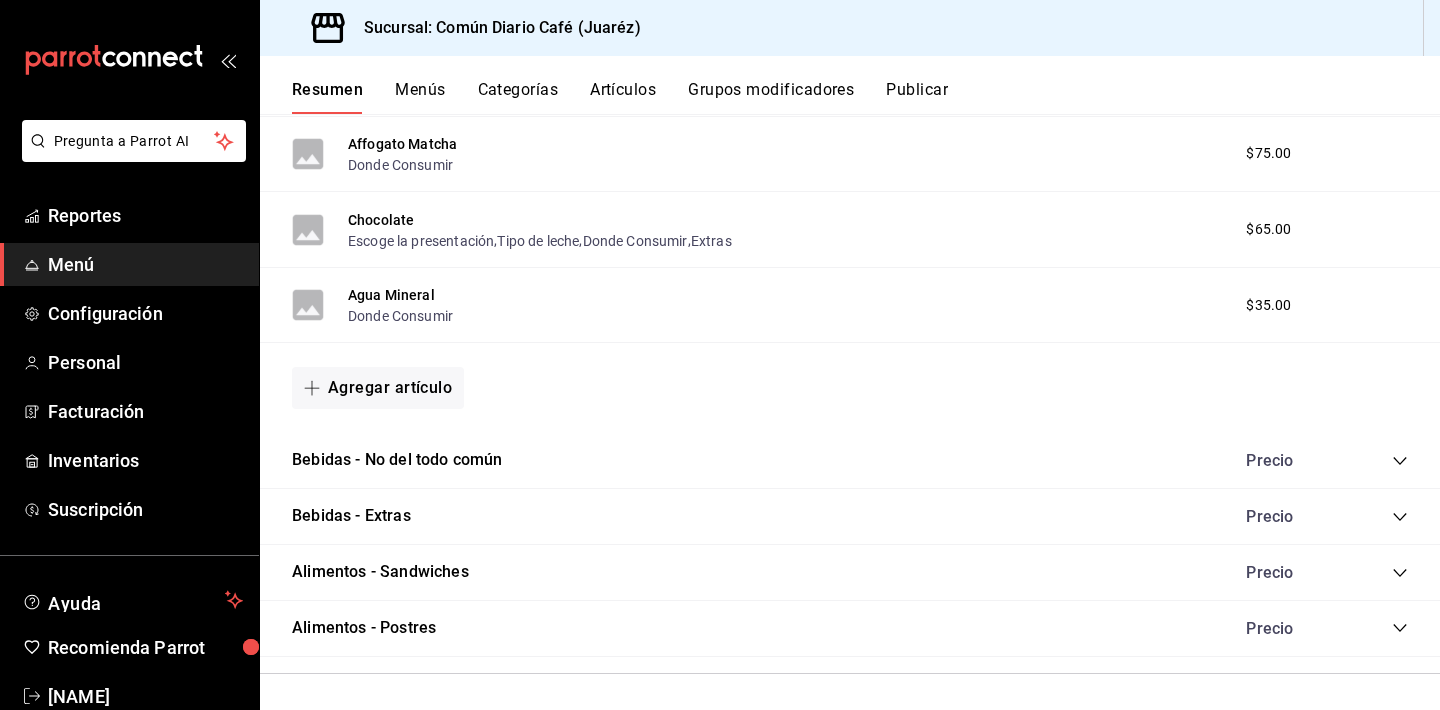 scroll, scrollTop: 1974, scrollLeft: 0, axis: vertical 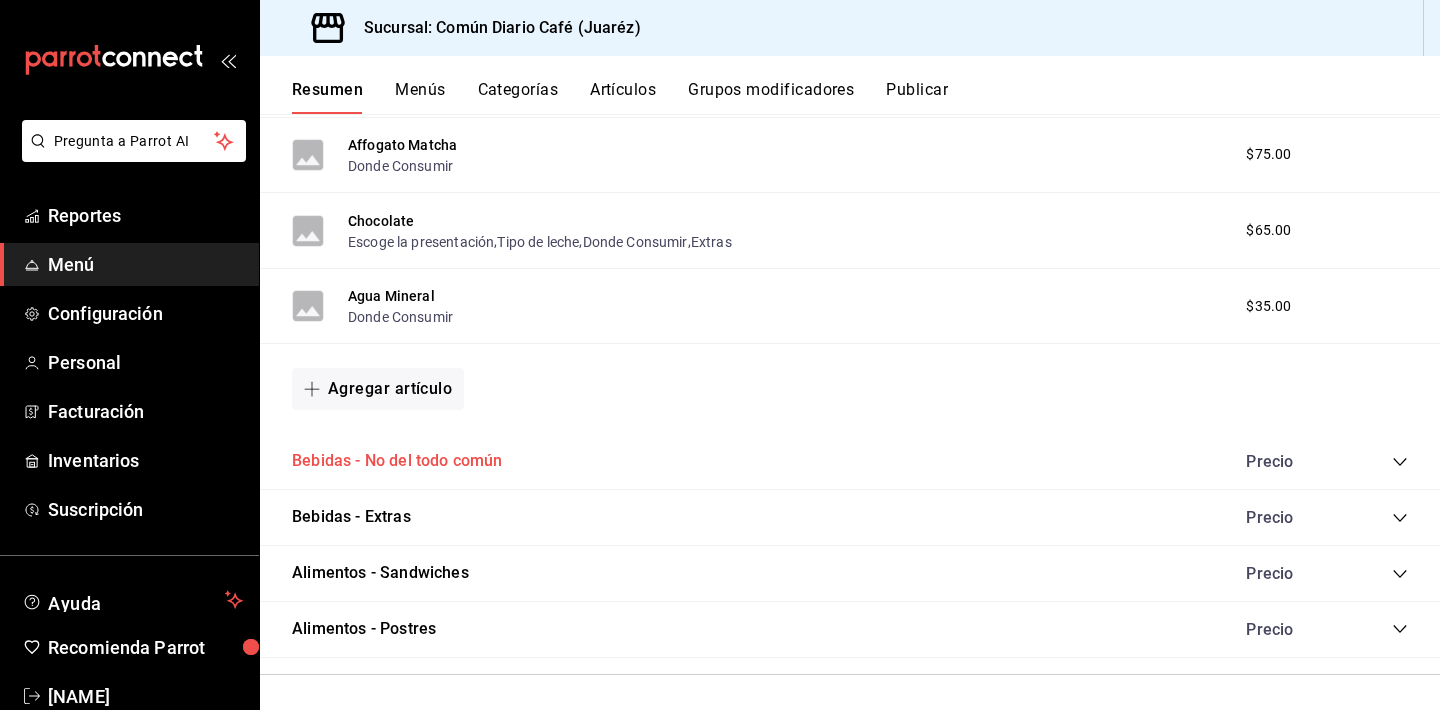 click on "Bebidas - No del todo común" at bounding box center (397, 461) 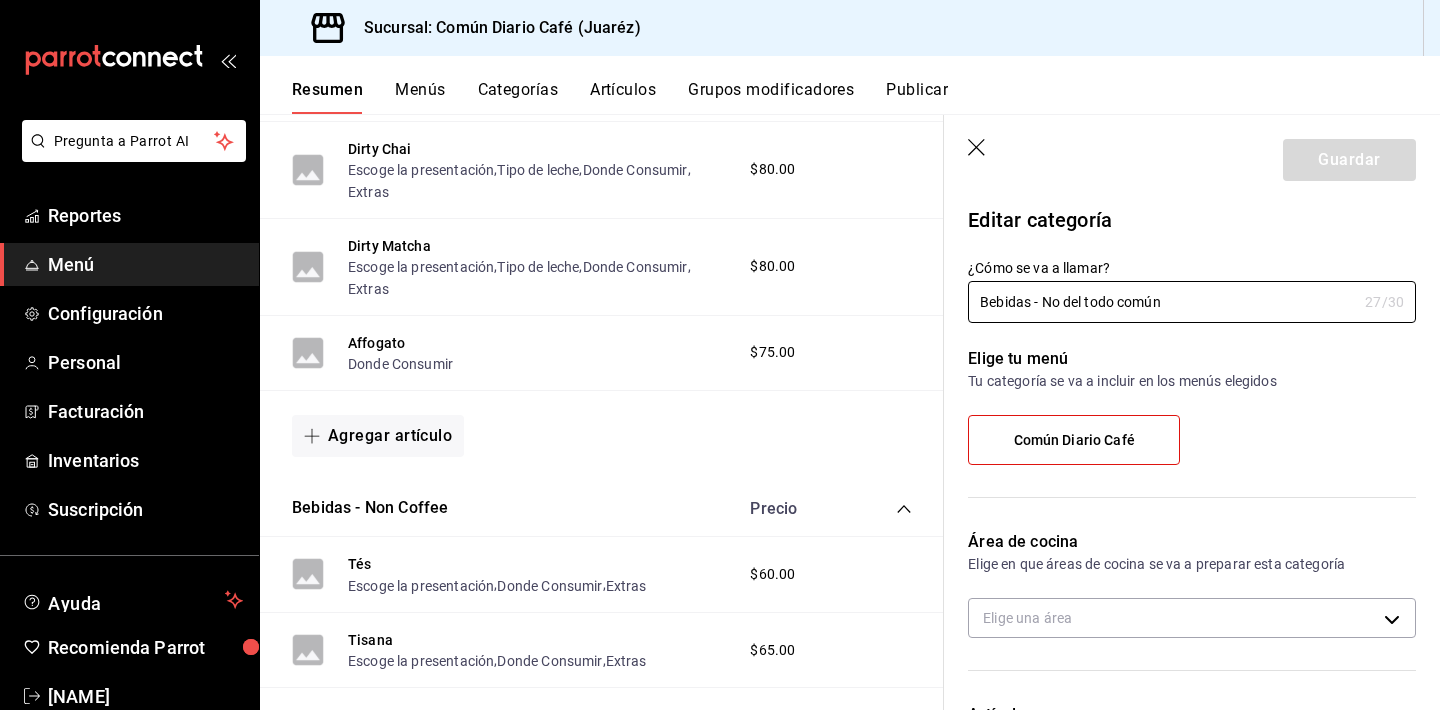 scroll, scrollTop: 1306, scrollLeft: 0, axis: vertical 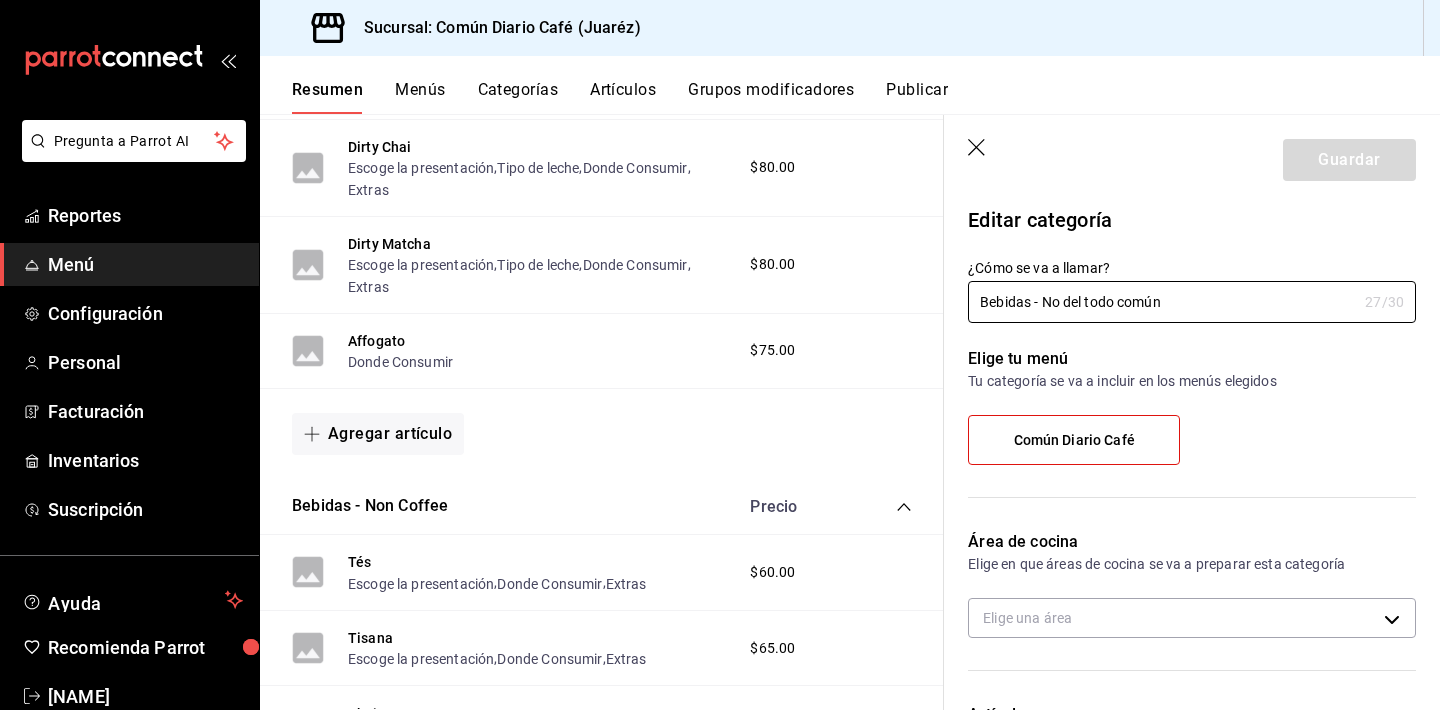 click 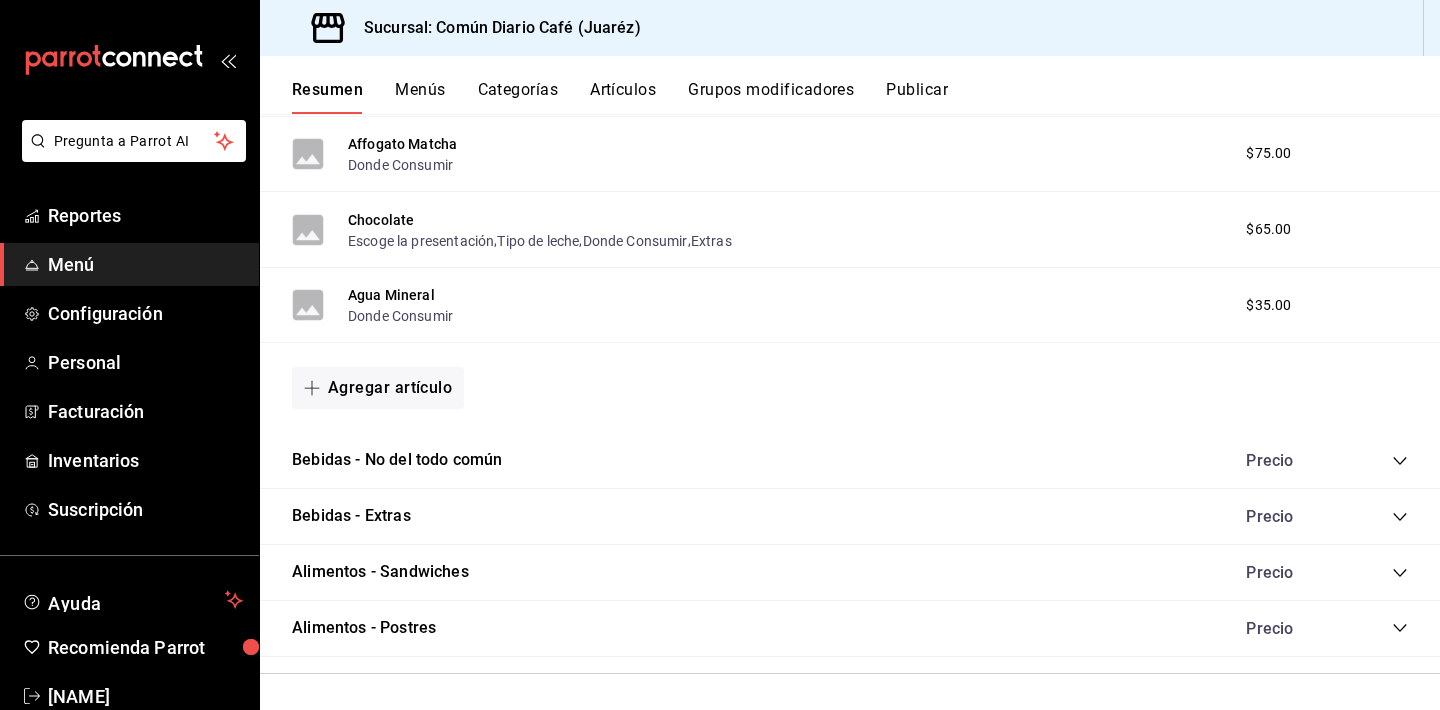 scroll, scrollTop: 1974, scrollLeft: 0, axis: vertical 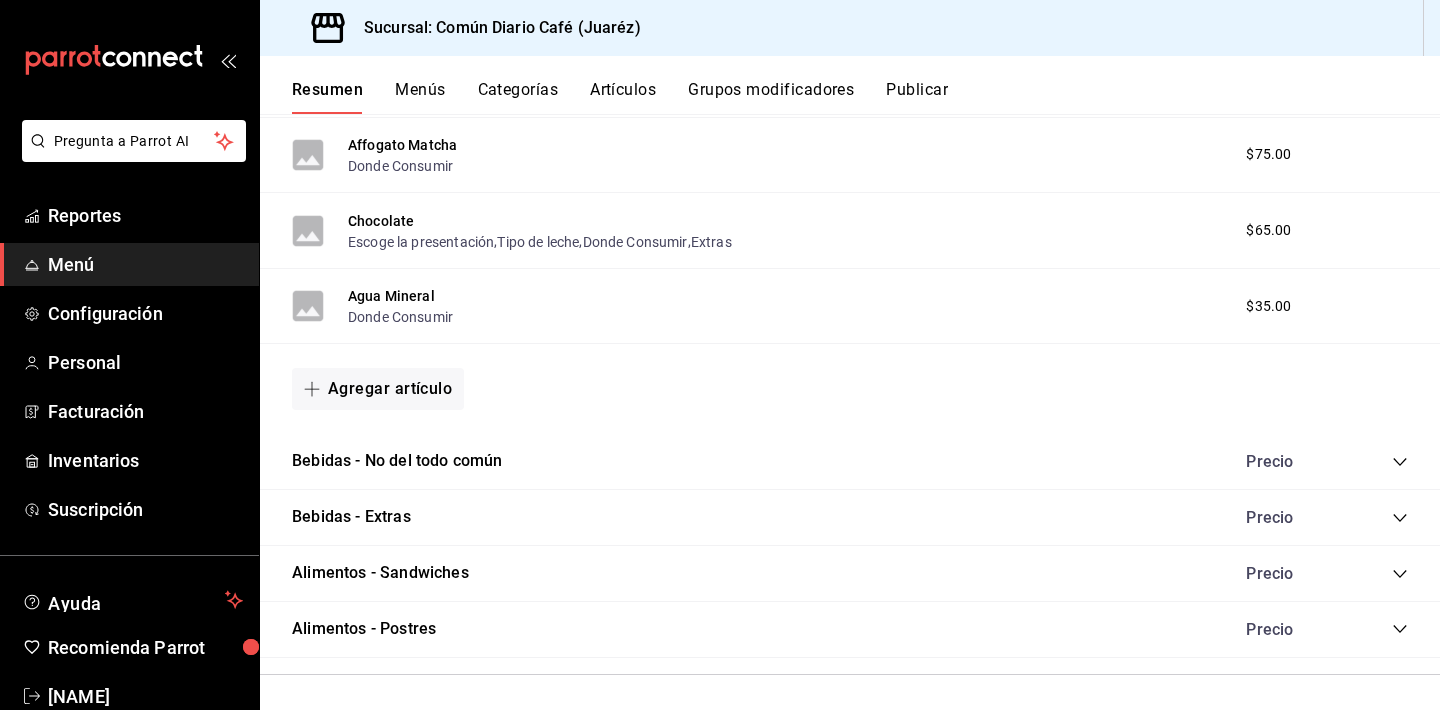 click 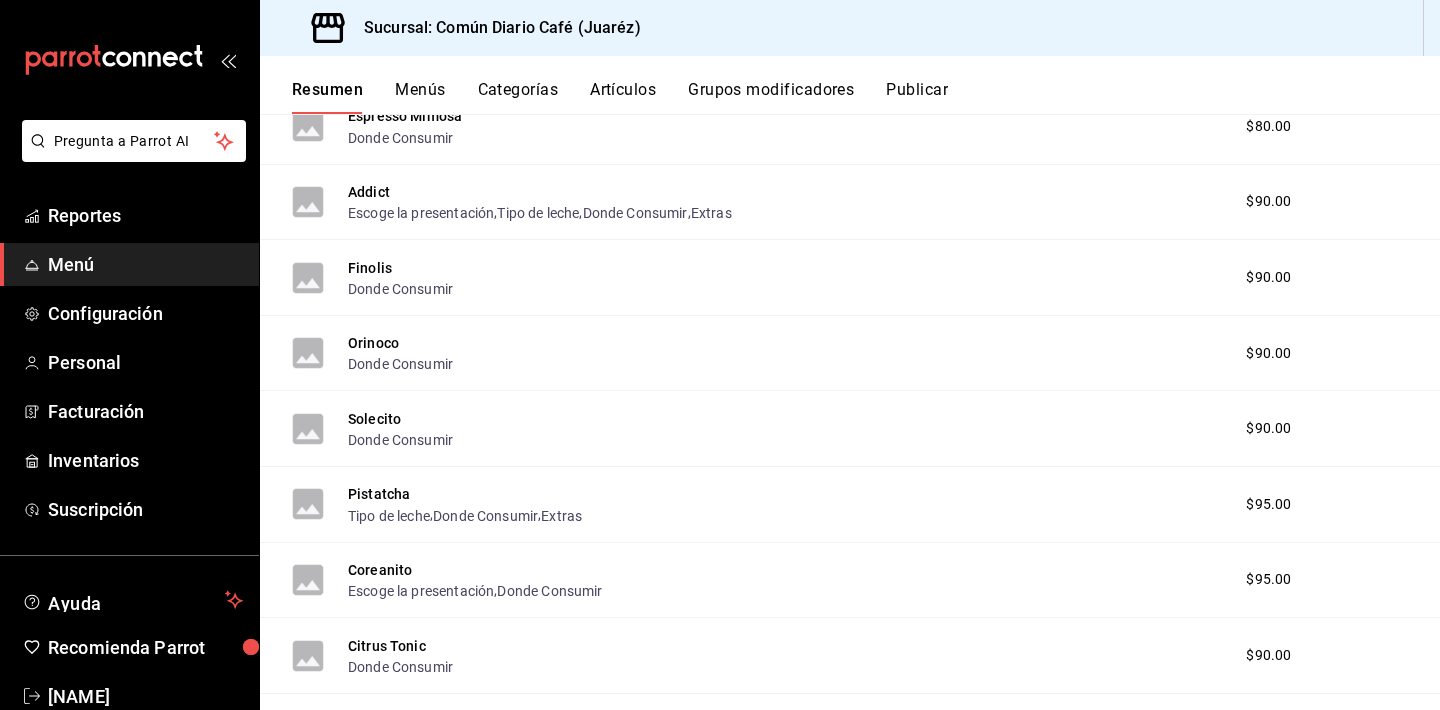 scroll, scrollTop: 2611, scrollLeft: 0, axis: vertical 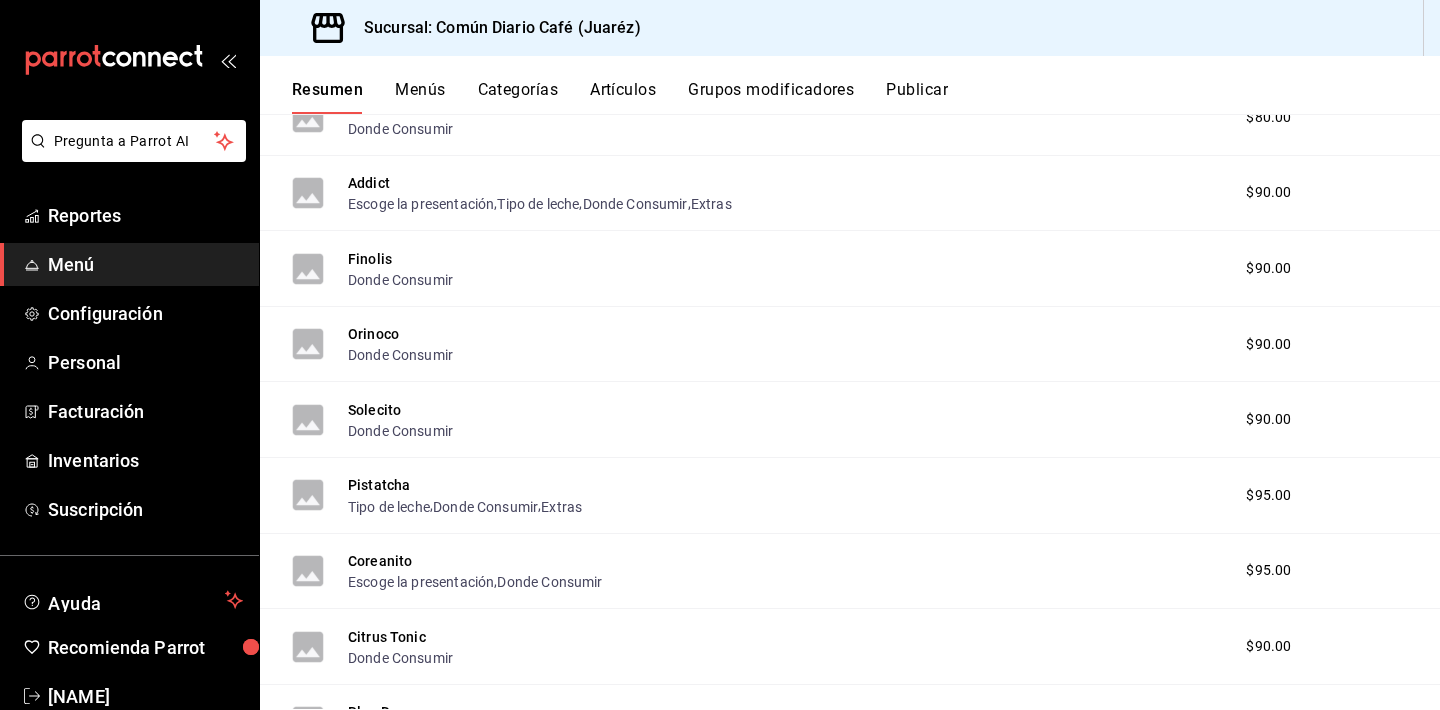 click on "Solecito Donde Consumir $90.00" at bounding box center [850, 420] 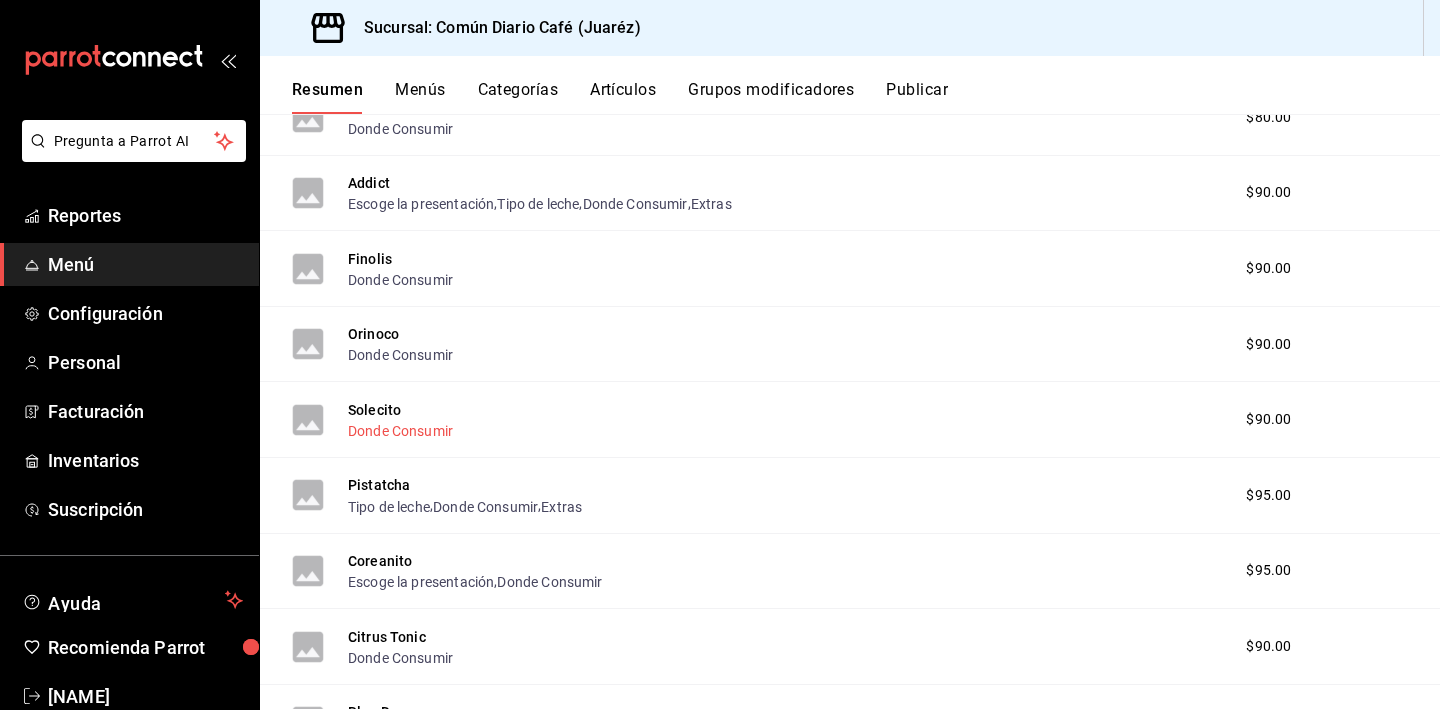 click on "Donde Consumir" at bounding box center [400, 431] 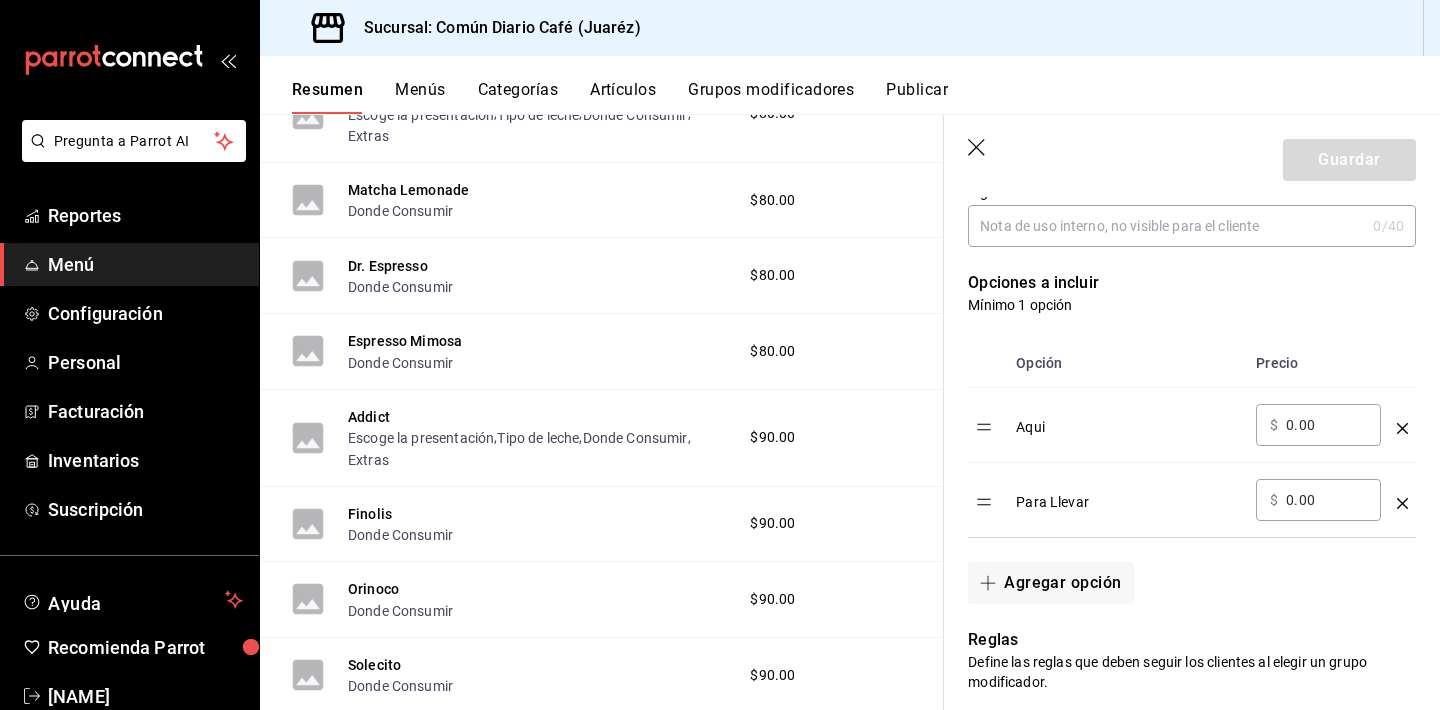 scroll, scrollTop: 450, scrollLeft: 0, axis: vertical 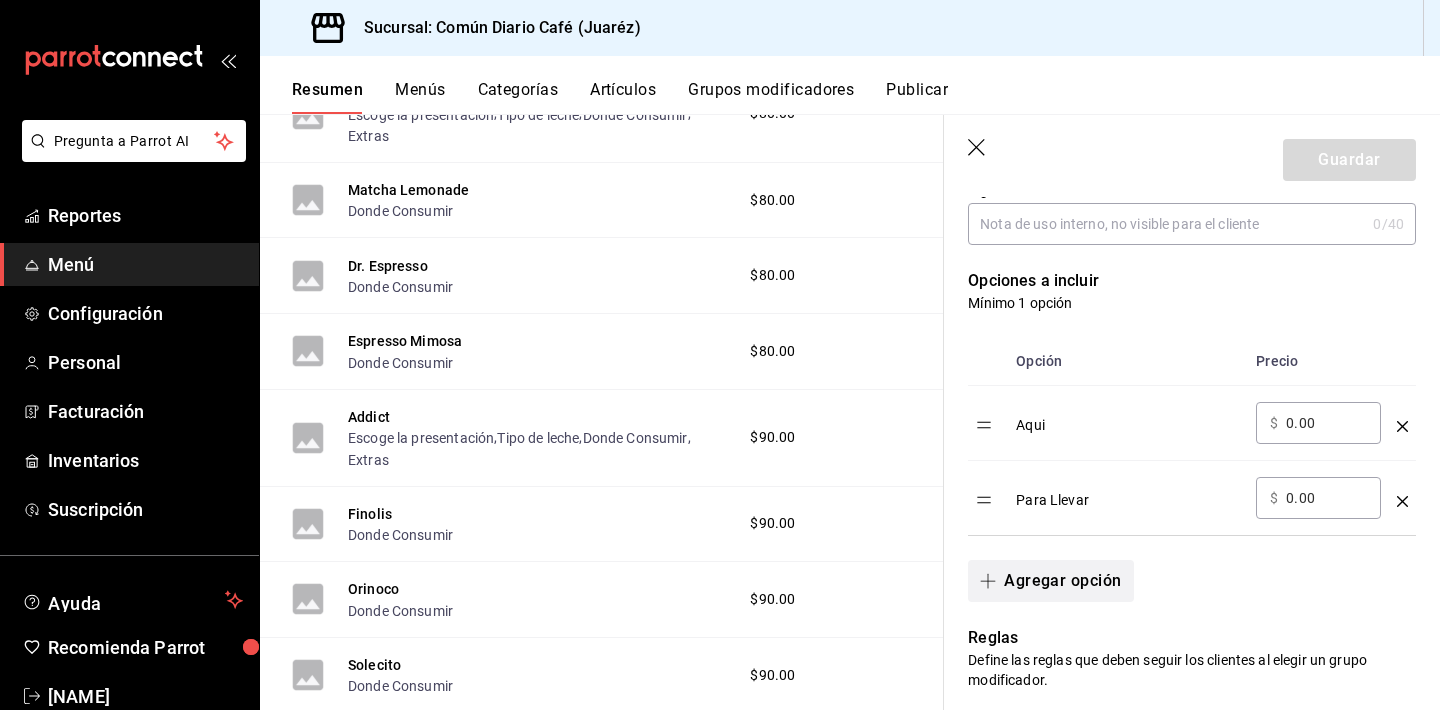 click on "Agregar opción" at bounding box center (1050, 581) 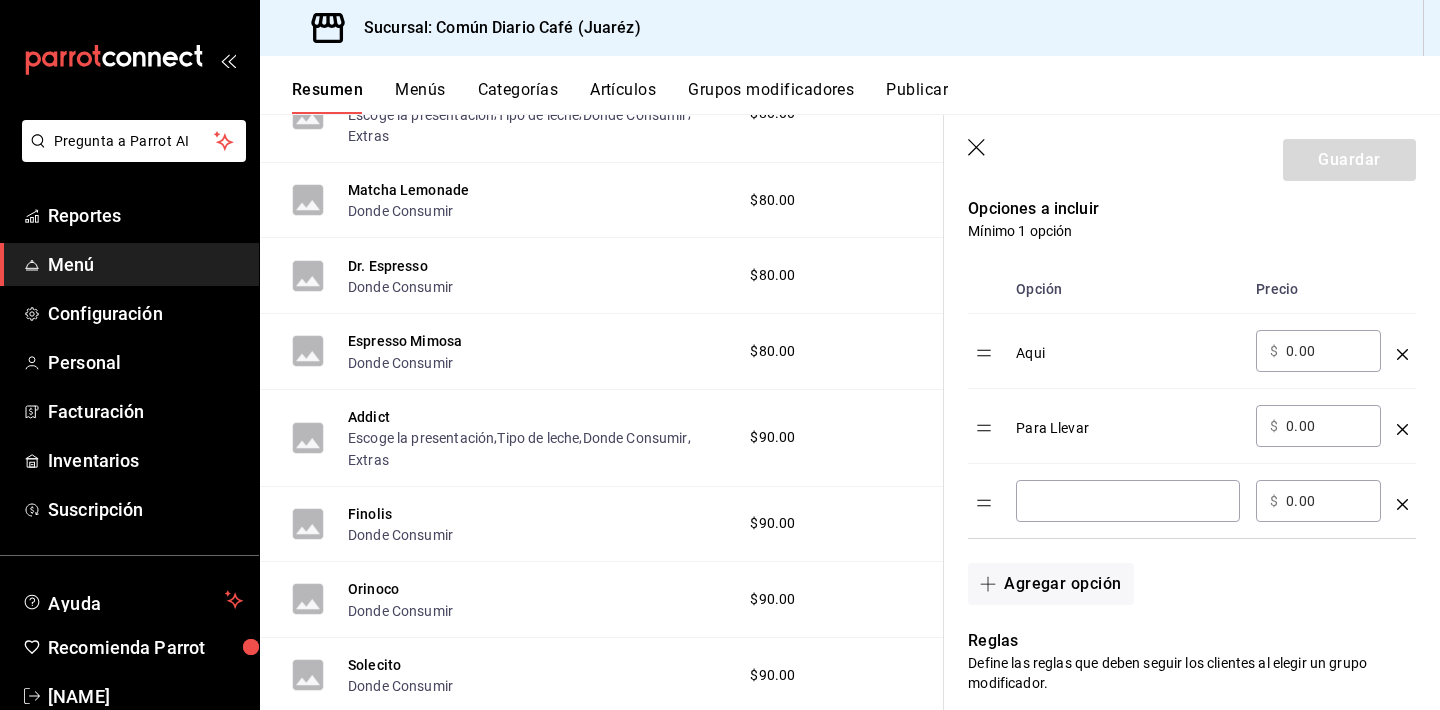 scroll, scrollTop: 527, scrollLeft: 0, axis: vertical 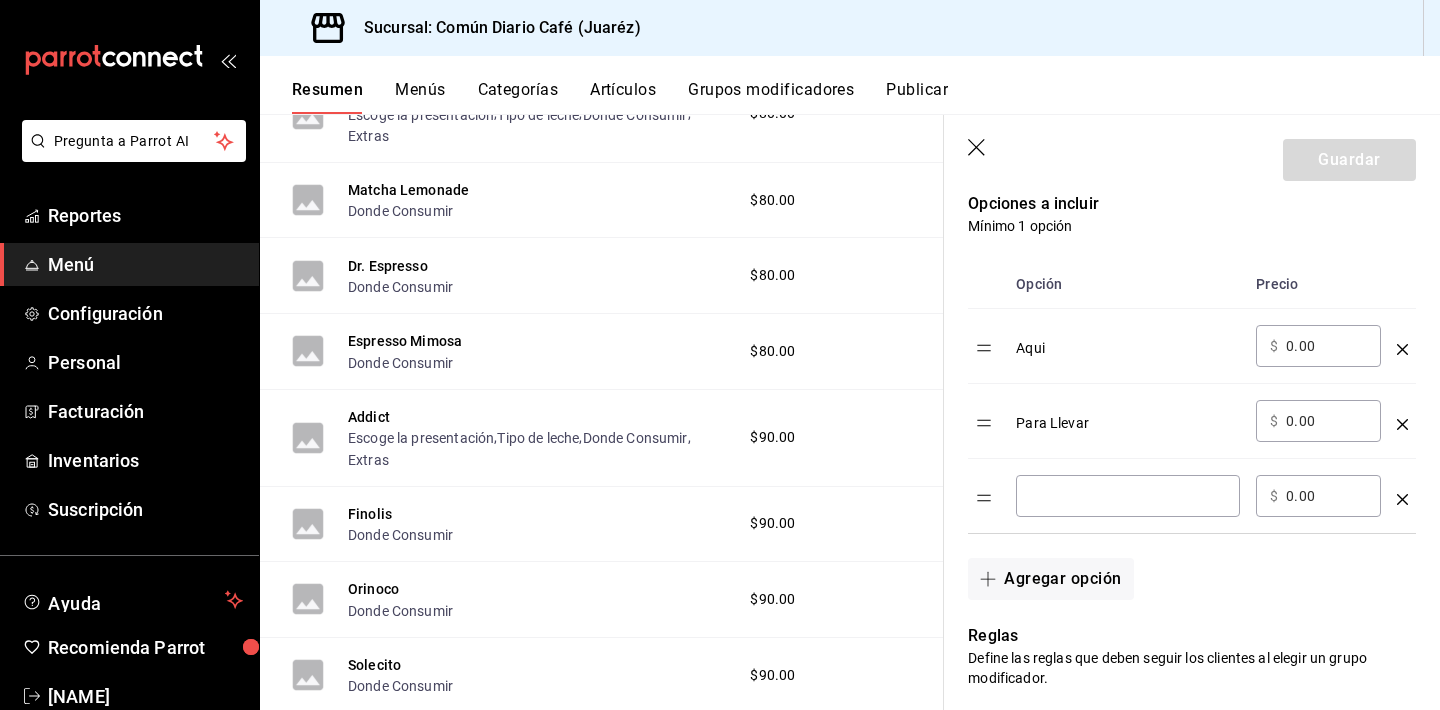 click at bounding box center [1128, 496] 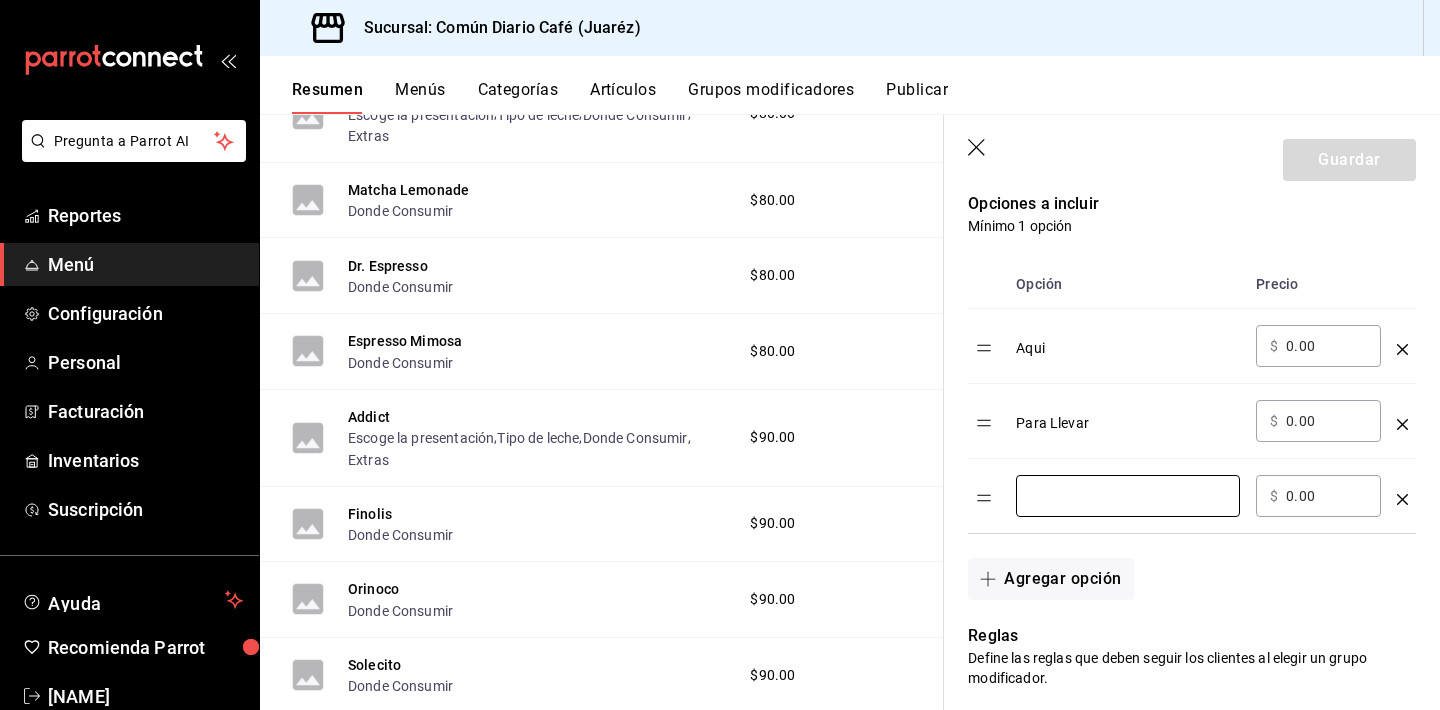 click on "Agregar opción" at bounding box center [1180, 567] 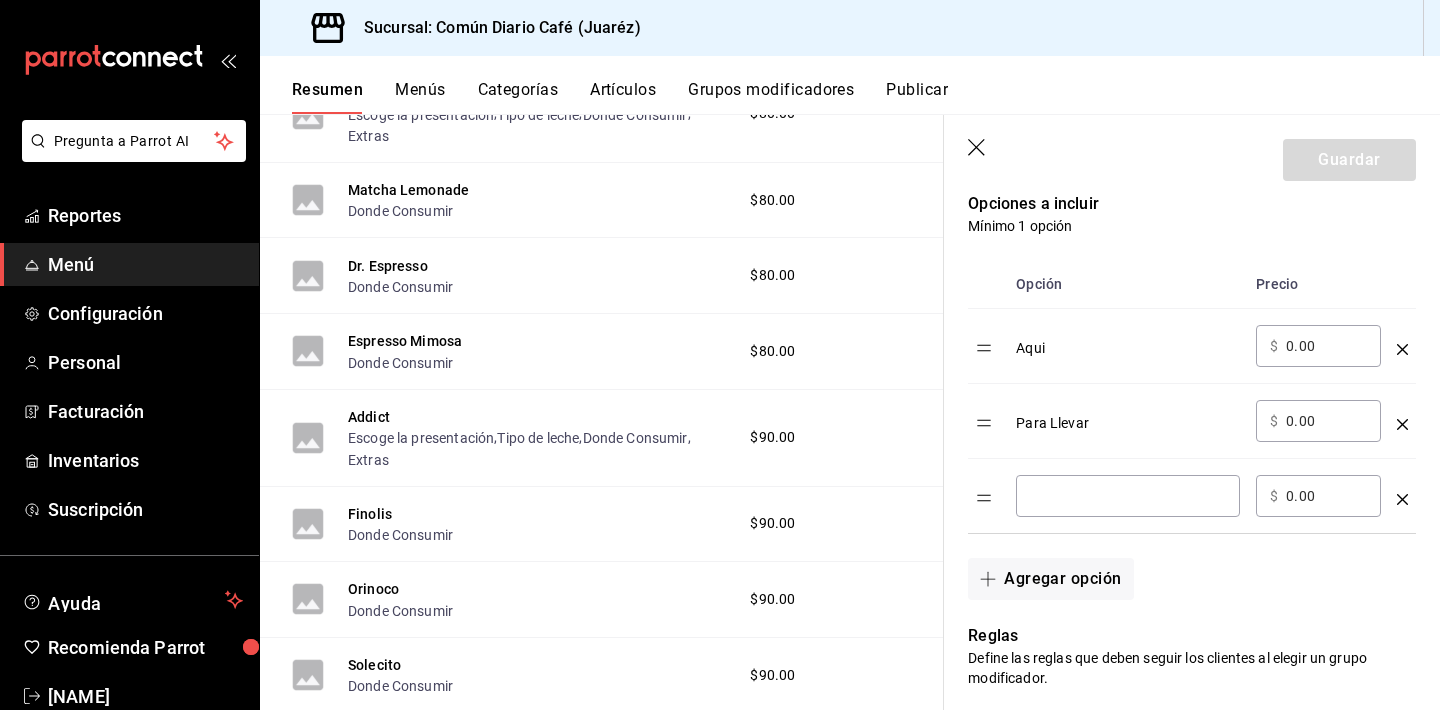 click on "Opción Precio Aqui ​ $ 0.00 ​ Para Llevar ​ $ 0.00 ​ ​ ​ $ 0.00 ​" at bounding box center [1180, 385] 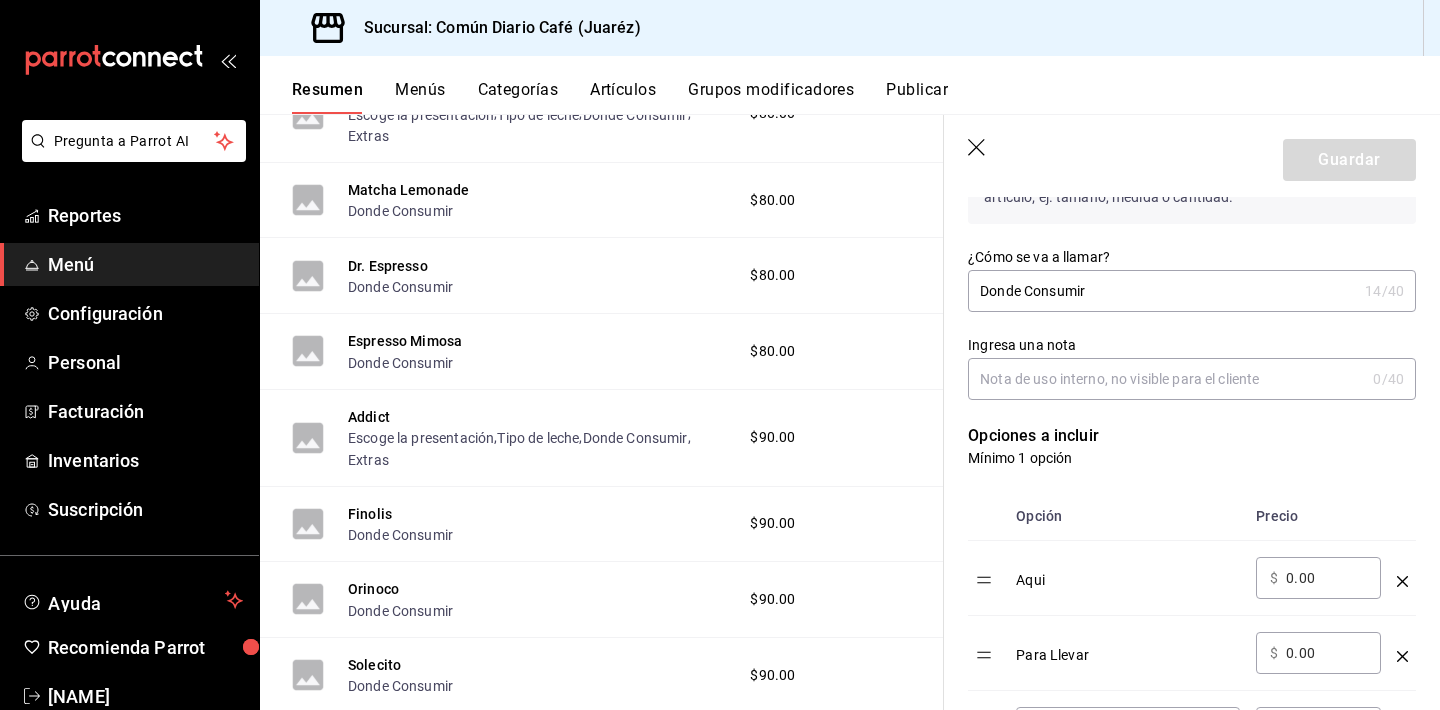 click on "Opciones a incluir" at bounding box center [1192, 436] 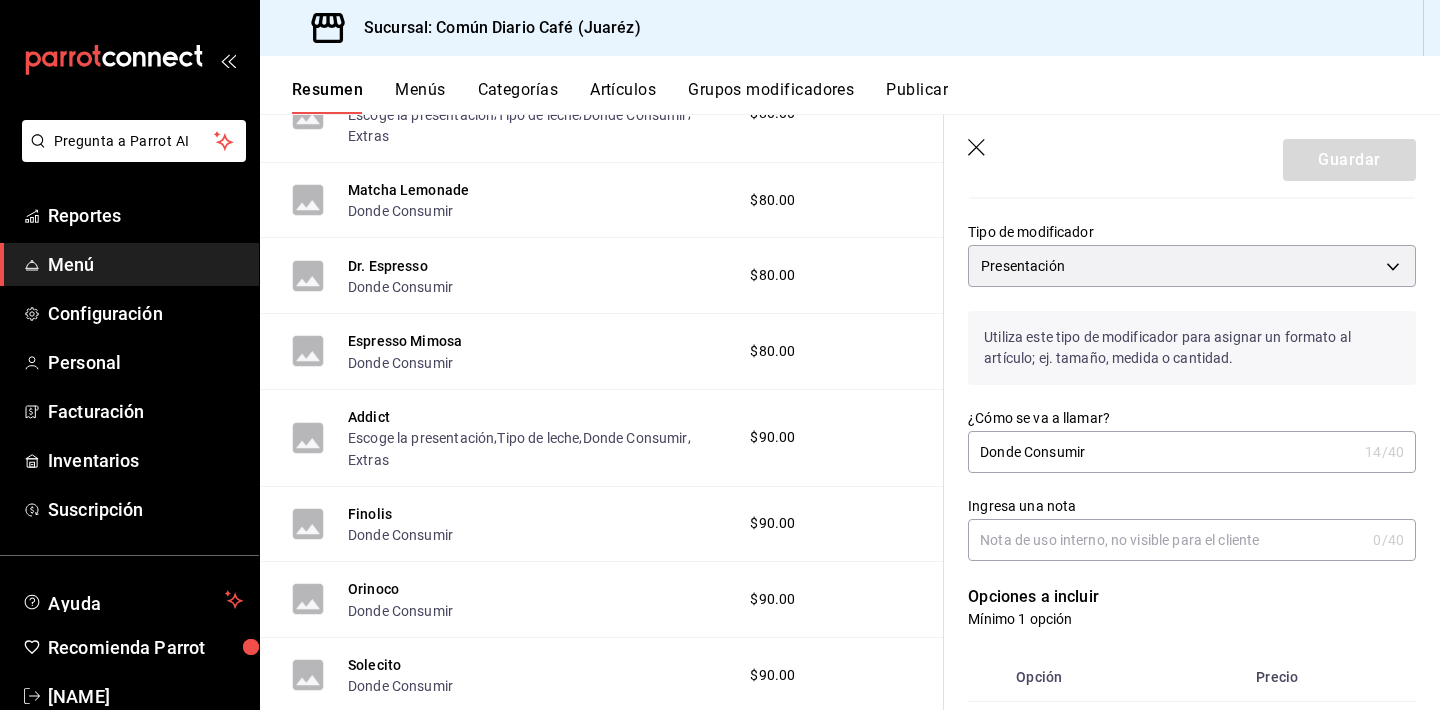 scroll, scrollTop: 67, scrollLeft: 0, axis: vertical 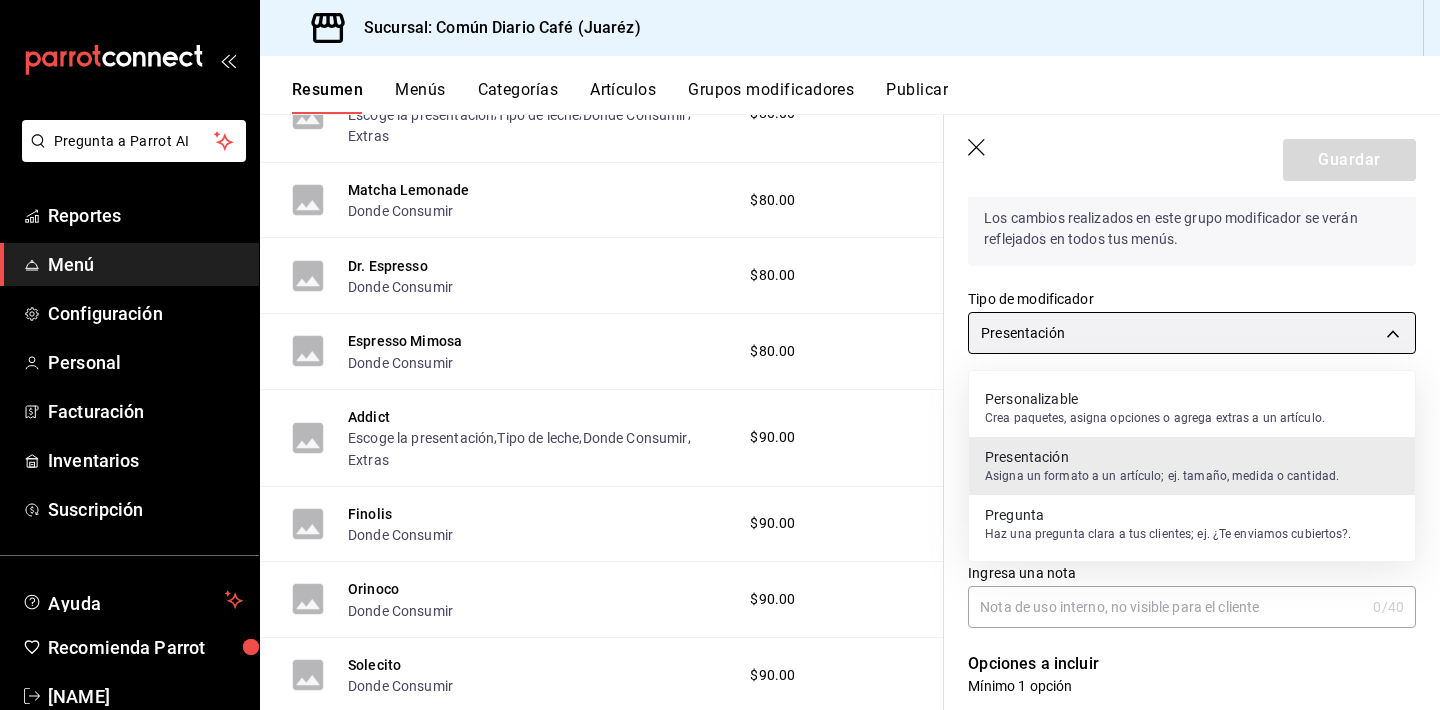 click on "Pregunta a Parrot AI Reportes   Menú   Configuración   Personal   Facturación   Inventarios   Suscripción   Ayuda Recomienda Parrot   Héctor Morales   Sugerir nueva función   Sucursal: Común Diario Café (Juaréz) Resumen Menús Categorías Artículos Grupos modificadores Publicar Resumen sucursal Si activas ‘Editar artículo por menú’, podrás  personalizar  los menús de esta sucursal.  Para cambios generales, ve a “Organización”. ​ ​ Común Diario Café - Juaréz Común Diario Café L-D 00:00  -  23:59 Agregar categoría Bebidas - Espresso Bar Precio Espresso Donde Consumir $40.00 Long black Donde Consumir $50.00 Americano Escoge la presentación ,  Tipo de leche ,  Donde Consumir ,  Extras $55.00 Cortado Tipo de leche ,  Donde Consumir ,  Extras $55.00 Cortado Donde Consumir $55.00 Capuccino Tipo de leche ,  Donde Consumir ,  Extras $60.00 Flat White Tipo de leche ,  Donde Consumir ,  Extras $60.00 Latte Escoge la presentación ,  Tipo de leche ,  Donde Consumir ,  Extras $75.00 Mocha" at bounding box center (720, 355) 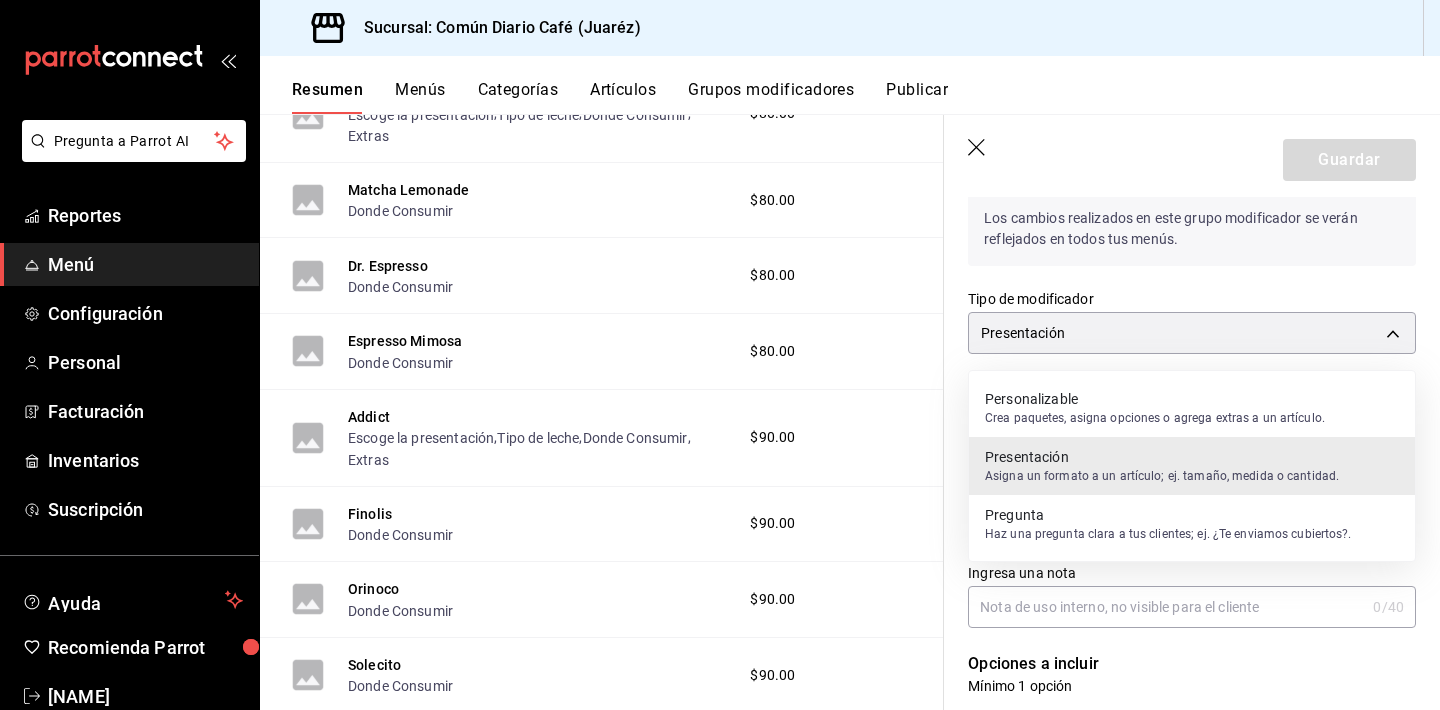 click on "Crea paquetes, asigna opciones o agrega extras a un artículo." at bounding box center (1155, 418) 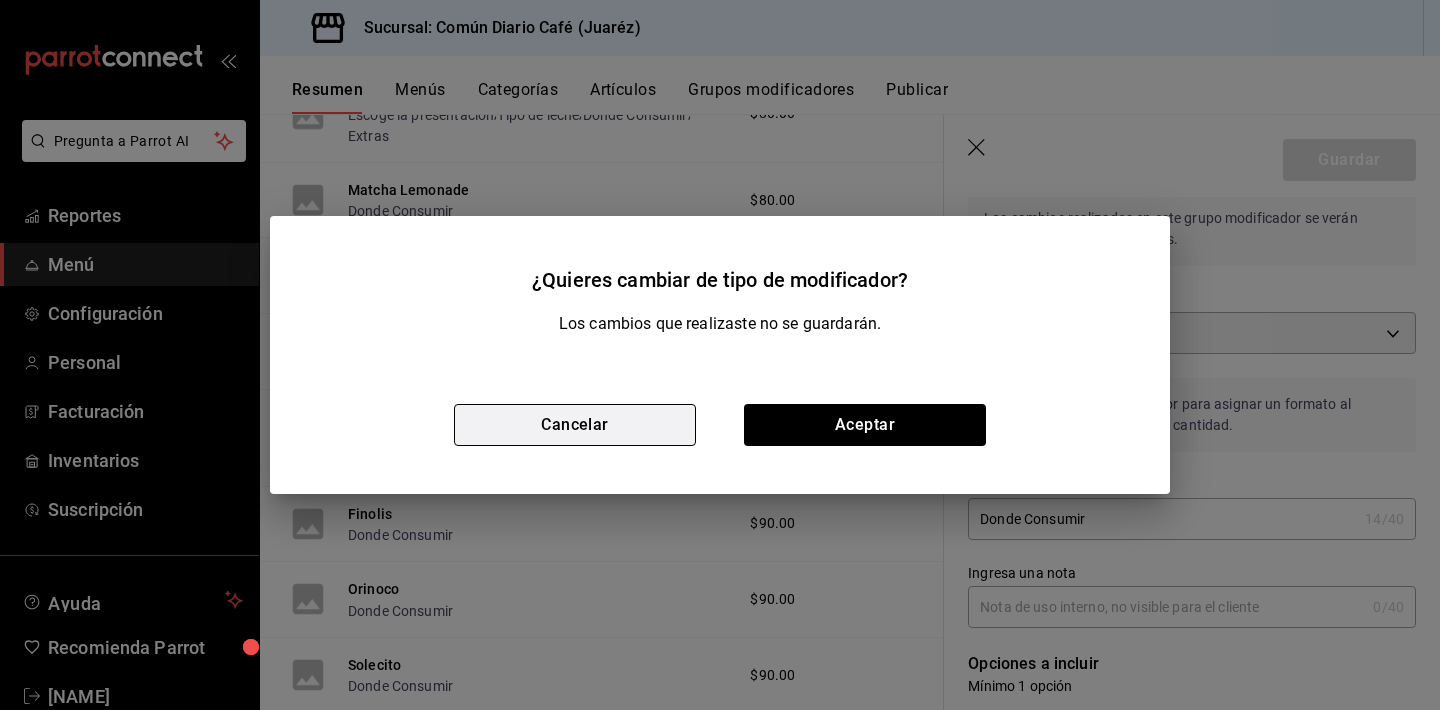 click on "Cancelar" at bounding box center (575, 425) 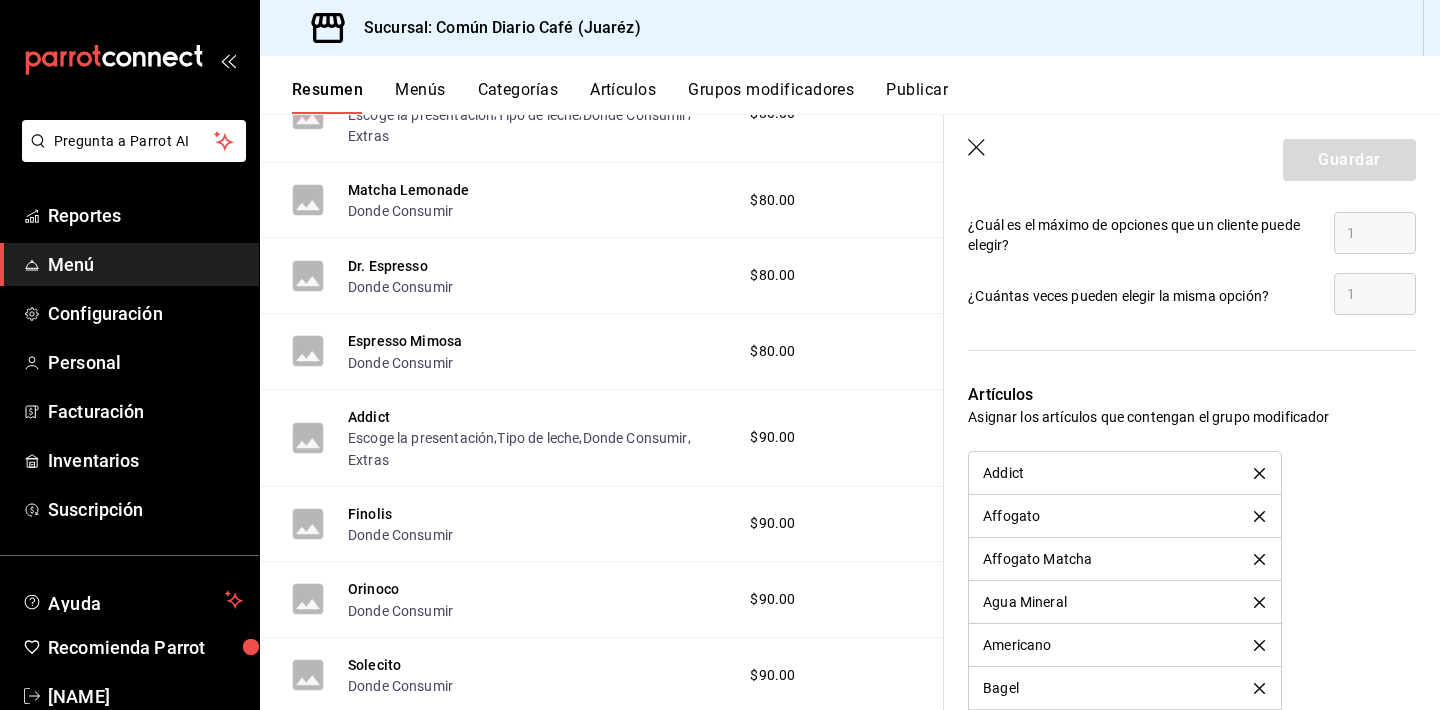 scroll, scrollTop: 1161, scrollLeft: 0, axis: vertical 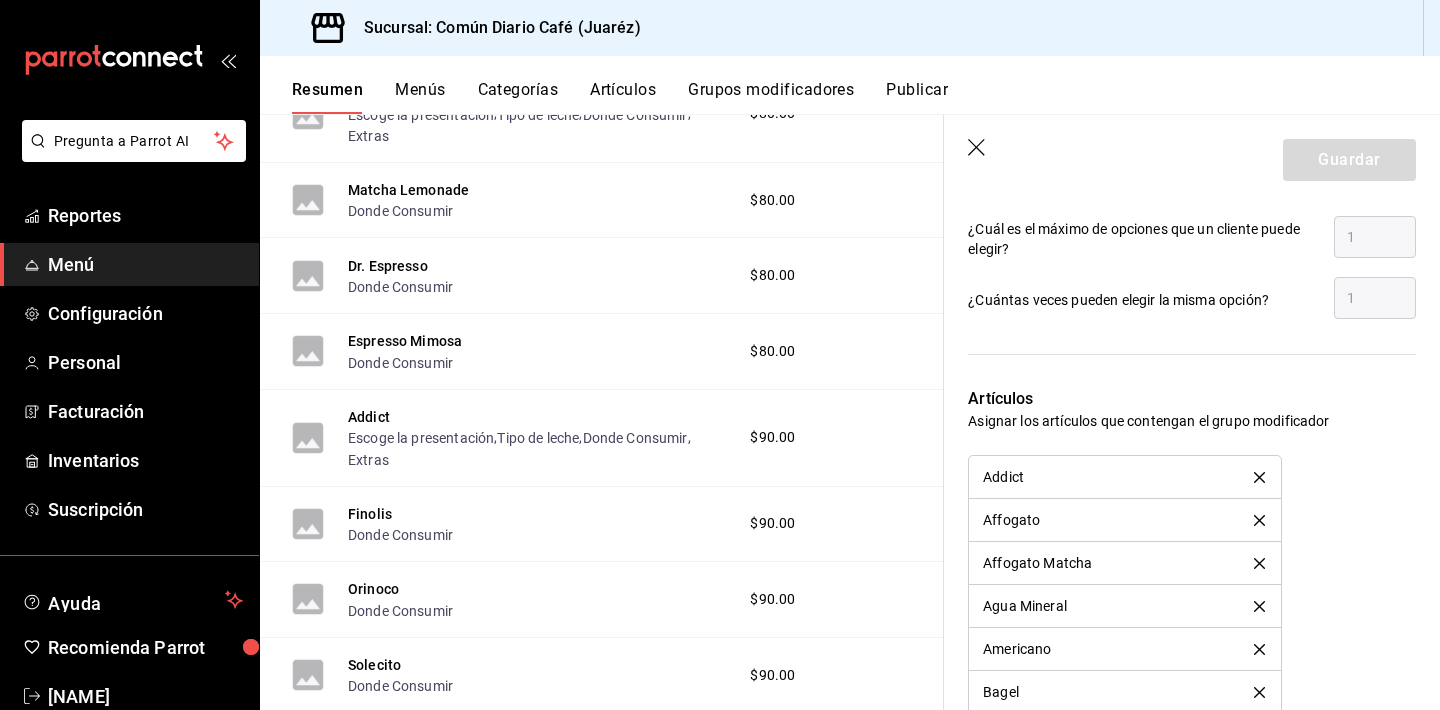 click 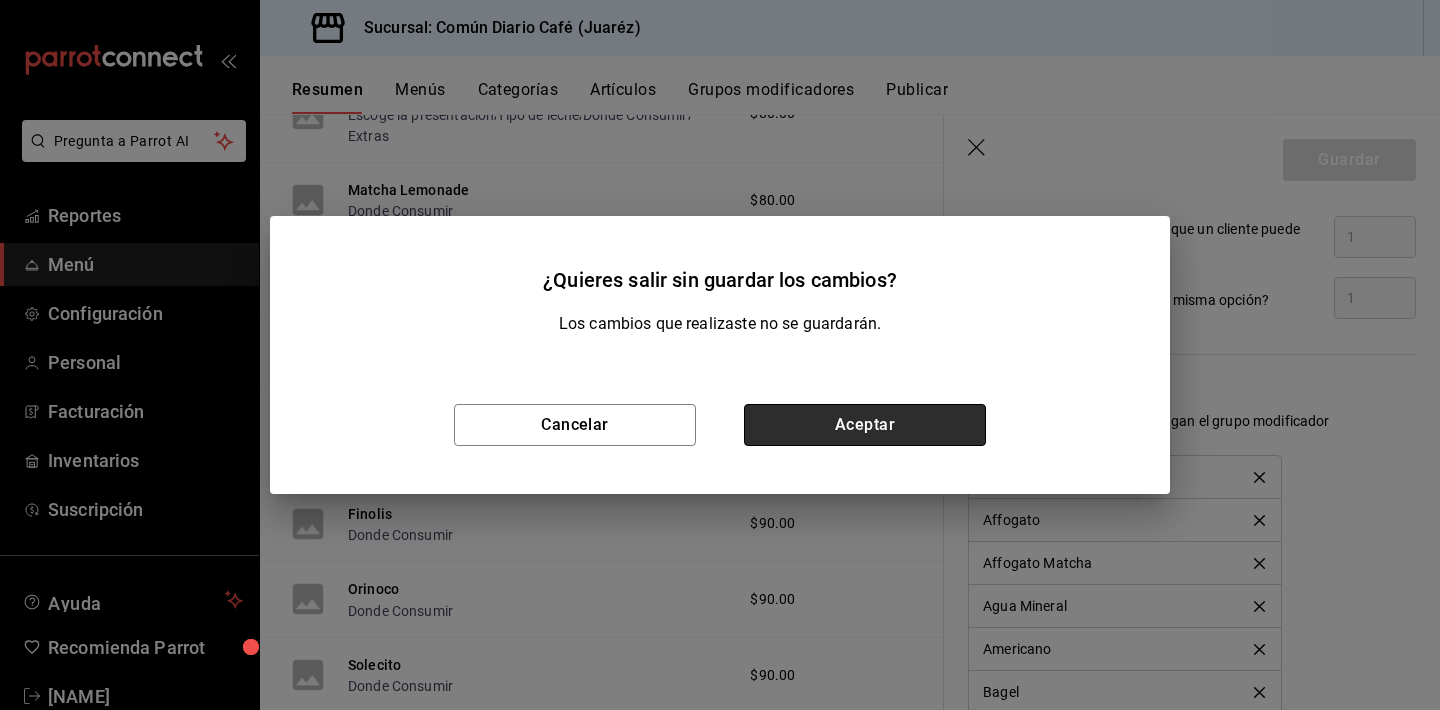 click on "Aceptar" at bounding box center [865, 425] 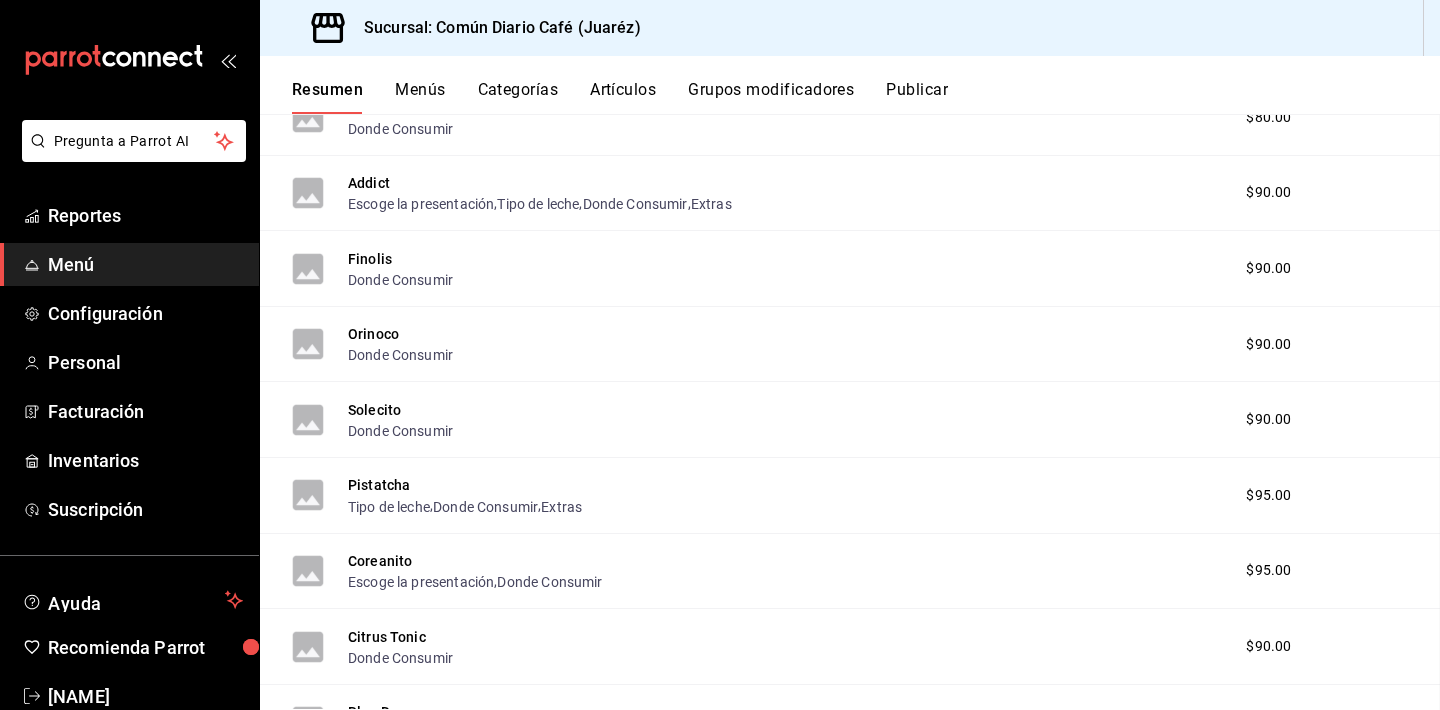 scroll, scrollTop: 0, scrollLeft: 0, axis: both 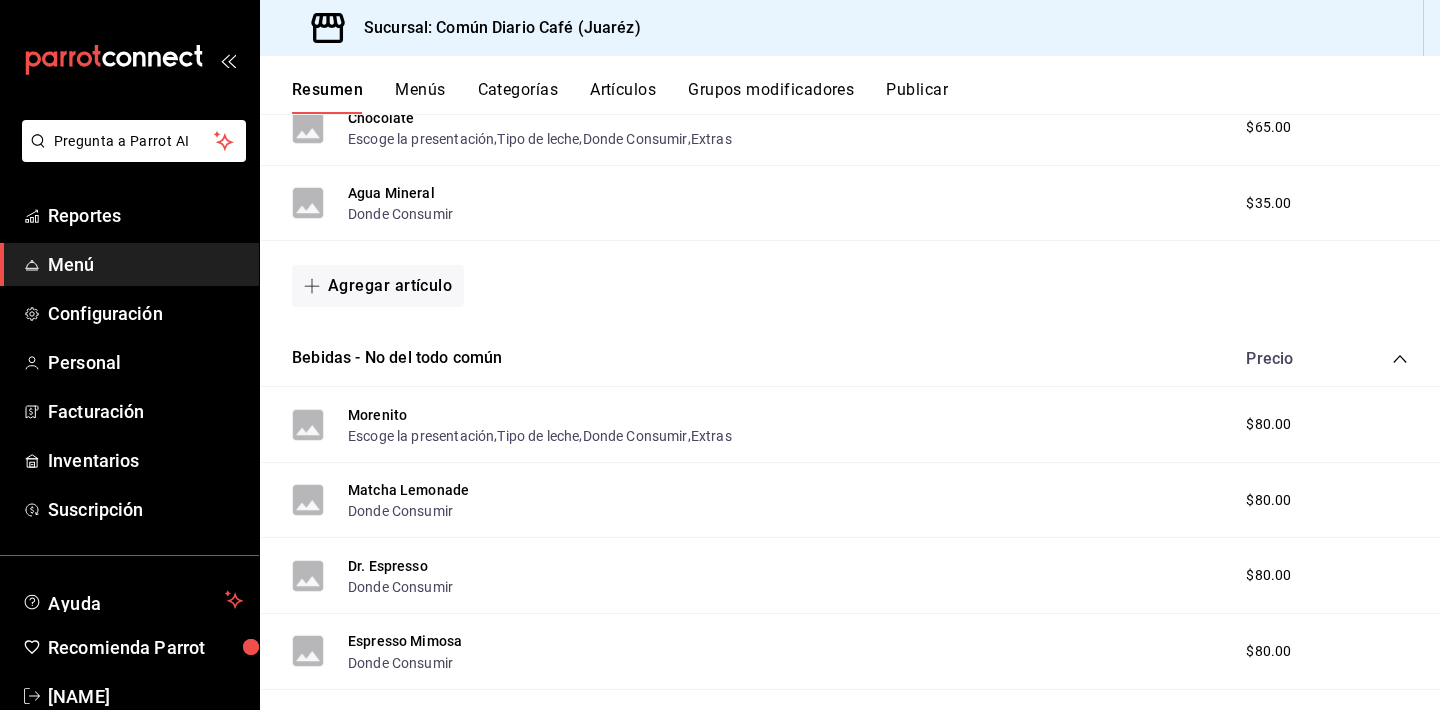 click on "Bebidas - No del todo común Precio" at bounding box center (850, 359) 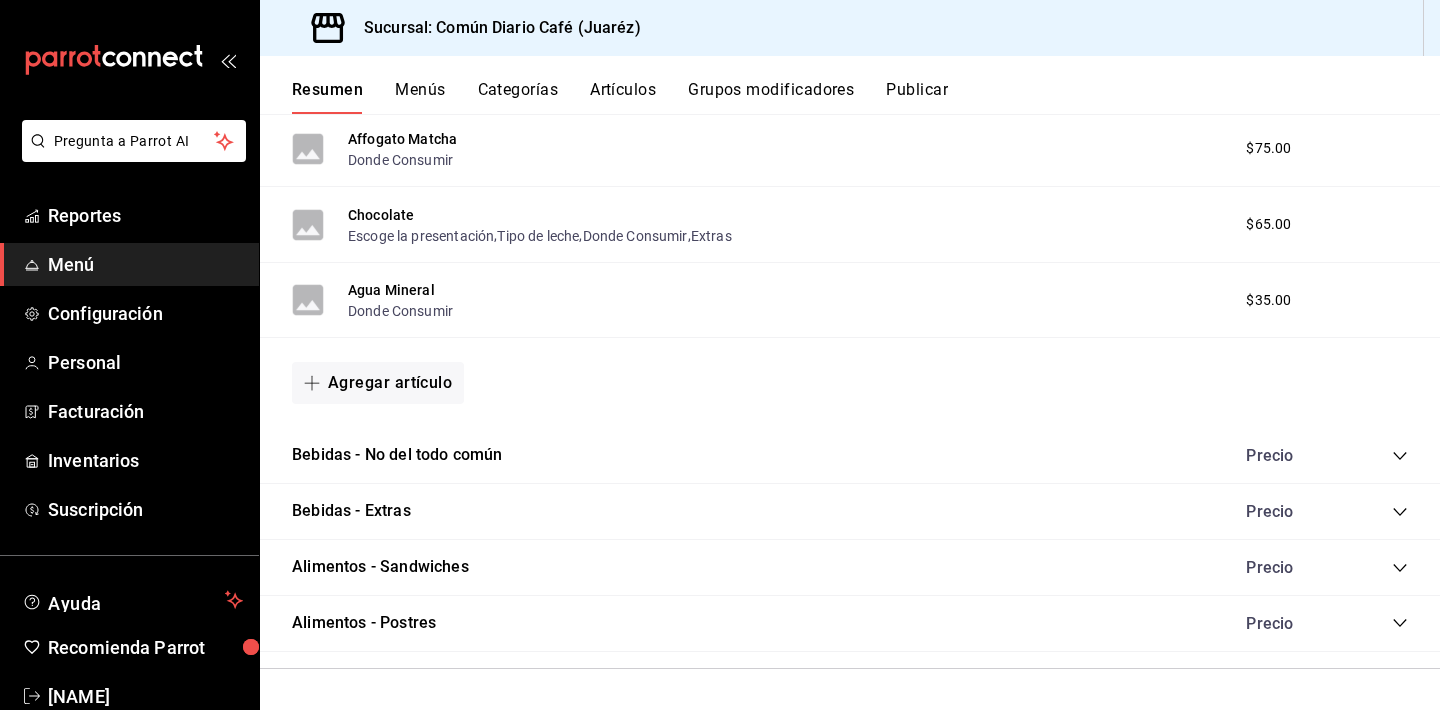 scroll, scrollTop: 1974, scrollLeft: 0, axis: vertical 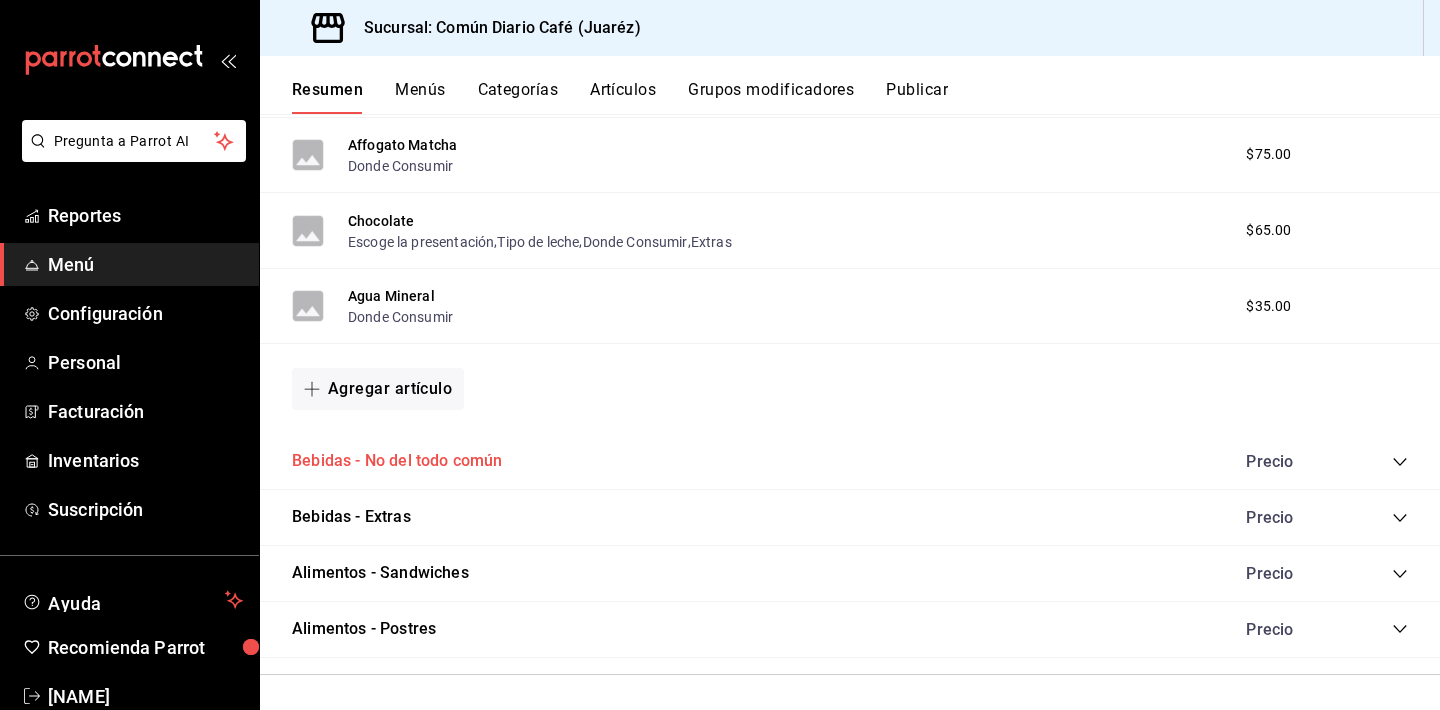 click on "Bebidas - No del todo común" at bounding box center (397, 461) 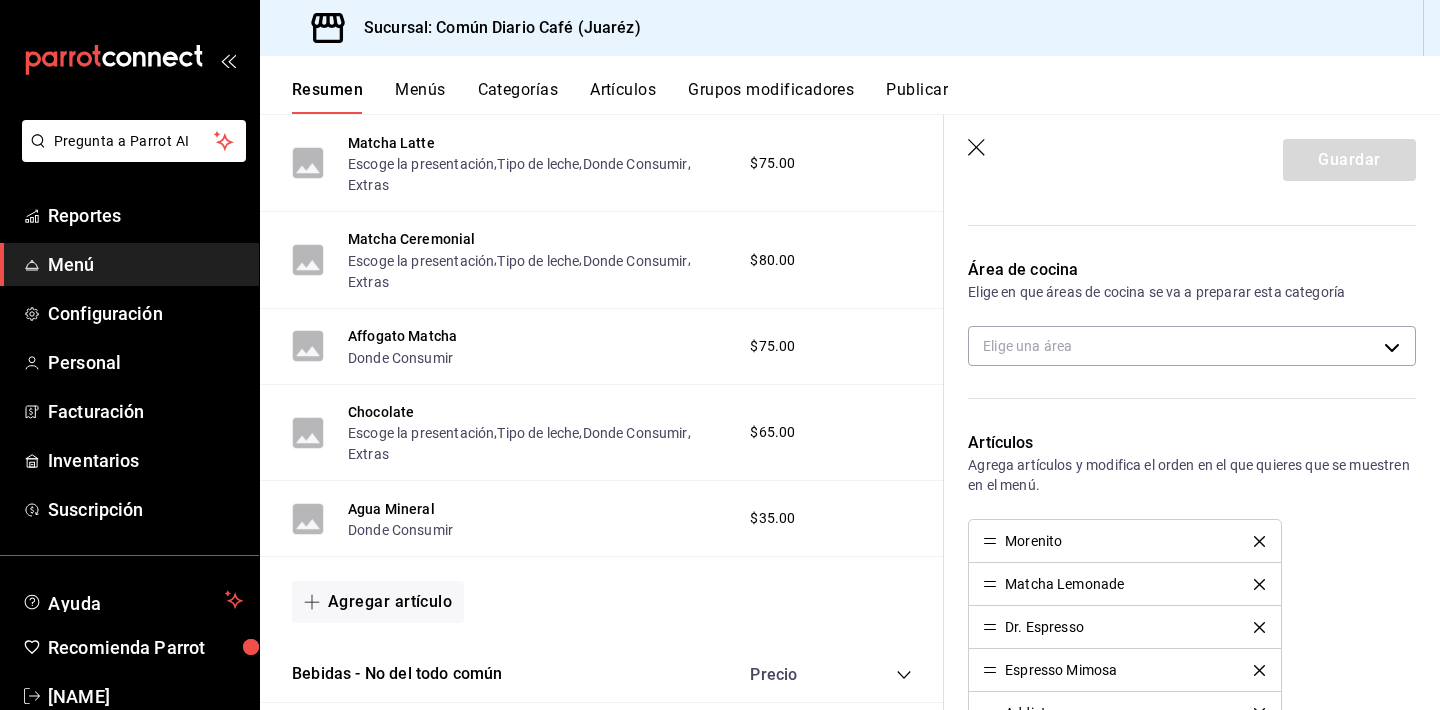 scroll, scrollTop: 270, scrollLeft: 0, axis: vertical 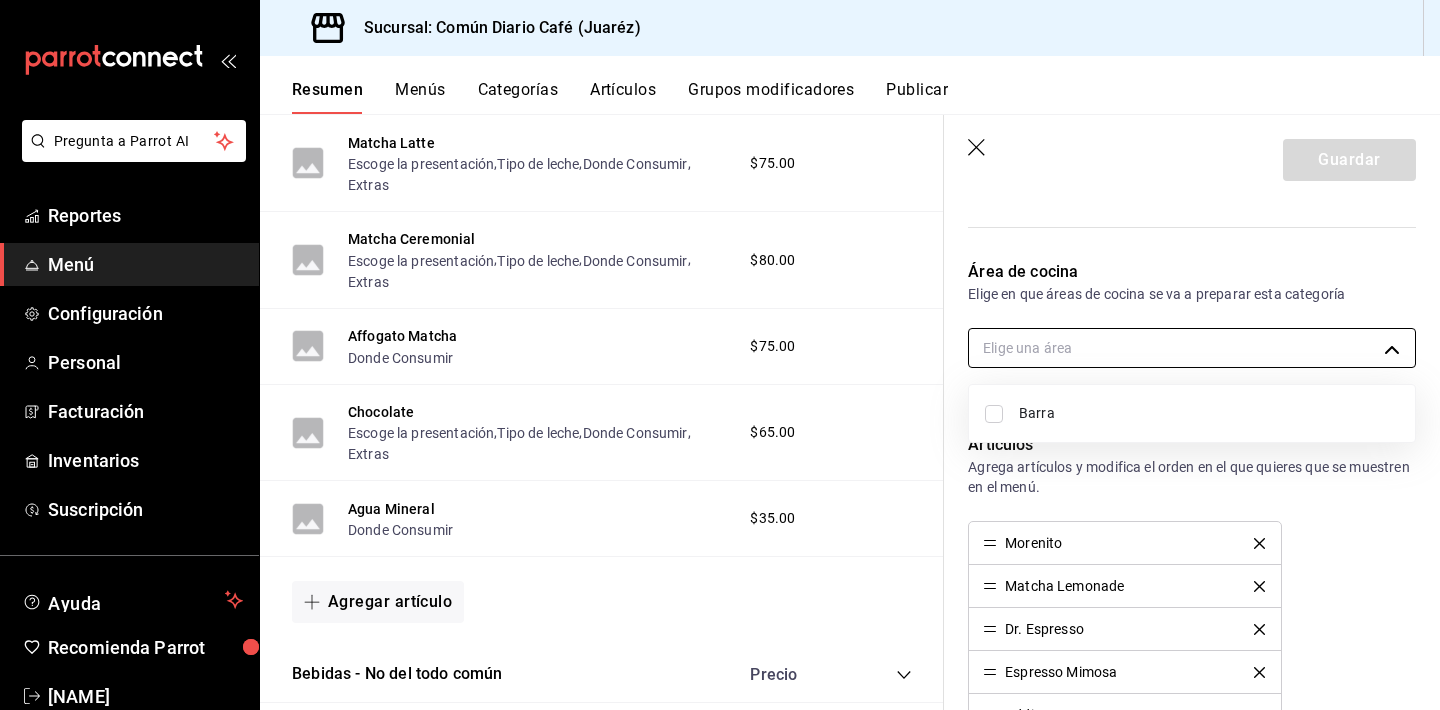 click on "Pregunta a Parrot AI Reportes   Menú   Configuración   Personal   Facturación   Inventarios   Suscripción   Ayuda Recomienda Parrot   Héctor Morales   Sugerir nueva función   Sucursal: Común Diario Café (Juaréz) Resumen Menús Categorías Artículos Grupos modificadores Publicar Resumen sucursal Si activas ‘Editar artículo por menú’, podrás  personalizar  los menús de esta sucursal.  Para cambios generales, ve a “Organización”. ​ ​ Común Diario Café - Juaréz Común Diario Café L-D 00:00  -  23:59 Agregar categoría Bebidas - Espresso Bar Precio Espresso Donde Consumir $40.00 Long black Donde Consumir $50.00 Americano Escoge la presentación ,  Tipo de leche ,  Donde Consumir ,  Extras $55.00 Cortado Tipo de leche ,  Donde Consumir ,  Extras $55.00 Cortado Donde Consumir $55.00 Capuccino Tipo de leche ,  Donde Consumir ,  Extras $60.00 Flat White Tipo de leche ,  Donde Consumir ,  Extras $60.00 Latte Escoge la presentación ,  Tipo de leche ,  Donde Consumir ,  Extras $75.00 Mocha" at bounding box center (720, 355) 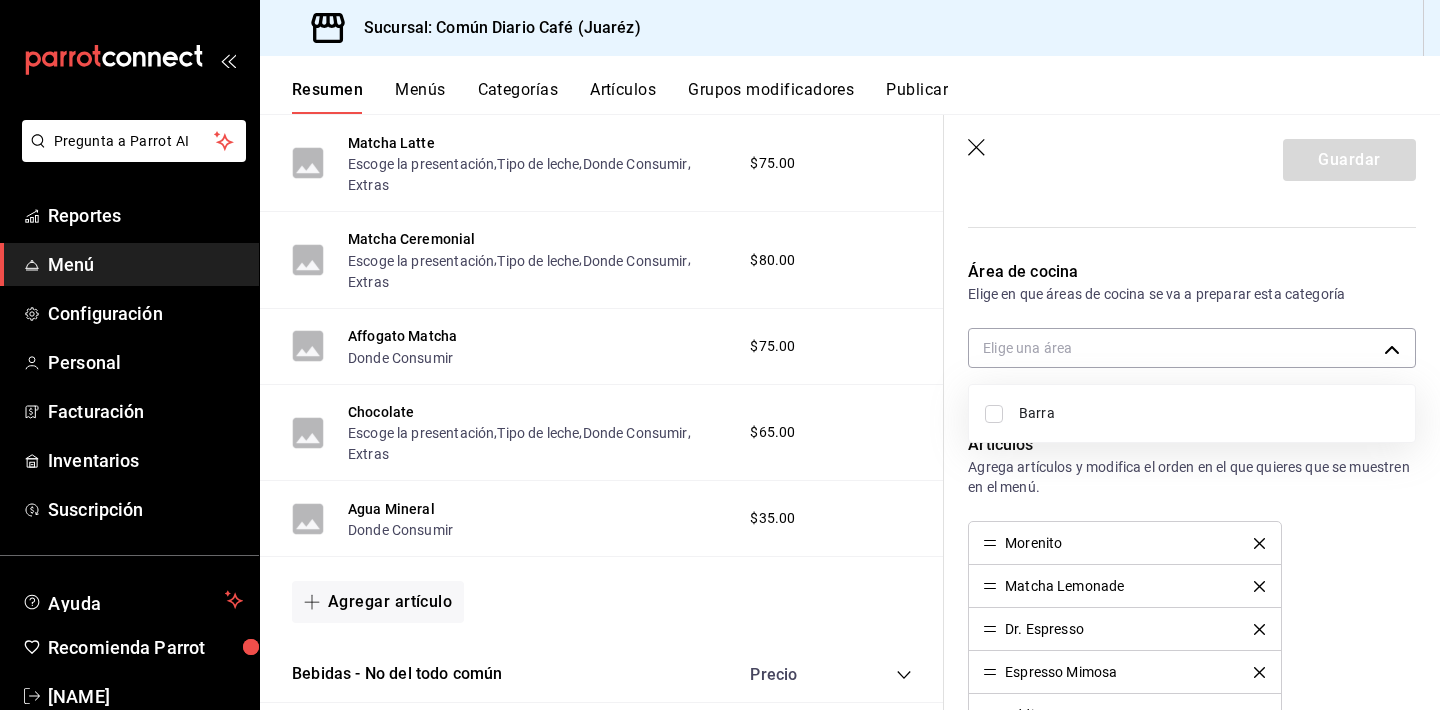 click at bounding box center [720, 355] 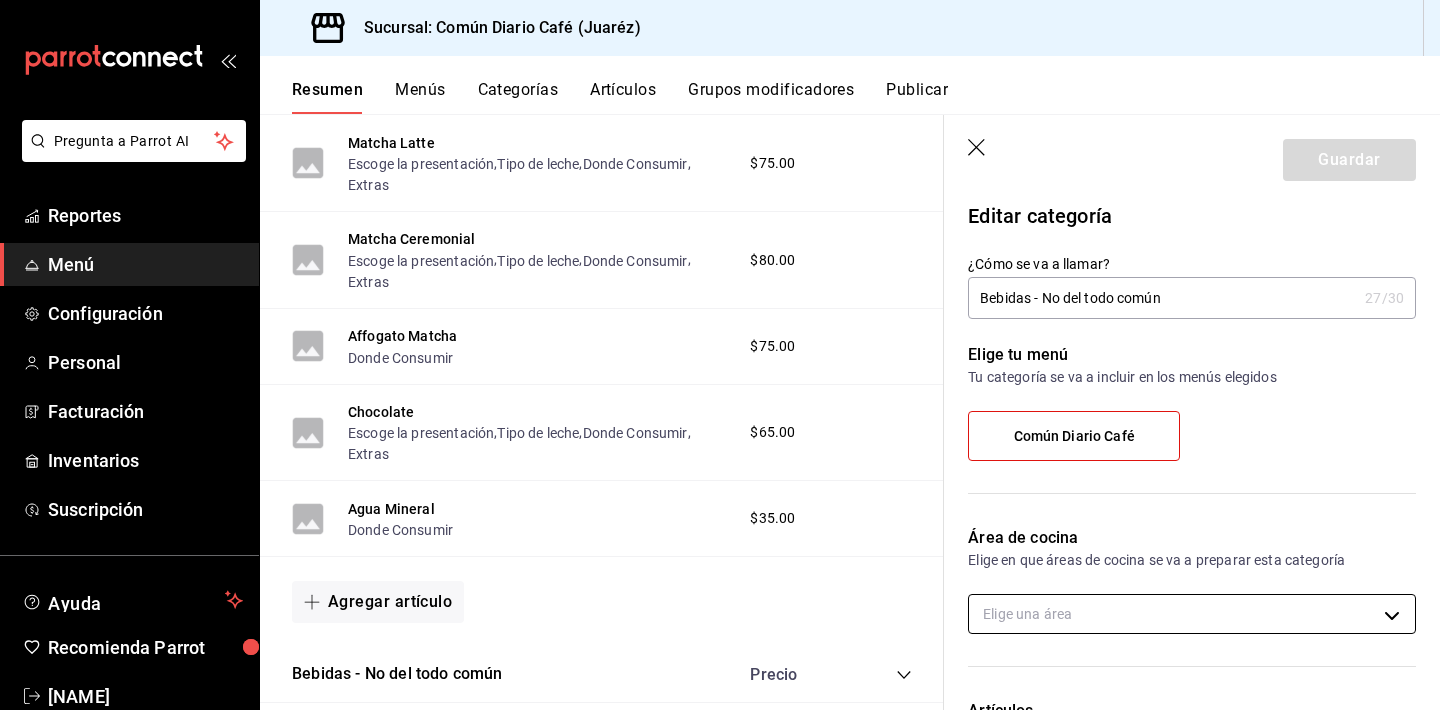 scroll, scrollTop: 44, scrollLeft: 0, axis: vertical 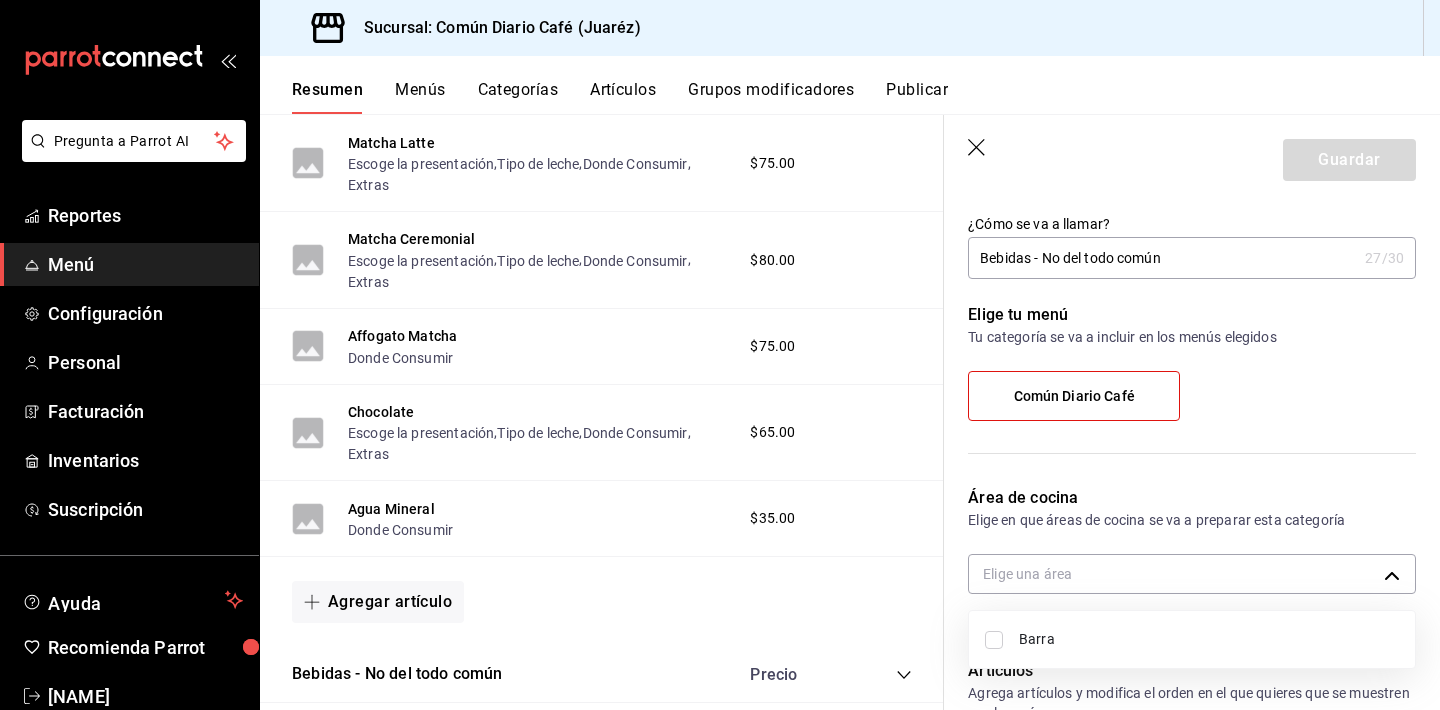 click on "Pregunta a Parrot AI Reportes   Menú   Configuración   Personal   Facturación   Inventarios   Suscripción   Ayuda Recomienda Parrot   Héctor Morales   Sugerir nueva función   Sucursal: Común Diario Café (Juaréz) Resumen Menús Categorías Artículos Grupos modificadores Publicar Resumen sucursal Si activas ‘Editar artículo por menú’, podrás  personalizar  los menús de esta sucursal.  Para cambios generales, ve a “Organización”. ​ ​ Común Diario Café - Juaréz Común Diario Café L-D 00:00  -  23:59 Agregar categoría Bebidas - Espresso Bar Precio Espresso Donde Consumir $40.00 Long black Donde Consumir $50.00 Americano Escoge la presentación ,  Tipo de leche ,  Donde Consumir ,  Extras $55.00 Cortado Tipo de leche ,  Donde Consumir ,  Extras $55.00 Cortado Donde Consumir $55.00 Capuccino Tipo de leche ,  Donde Consumir ,  Extras $60.00 Flat White Tipo de leche ,  Donde Consumir ,  Extras $60.00 Latte Escoge la presentación ,  Tipo de leche ,  Donde Consumir ,  Extras $75.00 Mocha" at bounding box center (720, 355) 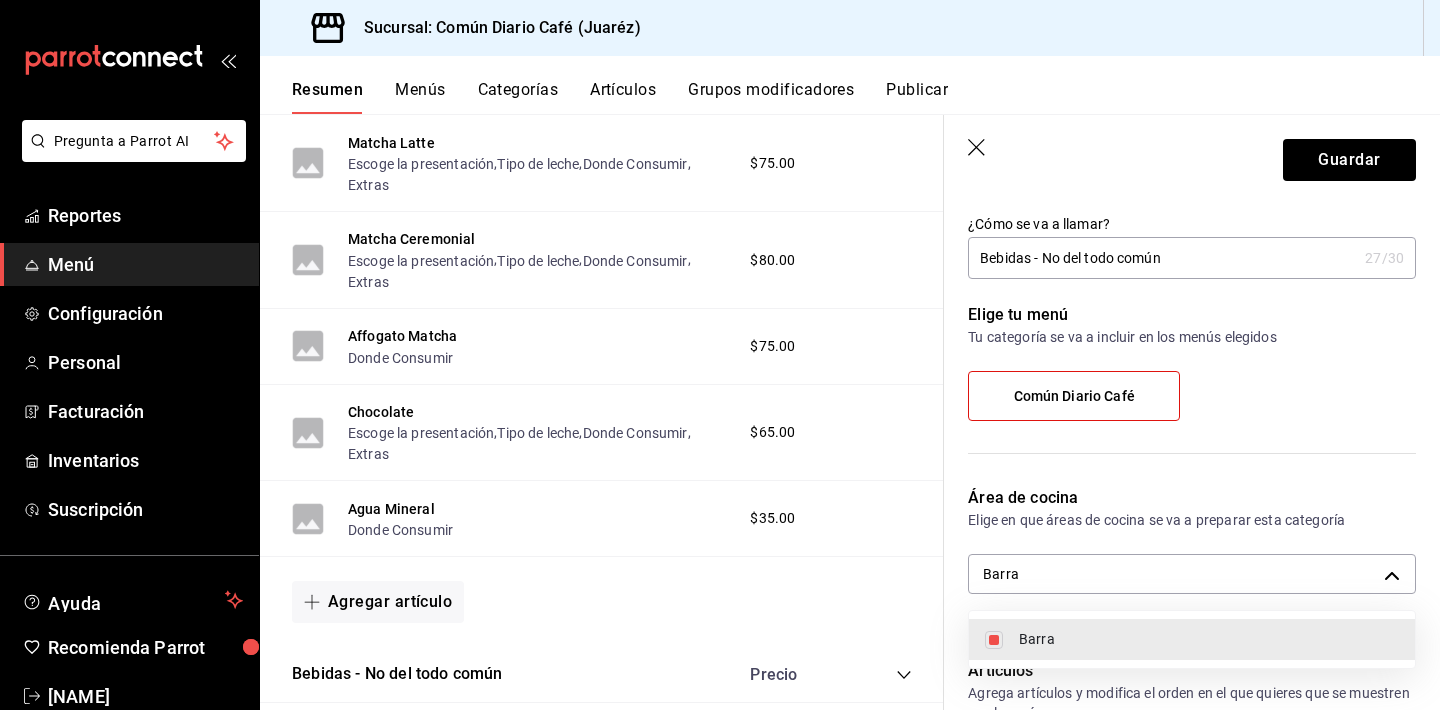 click at bounding box center [720, 355] 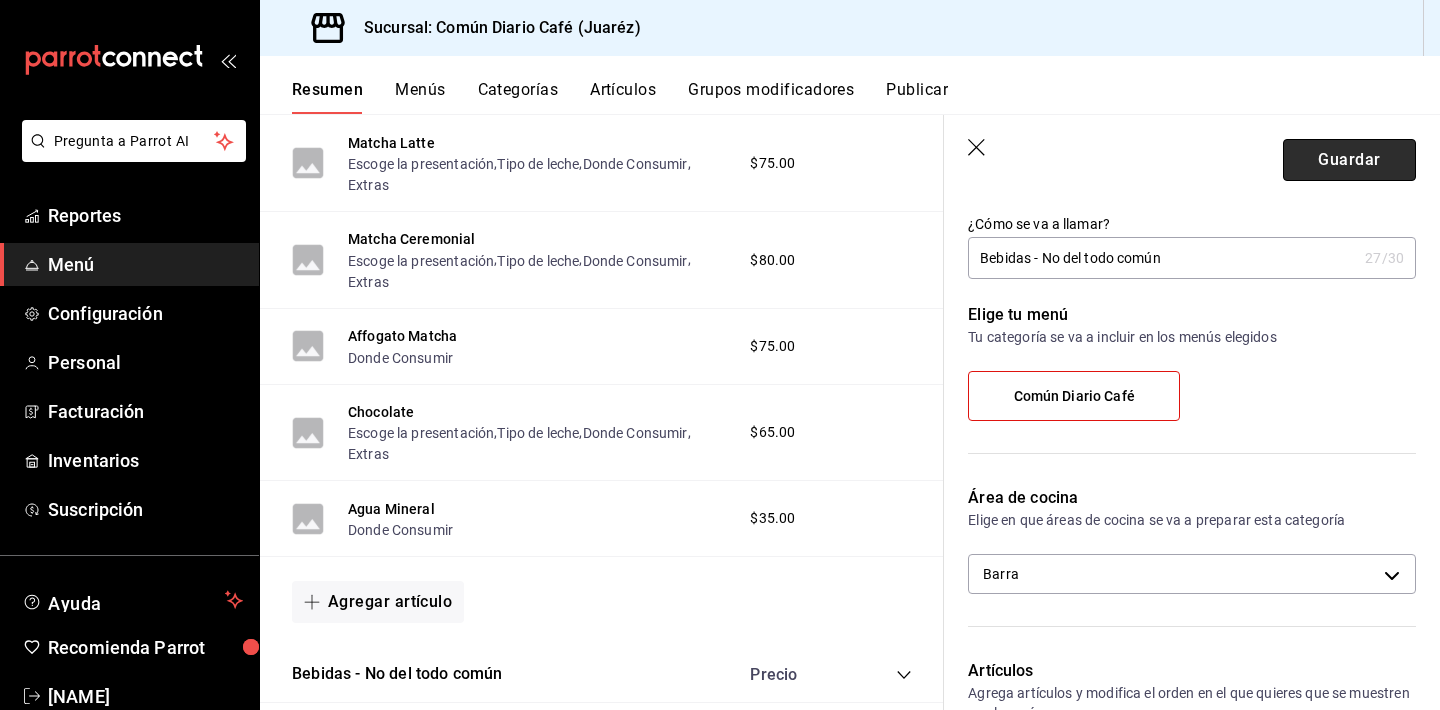 click on "Guardar" at bounding box center [1349, 160] 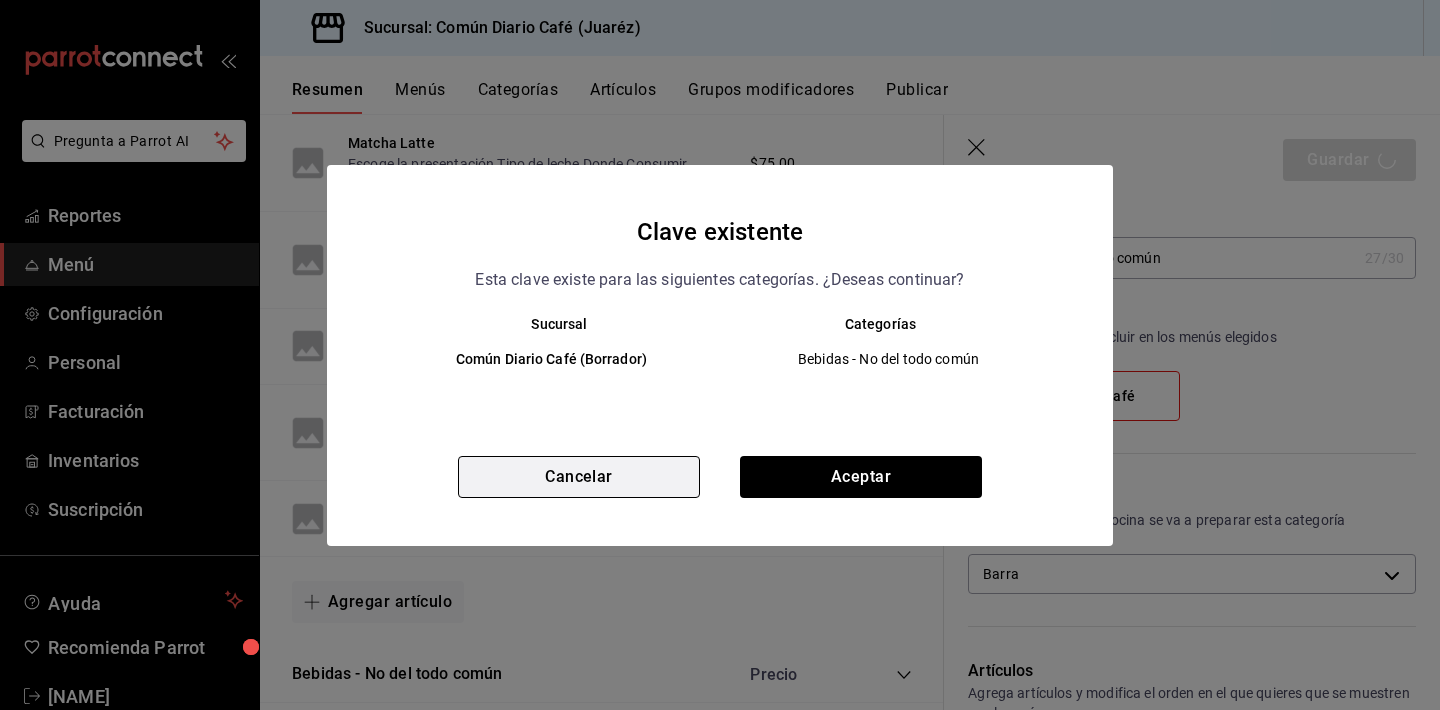 click on "Cancelar" at bounding box center [579, 477] 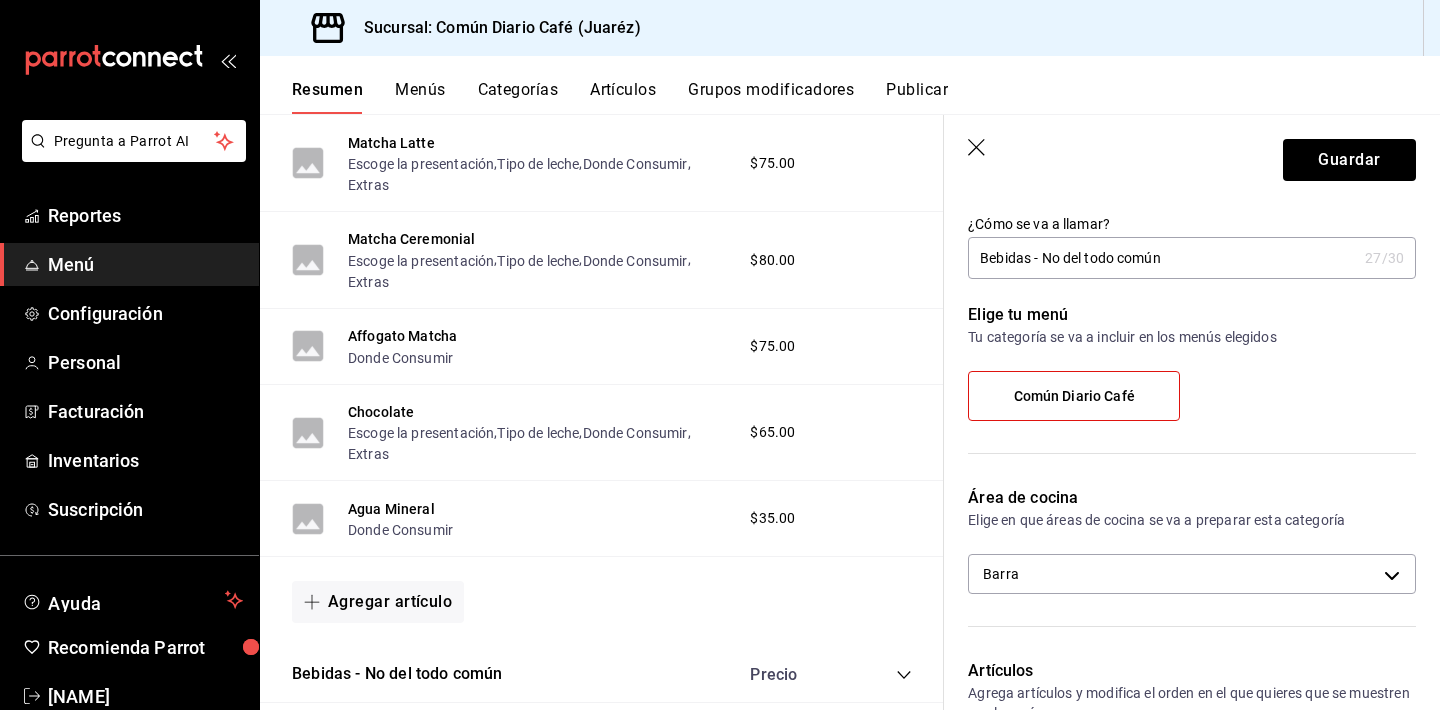 click 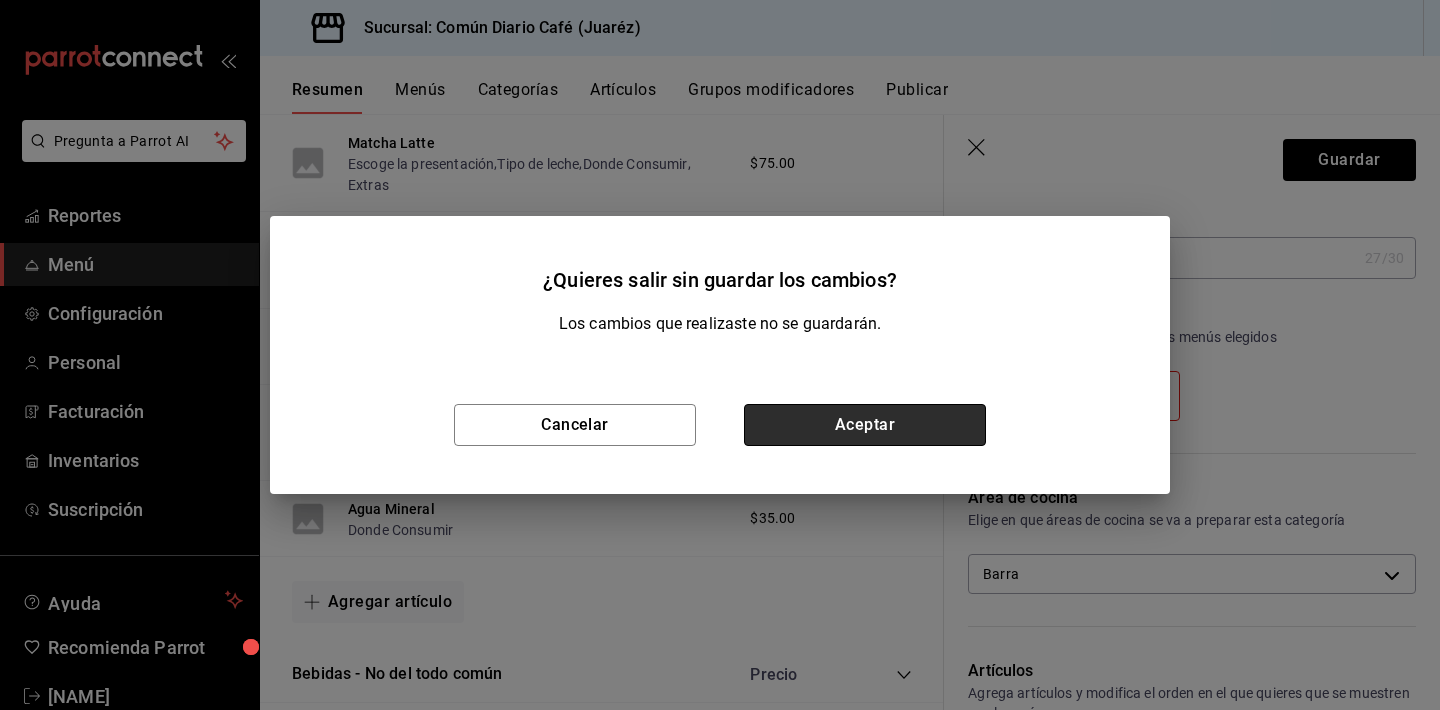 click on "Aceptar" at bounding box center (865, 425) 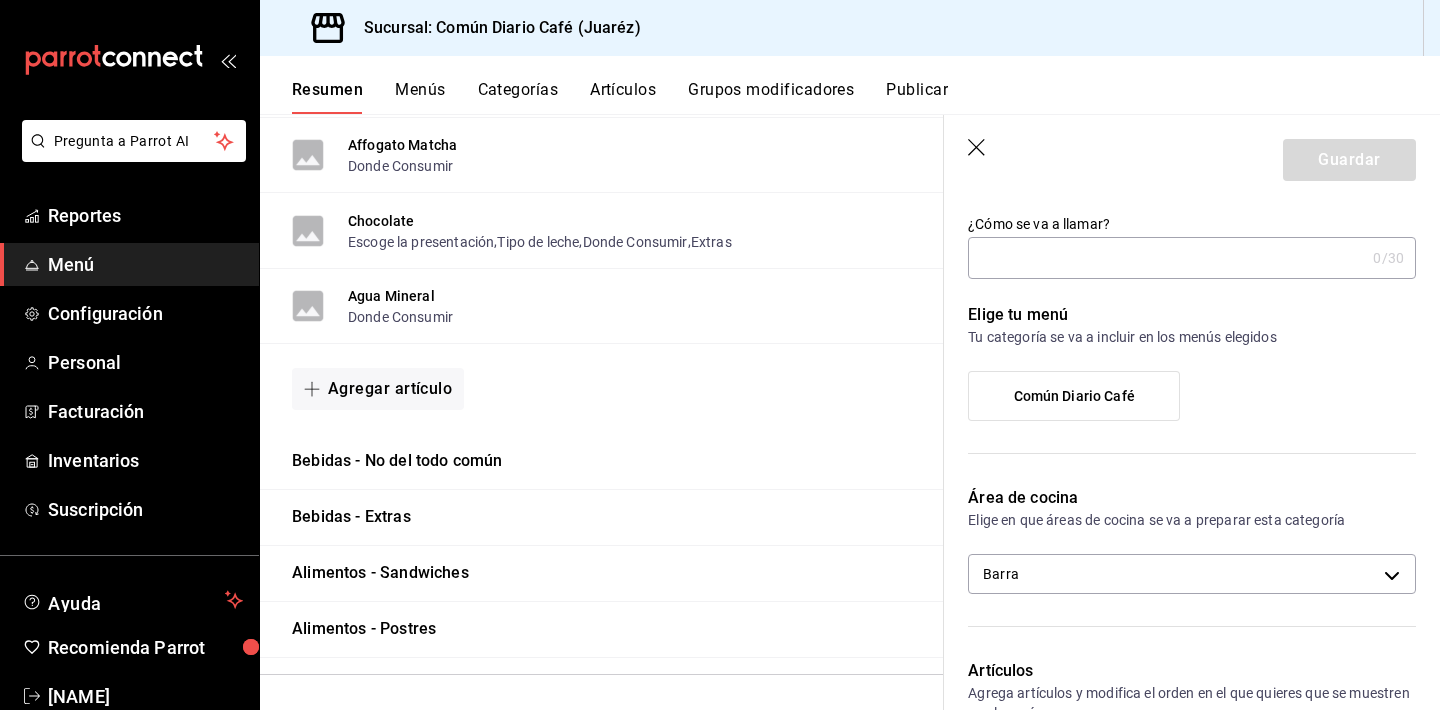 scroll, scrollTop: 0, scrollLeft: 0, axis: both 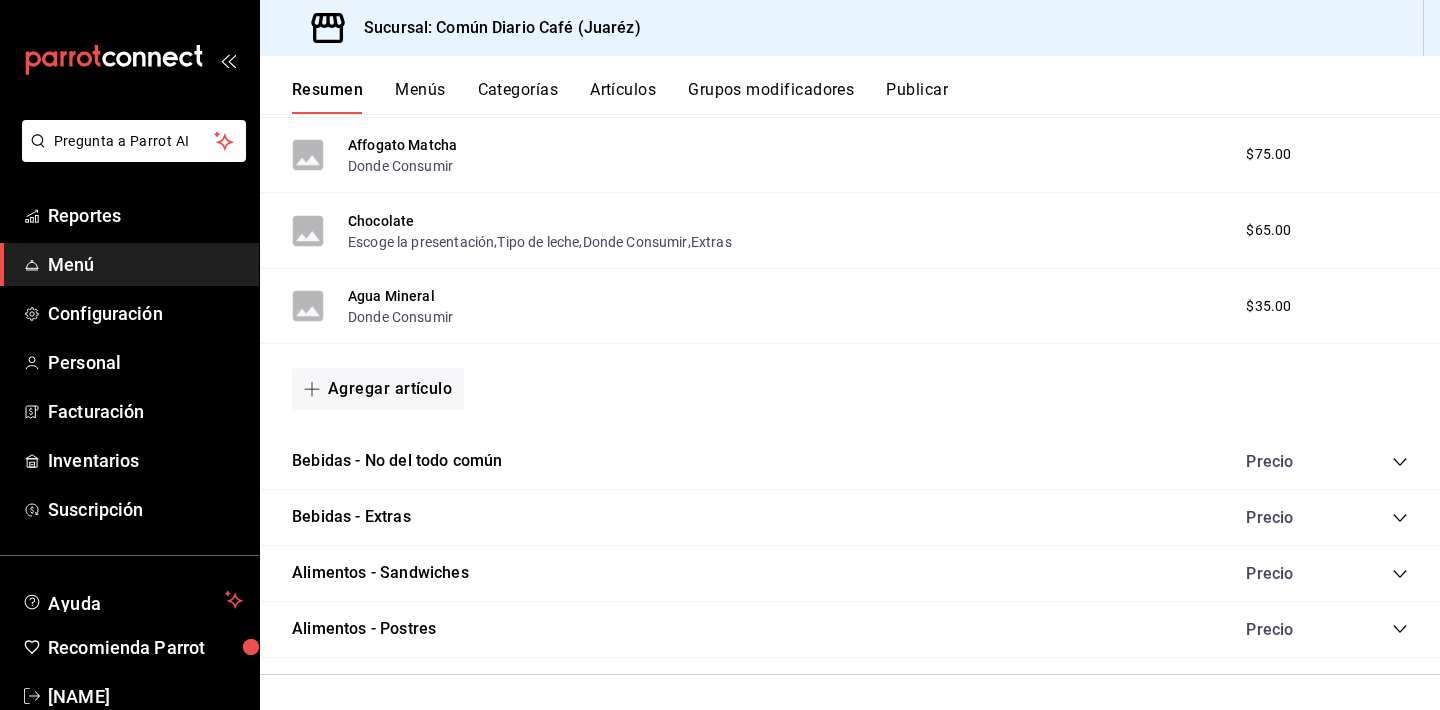 click on "Grupos modificadores" at bounding box center (771, 97) 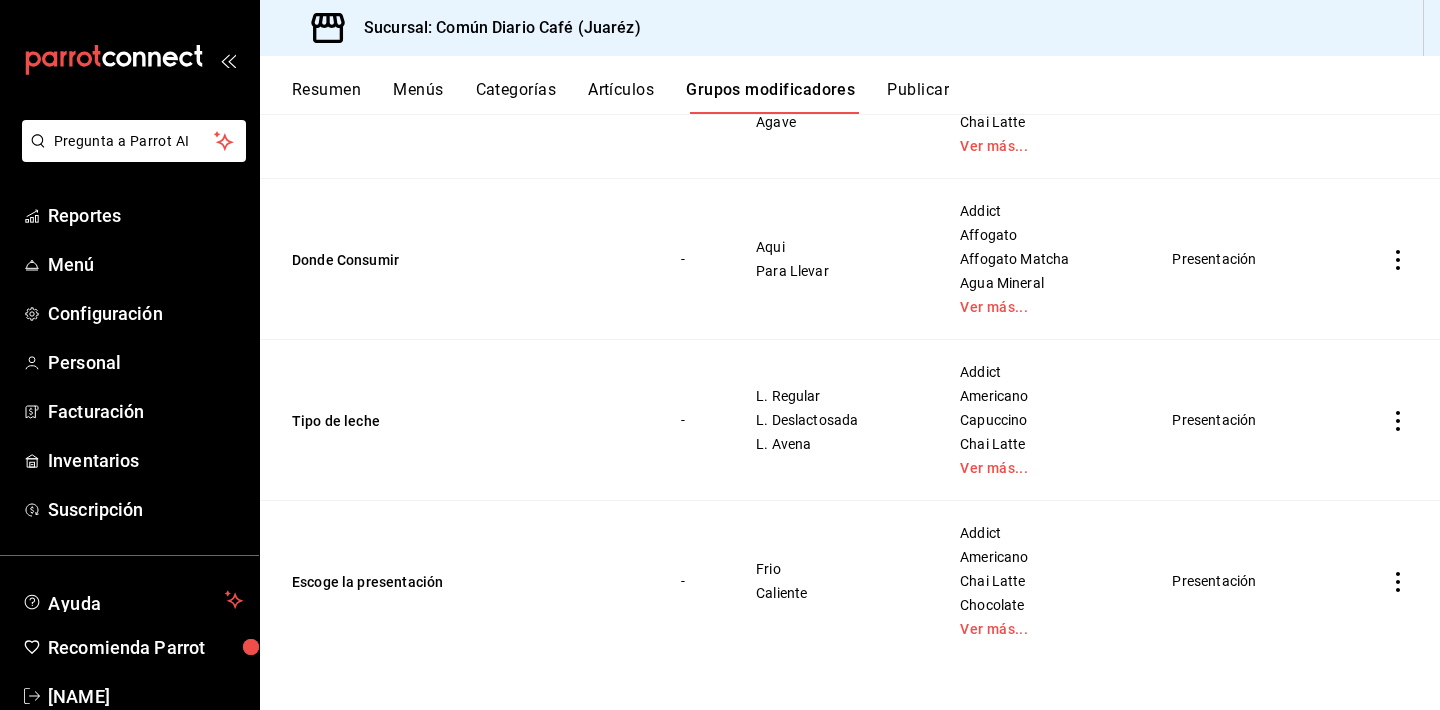 scroll, scrollTop: 319, scrollLeft: 0, axis: vertical 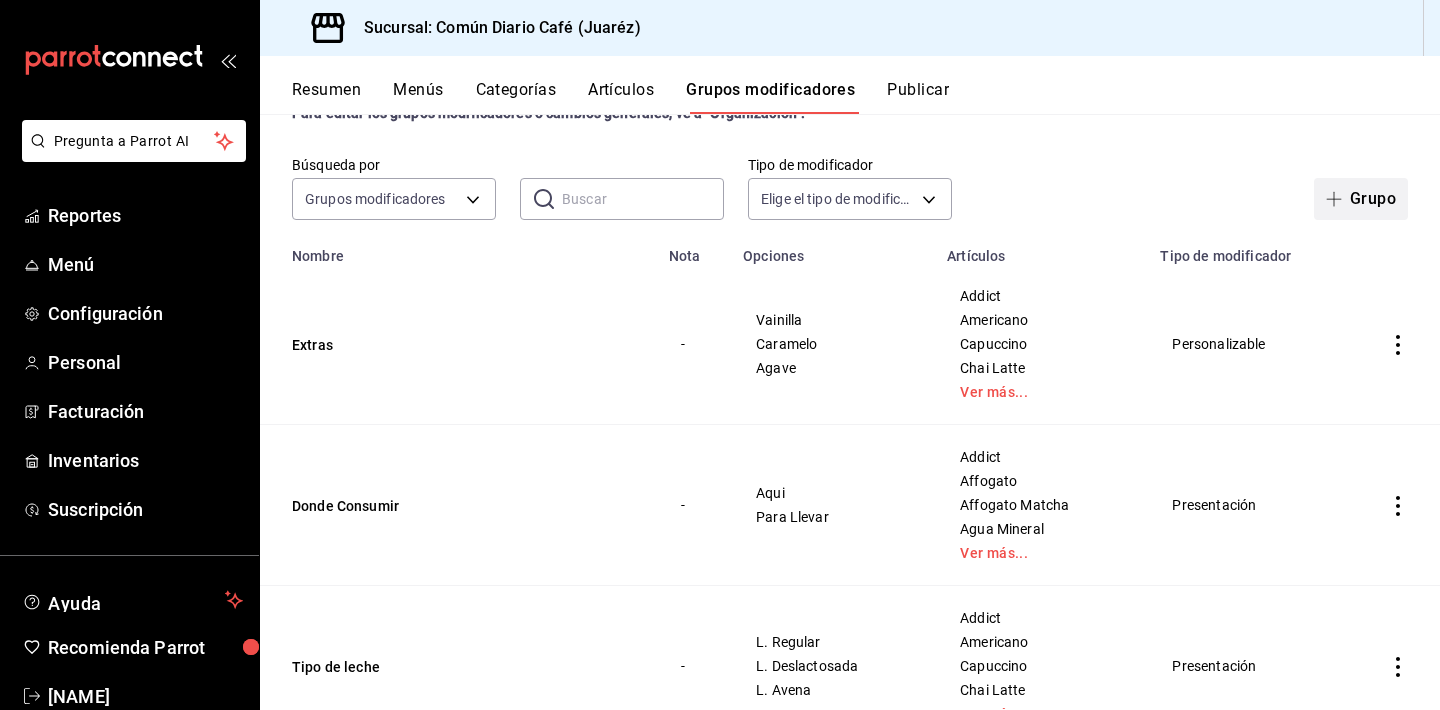 click on "Grupo" at bounding box center [1361, 199] 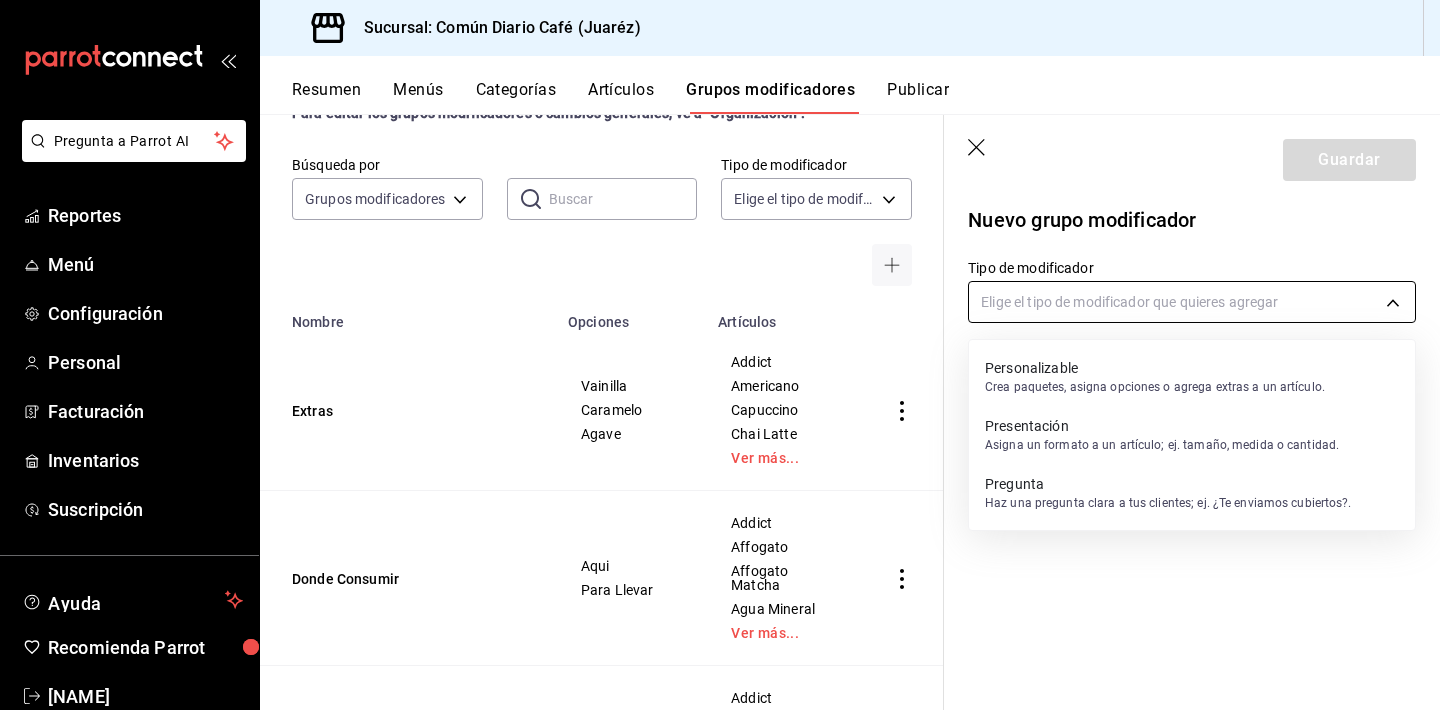 click on "Pregunta a Parrot AI Reportes   Menú   Configuración   Personal   Facturación   Inventarios   Suscripción   Ayuda Recomienda Parrot   Héctor Morales   Sugerir nueva función   Sucursal: Común Diario Café (Juaréz) Resumen Menús Categorías Artículos Grupos modificadores Publicar Grupos modificadores sucursal Para editar los grupos modificadores o cambios generales, ve a “Organización”. Búsqueda por Grupos modificadores GROUP ​ ​ Tipo de modificador Elige el tipo de modificador Nombre Opciones Artículos Extras Vainilla Caramelo Agave Addict Americano Capuccino Chai Latte Ver más... Donde Consumir Aqui Para Llevar Addict Affogato Affogato Matcha Agua Mineral Ver más... Tipo de leche L. Regular L. Deslactosada L. Avena Addict Americano Capuccino Chai Latte Ver más... Escoge la presentación Frio Caliente Addict Americano Chai Latte Chocolate Ver más... Guardar Nuevo grupo modificador Tipo de modificador Elige el tipo de modificador que quieres agregar Ver video tutorial Ir a video   Menú" at bounding box center [720, 355] 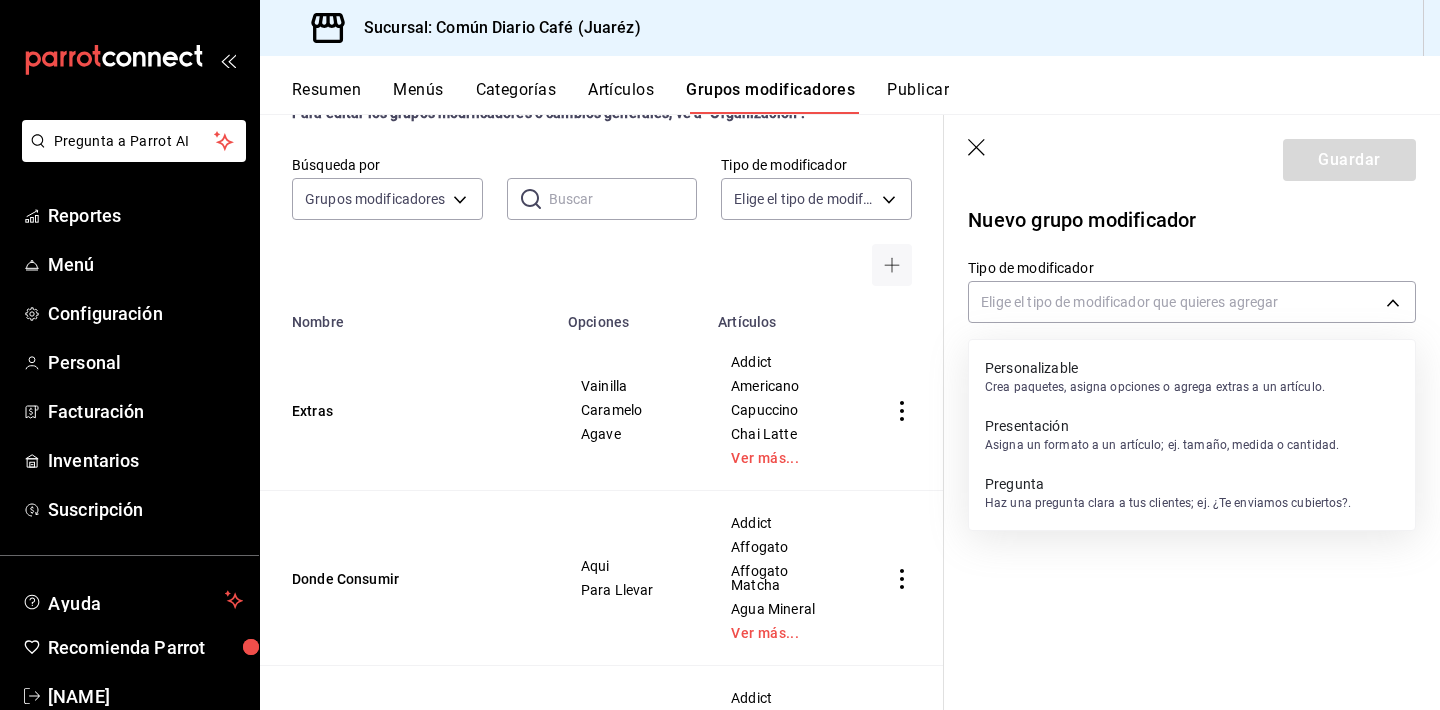 click on "Presentación" at bounding box center [1162, 426] 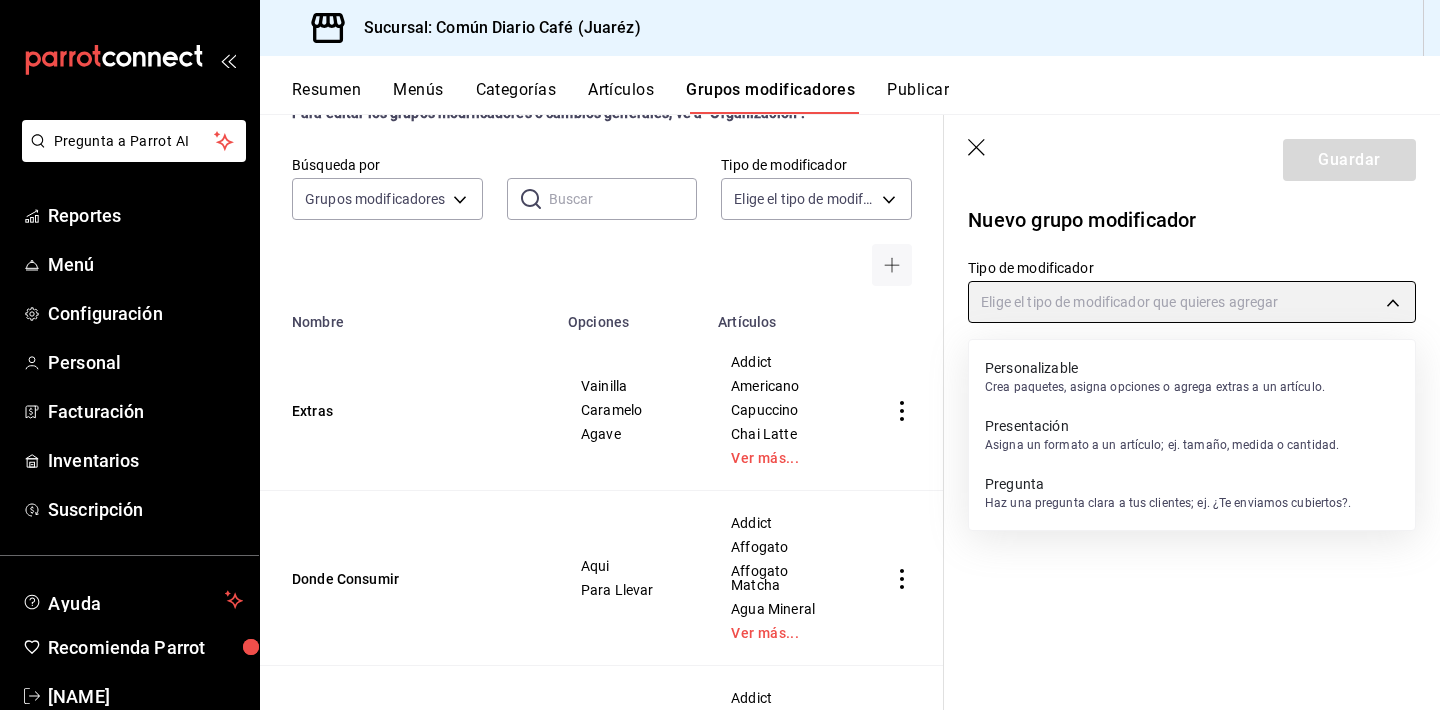 type on "PRESENTATION" 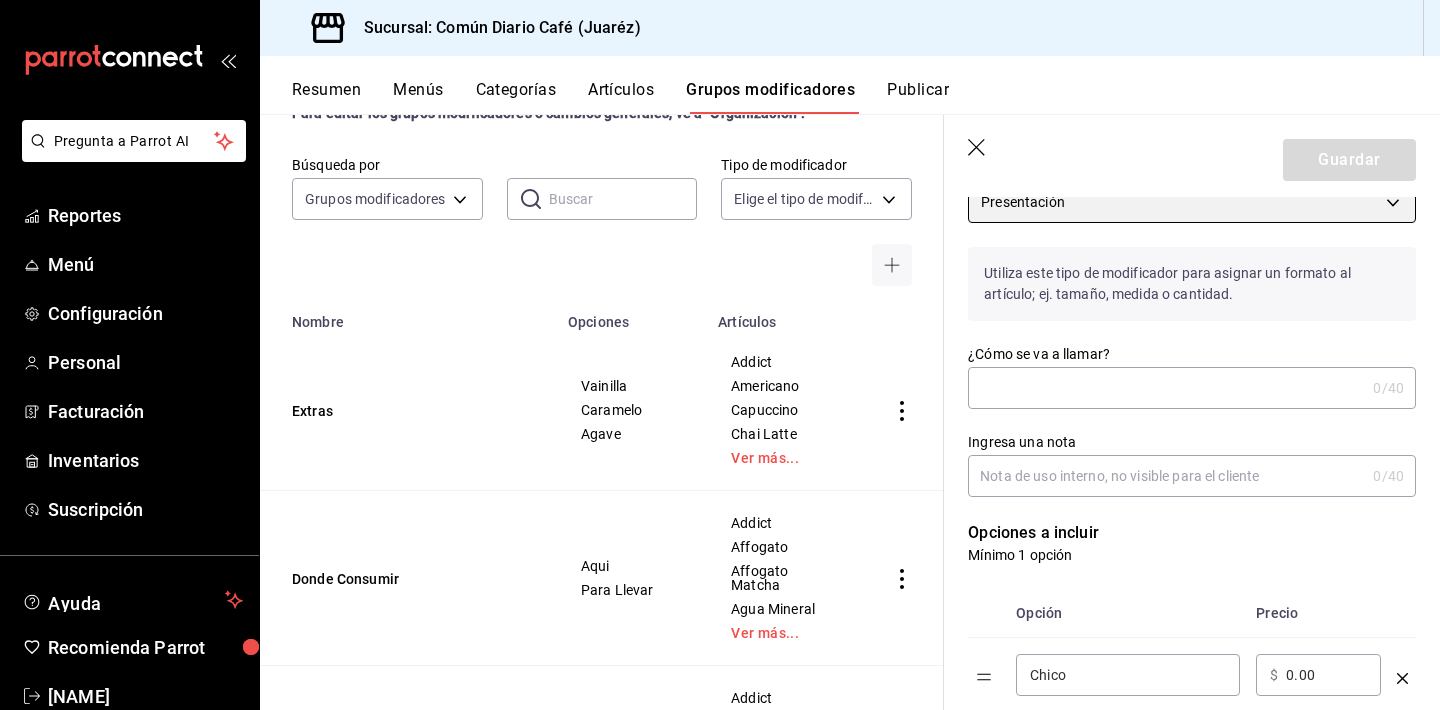 scroll, scrollTop: 102, scrollLeft: 0, axis: vertical 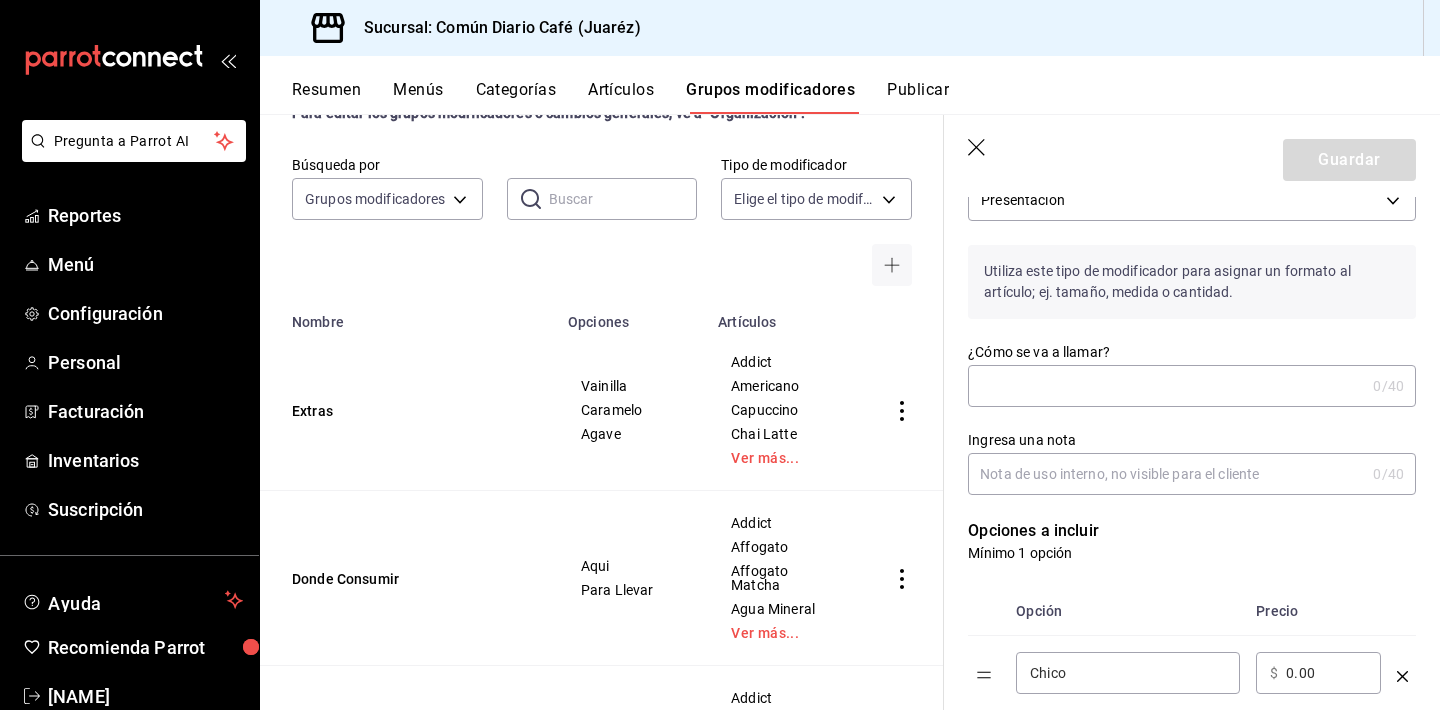 click on "¿Cómo se va a llamar?" at bounding box center (1166, 386) 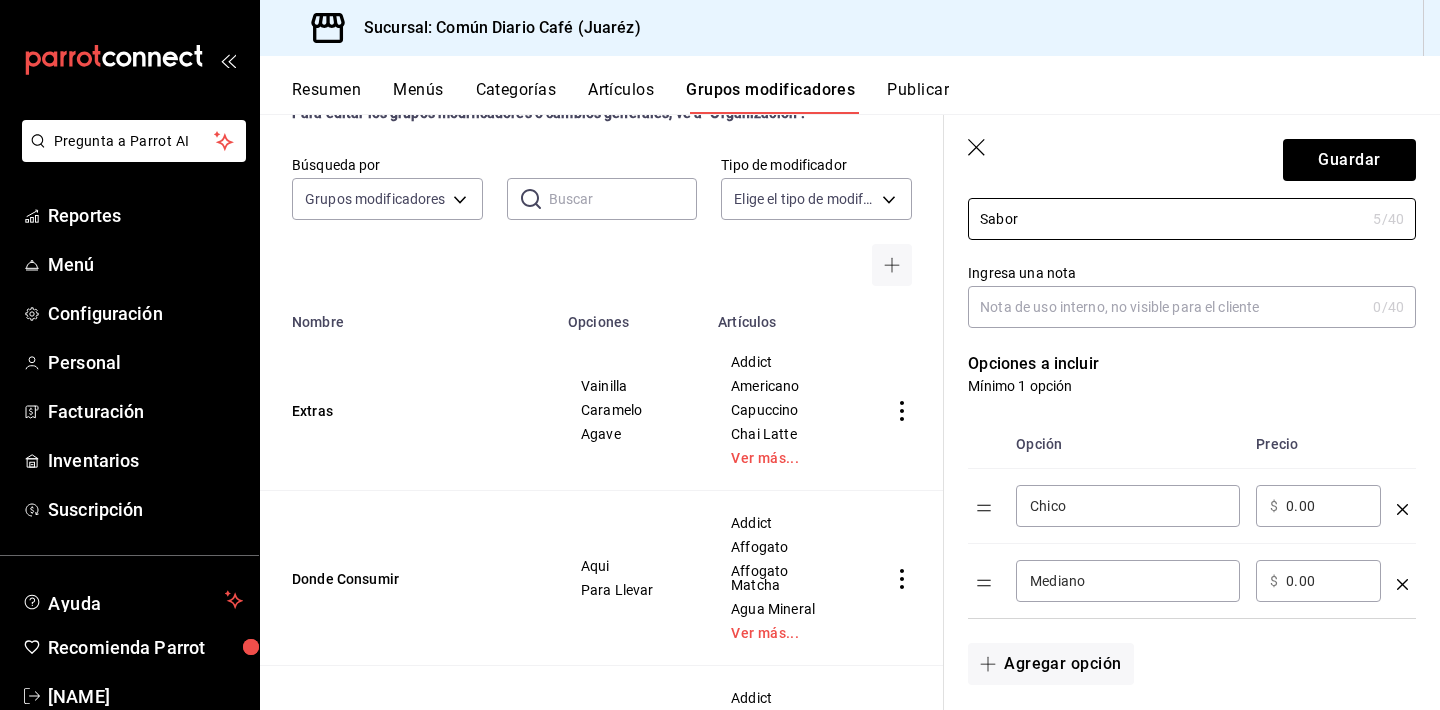 scroll, scrollTop: 270, scrollLeft: 0, axis: vertical 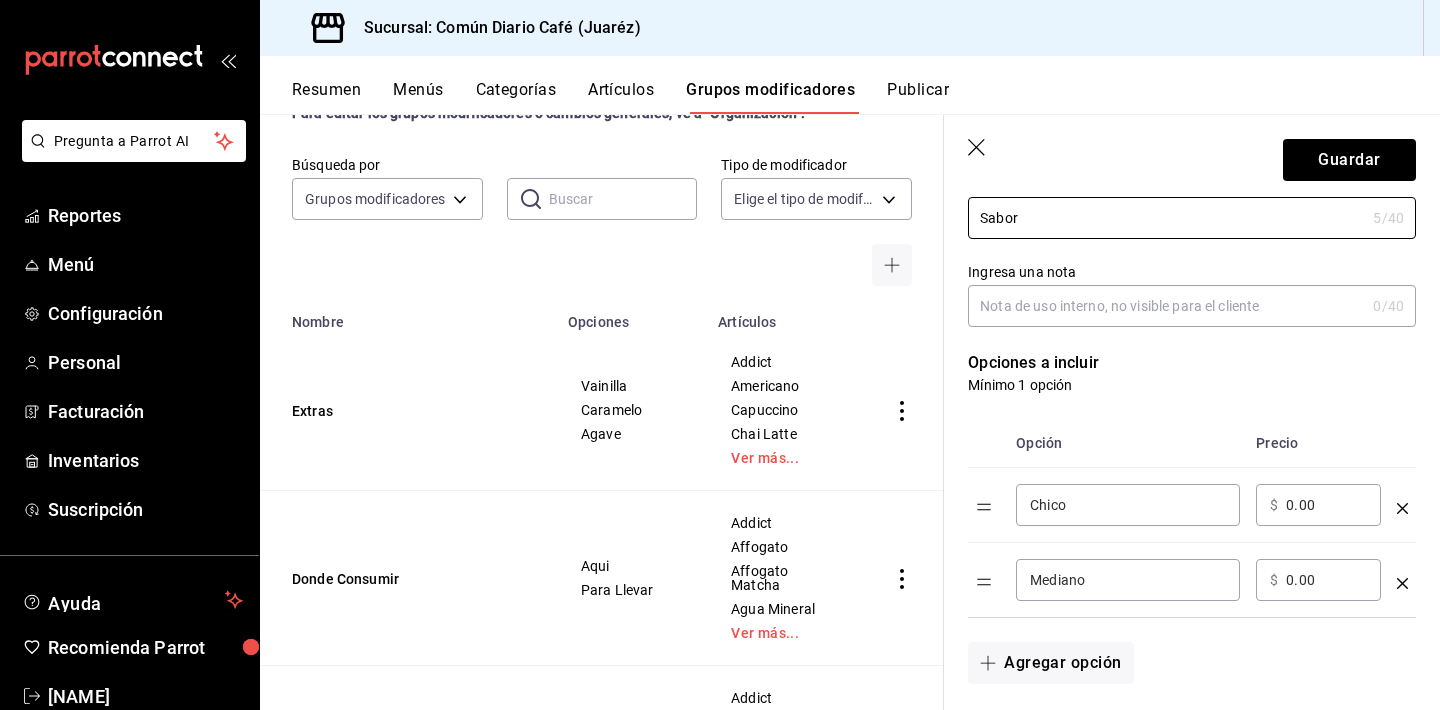 type on "Sabor" 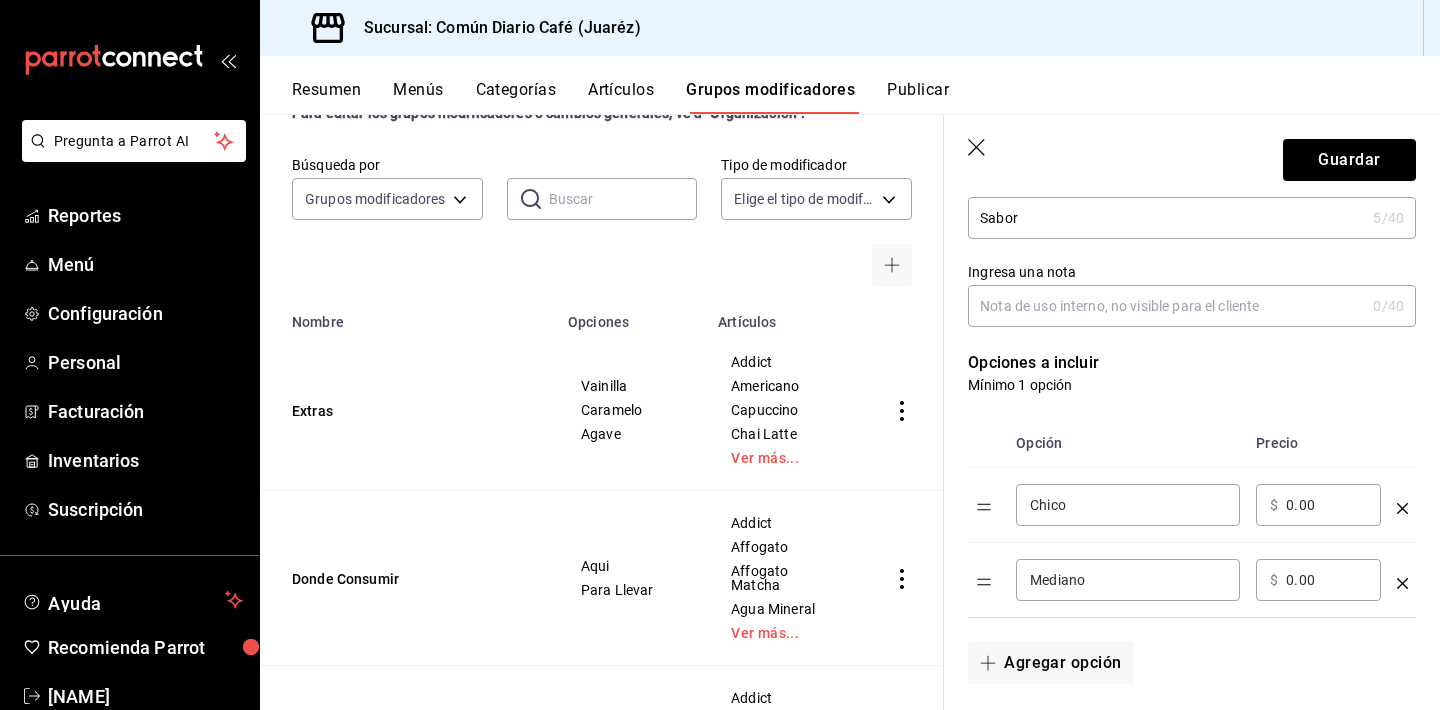 click on "Chico" at bounding box center [1128, 505] 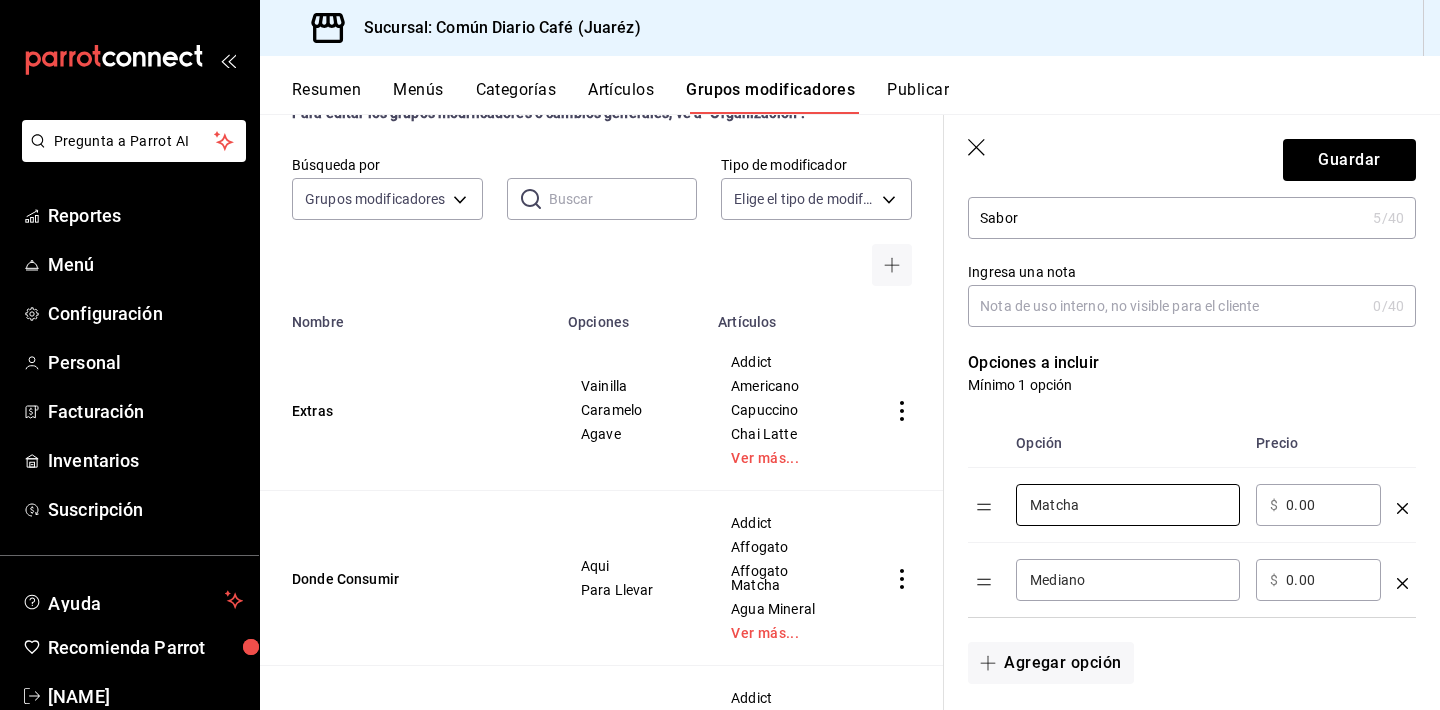 type on "Matcha" 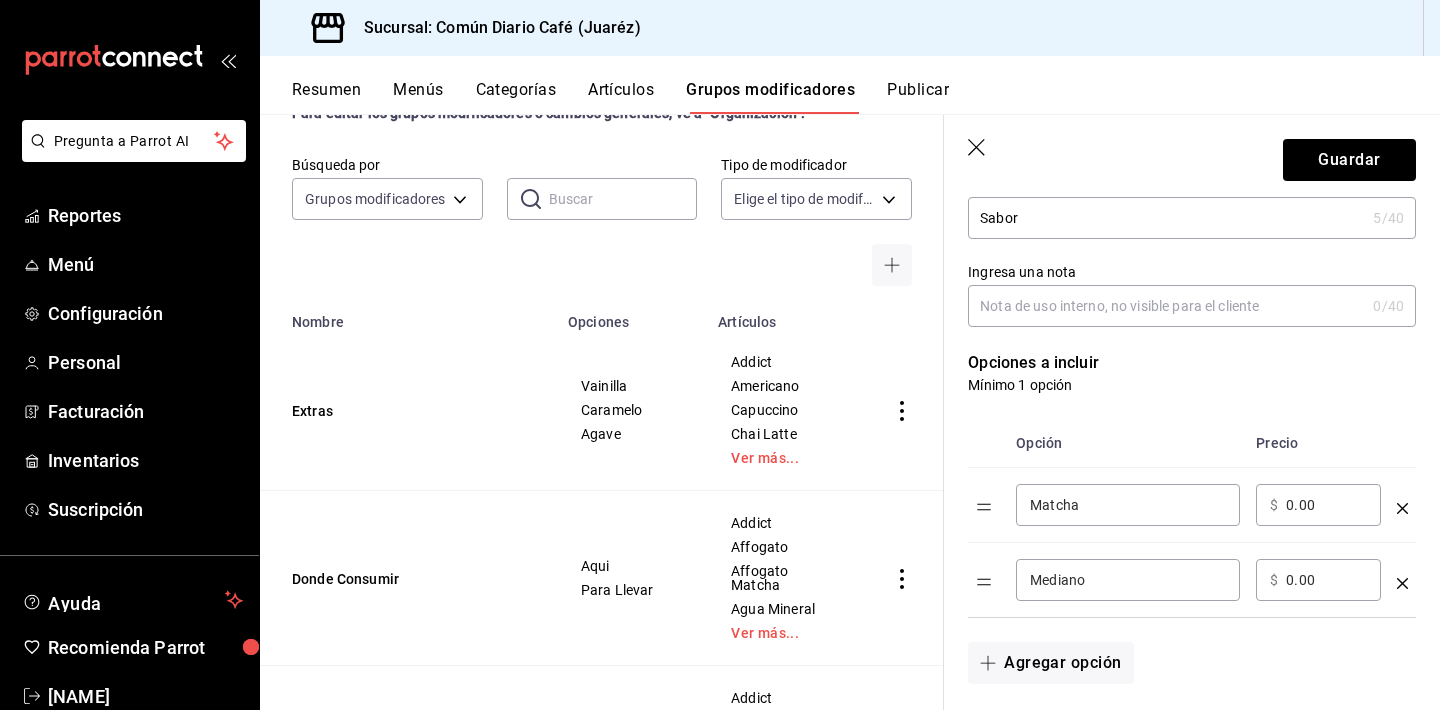 click on "Mediano" at bounding box center [1128, 580] 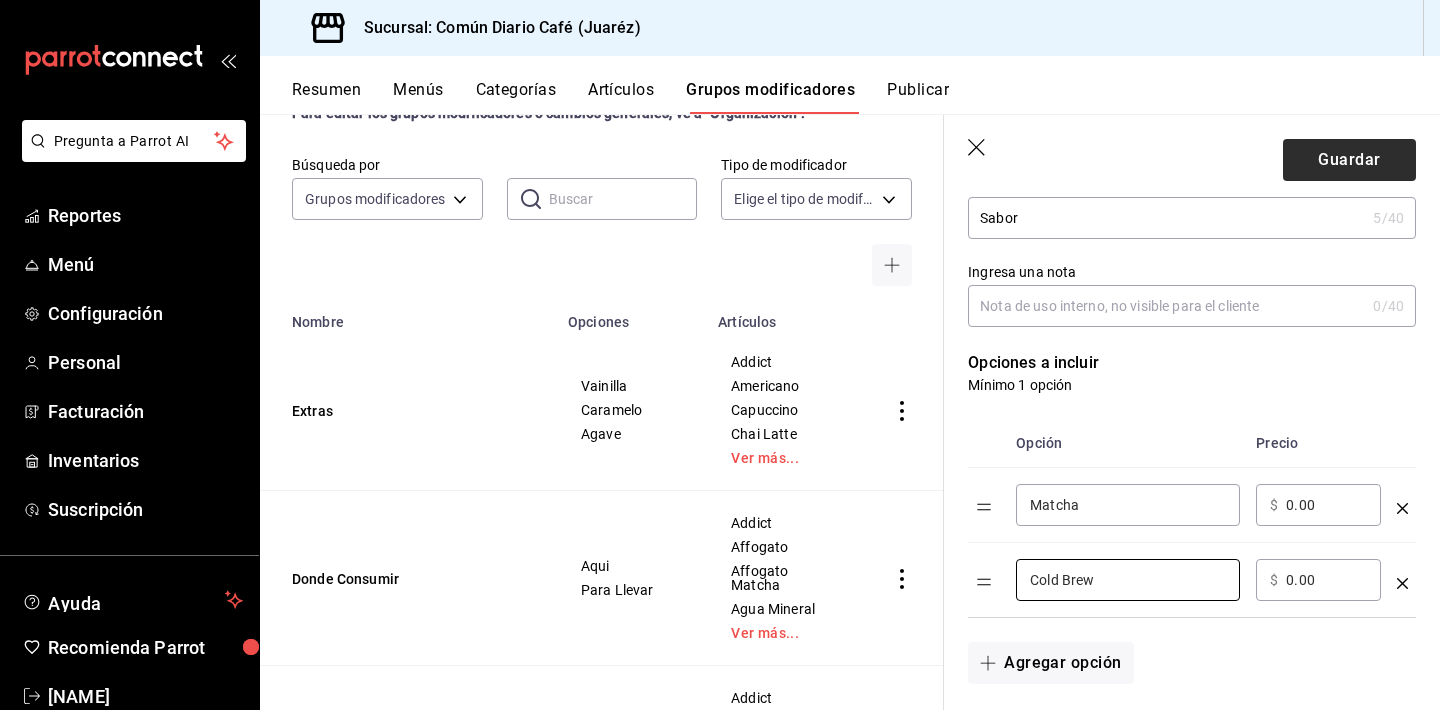 type on "Cold Brew" 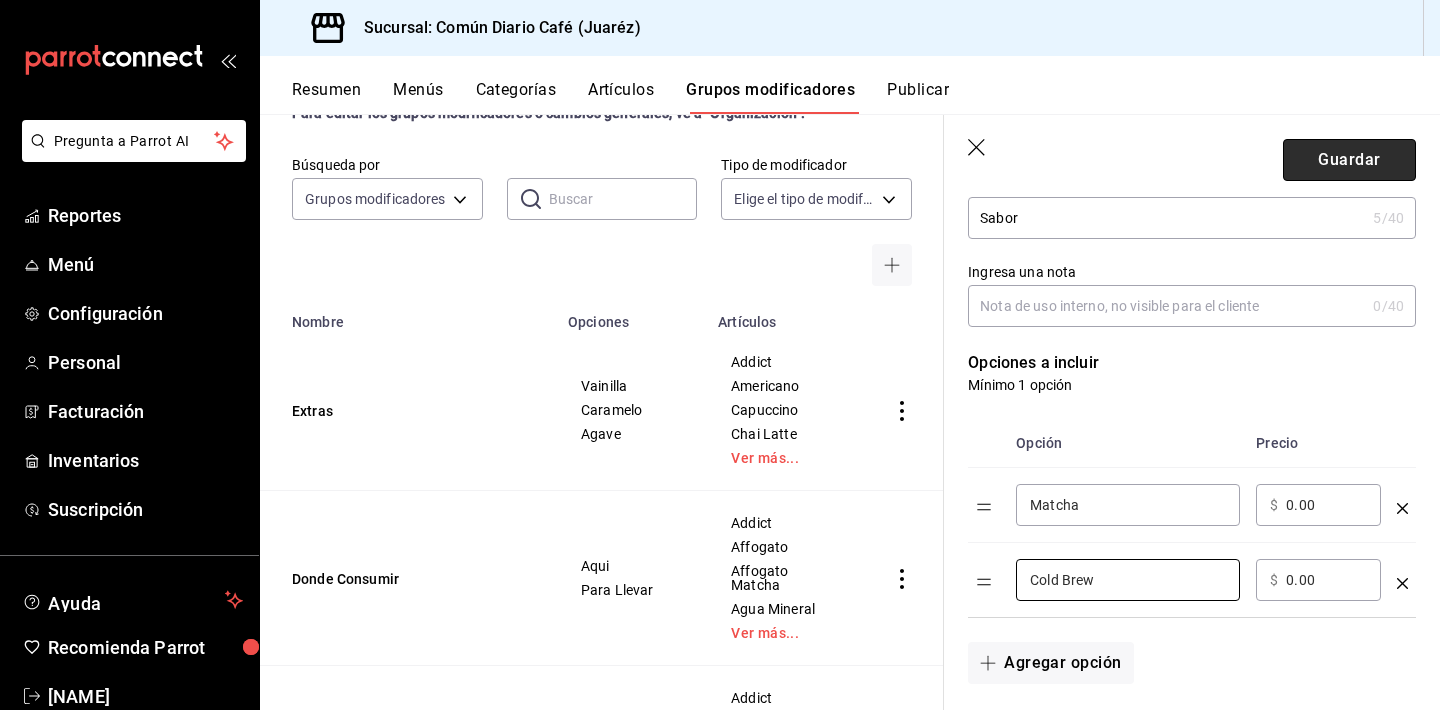 click on "Guardar" at bounding box center (1349, 160) 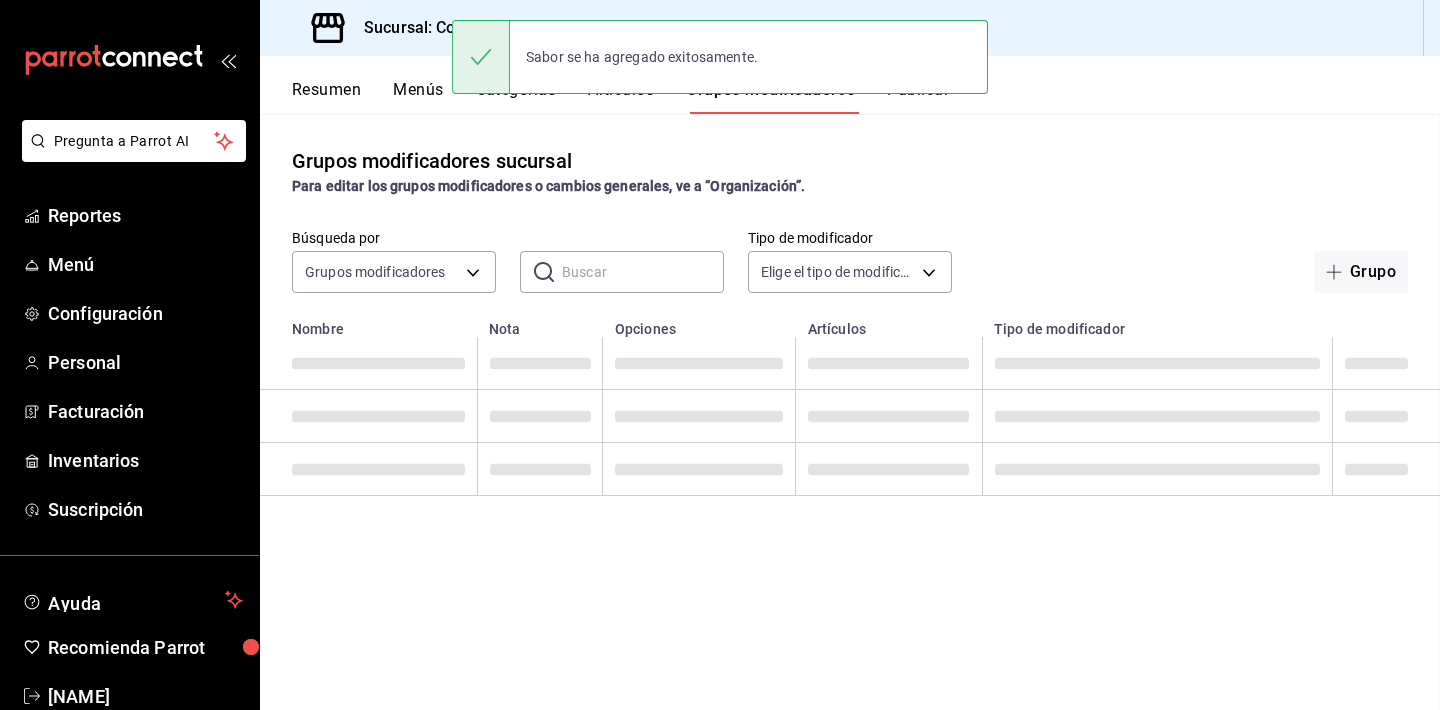 scroll, scrollTop: 0, scrollLeft: 0, axis: both 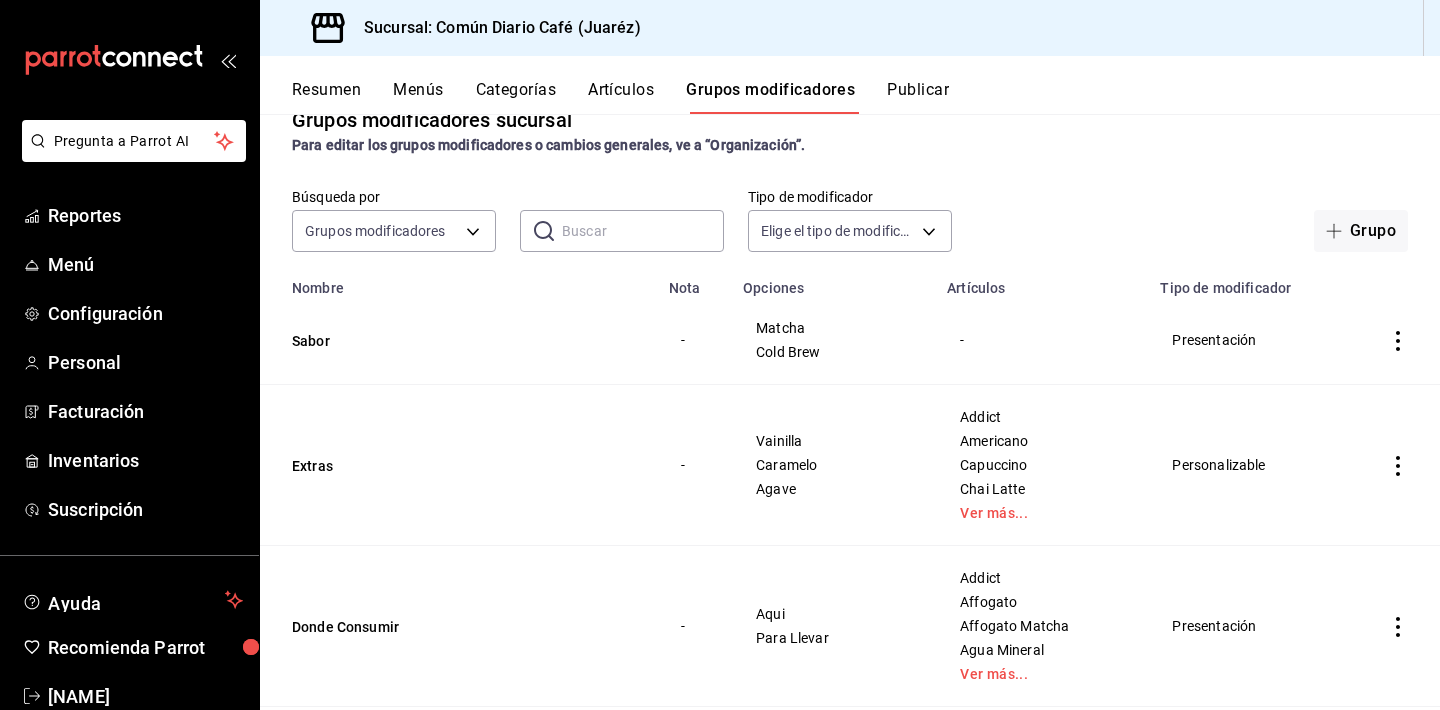 click on "Sabor" at bounding box center (458, 340) 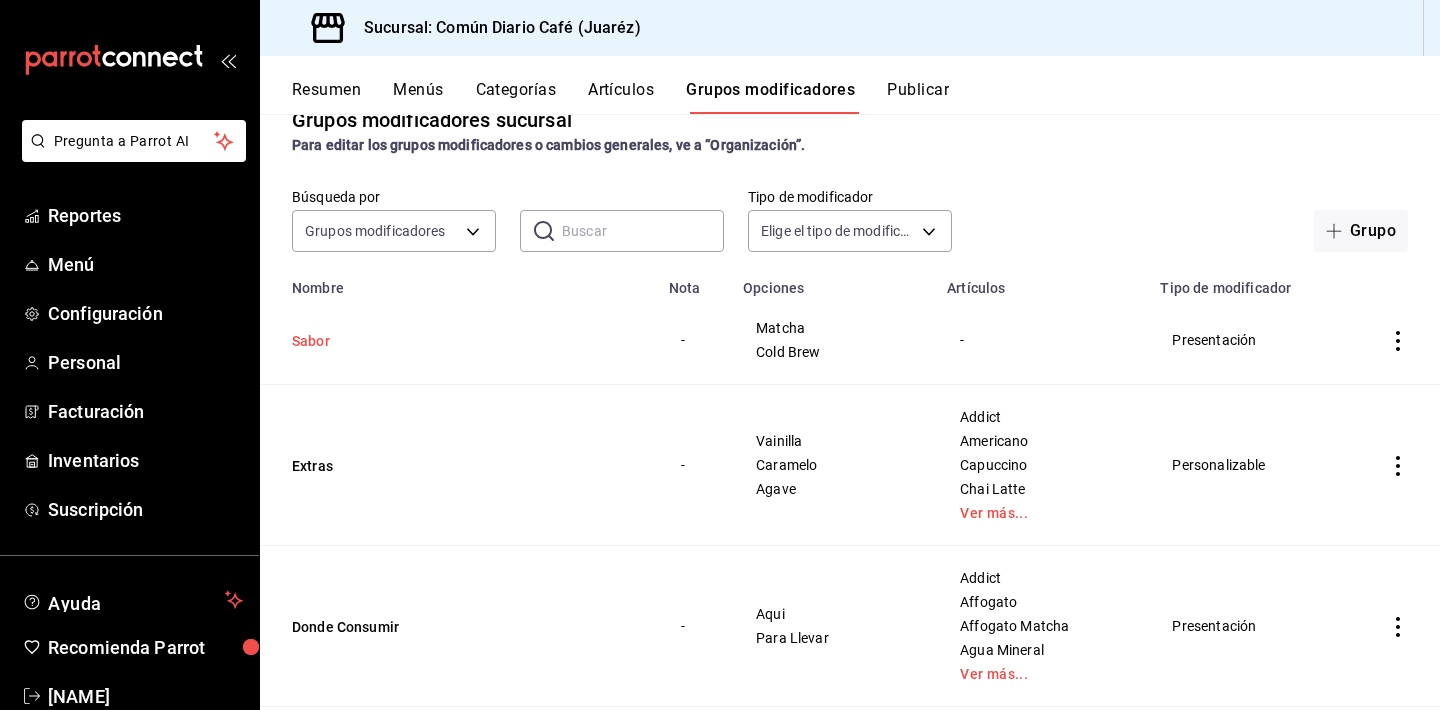 click on "Sabor" at bounding box center (412, 341) 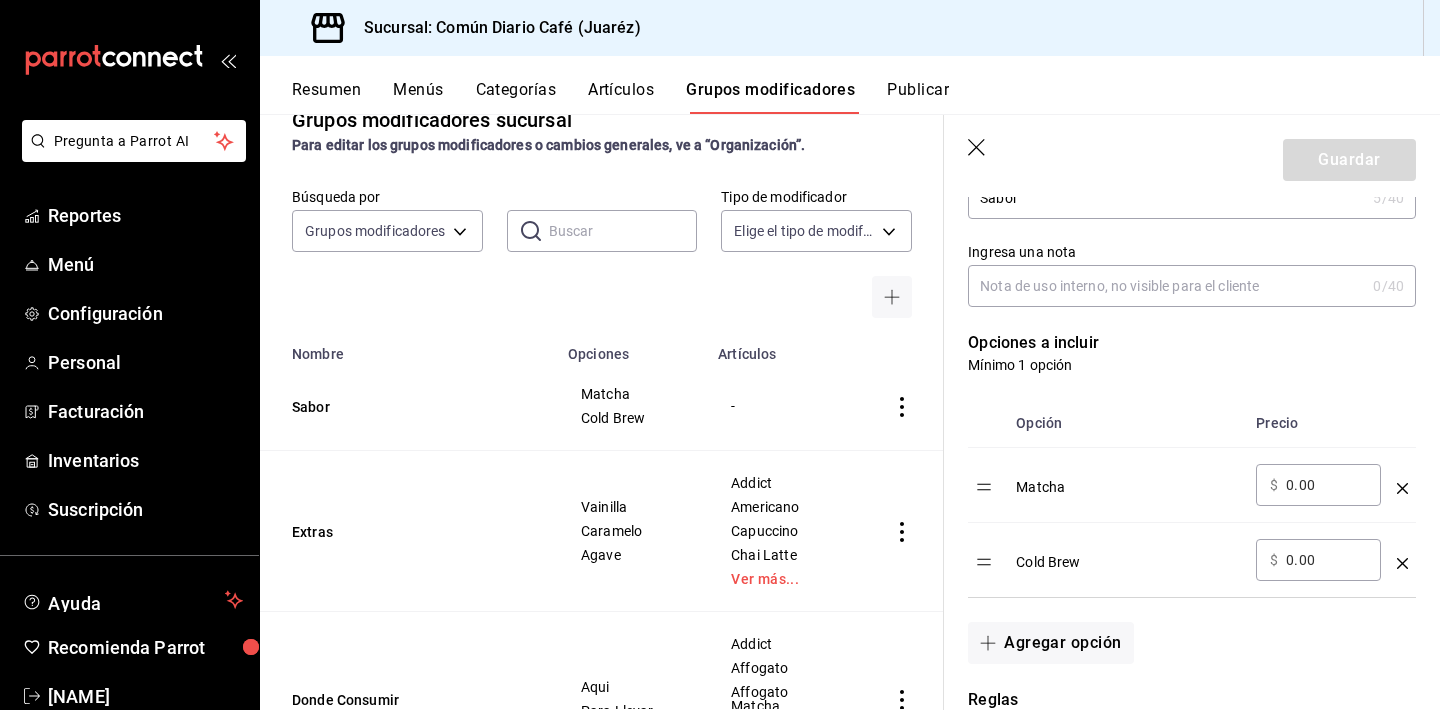 scroll, scrollTop: 431, scrollLeft: 0, axis: vertical 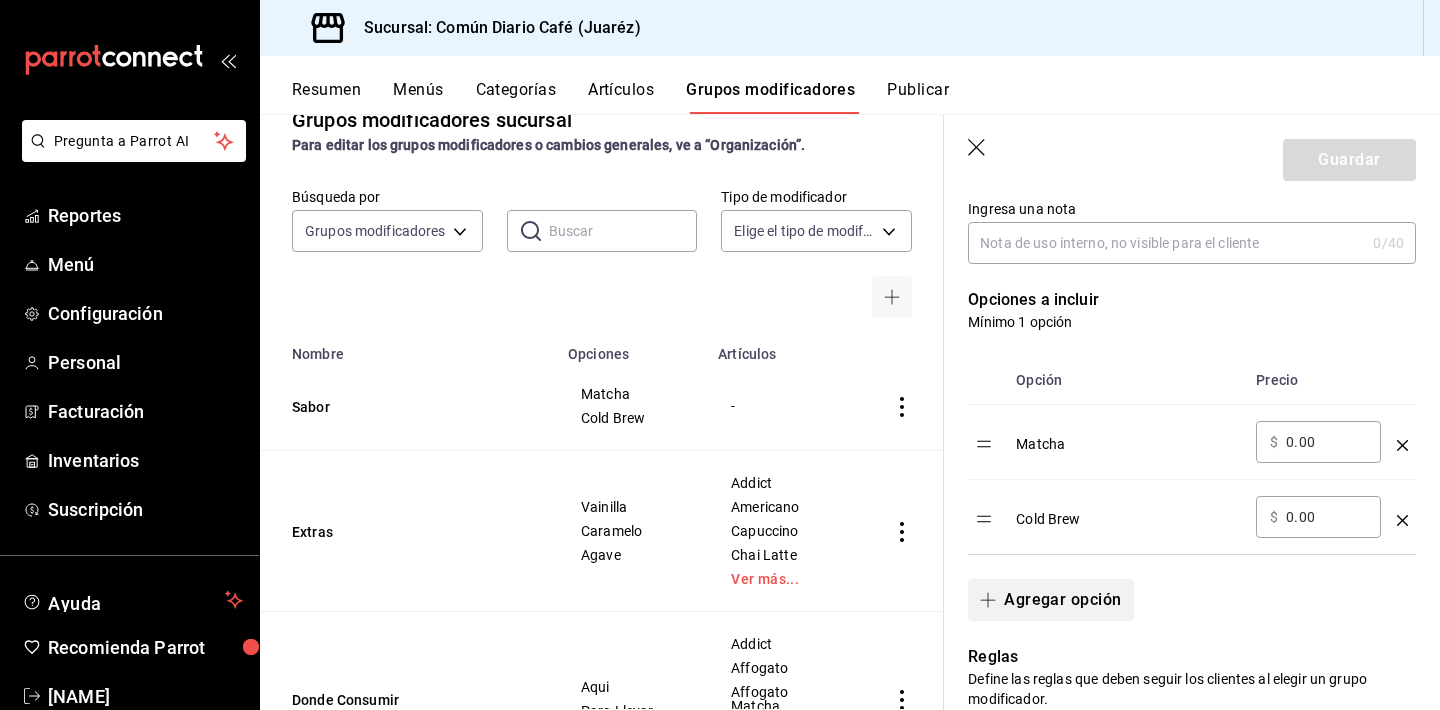 click on "Agregar opción" at bounding box center [1050, 600] 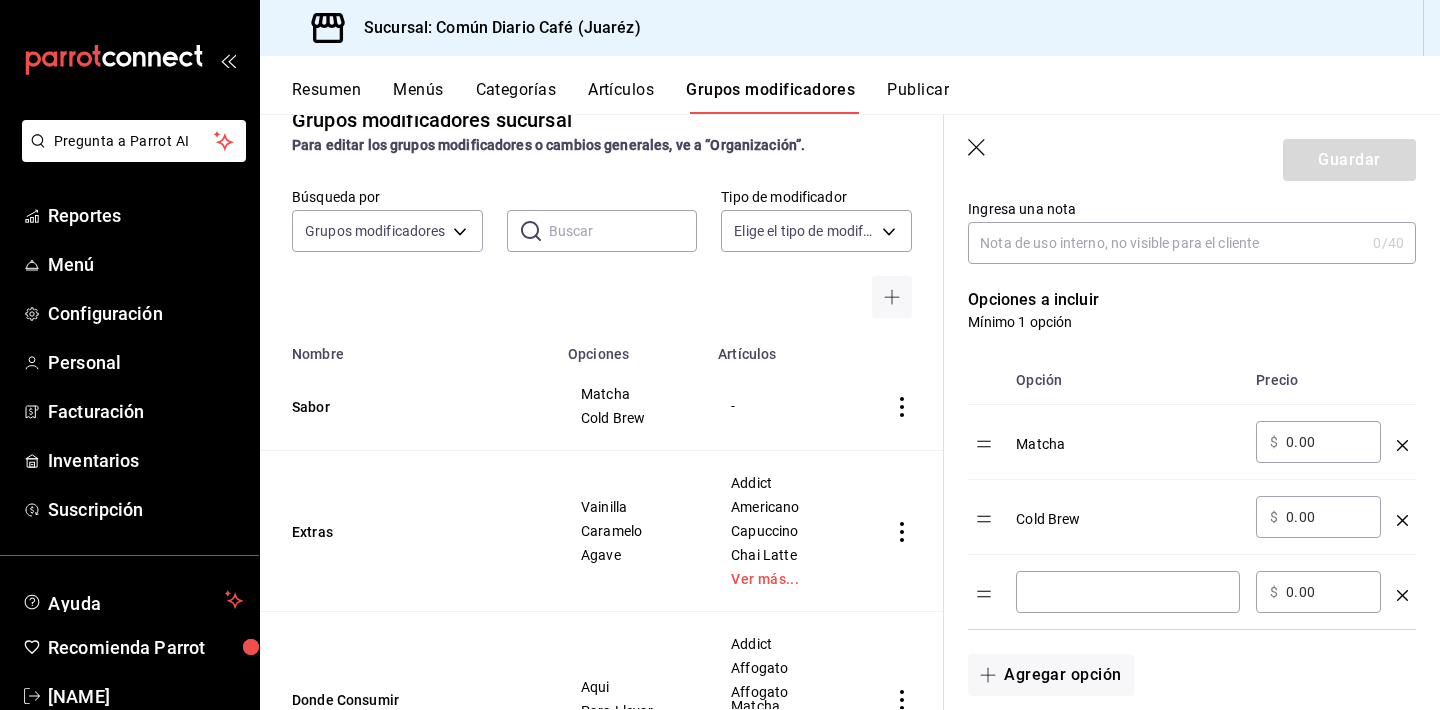 click at bounding box center (1128, 592) 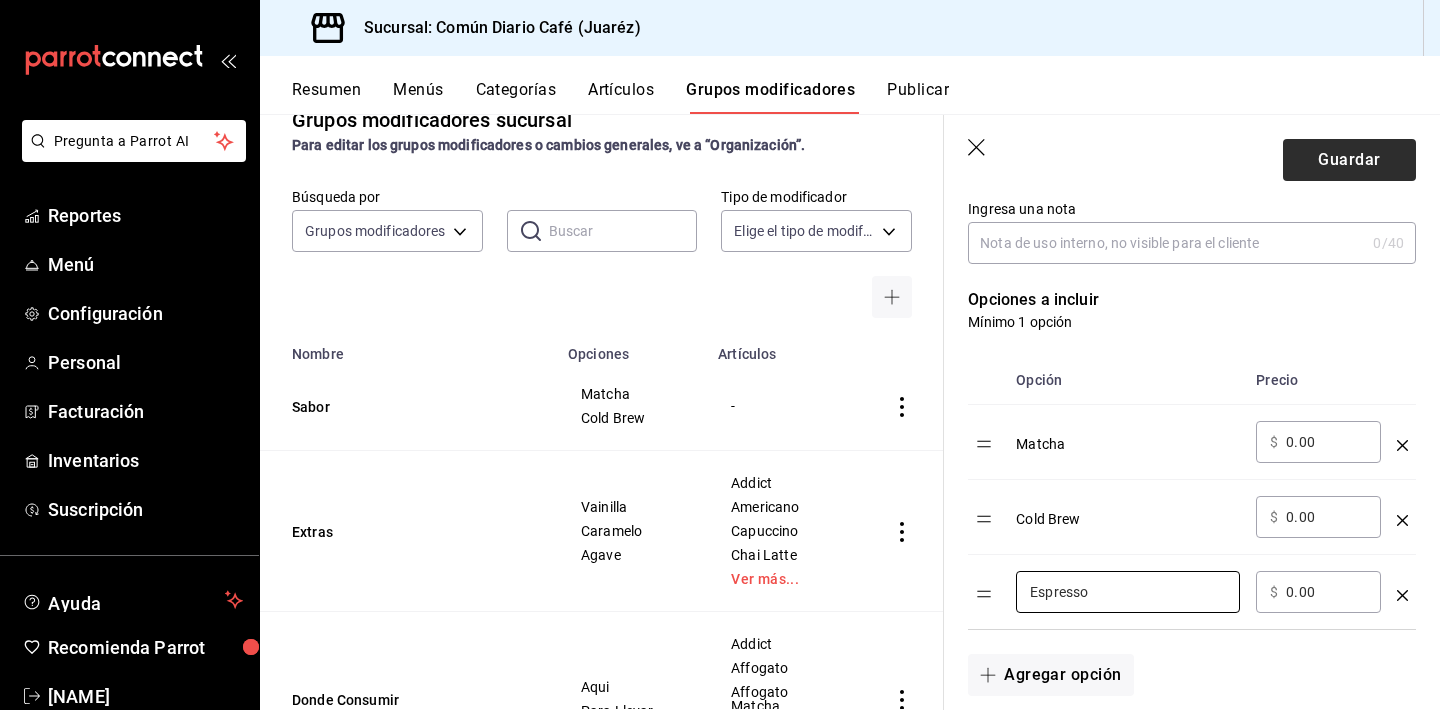 type on "Espresso" 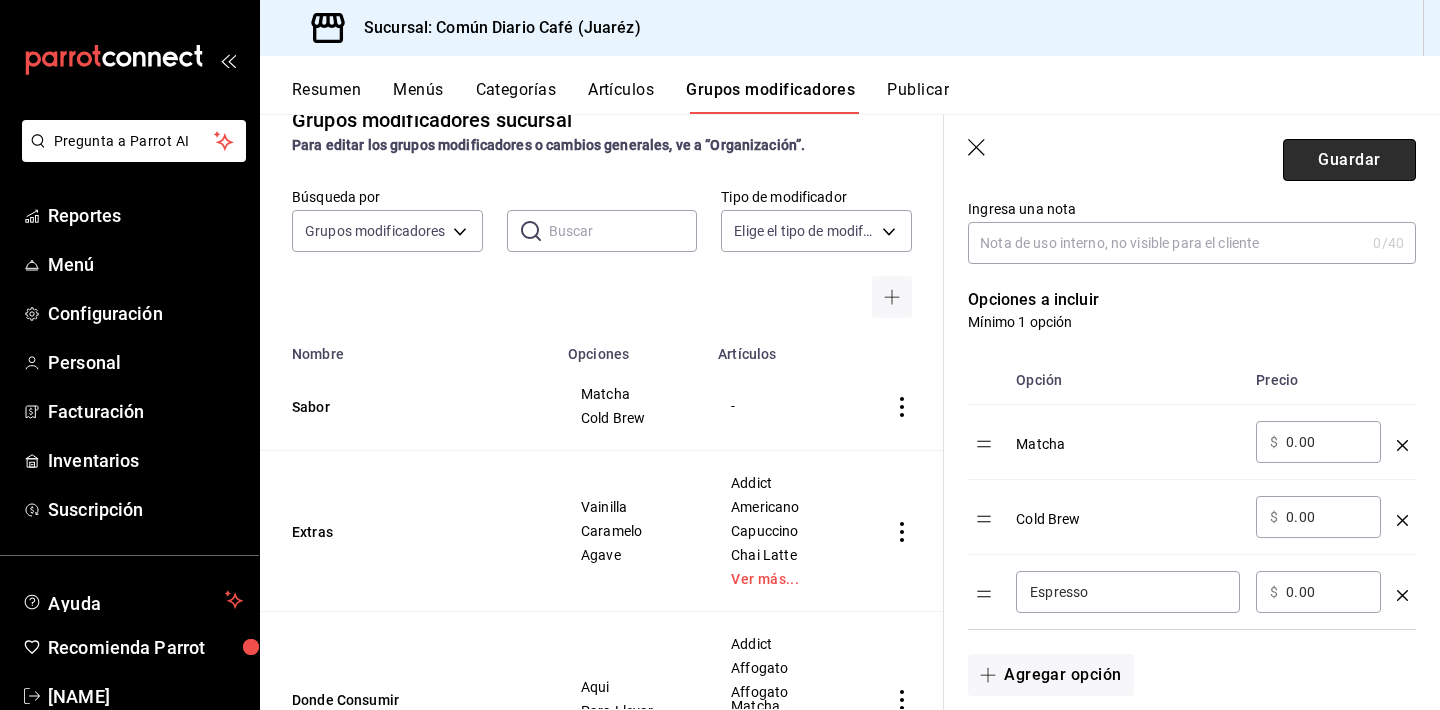 click on "Guardar" at bounding box center (1349, 160) 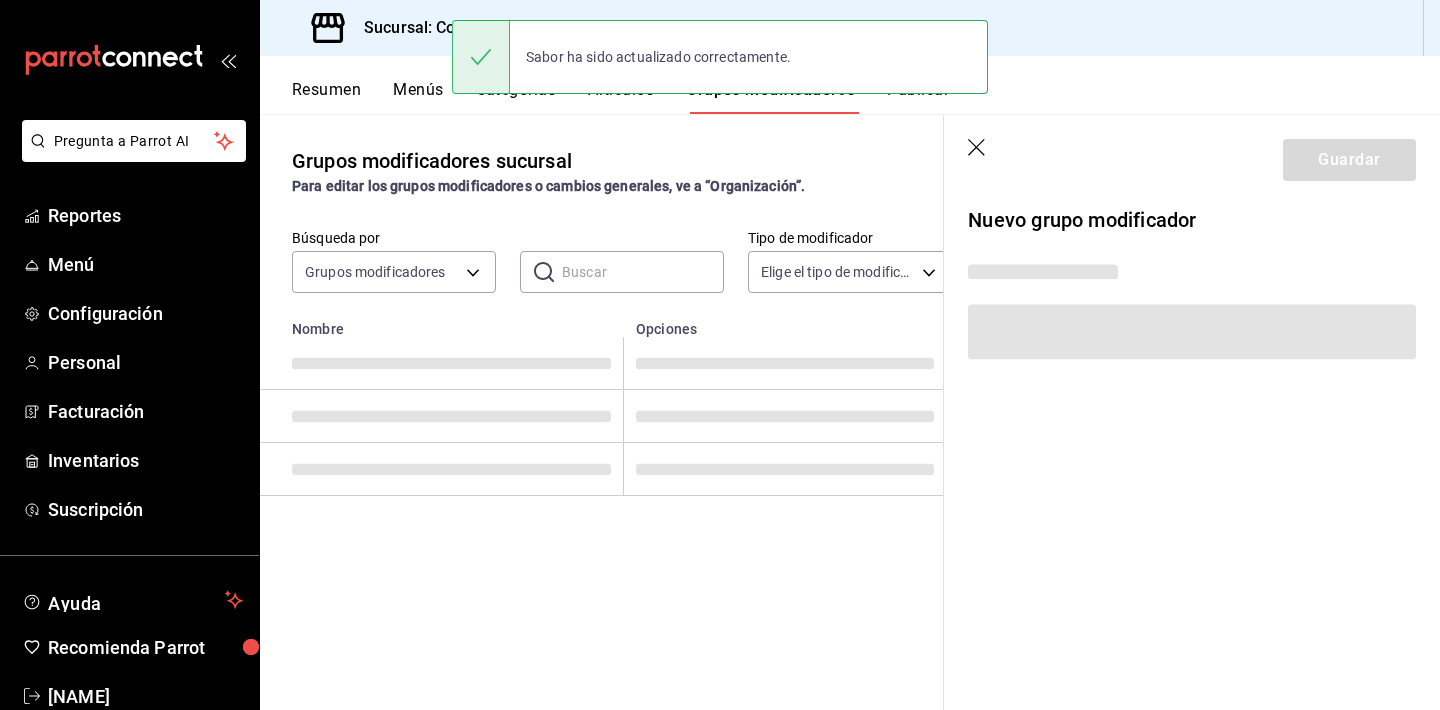 scroll, scrollTop: 0, scrollLeft: 0, axis: both 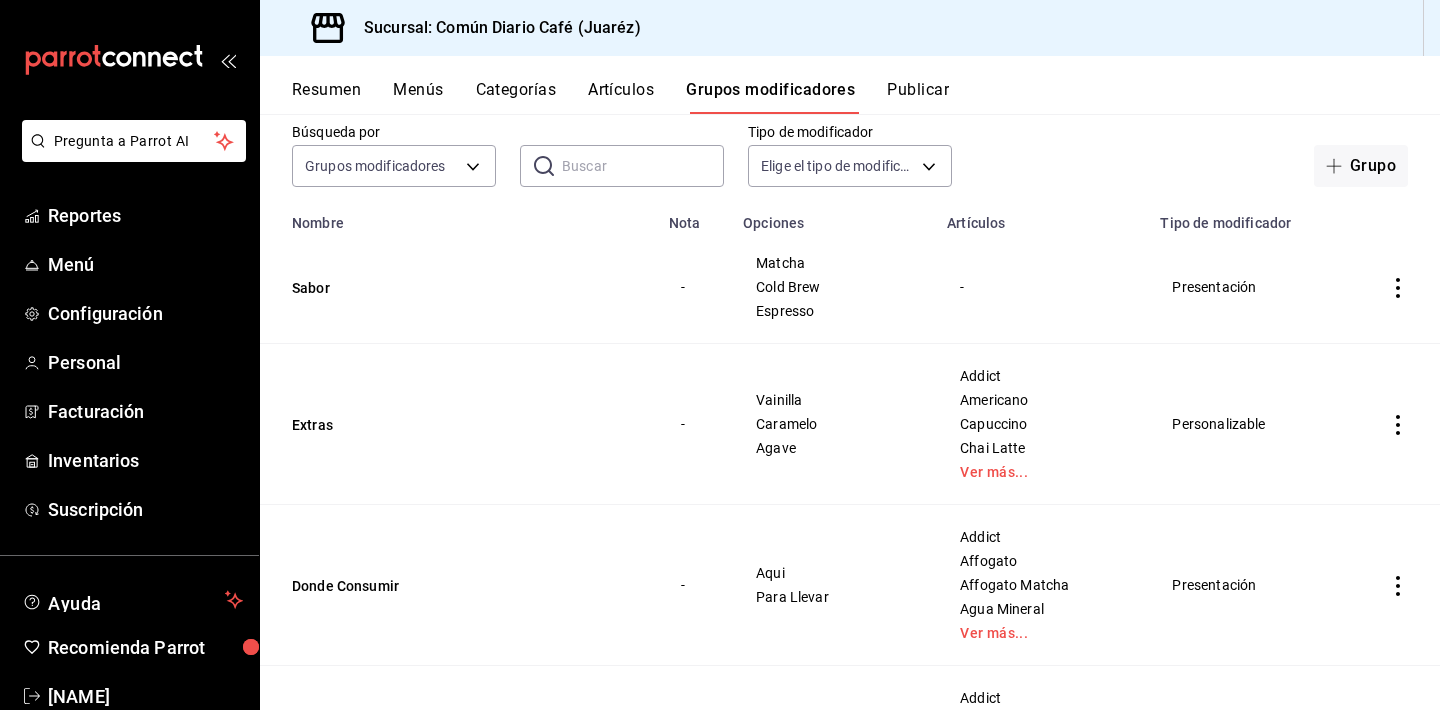 click at bounding box center [1398, 287] 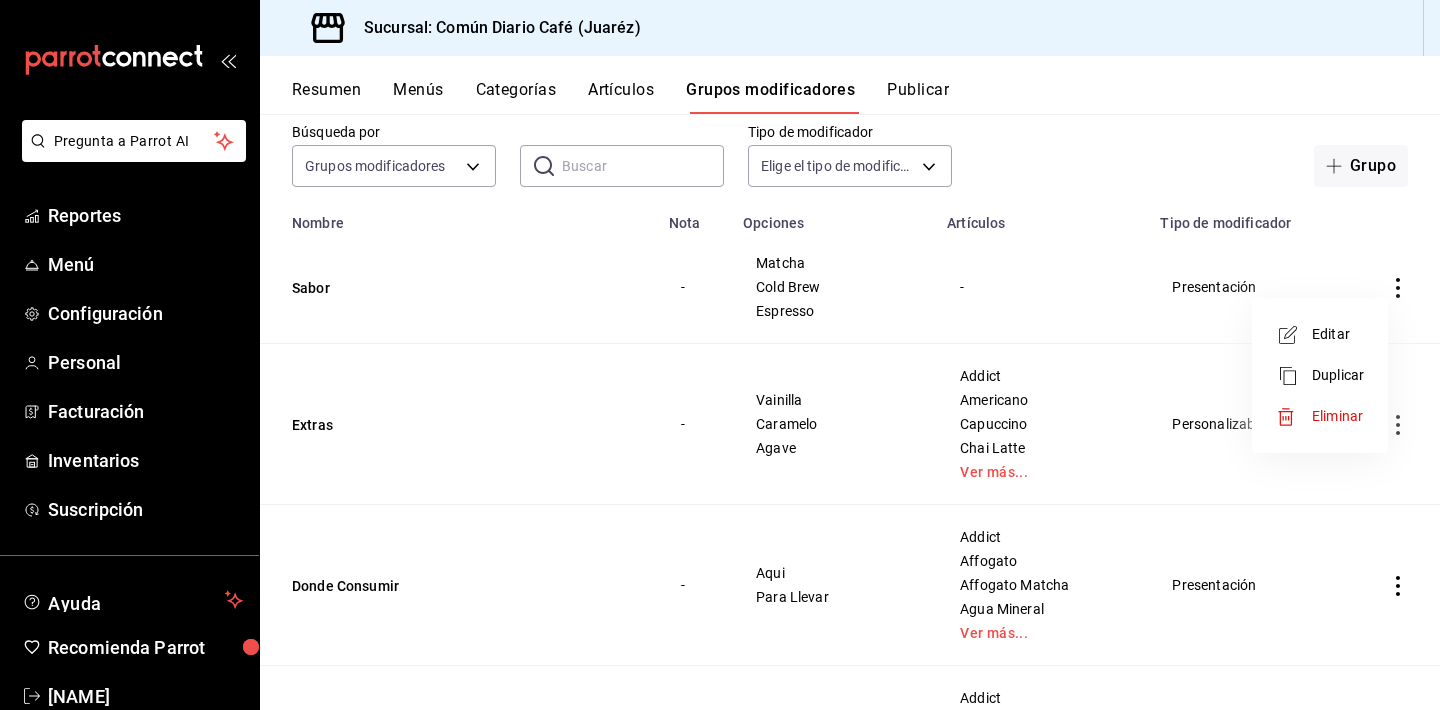 click on "Editar" at bounding box center (1338, 334) 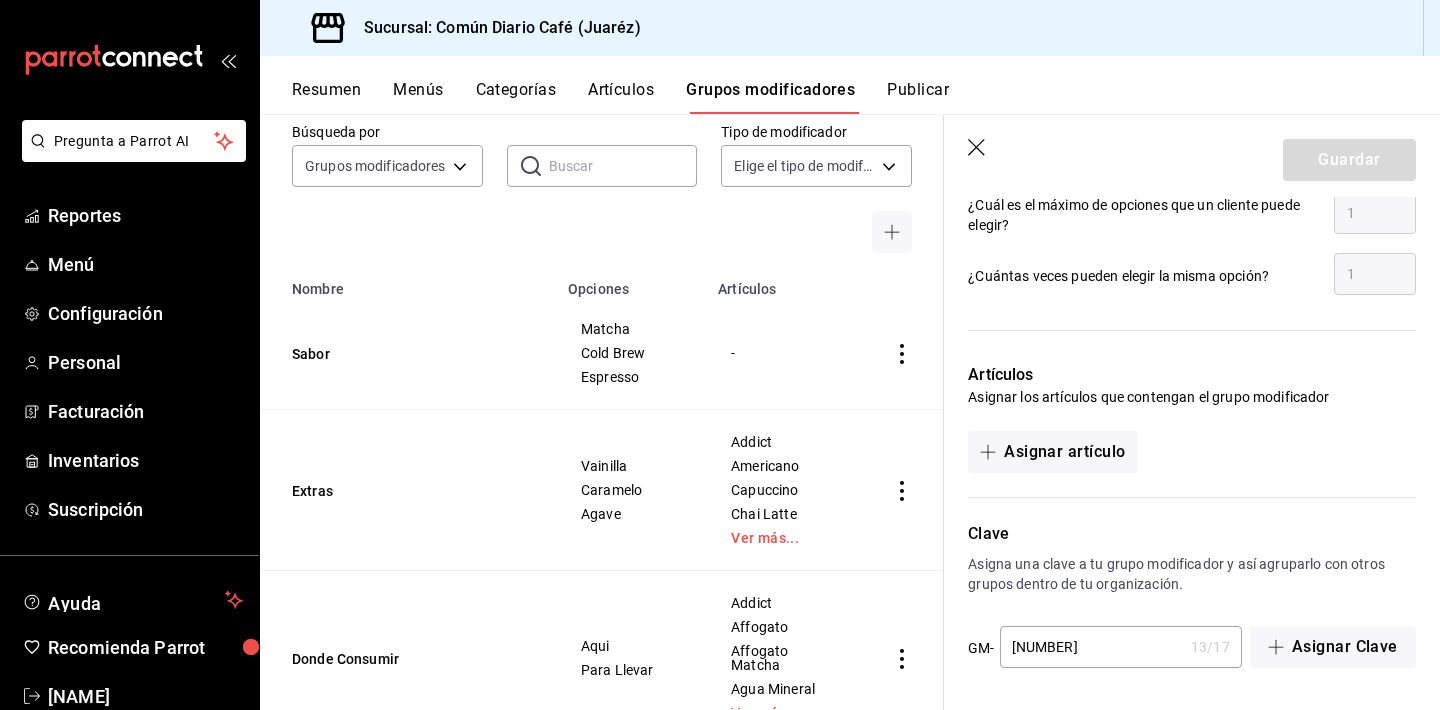 scroll, scrollTop: 1185, scrollLeft: 0, axis: vertical 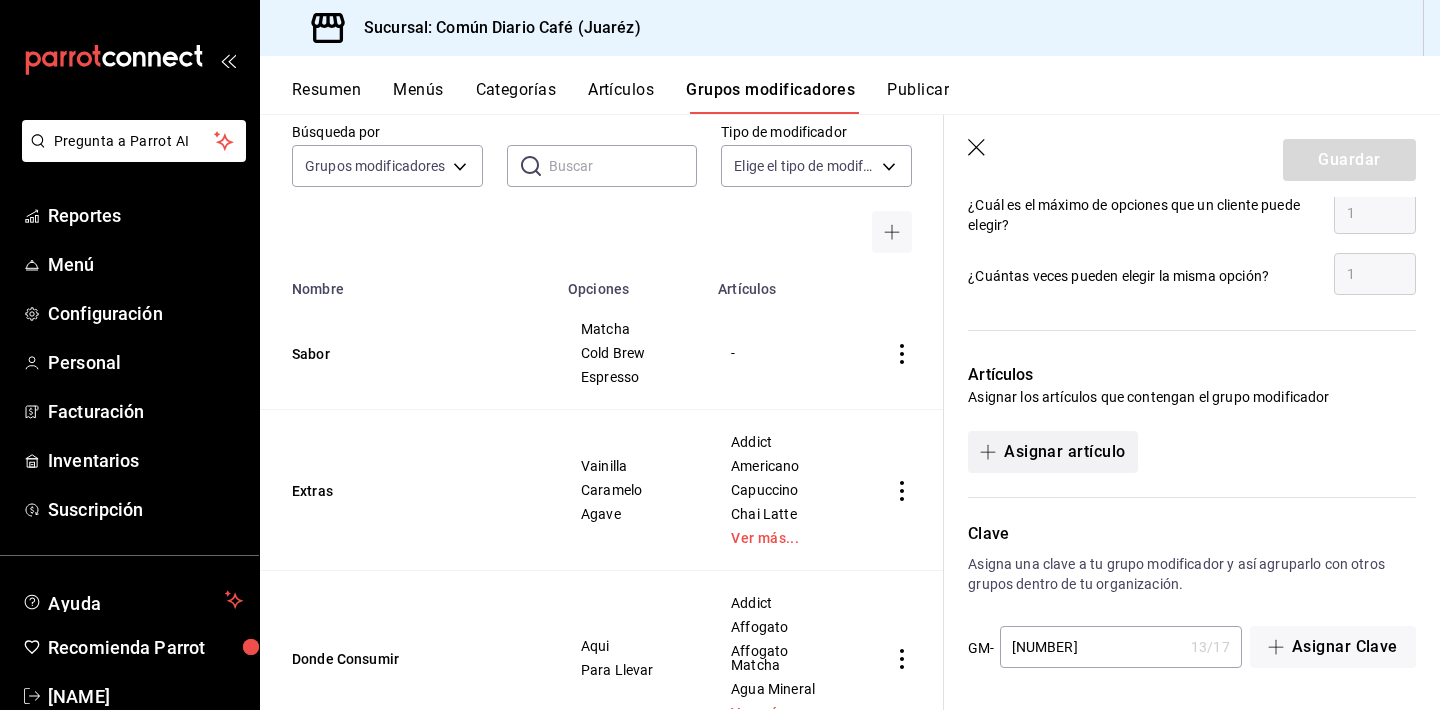 click on "Asignar artículo" at bounding box center [1052, 452] 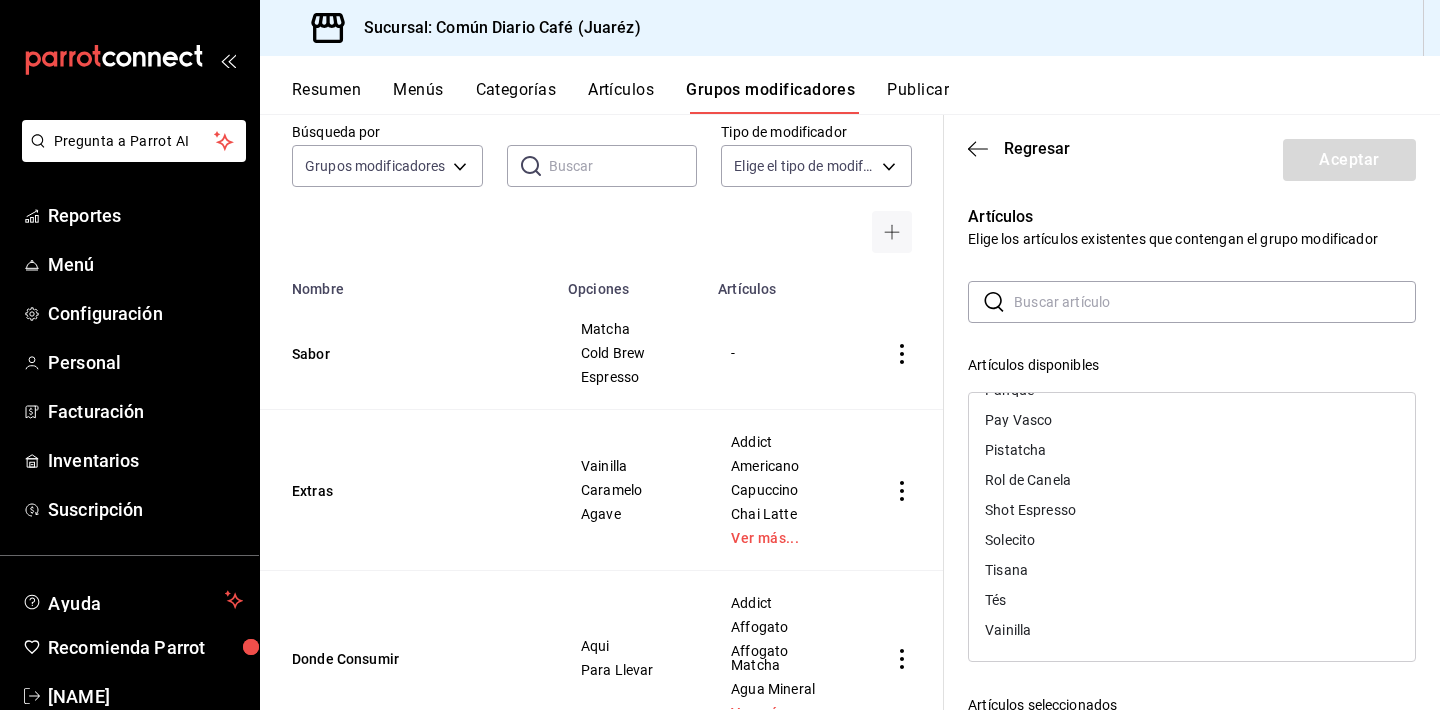 scroll, scrollTop: 1196, scrollLeft: 0, axis: vertical 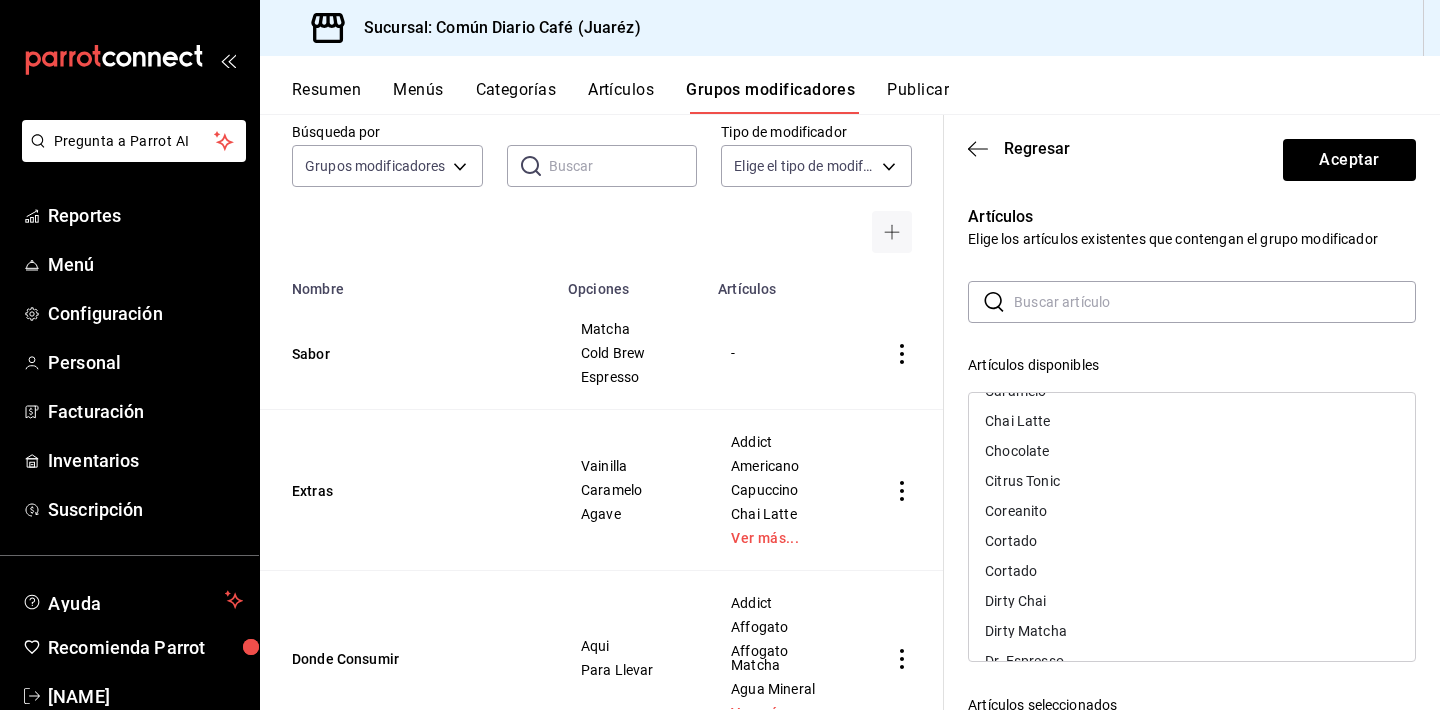 click on "Citrus Tonic" at bounding box center (1192, 481) 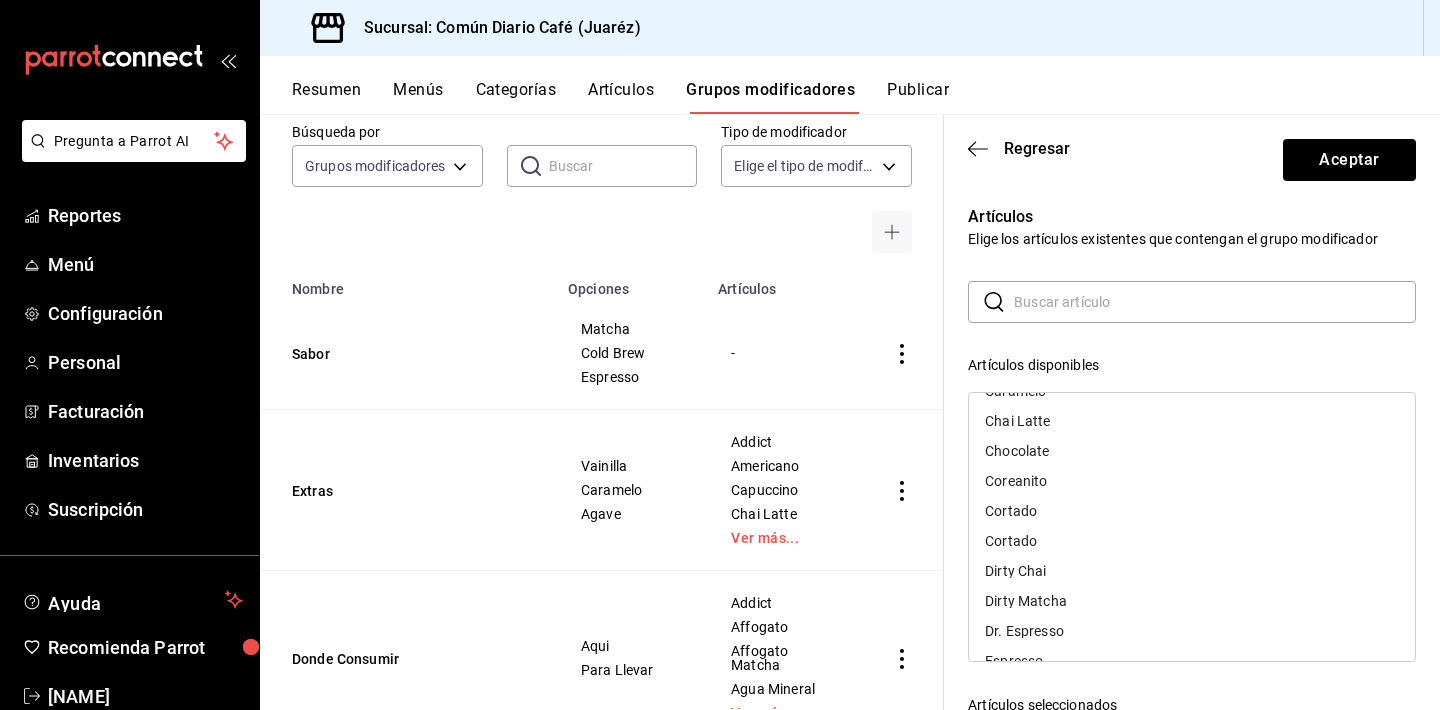 scroll, scrollTop: 0, scrollLeft: 0, axis: both 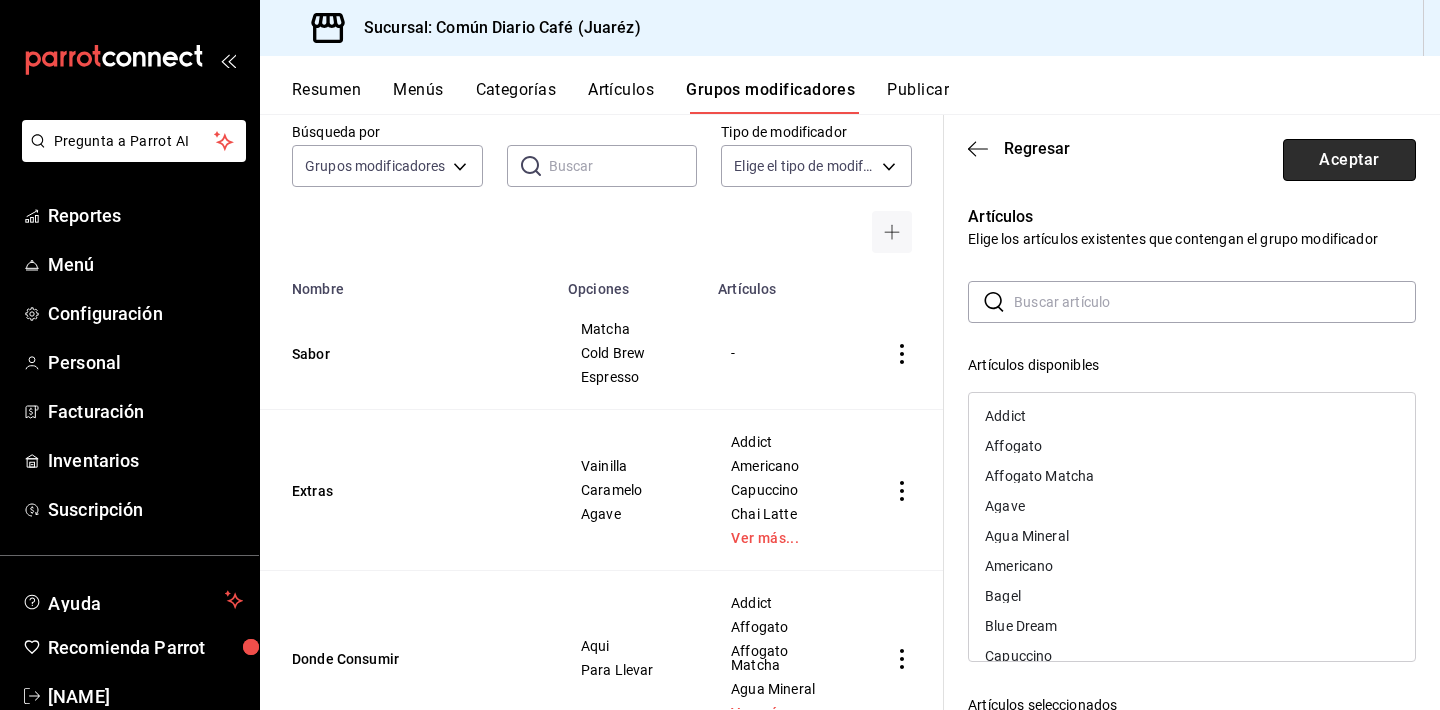 click on "Aceptar" at bounding box center [1349, 160] 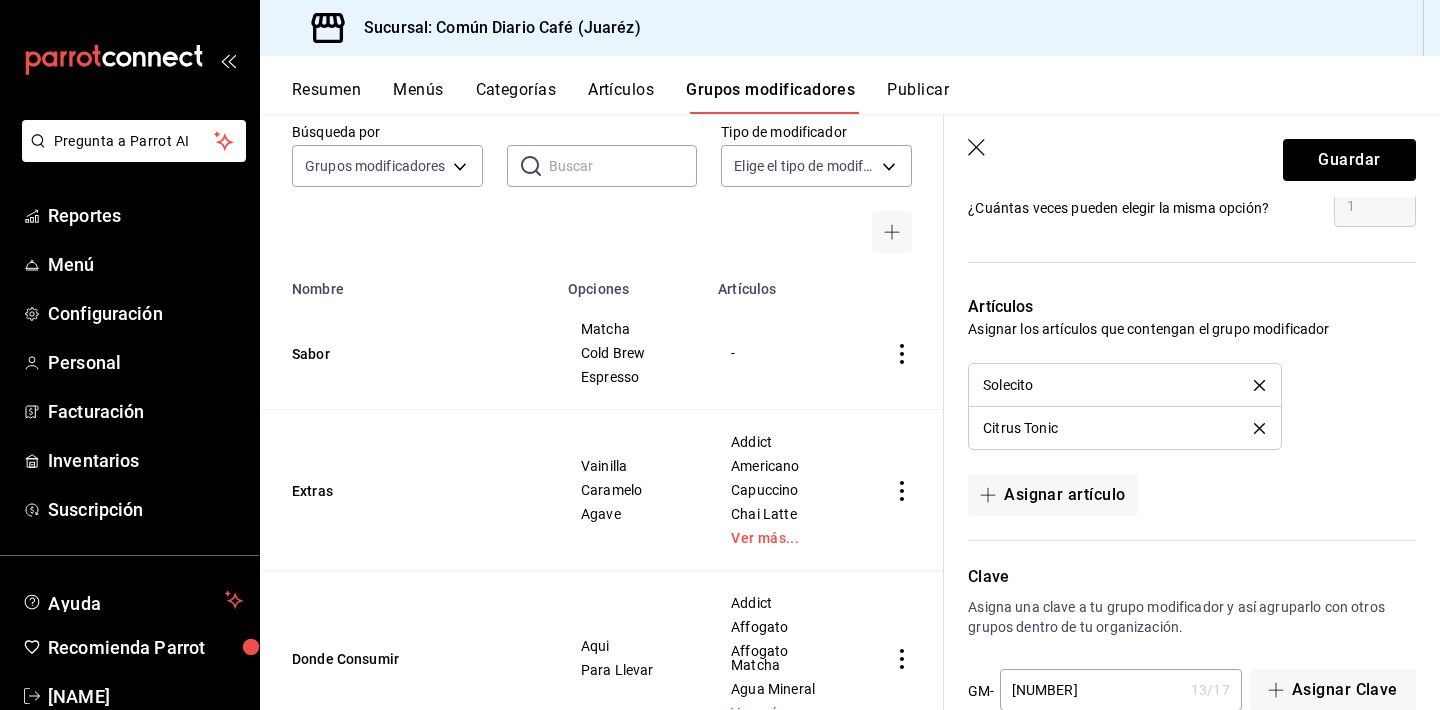 scroll, scrollTop: 1239, scrollLeft: 0, axis: vertical 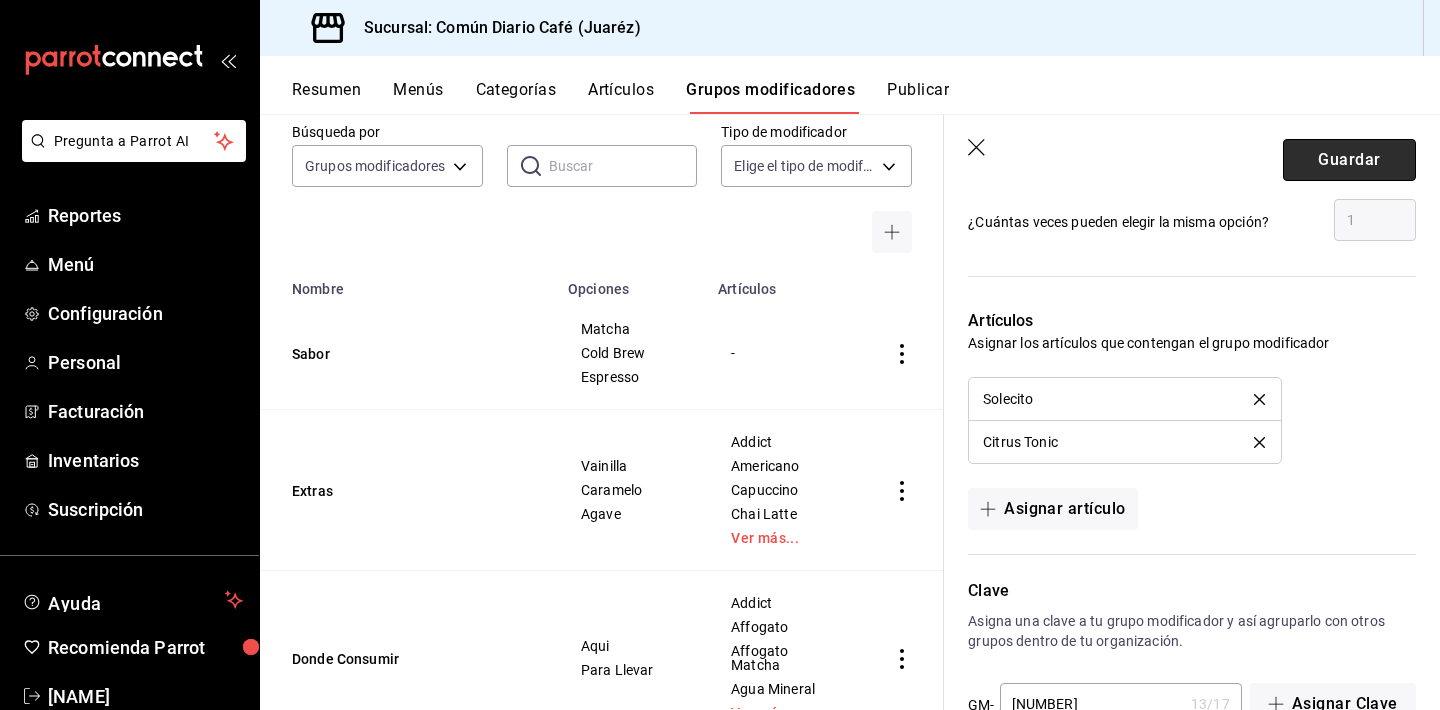click on "Guardar" at bounding box center [1349, 160] 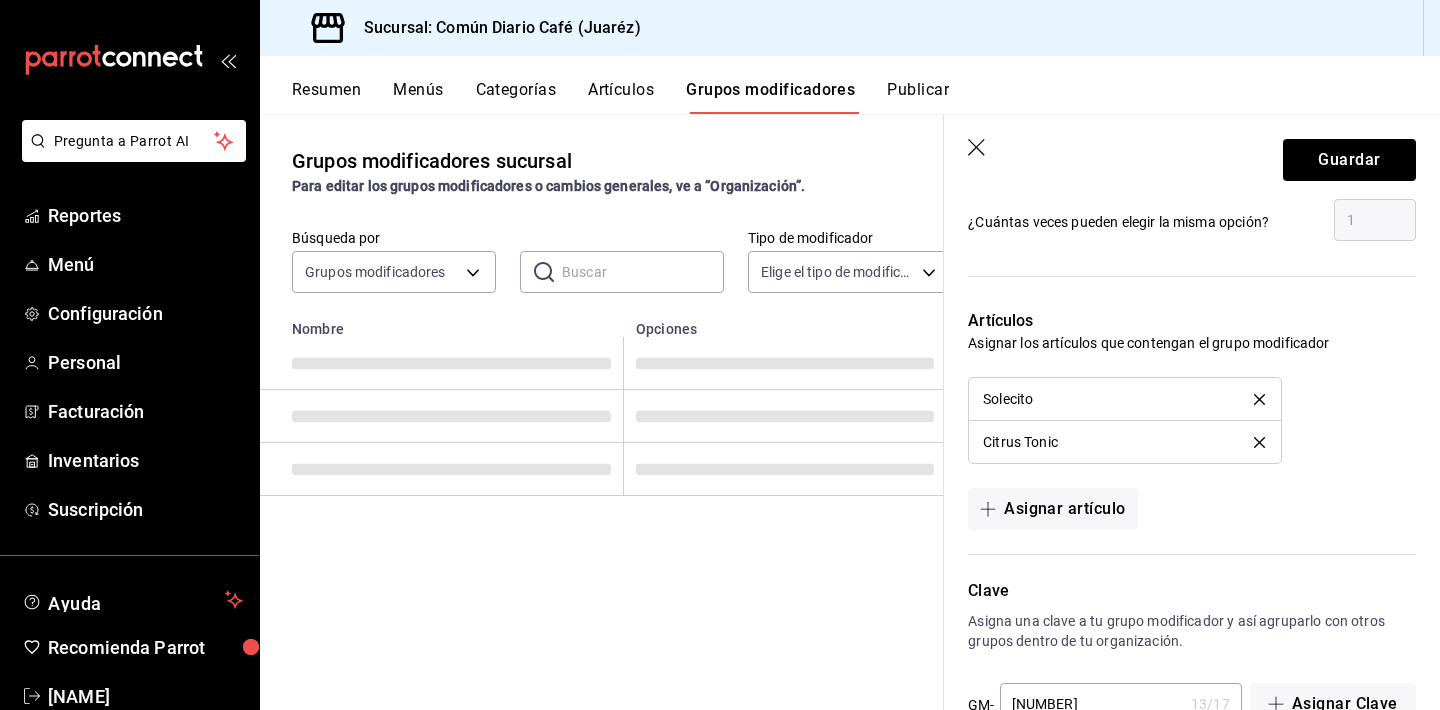 scroll, scrollTop: 0, scrollLeft: 0, axis: both 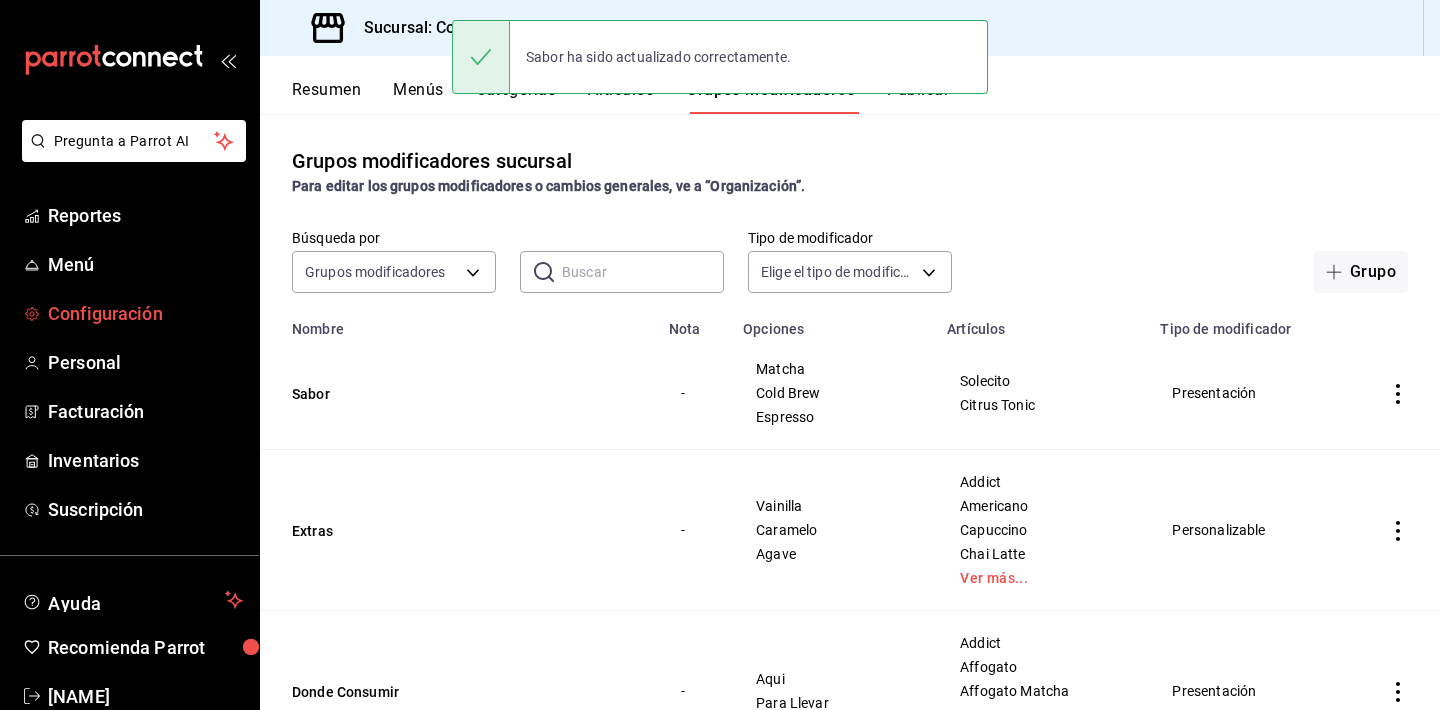 click on "Configuración" at bounding box center [145, 313] 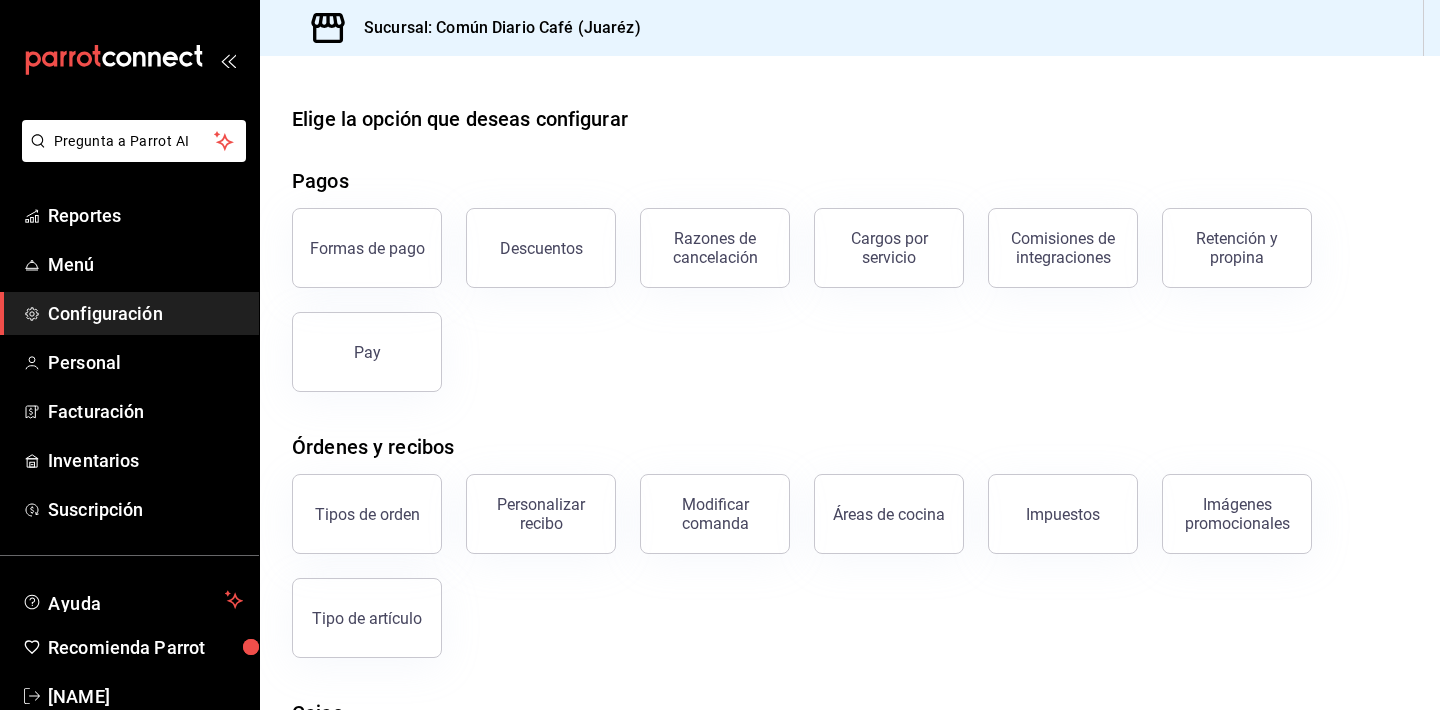 scroll, scrollTop: 21, scrollLeft: 0, axis: vertical 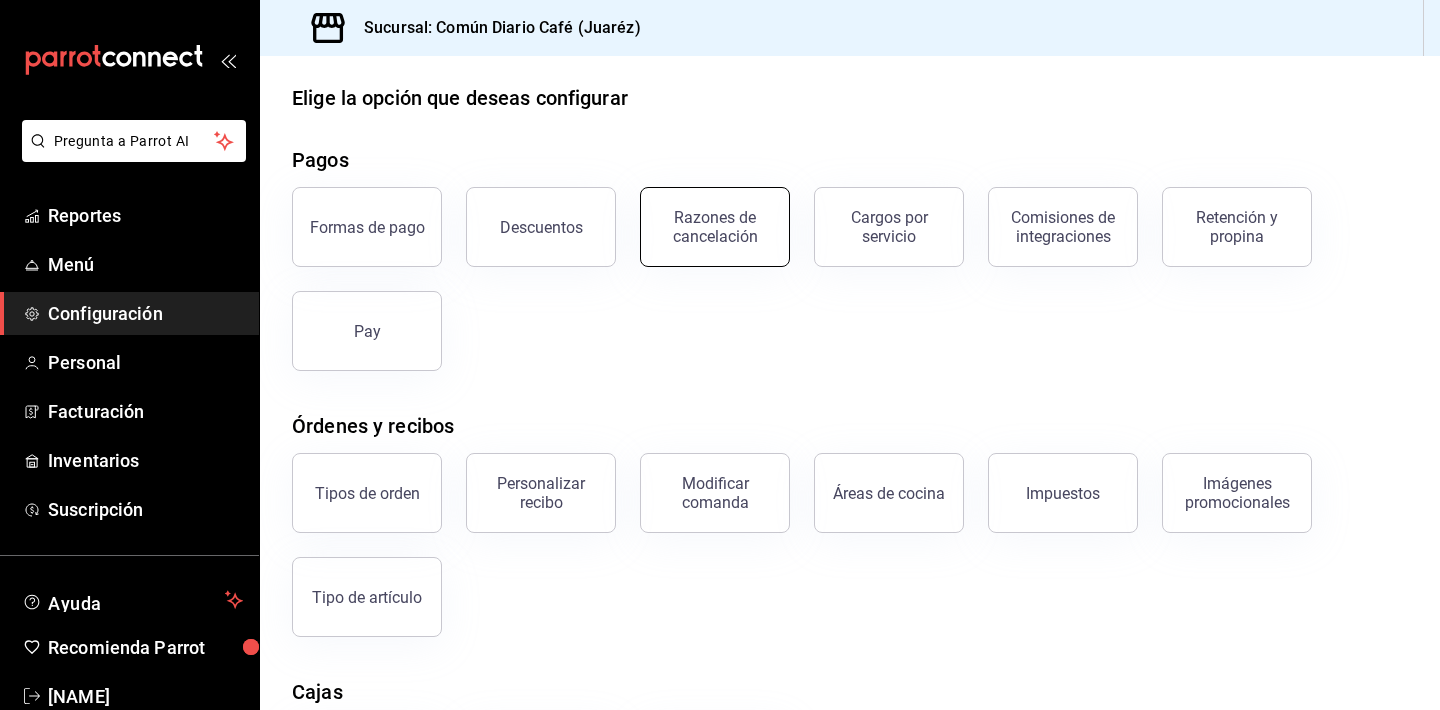 click on "Razones de cancelación" at bounding box center [715, 227] 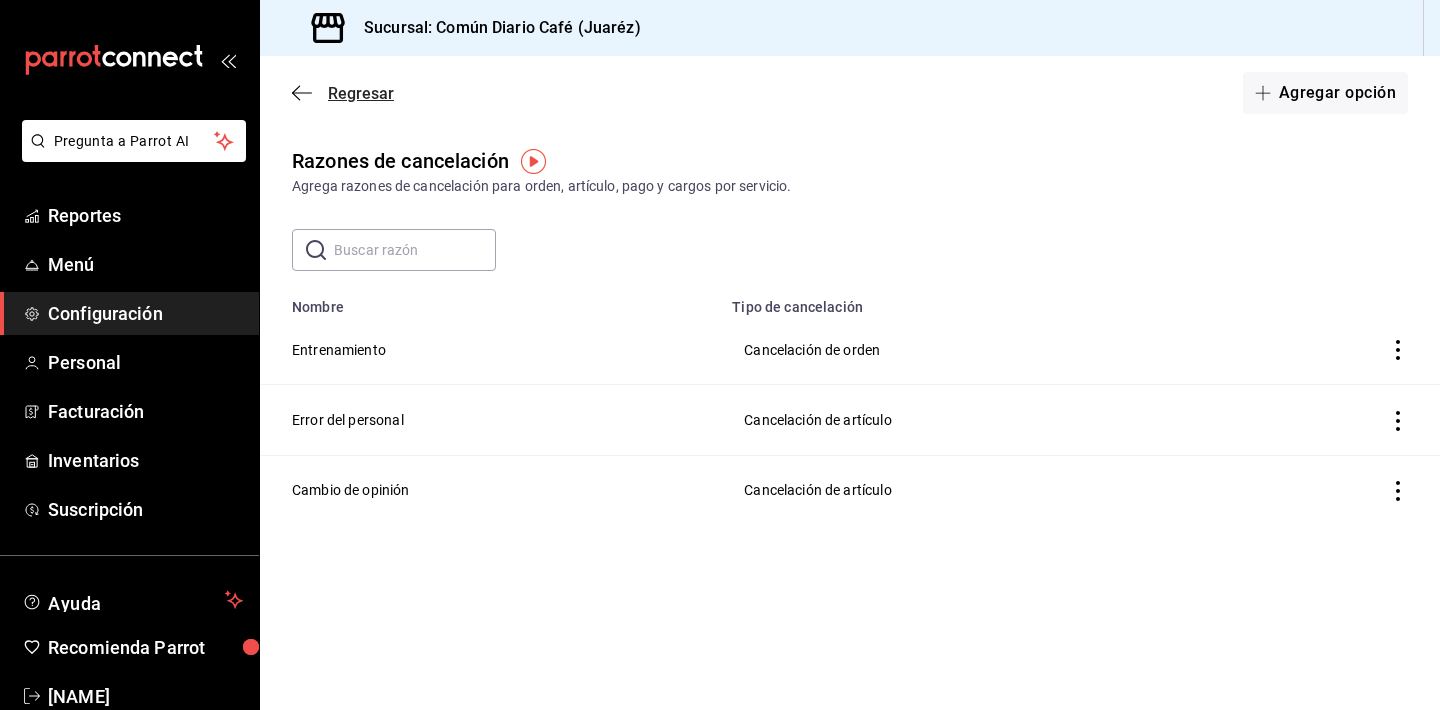click 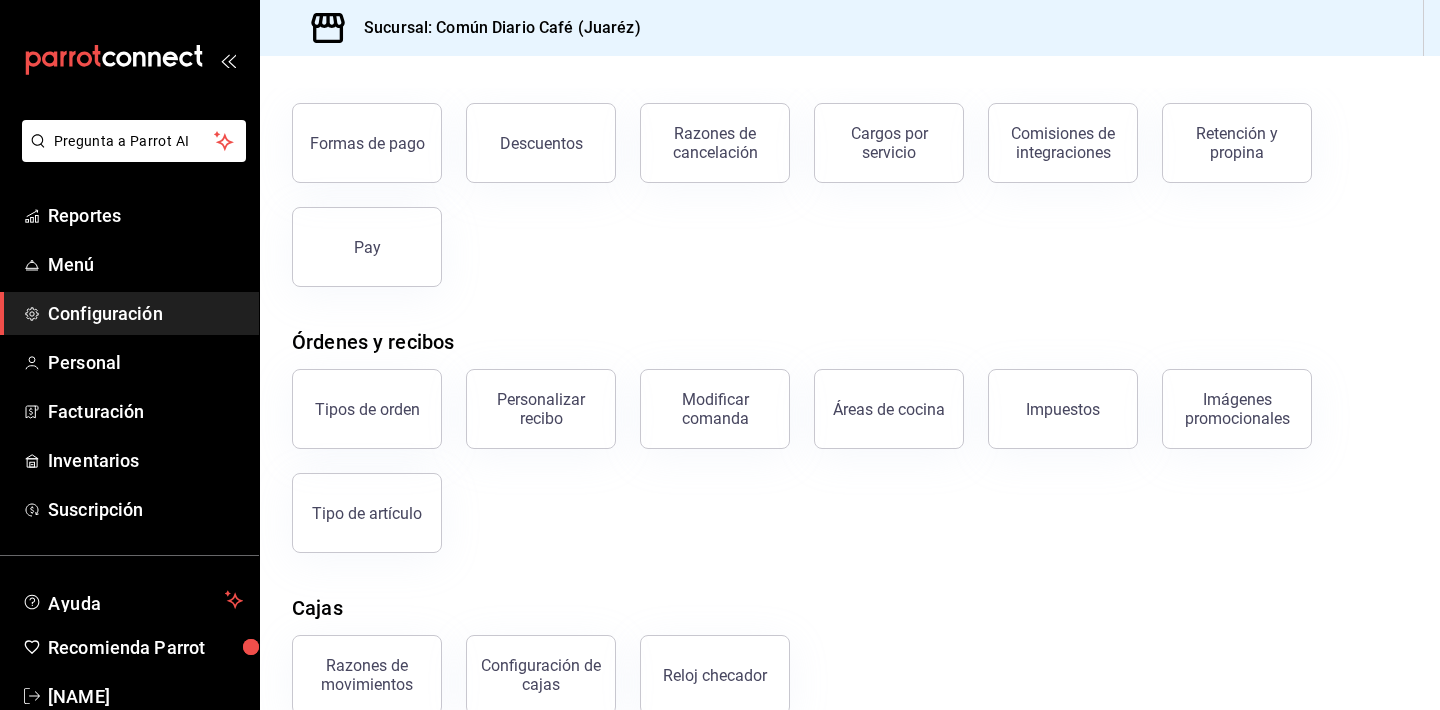 scroll, scrollTop: 108, scrollLeft: 0, axis: vertical 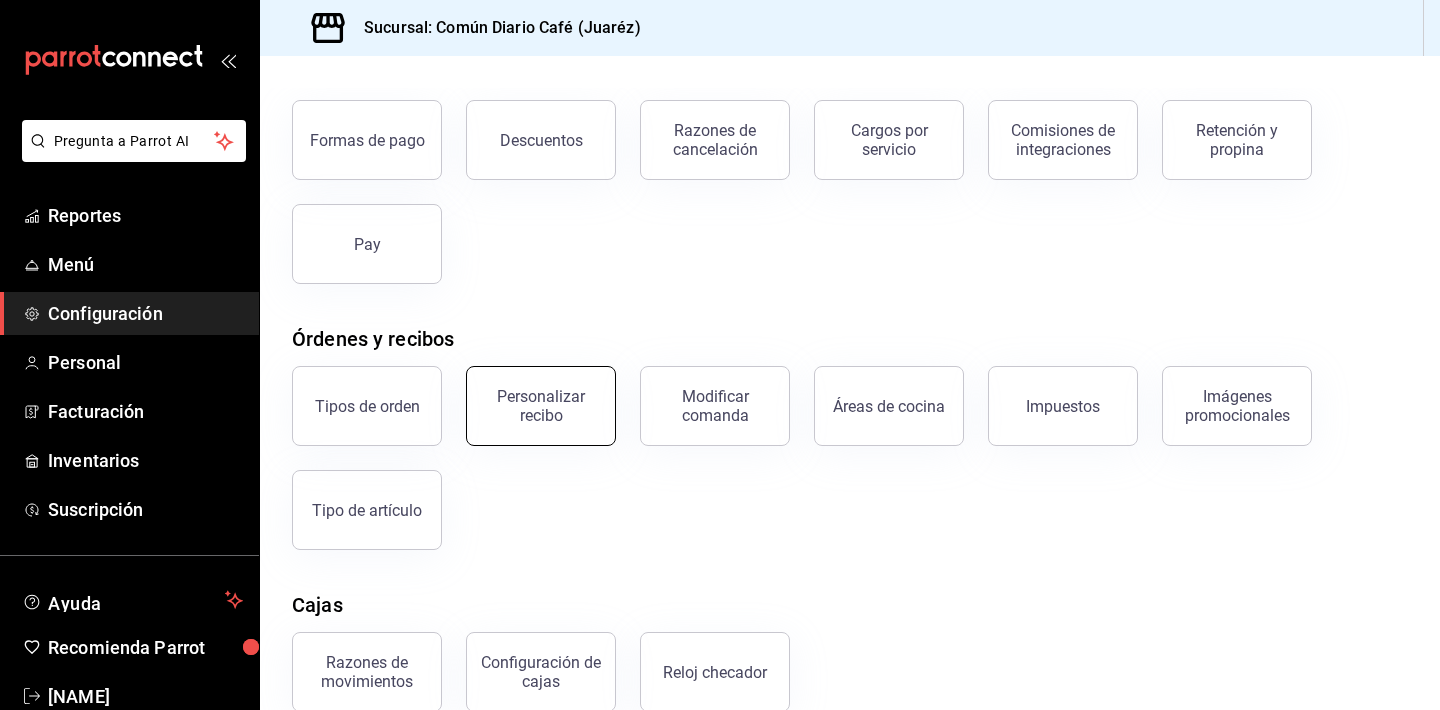 click on "Personalizar recibo" at bounding box center (541, 406) 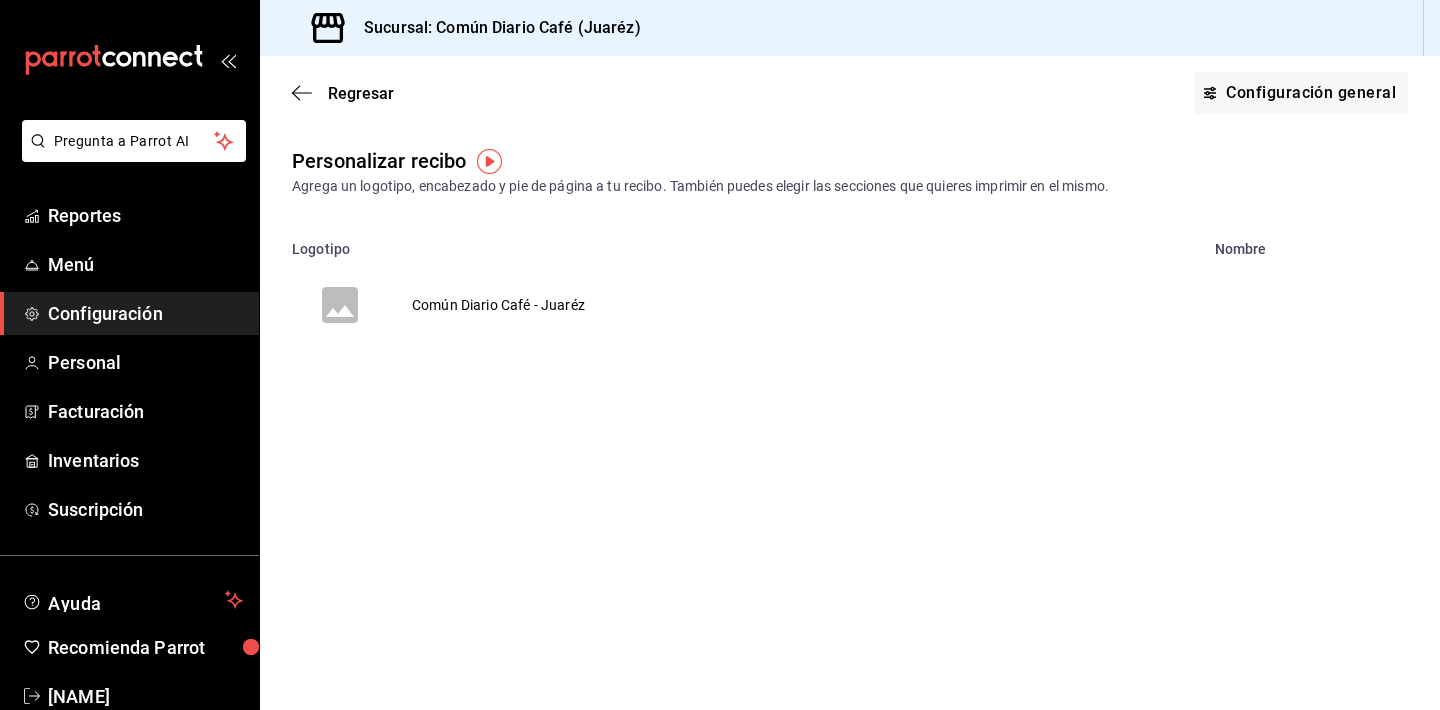 click on "Común Diario Café - Juaréz" at bounding box center (498, 305) 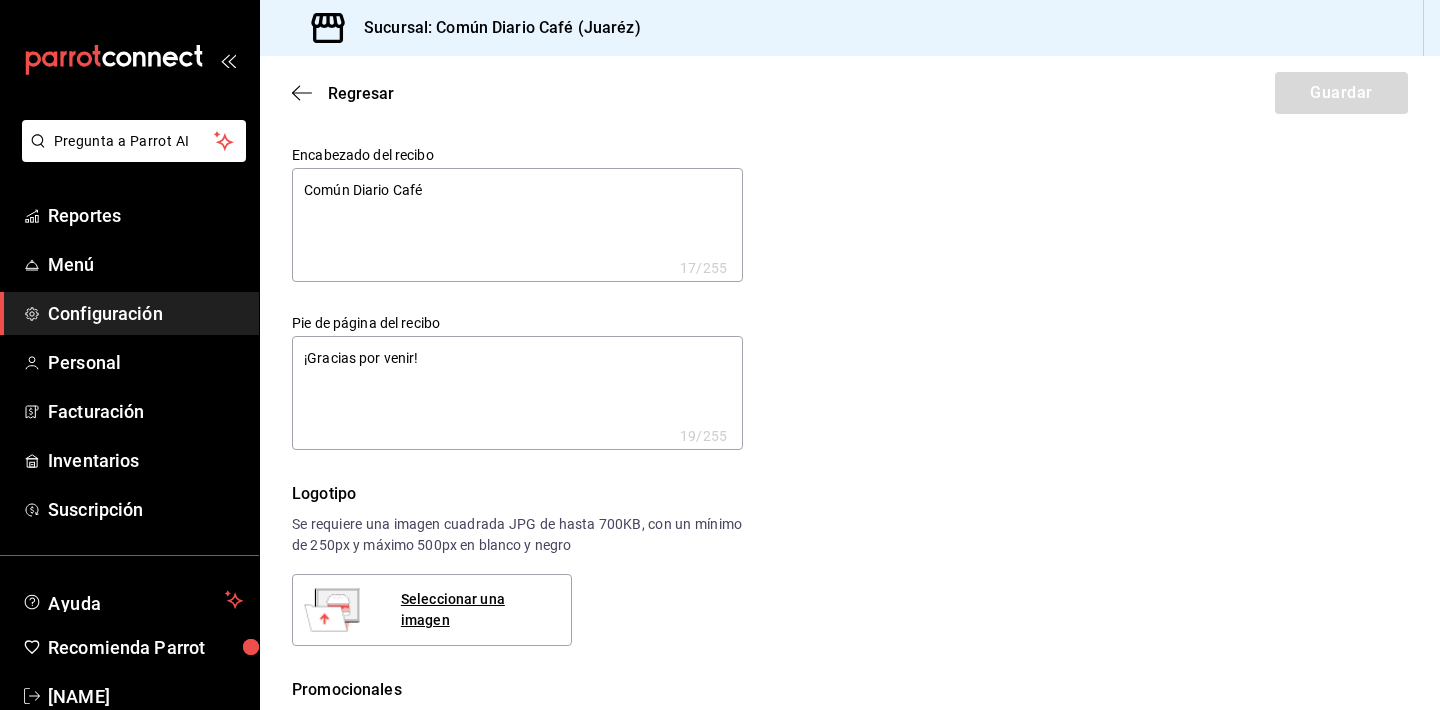 type on "x" 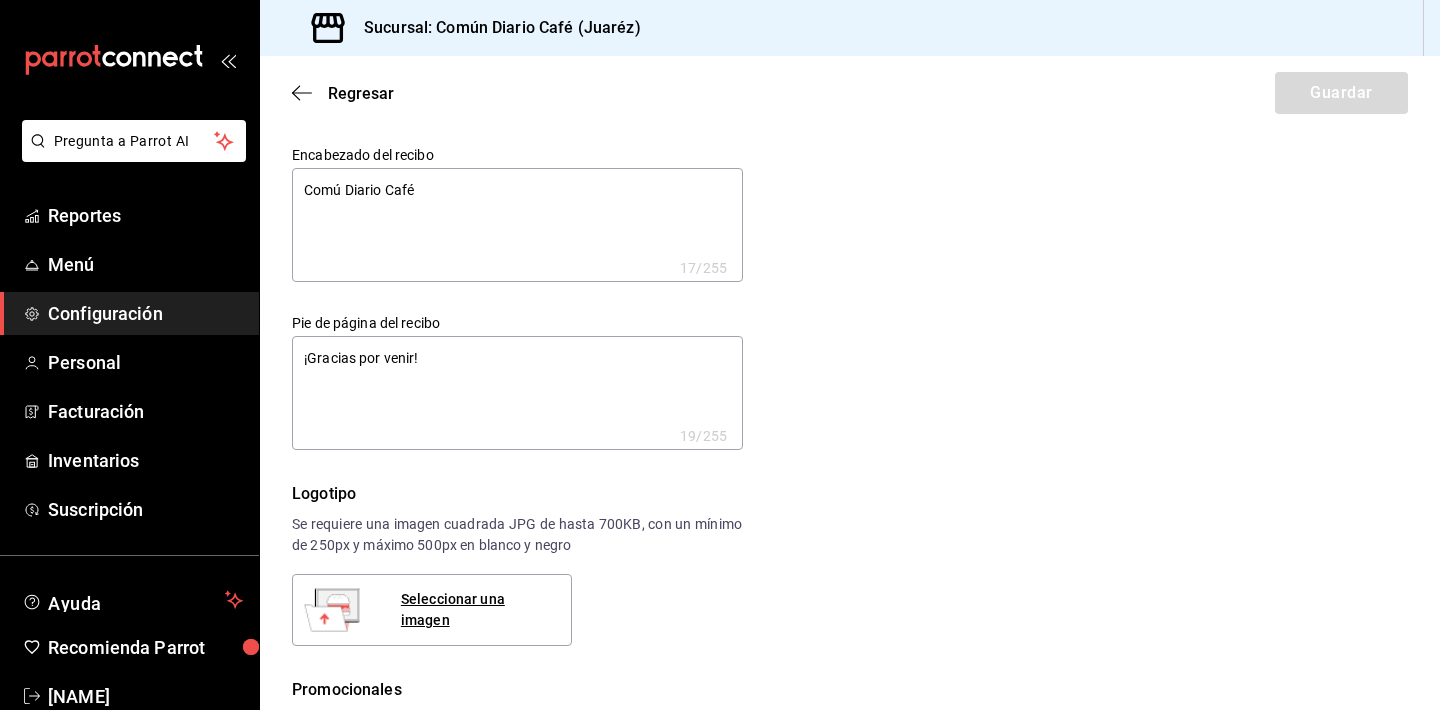 type on "x" 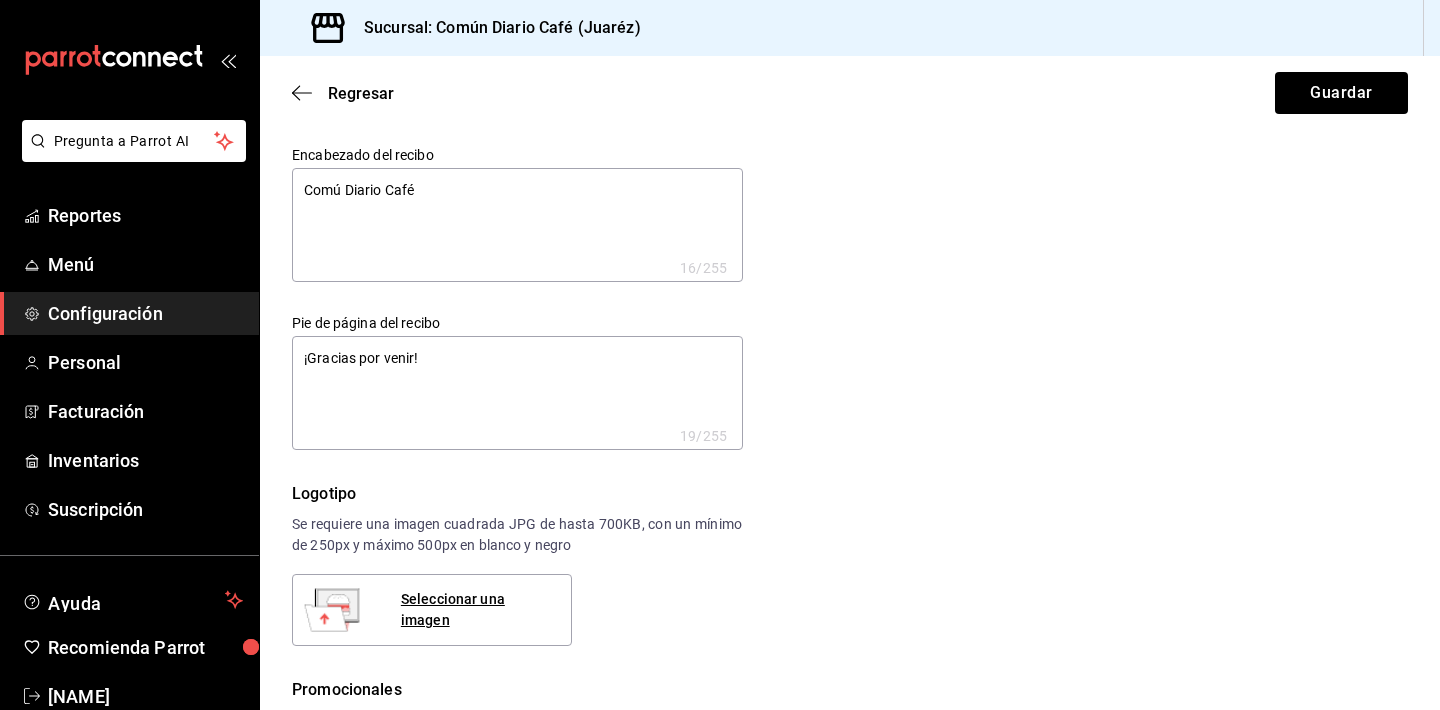 type on "Com Diario Café" 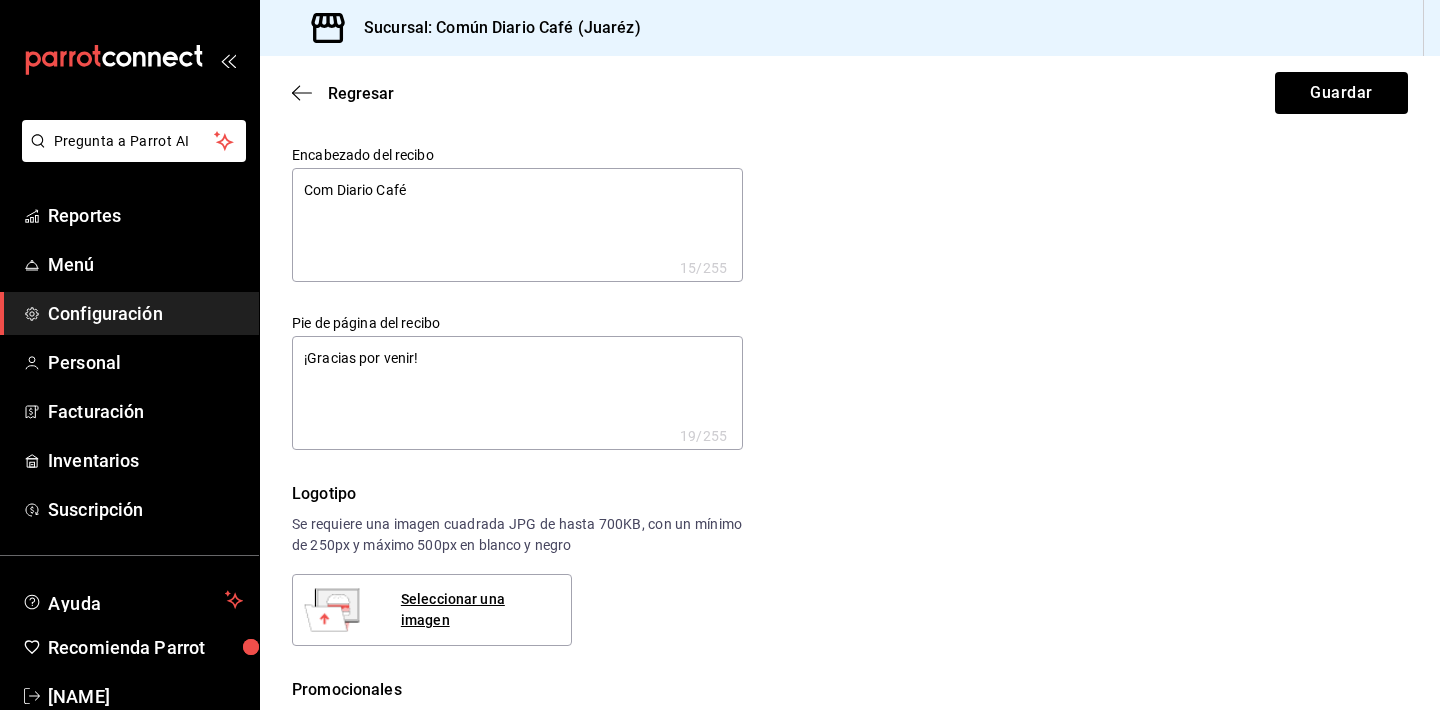 type on "Comu Diario Café" 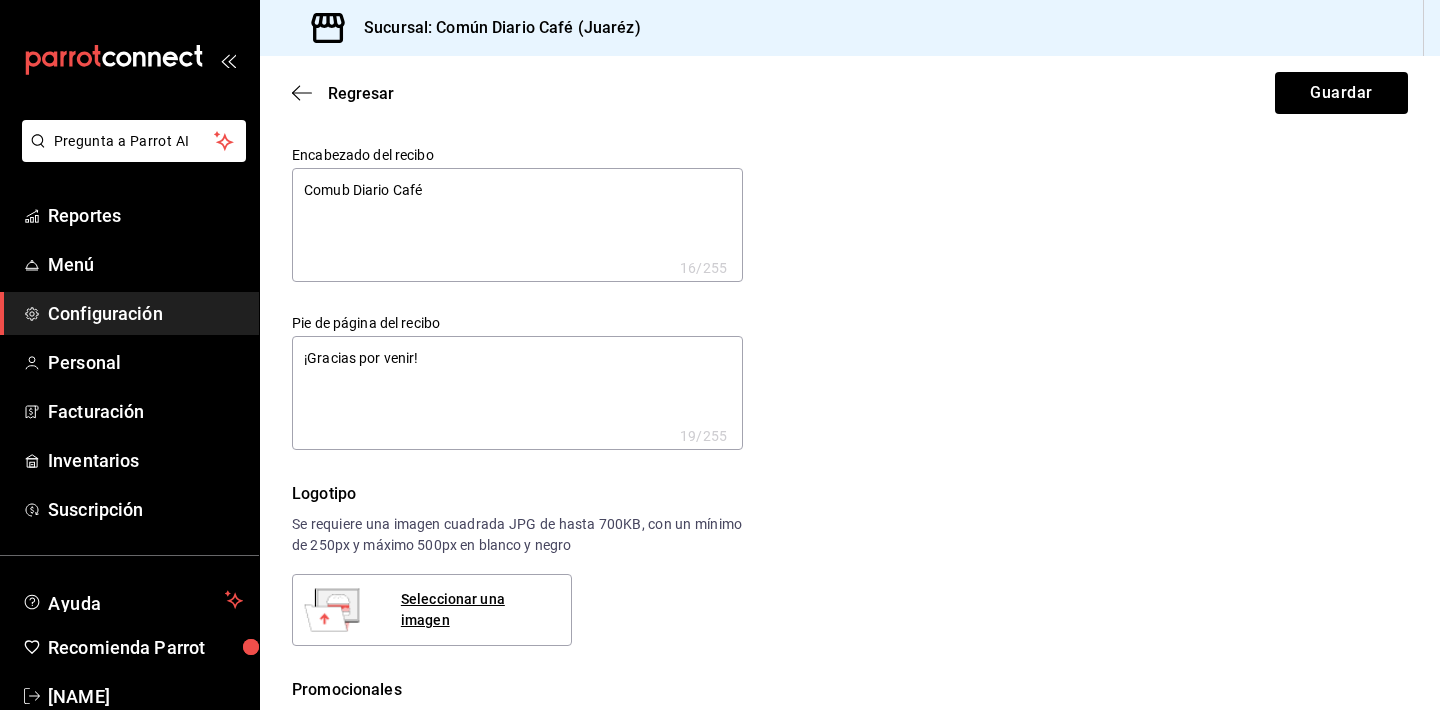 type on "Comubn Diario Café" 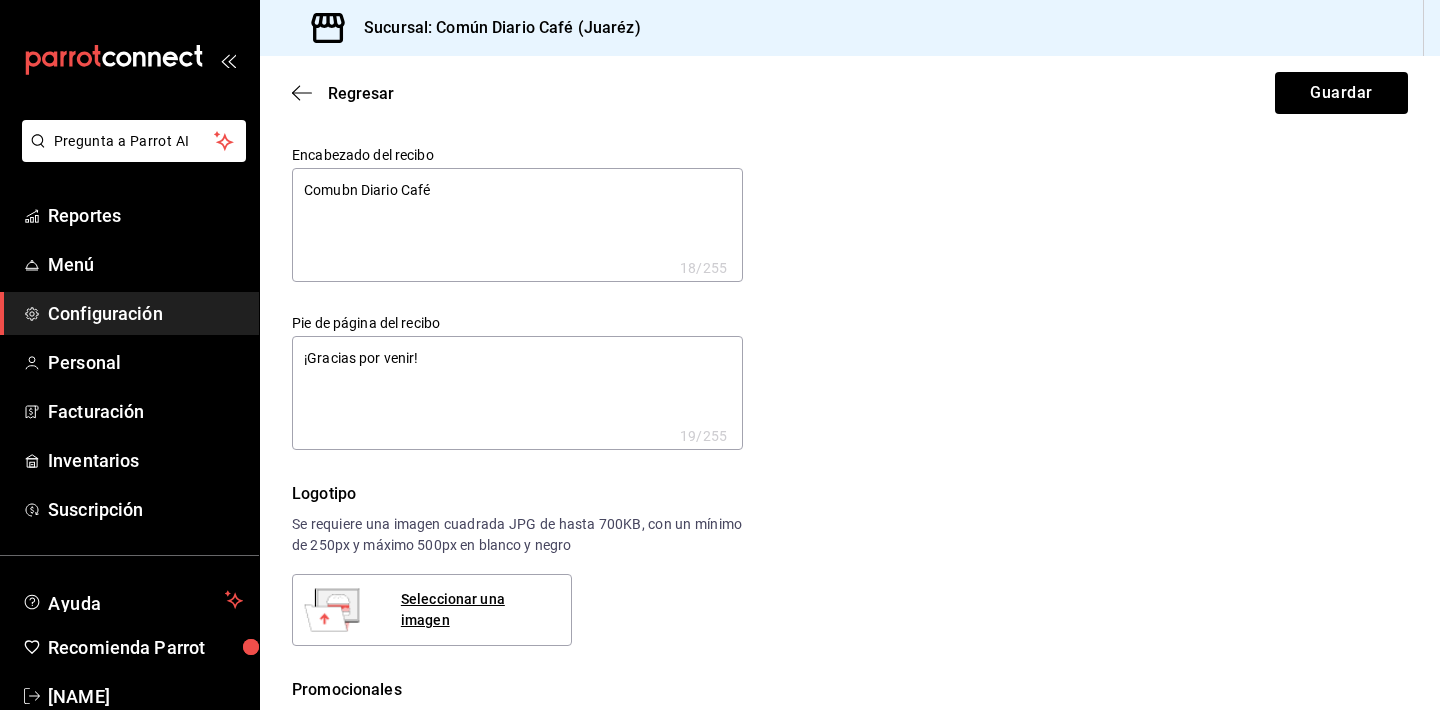 type on "Comub Diario Café" 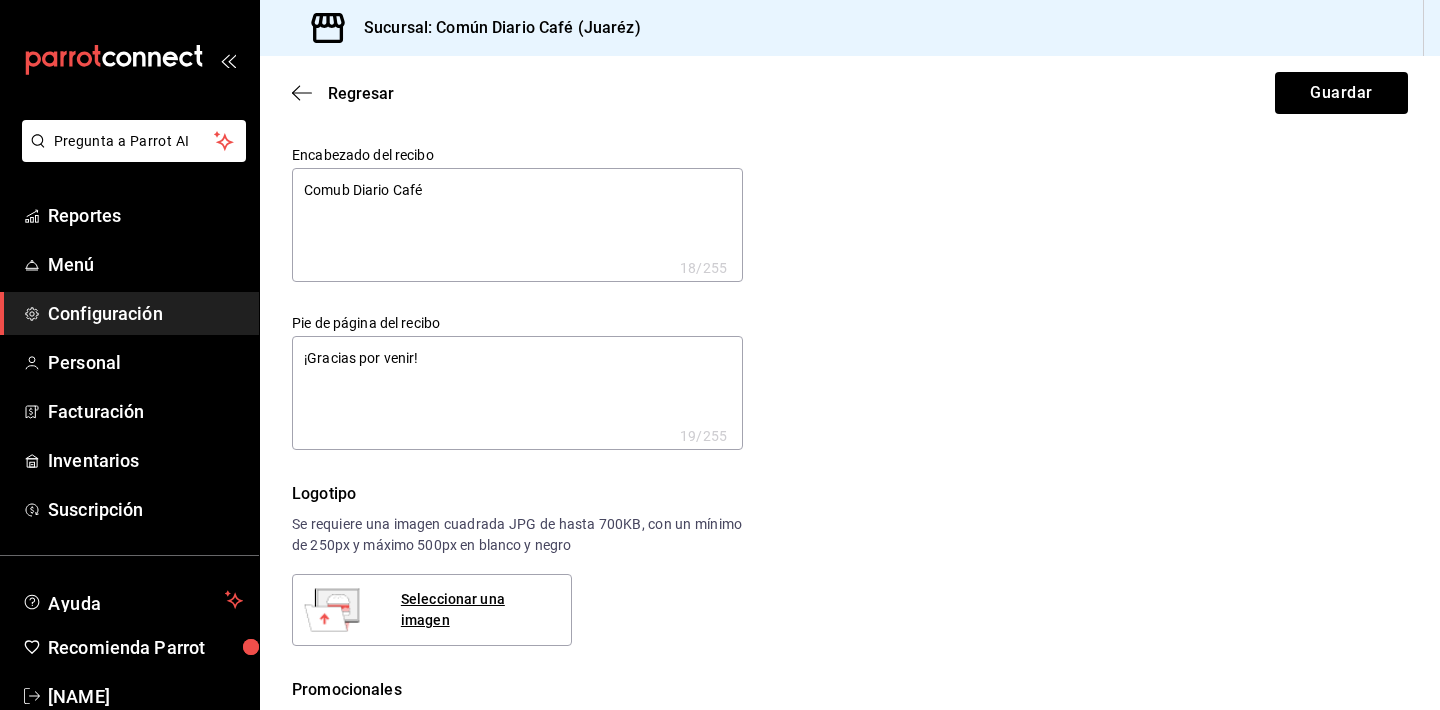 type on "Comu Diario Café" 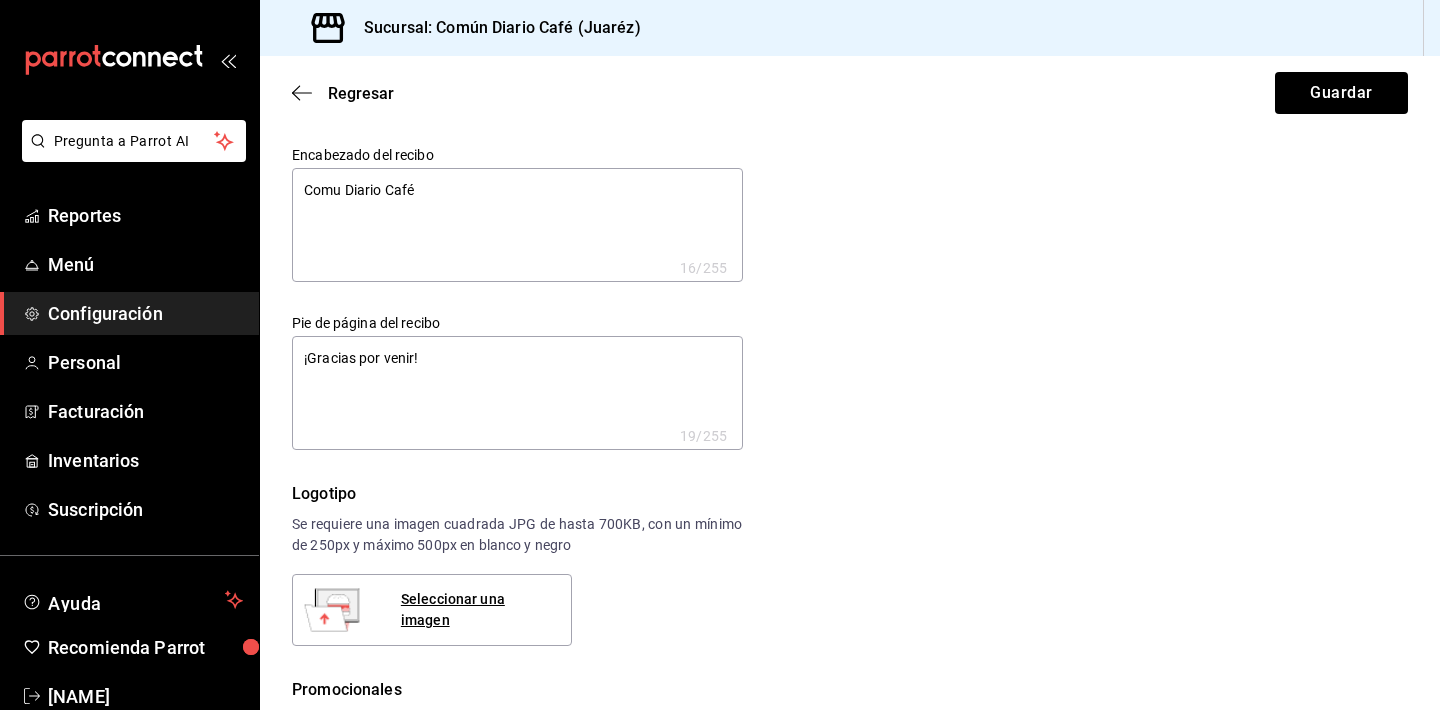 type on "Comun Diario Café" 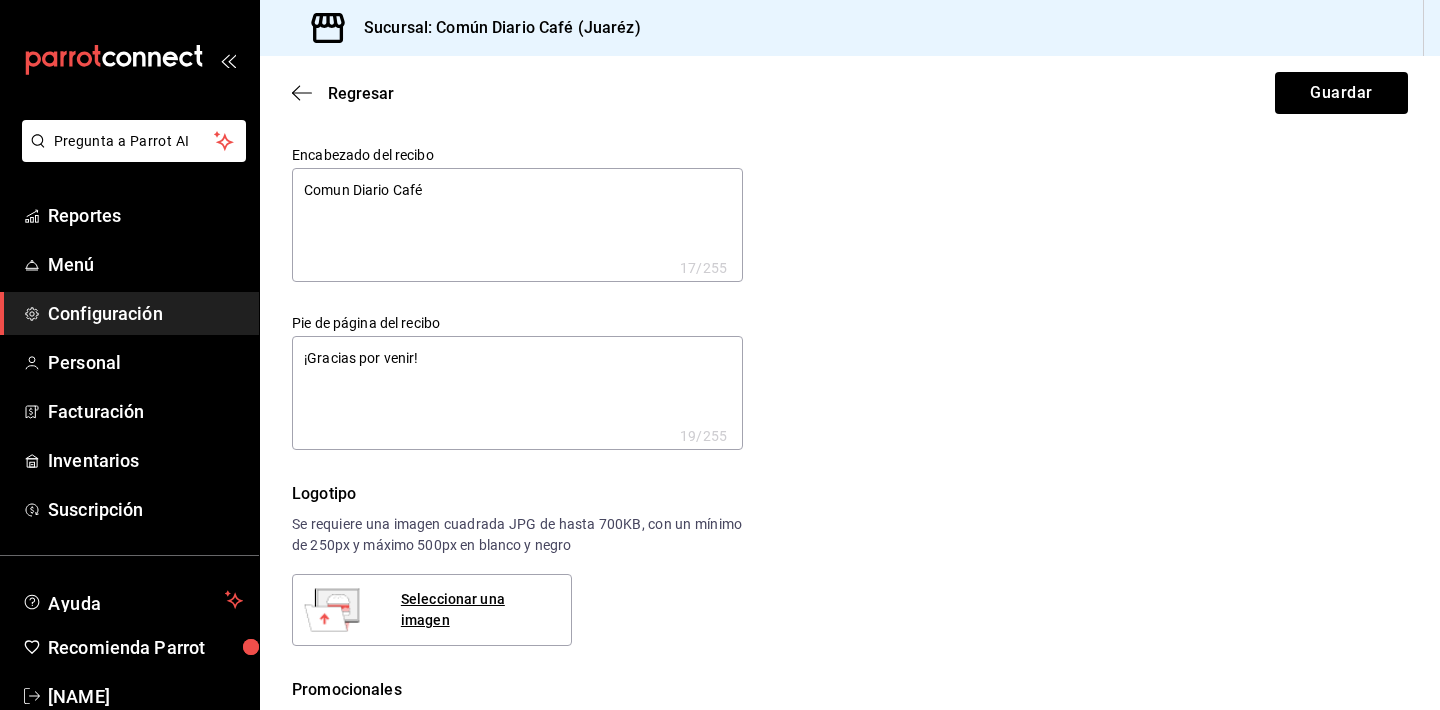 click on "Comun Diario Café" at bounding box center [517, 225] 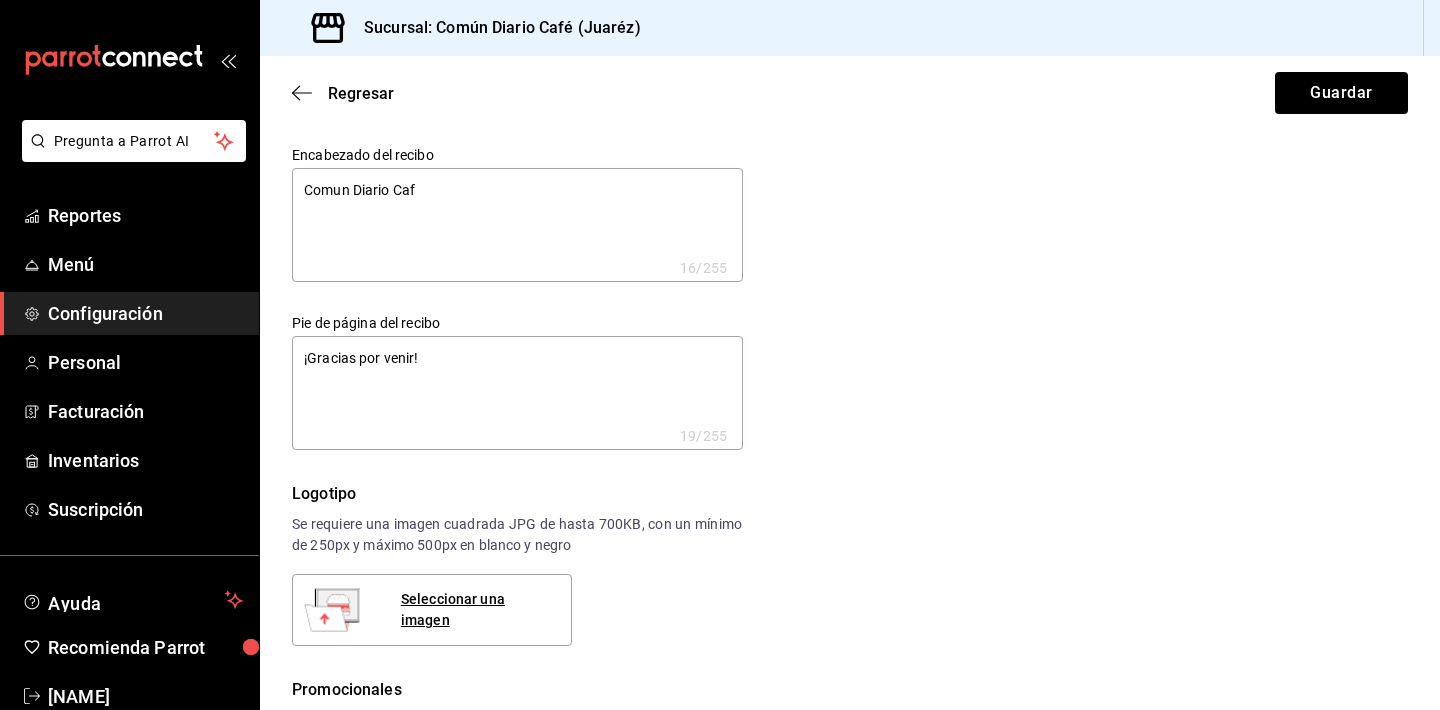 type on "Comun Diario Cafe" 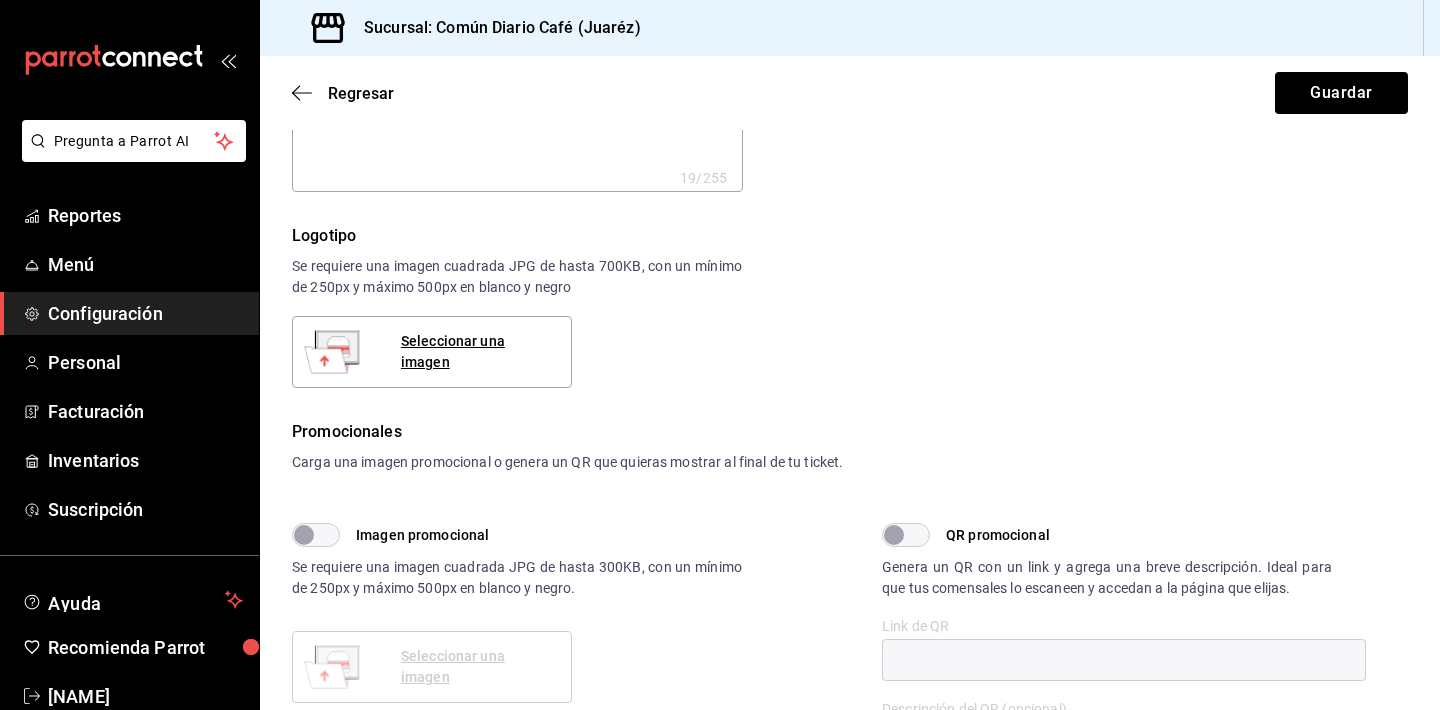 scroll, scrollTop: 260, scrollLeft: 0, axis: vertical 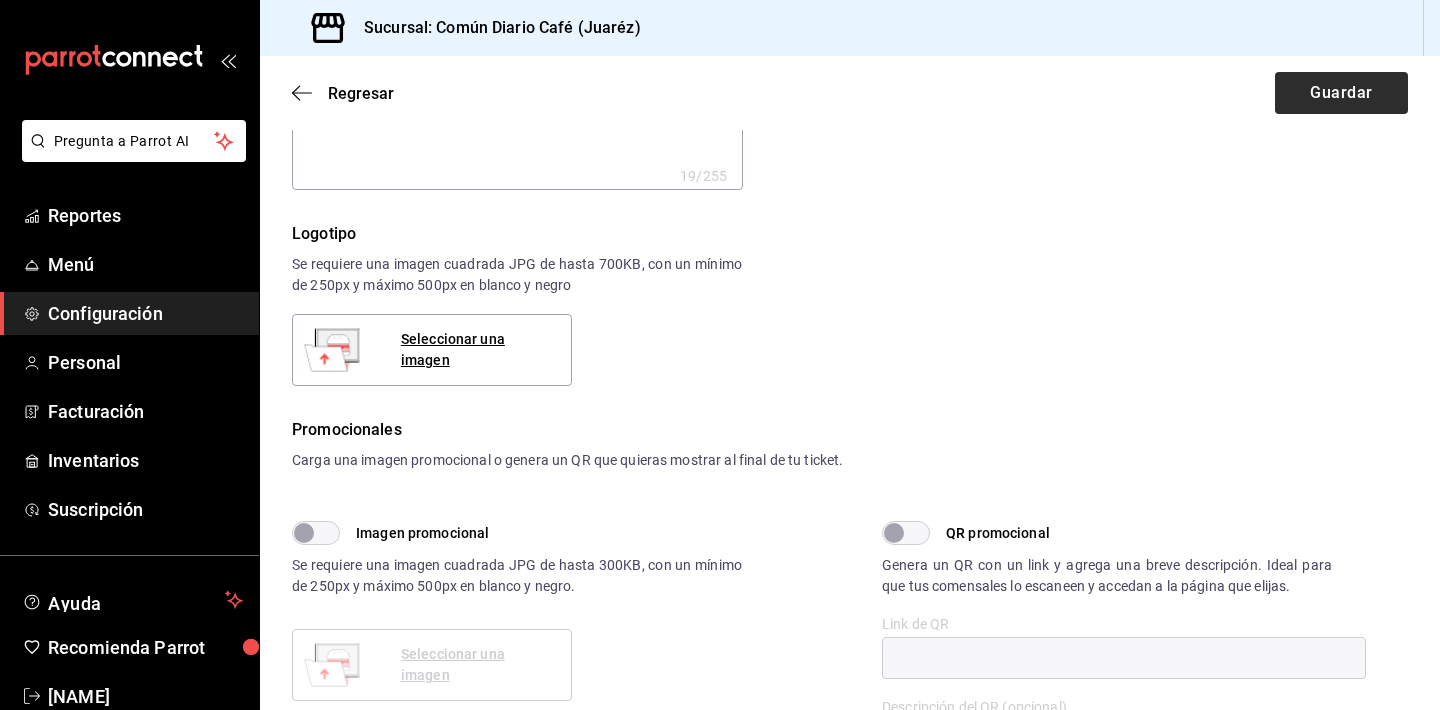 type on "Comun Diario Cafe" 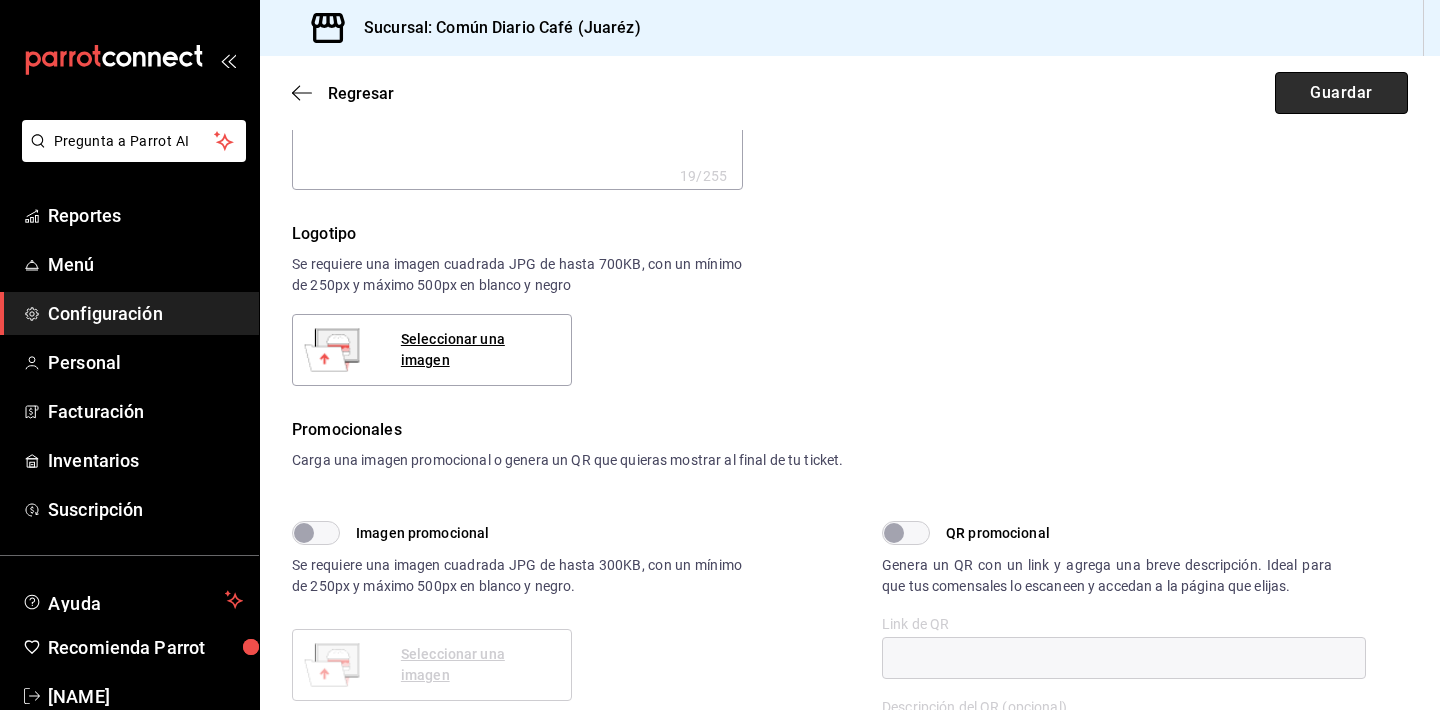 click on "Guardar" at bounding box center [1341, 93] 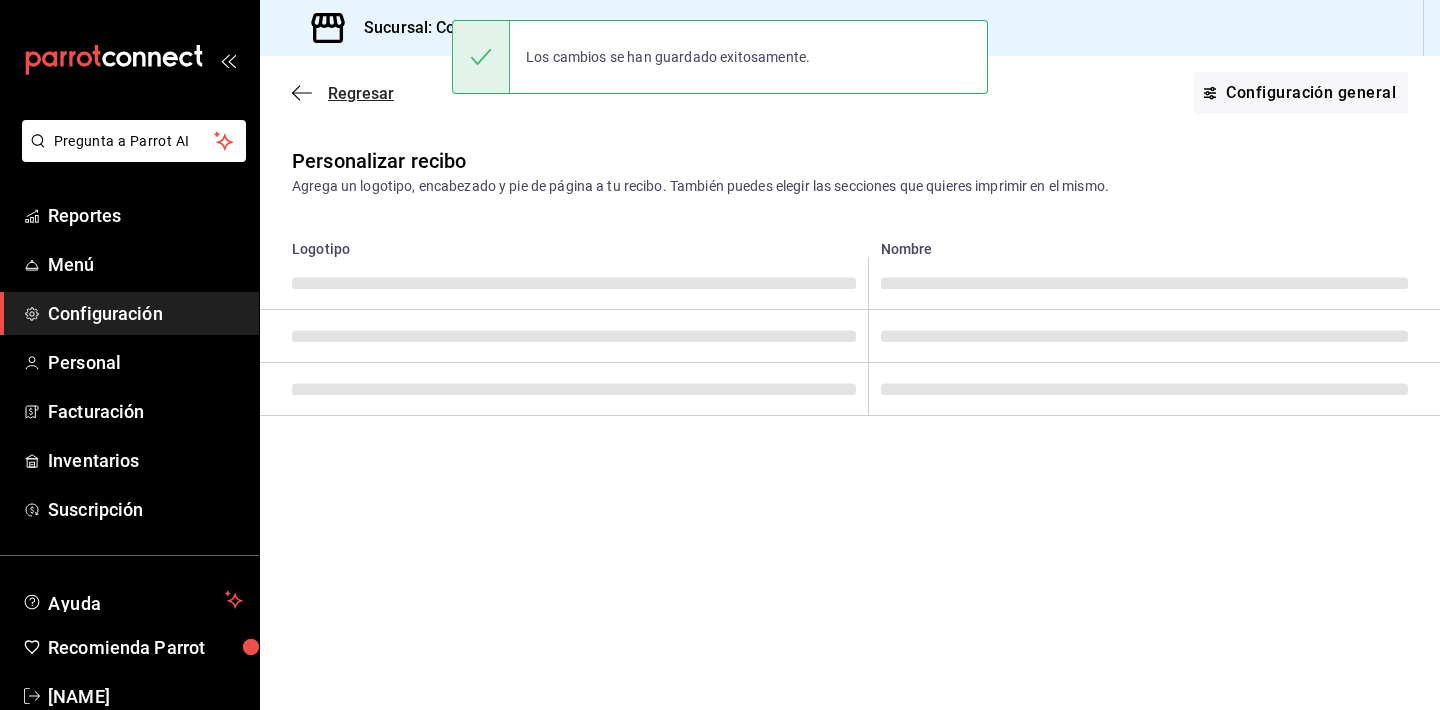 scroll, scrollTop: 0, scrollLeft: 0, axis: both 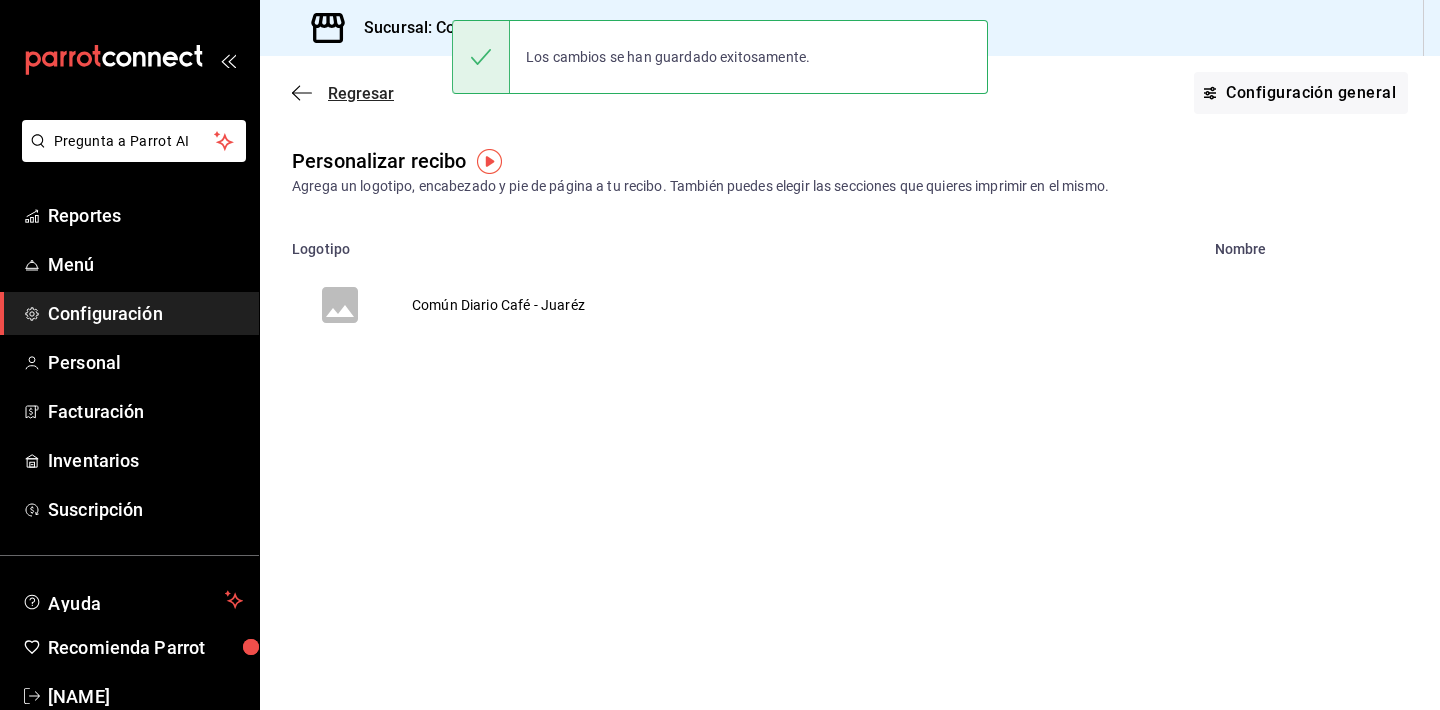 click 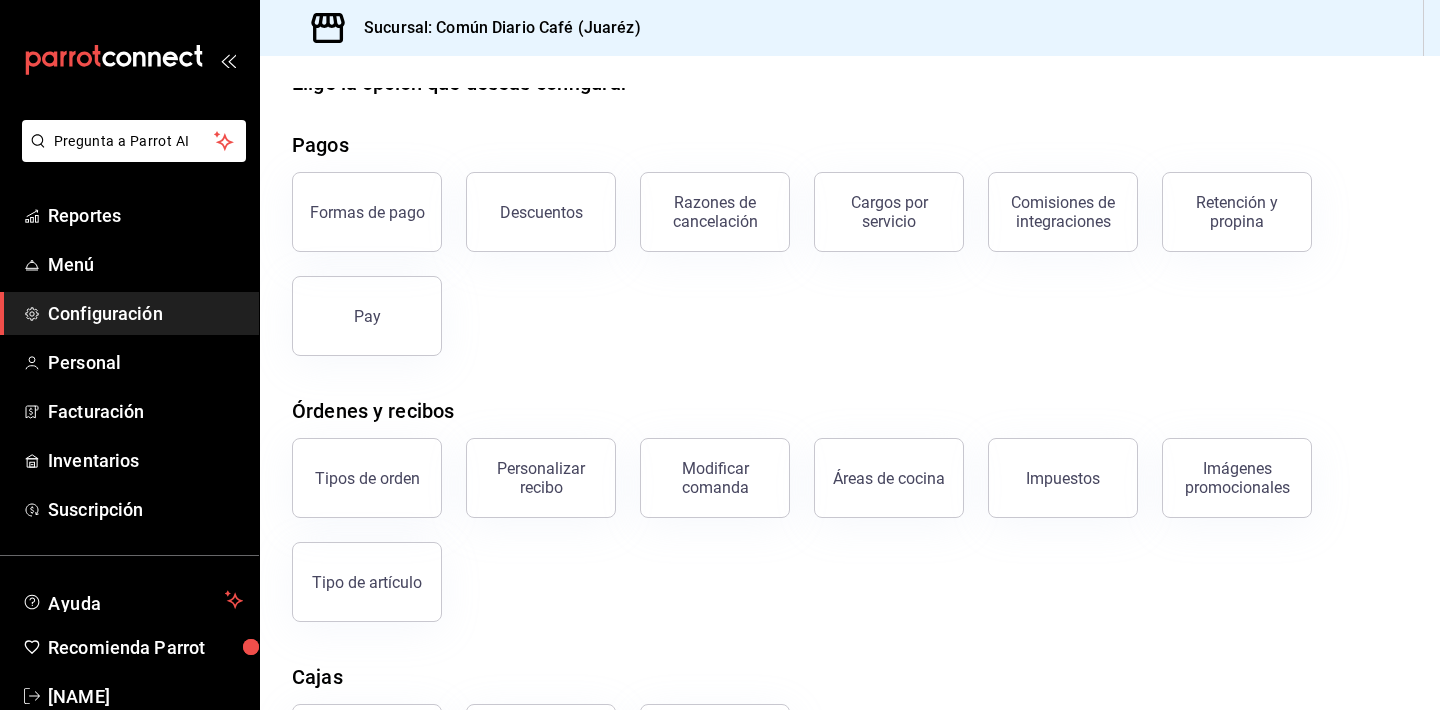 scroll, scrollTop: 34, scrollLeft: 0, axis: vertical 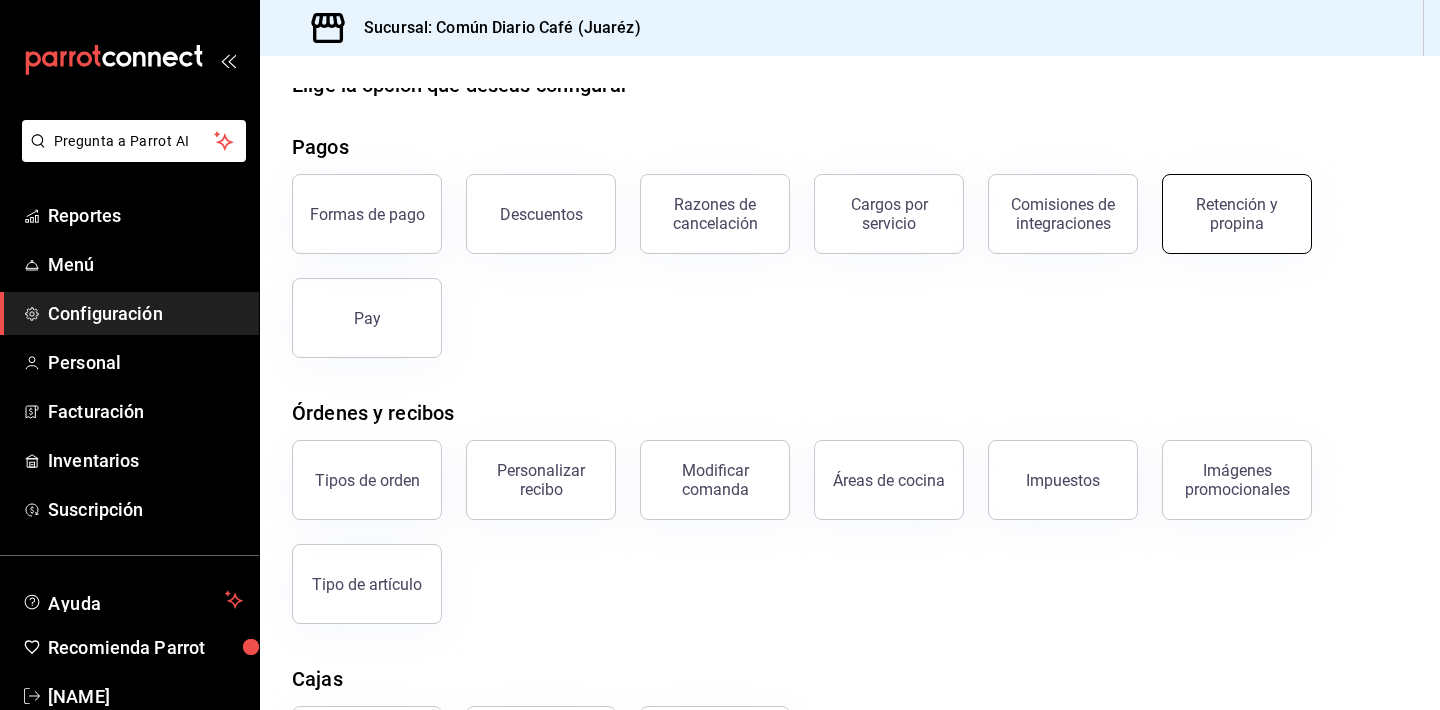 click on "Retención y propina" at bounding box center [1237, 214] 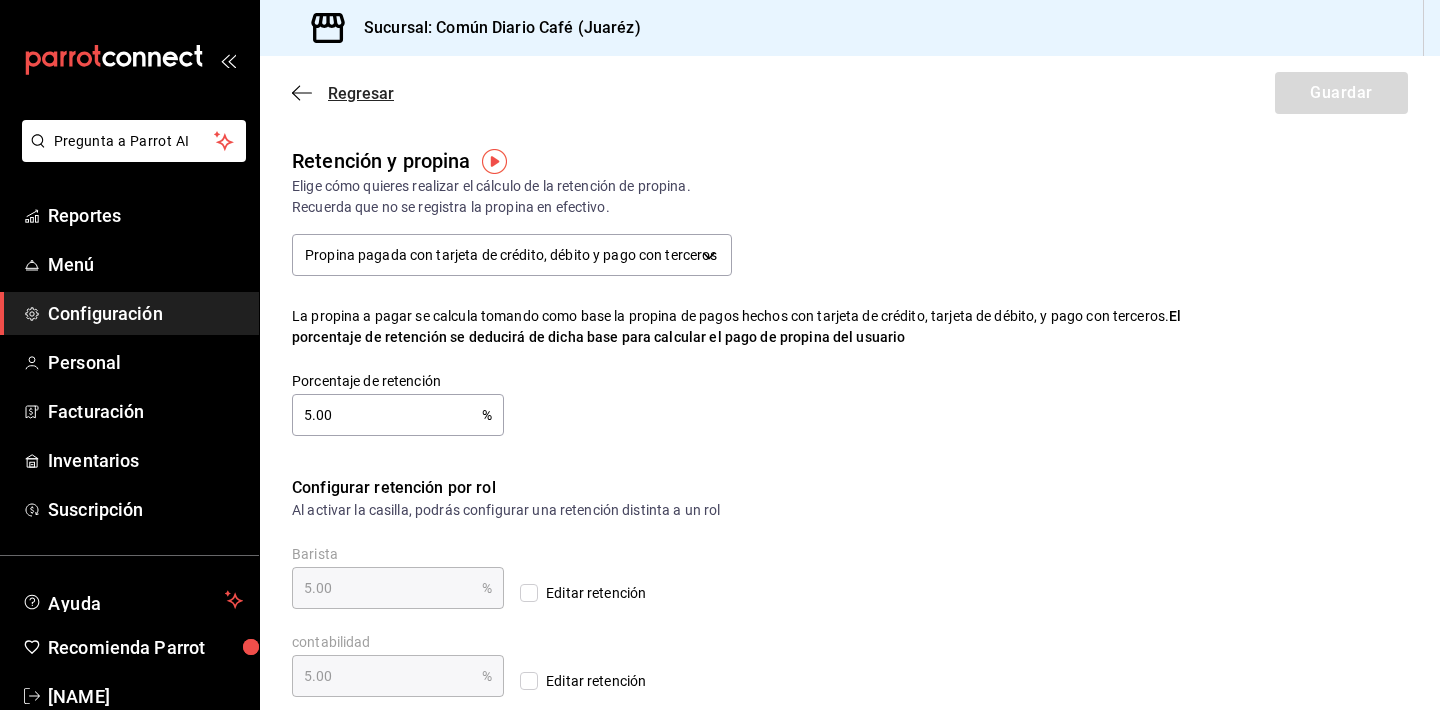 click 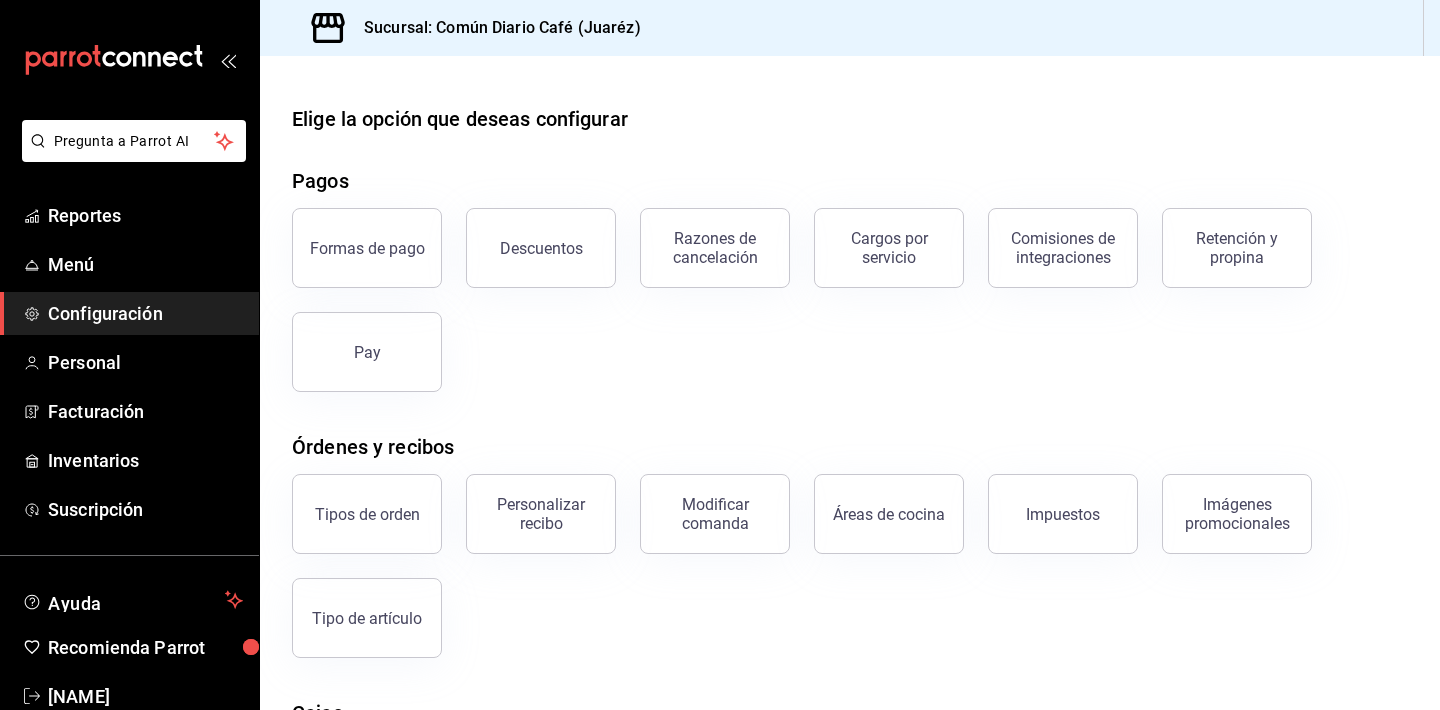 scroll, scrollTop: 0, scrollLeft: 0, axis: both 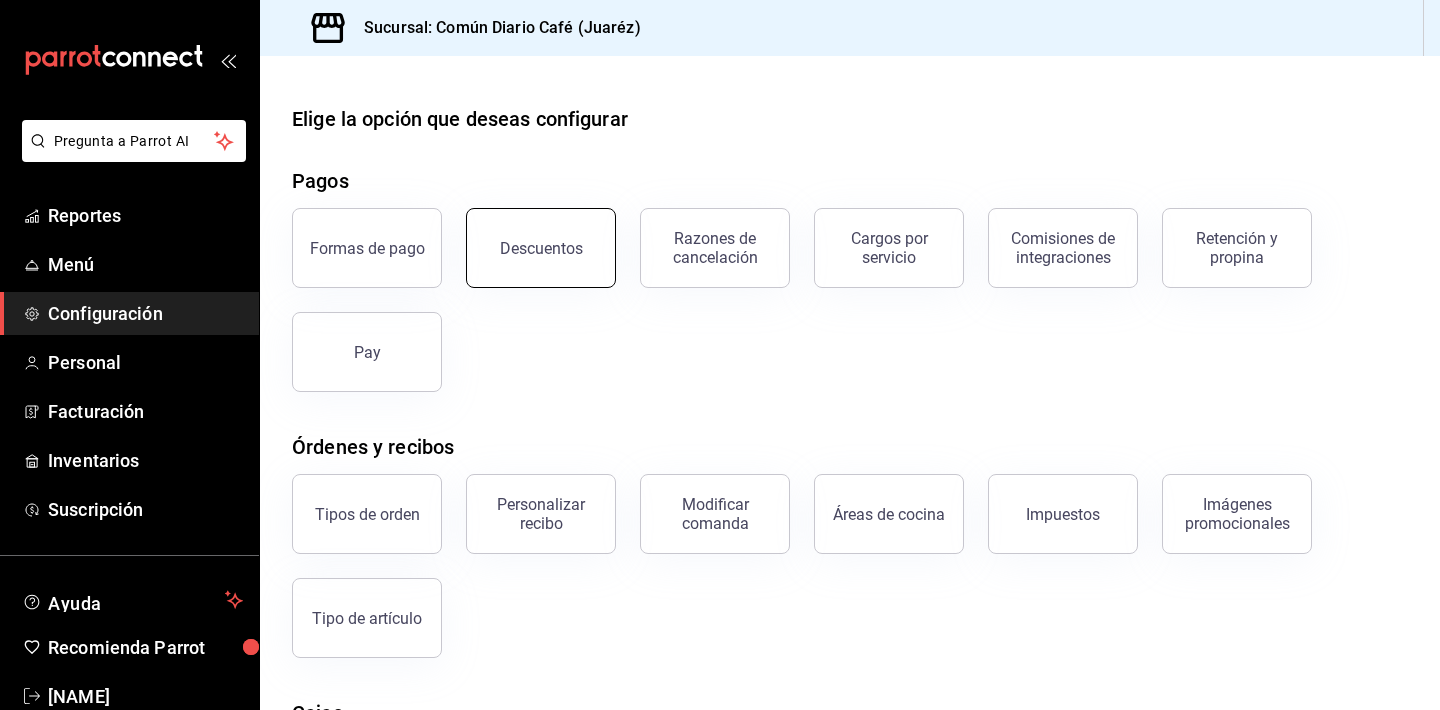 click on "Descuentos" at bounding box center (541, 248) 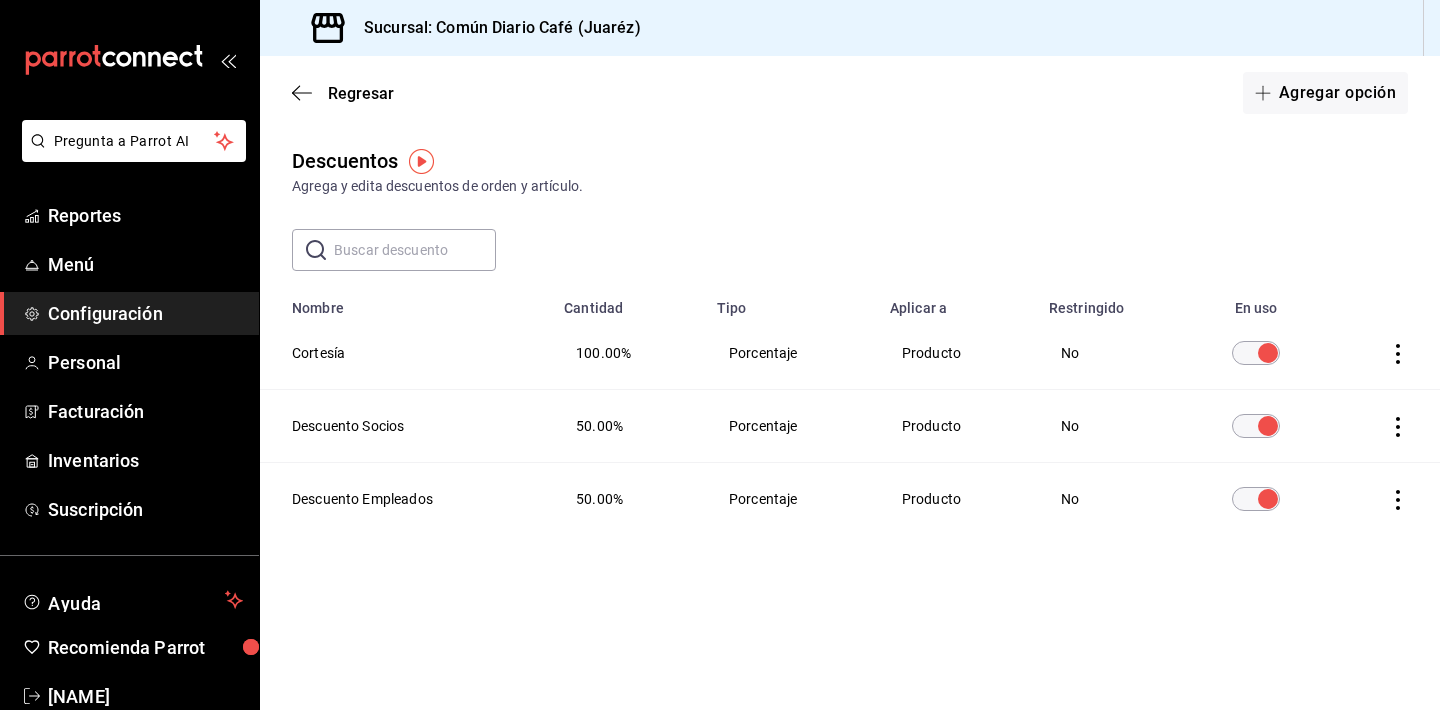 click at bounding box center (1268, 353) 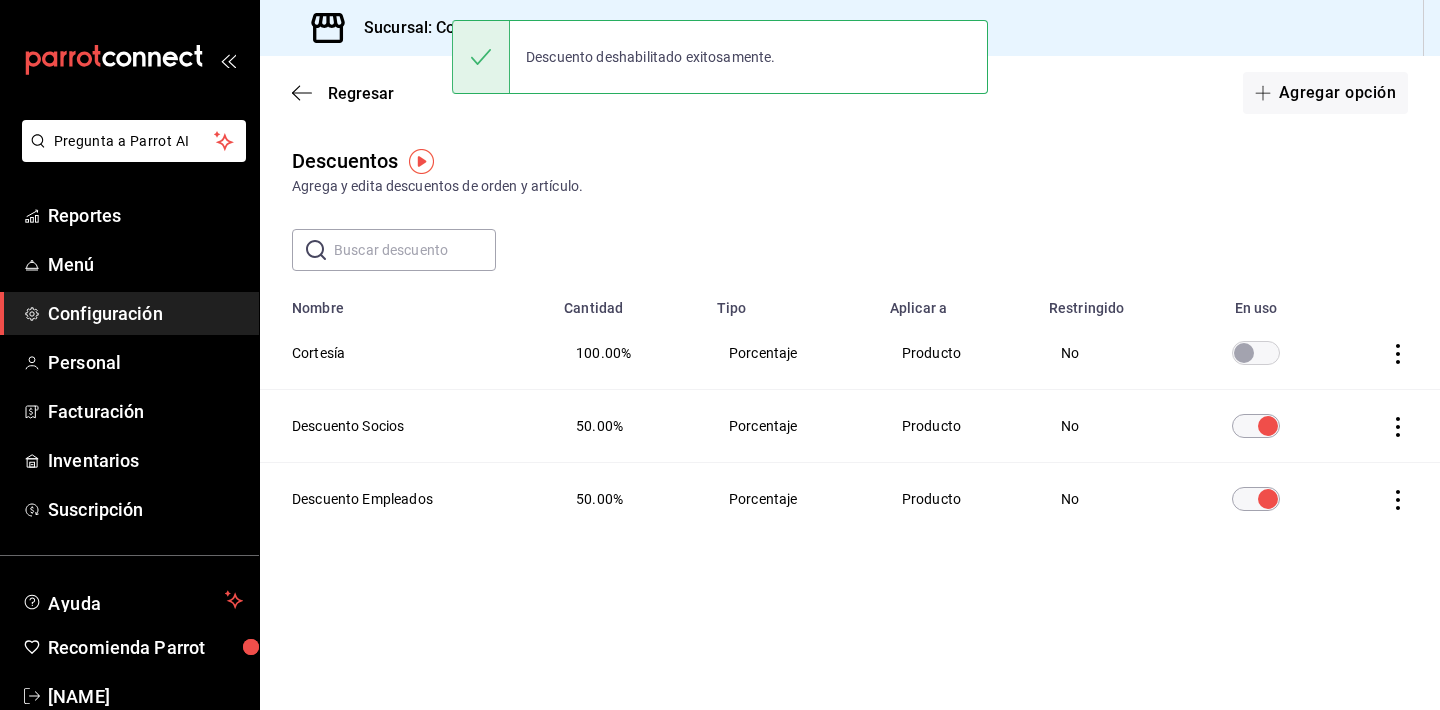 click at bounding box center [1244, 353] 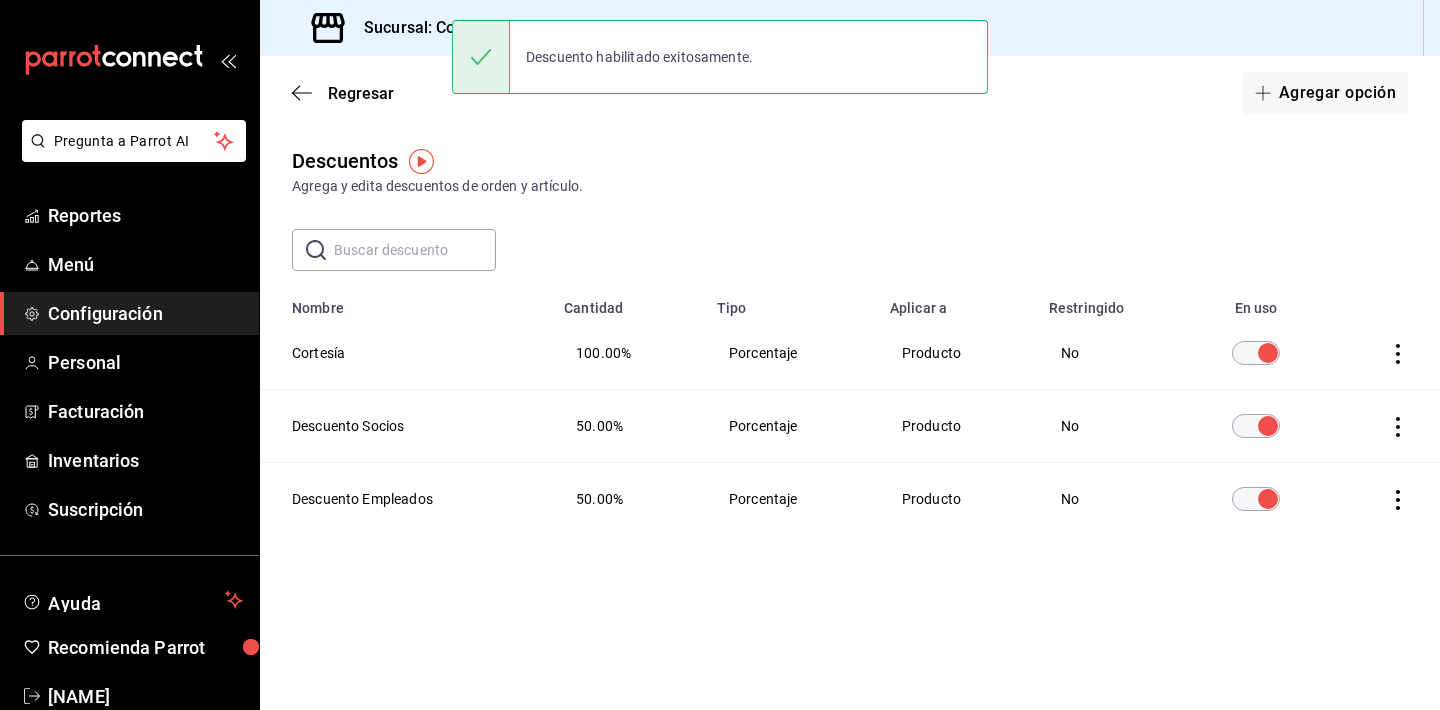 scroll, scrollTop: 0, scrollLeft: 0, axis: both 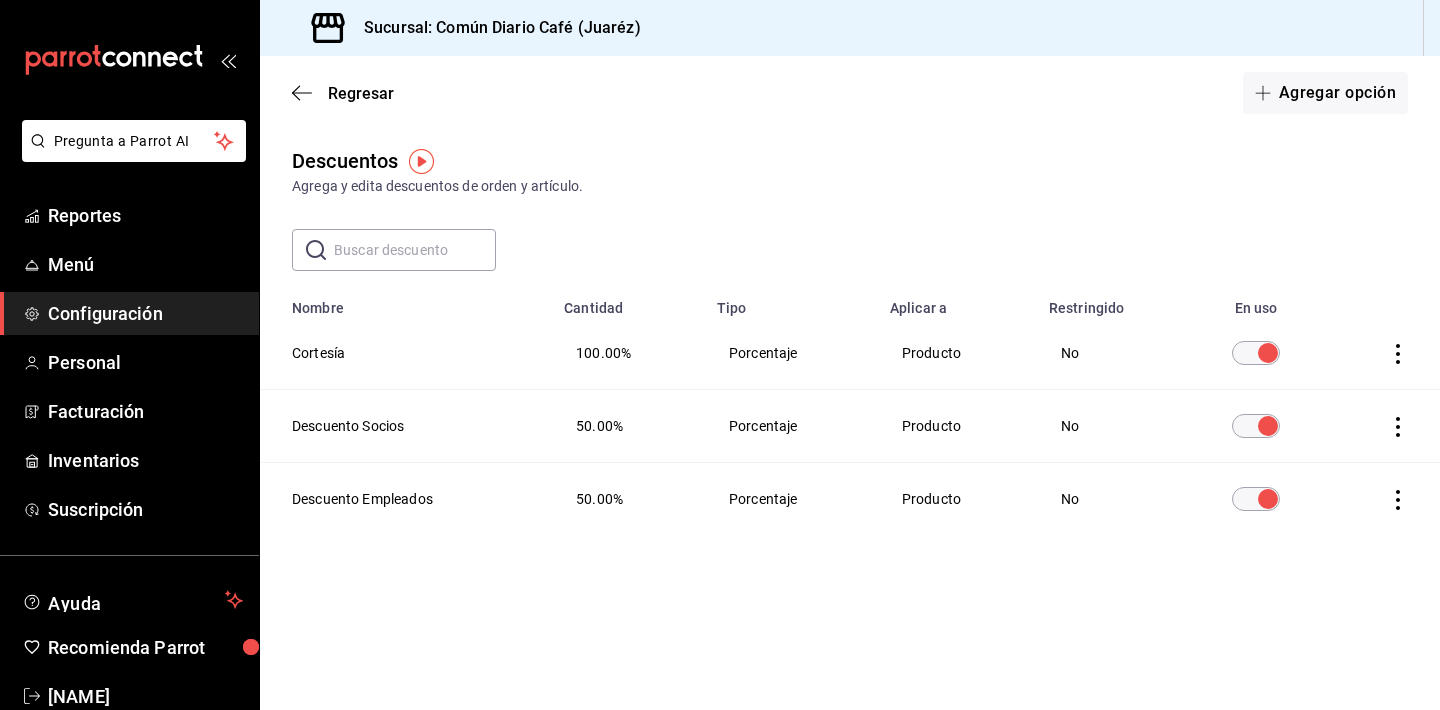 click 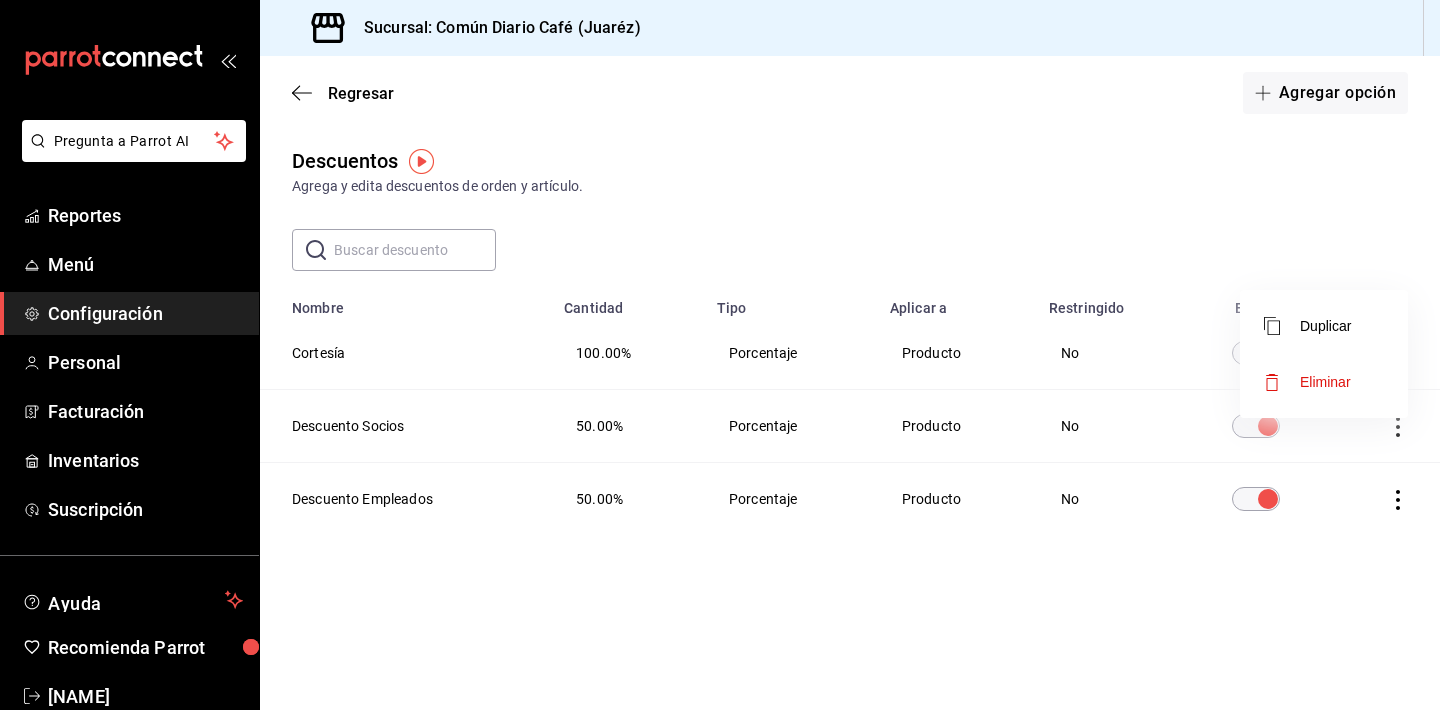 click on "Duplicar" at bounding box center (1324, 326) 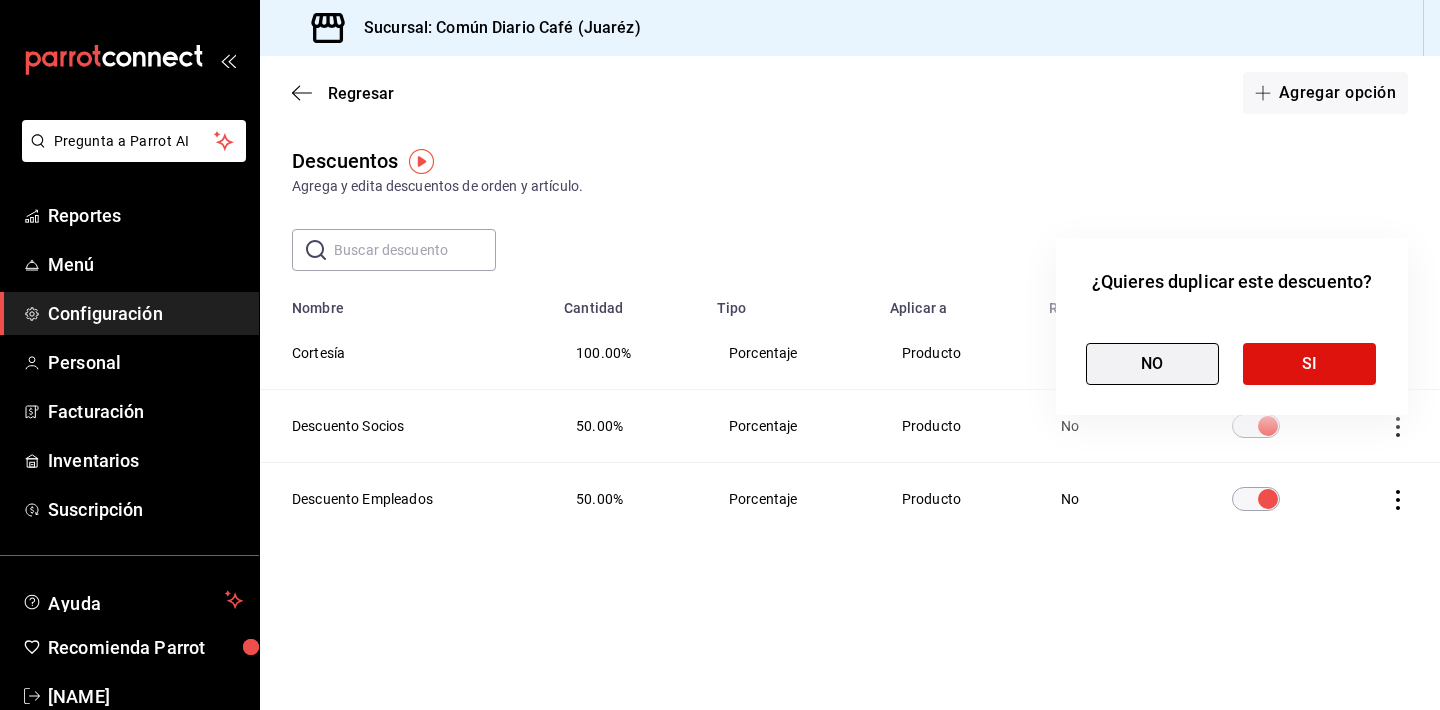 click on "NO" at bounding box center [1152, 364] 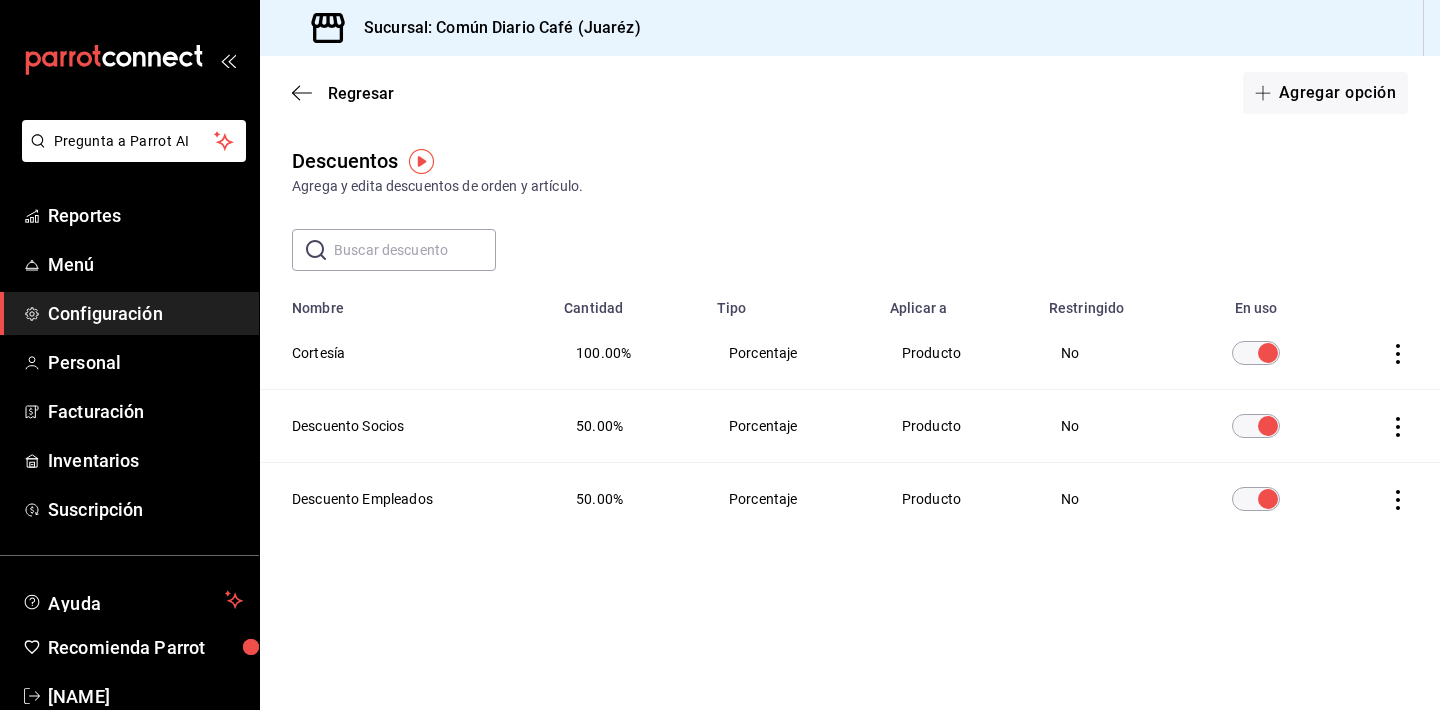 click 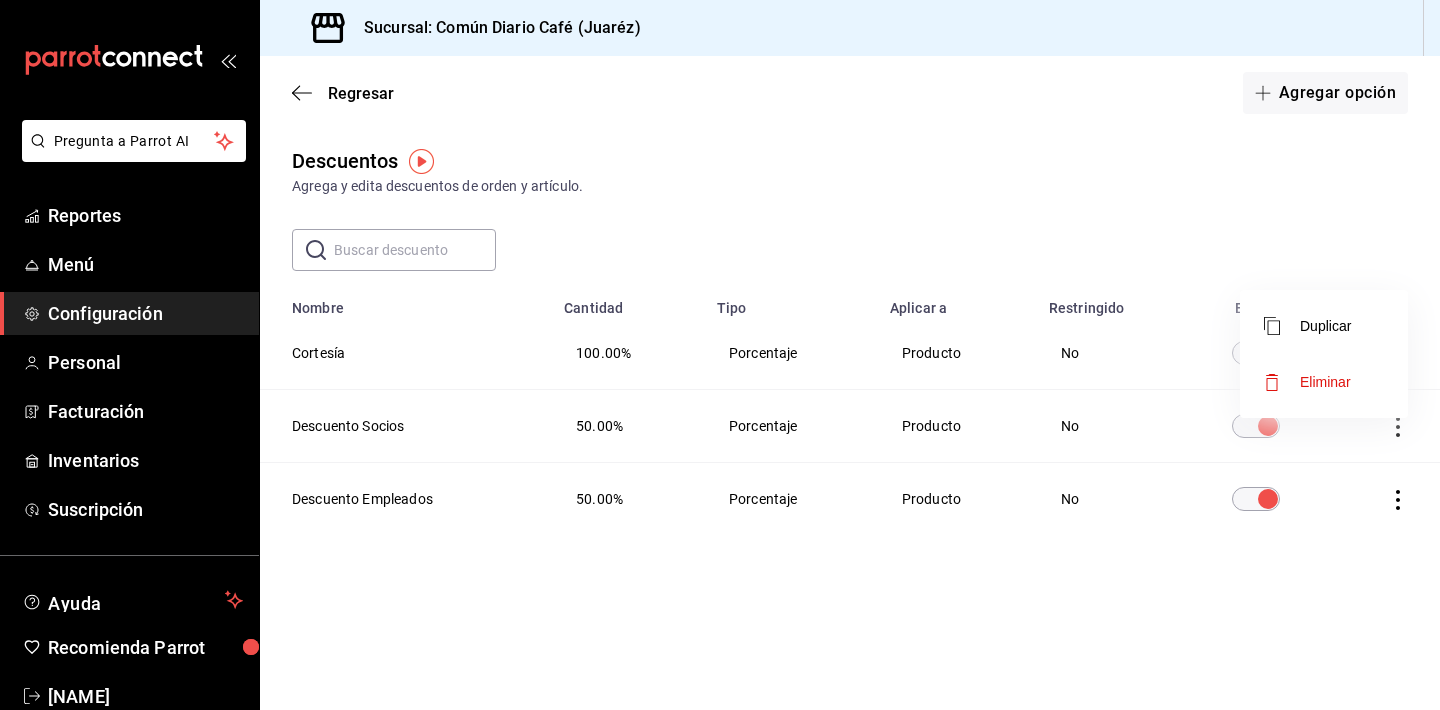 click on "Eliminar" at bounding box center [1324, 382] 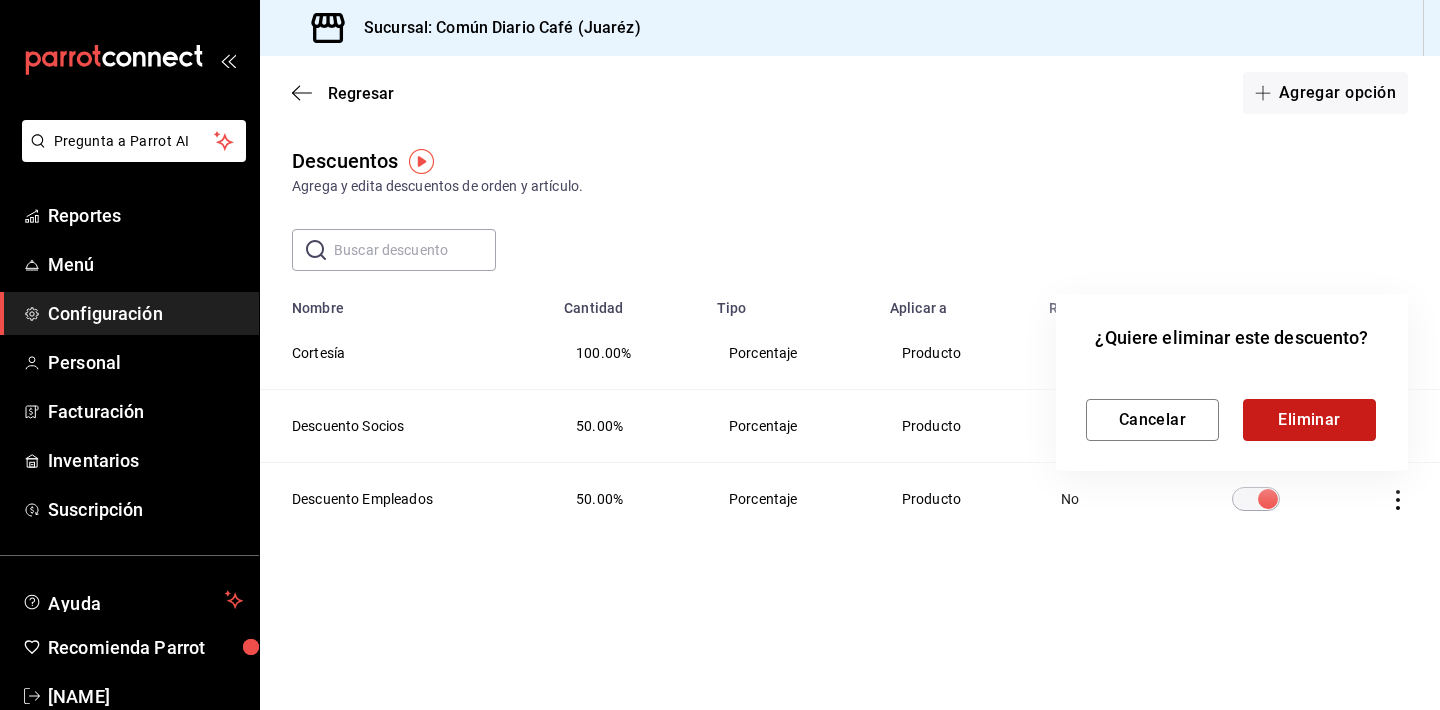 click on "Eliminar" at bounding box center (1309, 420) 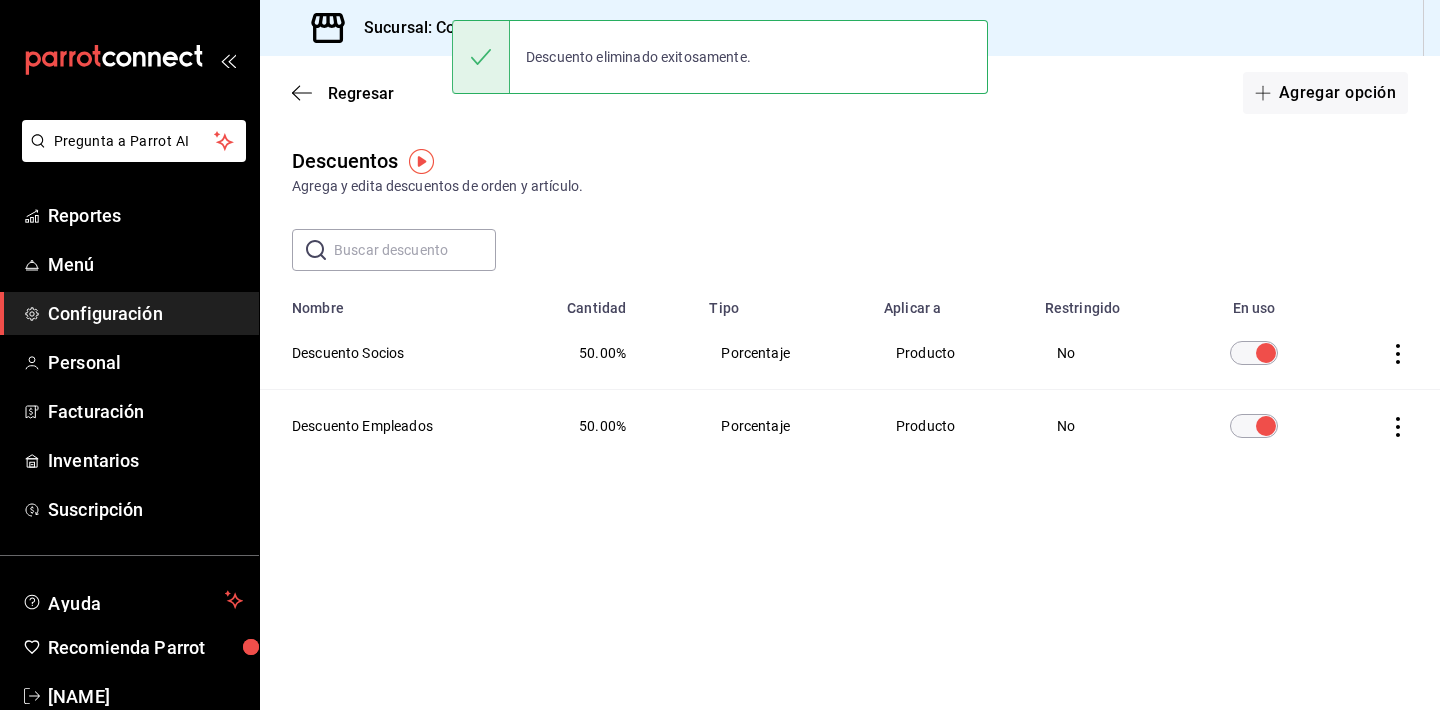 click 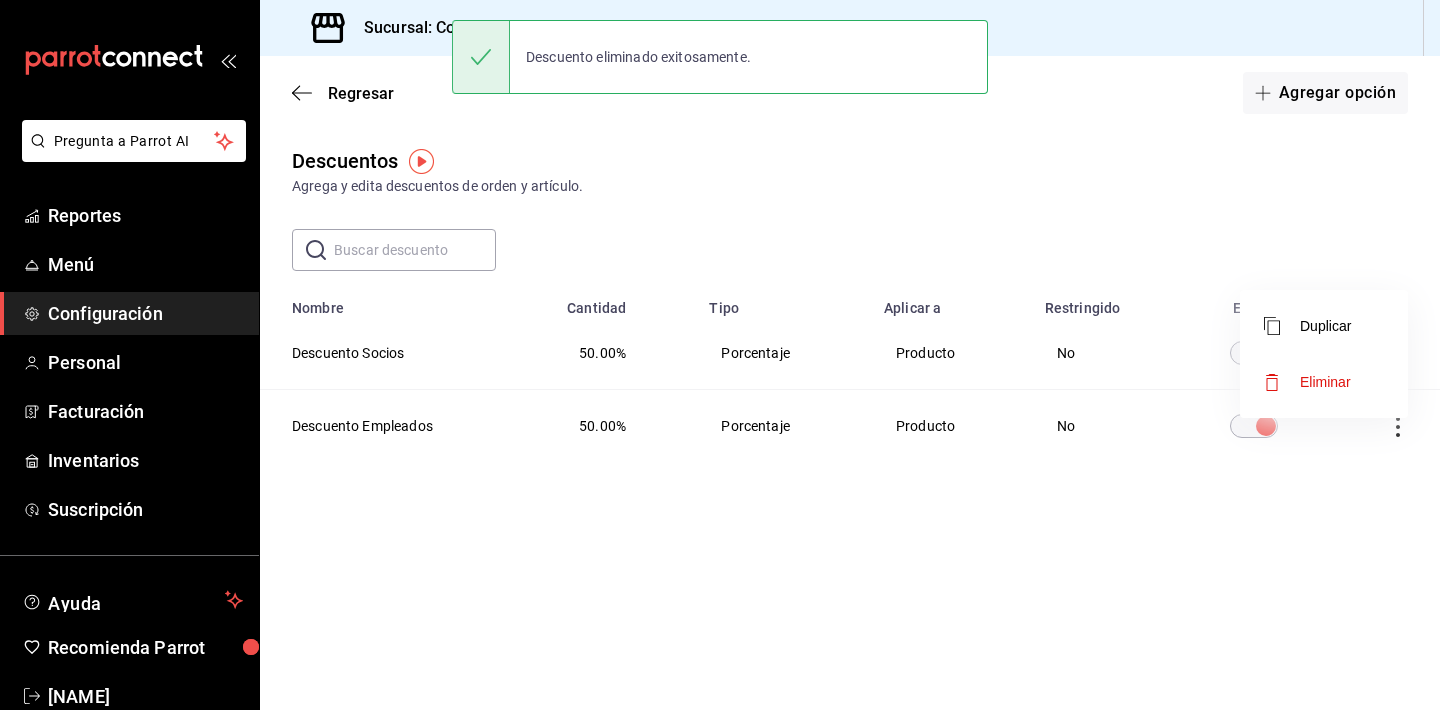 click on "Eliminar" at bounding box center (1325, 382) 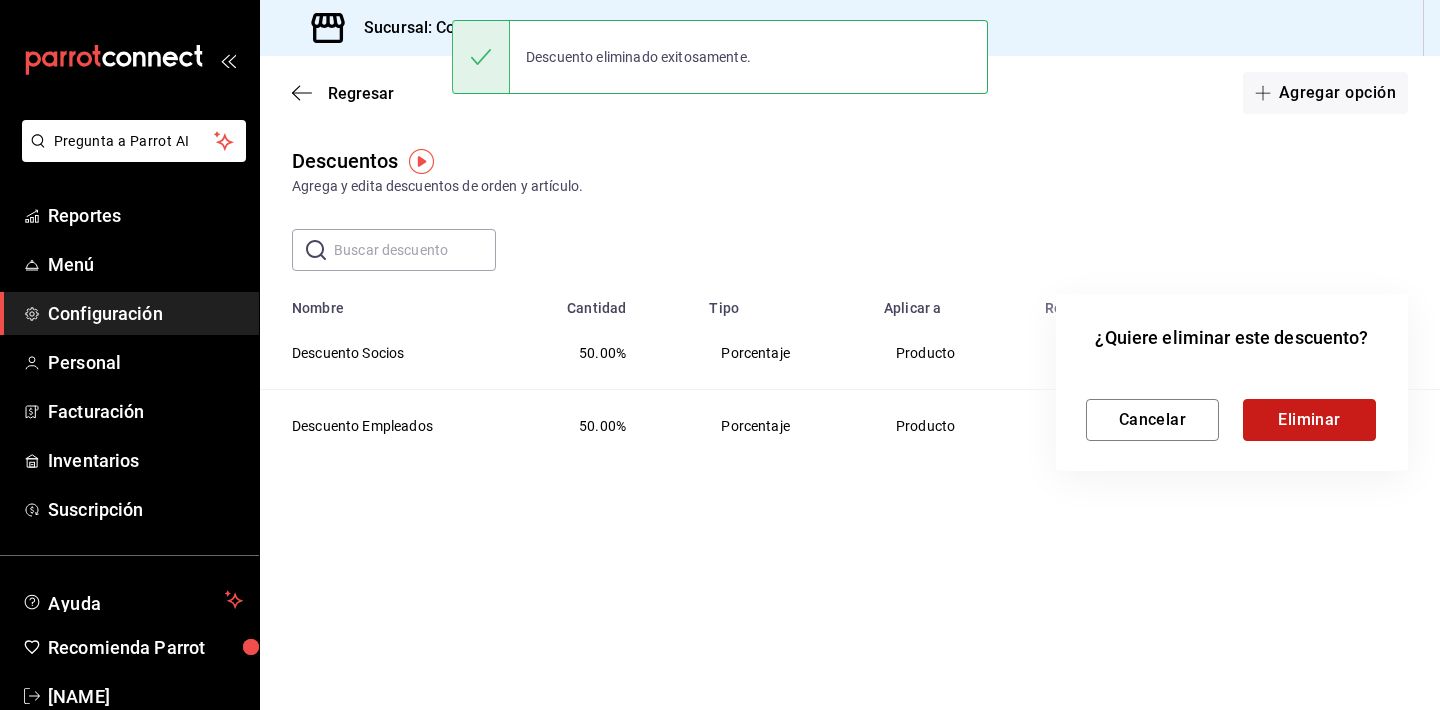 click on "Eliminar" at bounding box center [1309, 420] 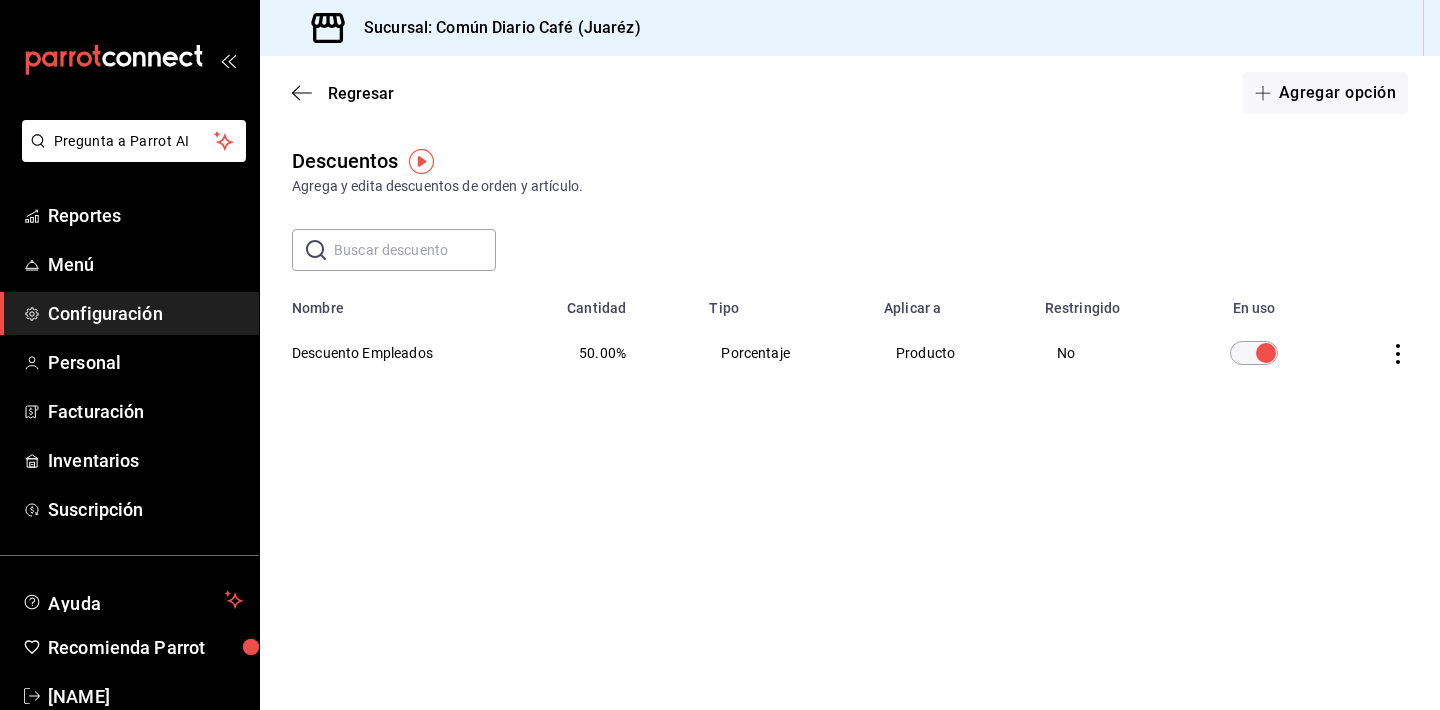 click 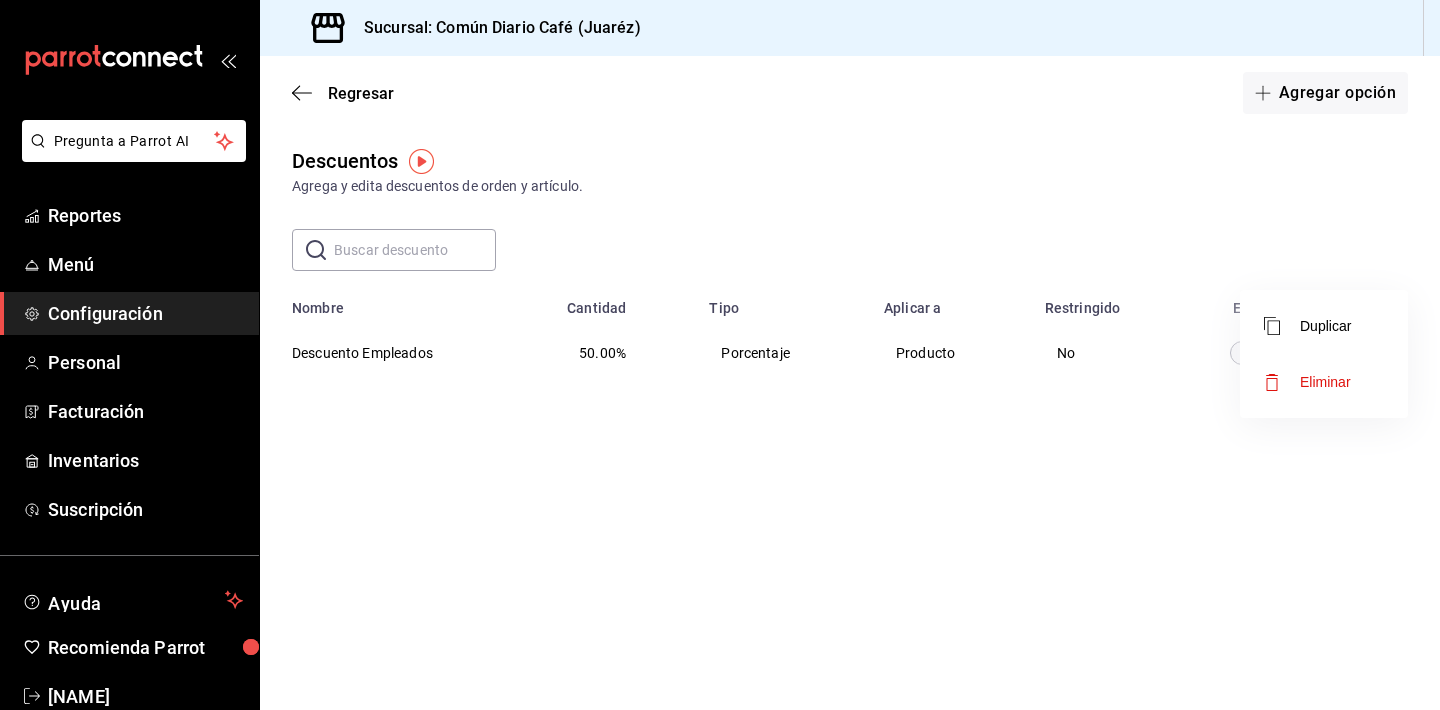click on "Eliminar" at bounding box center [1307, 382] 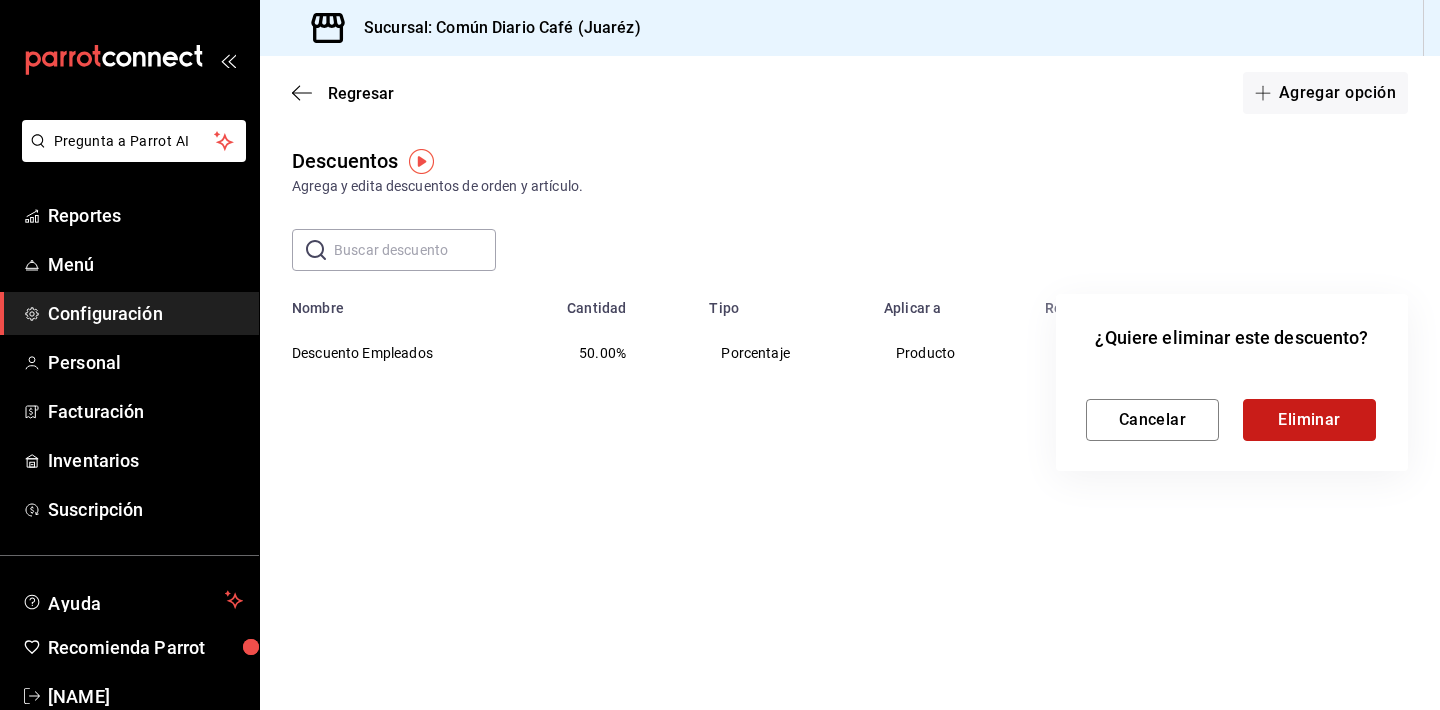 click on "Eliminar" at bounding box center [1309, 420] 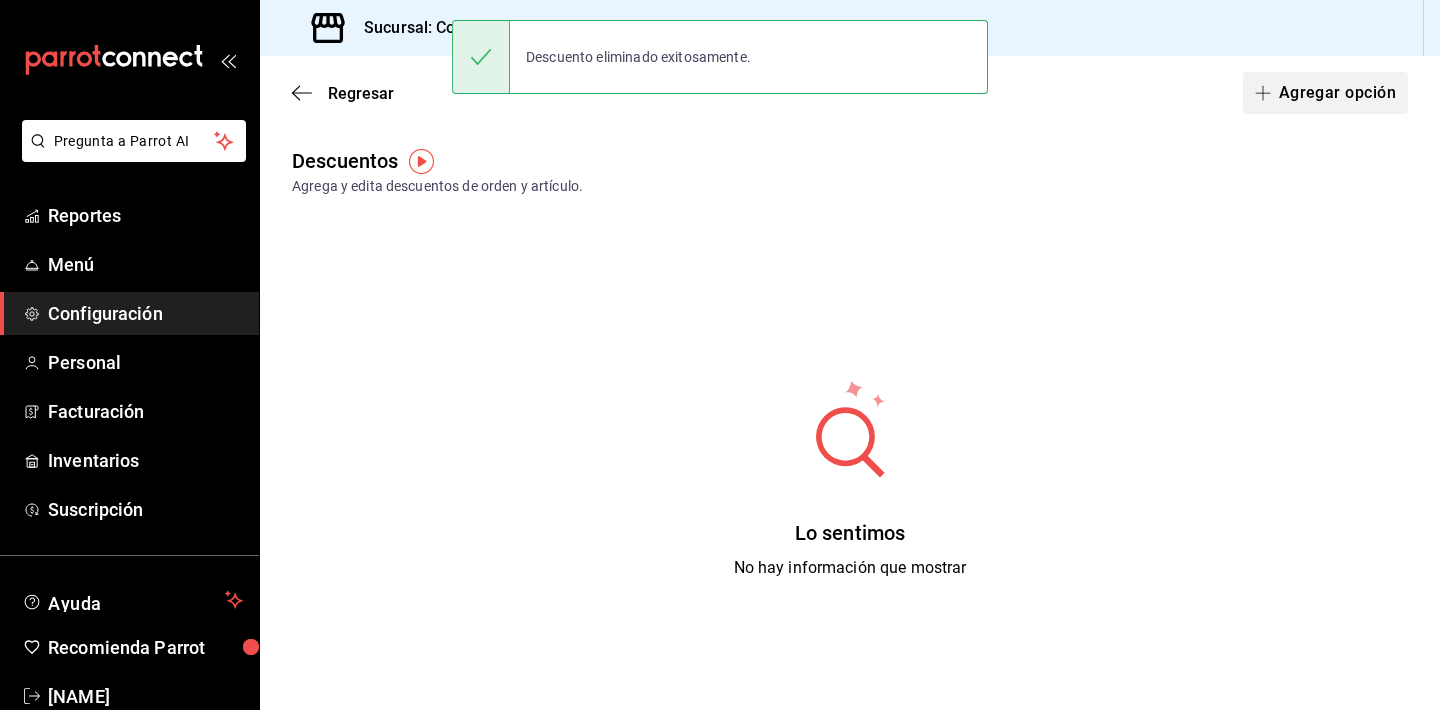 click on "Agregar opción" at bounding box center (1325, 93) 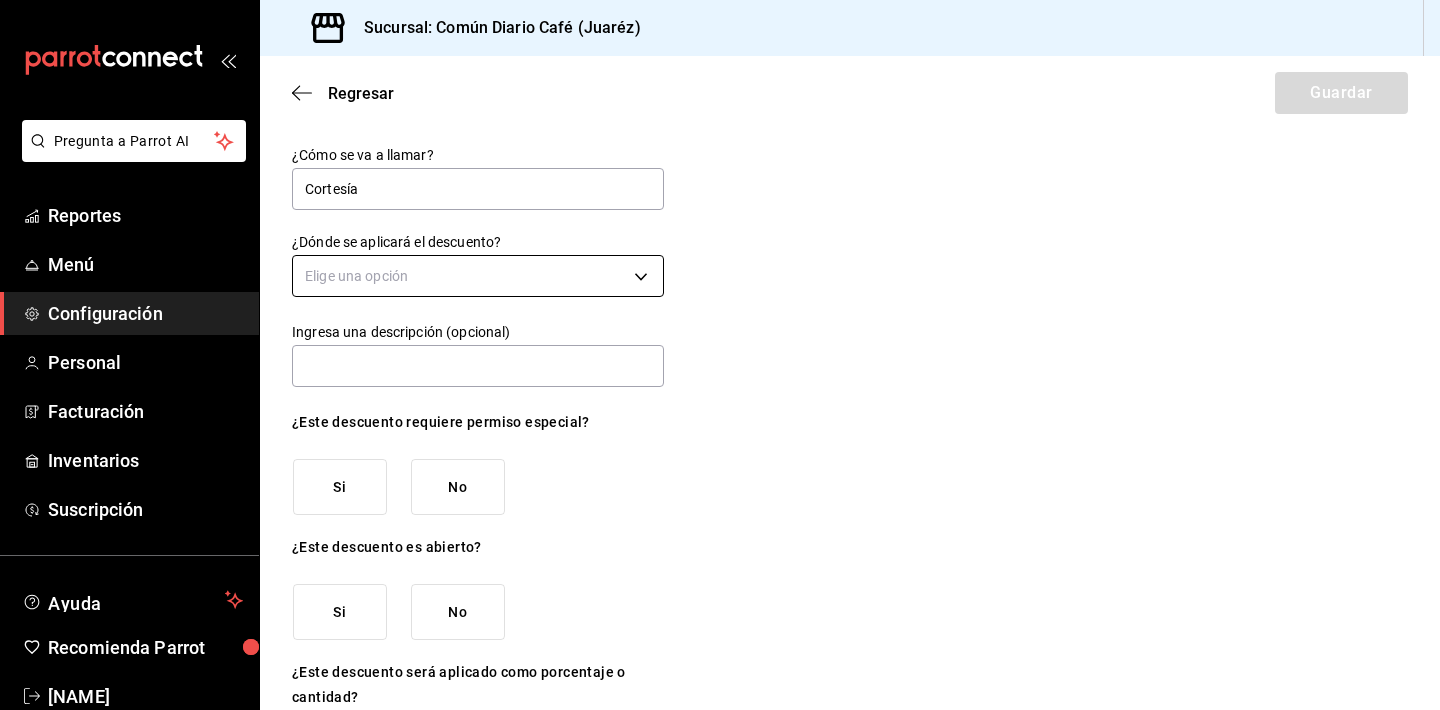 type on "Cortesía" 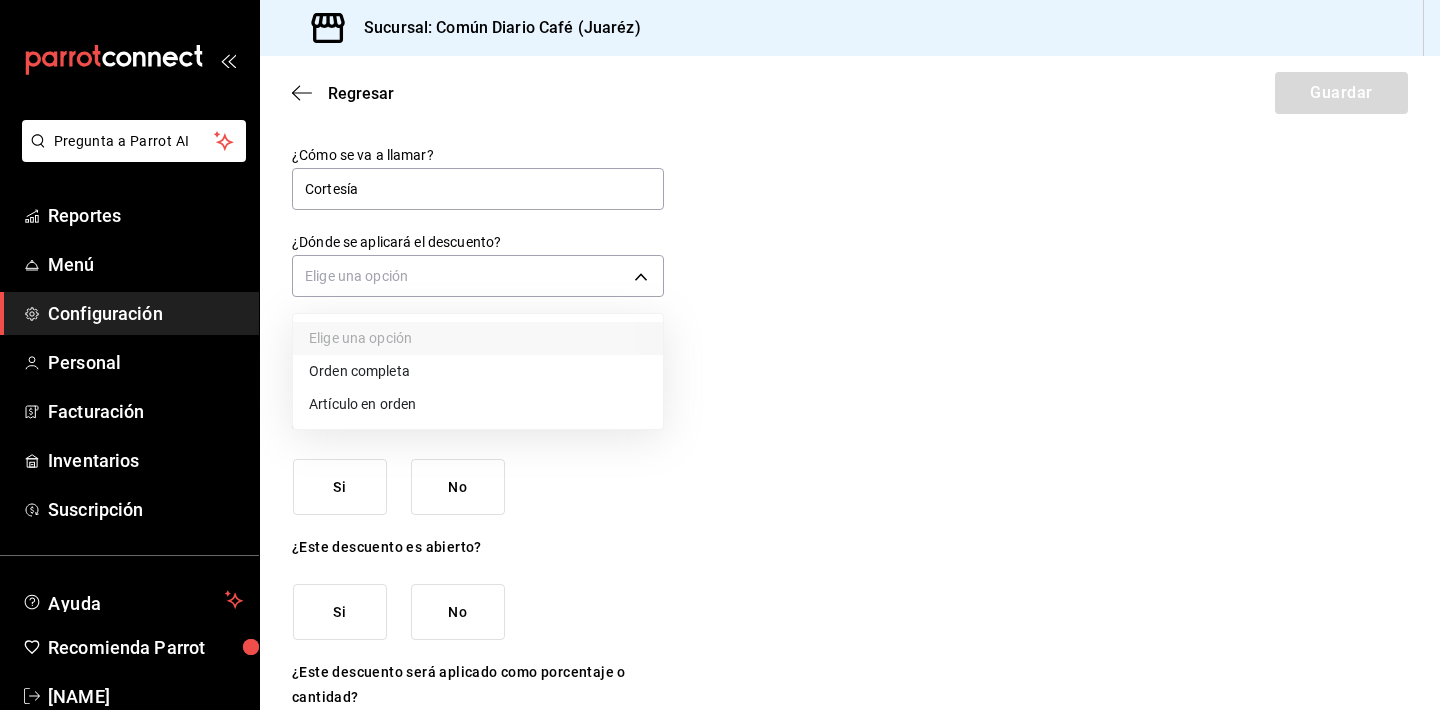 click on "Artículo en orden" at bounding box center [478, 404] 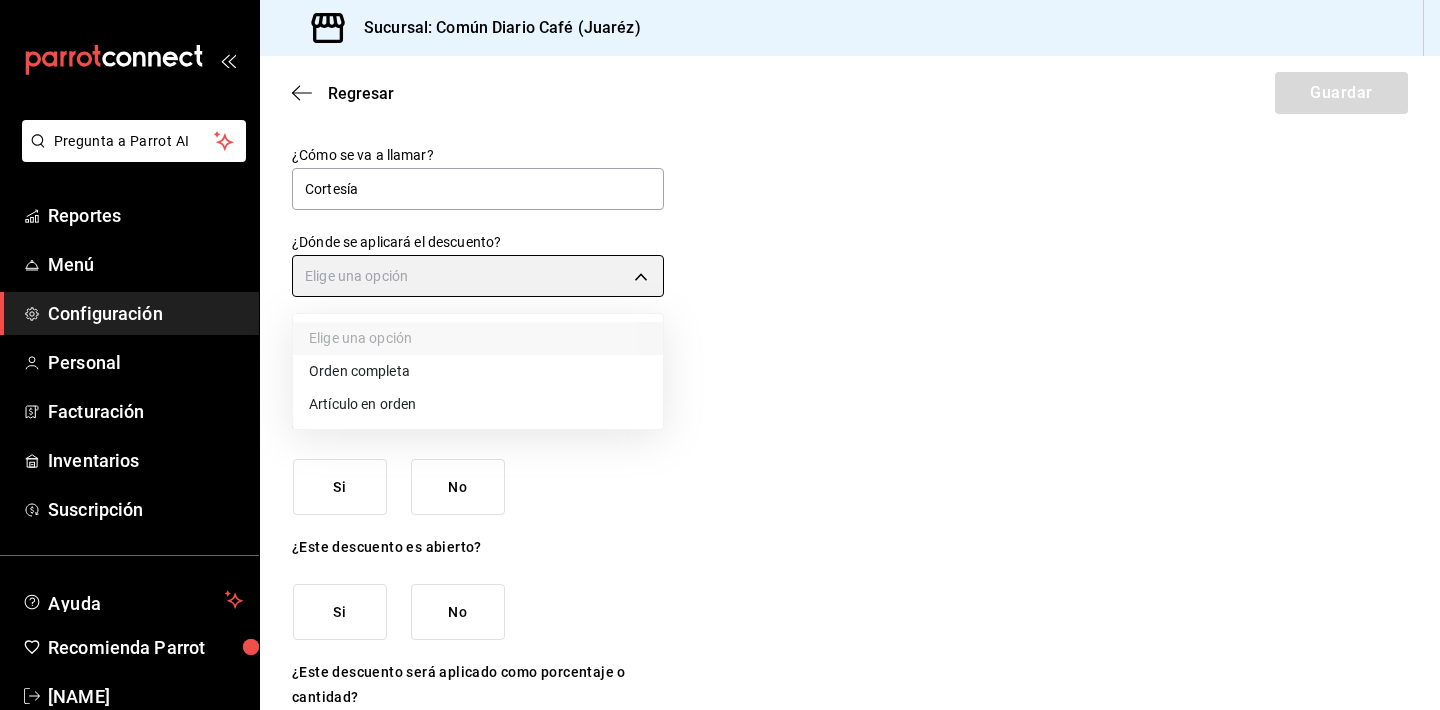 type on "ORDER_ITEM" 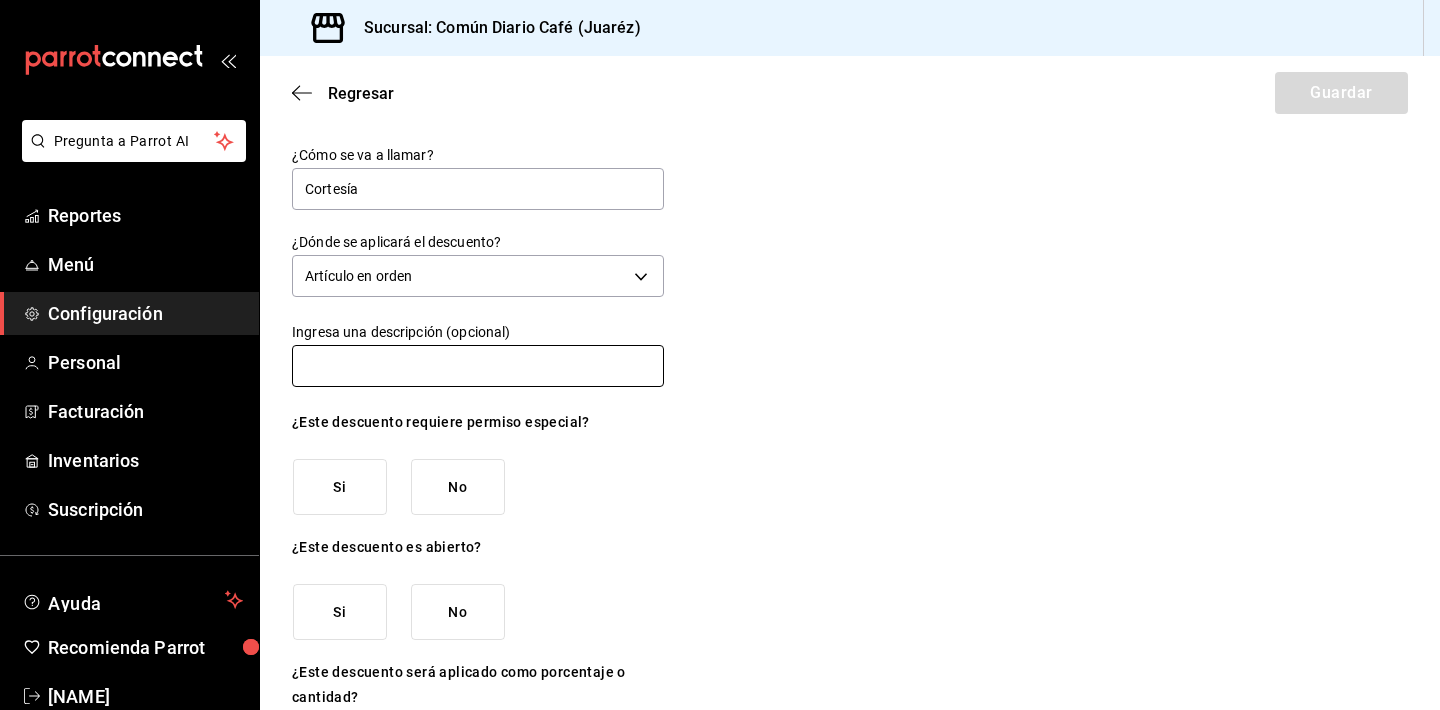 click at bounding box center (478, 366) 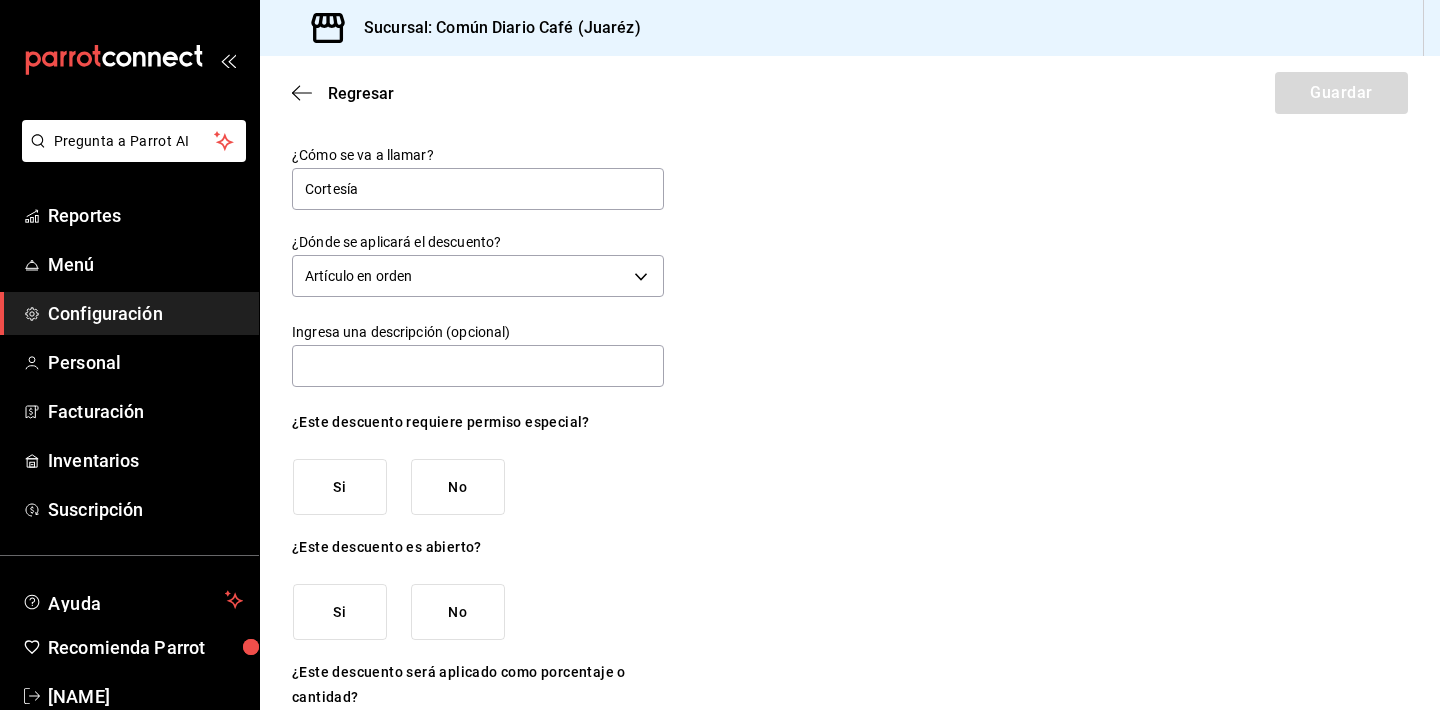 click on "No" at bounding box center [458, 487] 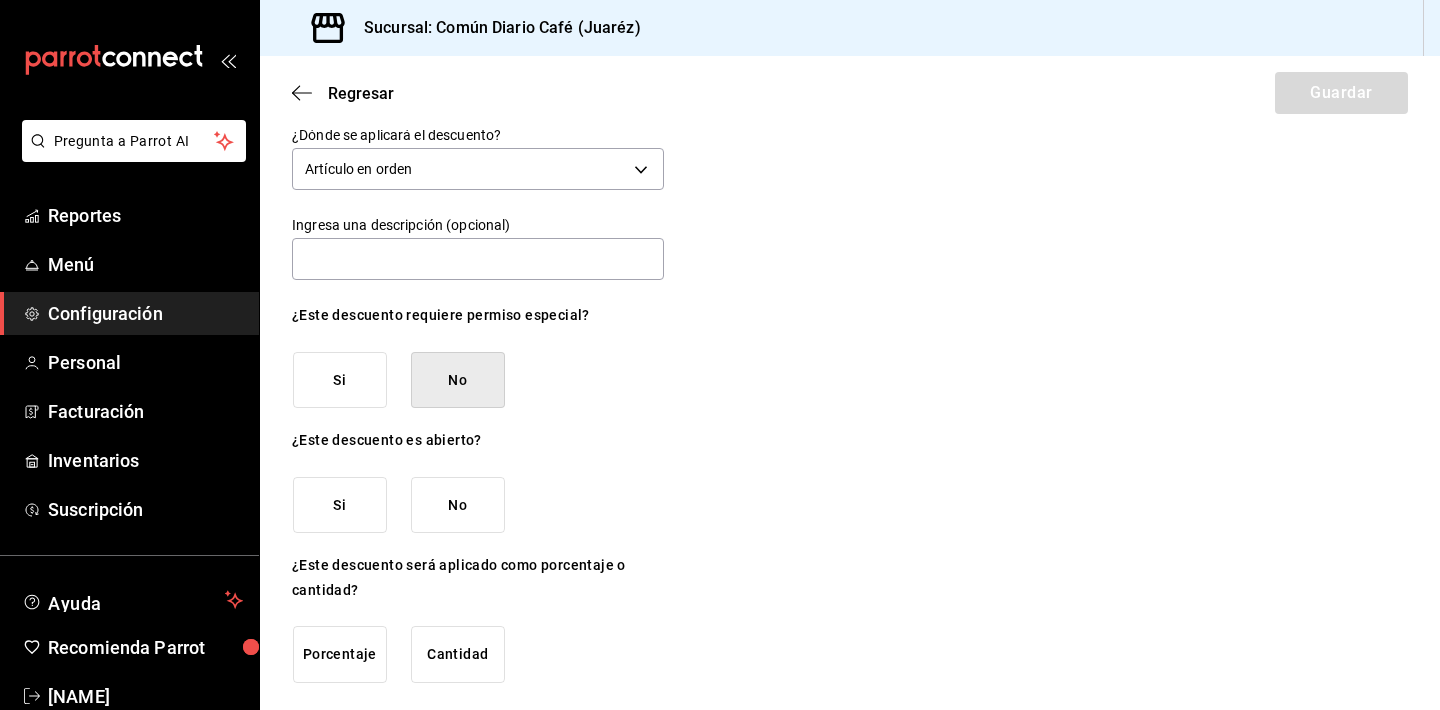 scroll, scrollTop: 108, scrollLeft: 0, axis: vertical 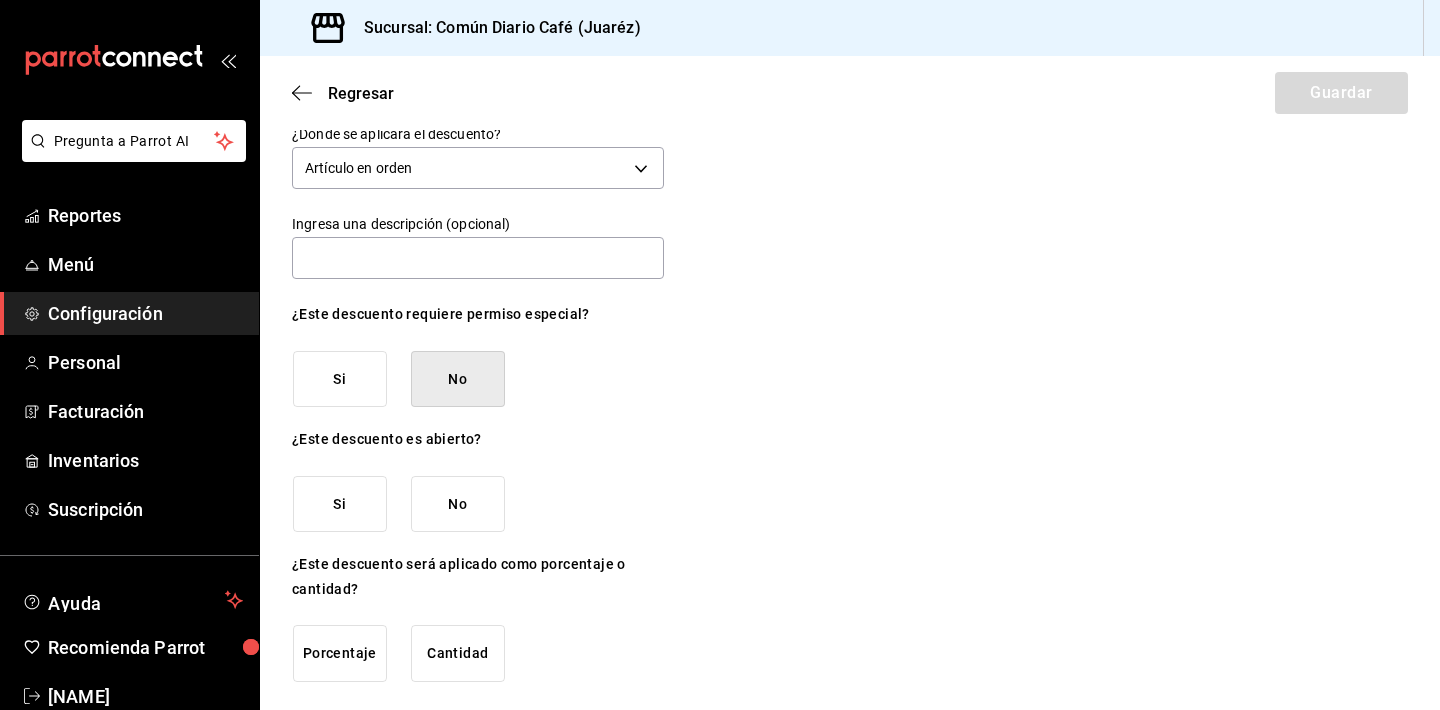 click on "¿Cómo se va a llamar? Cortesía ¿Dónde se aplicará el descuento? Artículo en orden ORDER_ITEM Ingresa una descripción (opcional) ¿Este descuento requiere permiso especial? Si No ¿Este descuento es abierto? Si No ¿Este descuento será aplicado como porcentaje o cantidad? Porcentaje Cantidad" at bounding box center [478, 360] 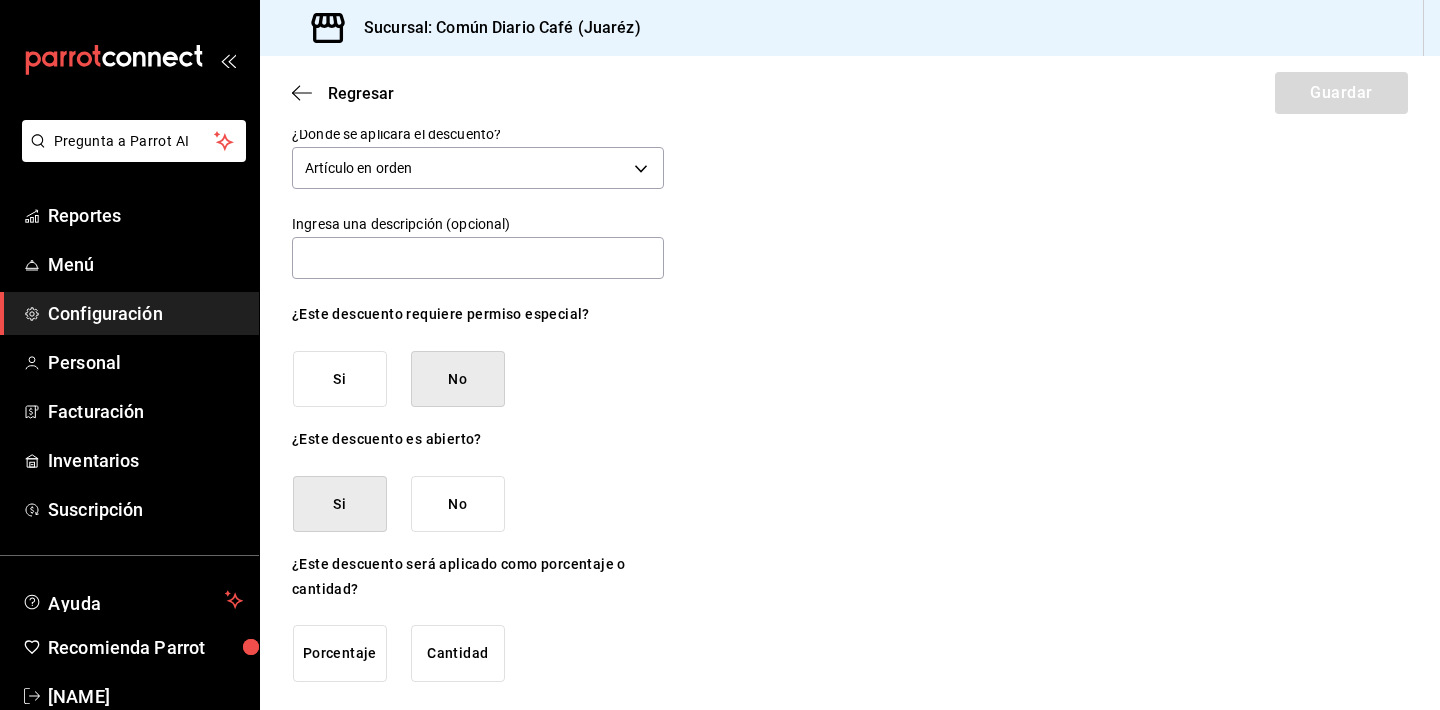 scroll, scrollTop: 0, scrollLeft: 0, axis: both 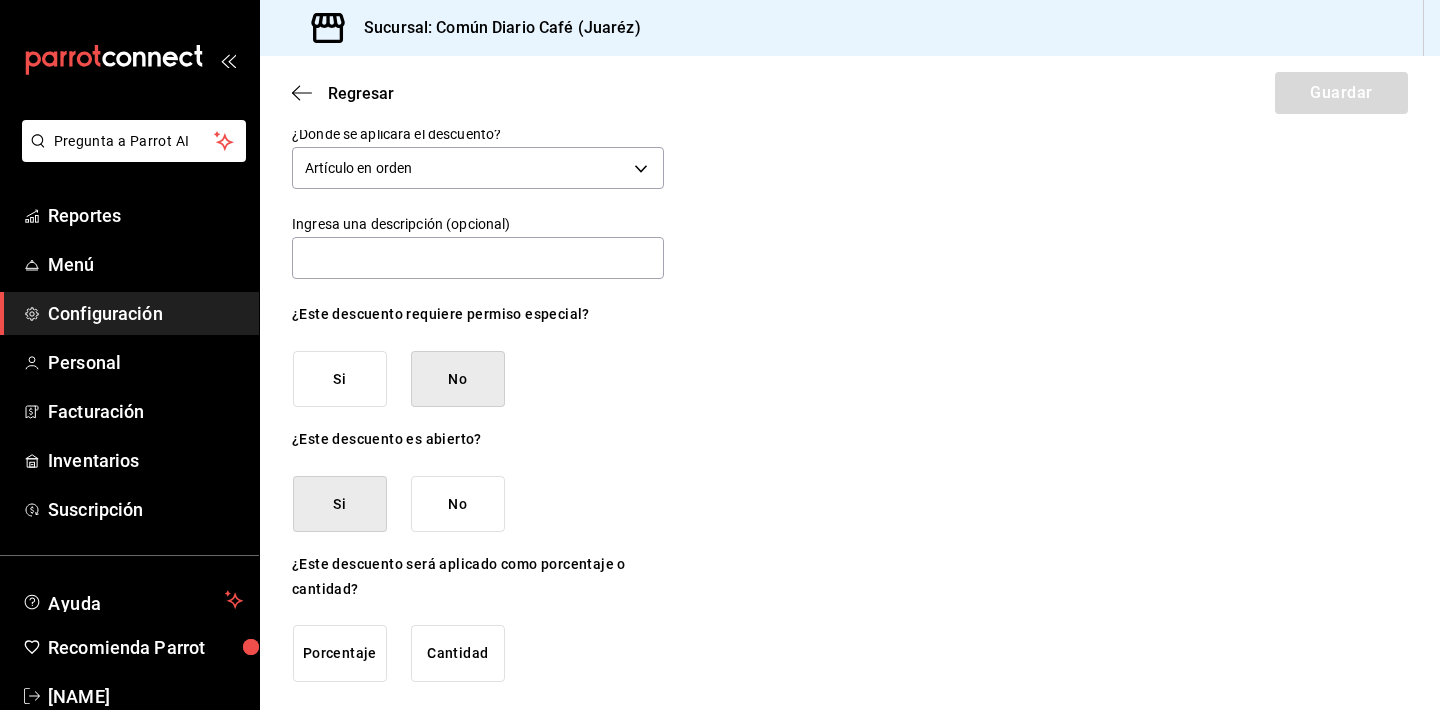 click on "No" at bounding box center [458, 504] 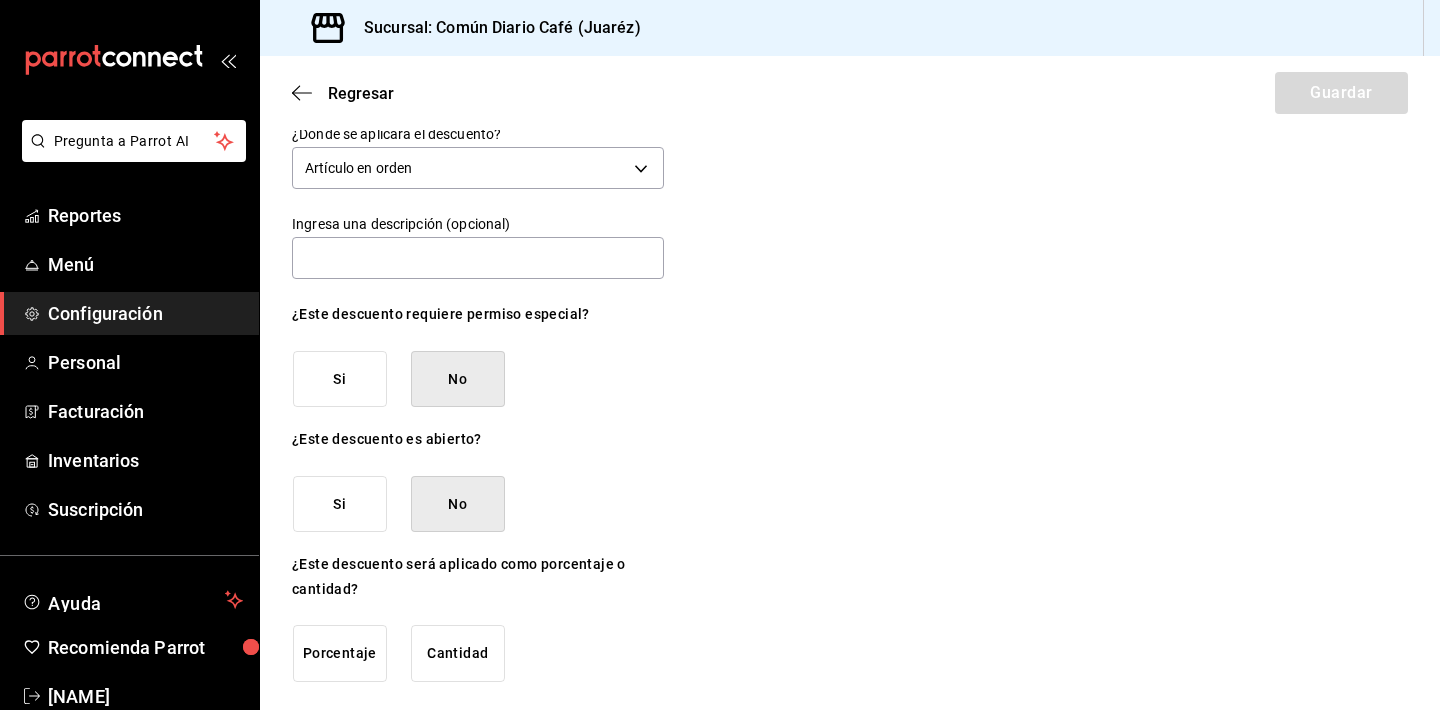 click on "Porcentaje" at bounding box center [340, 653] 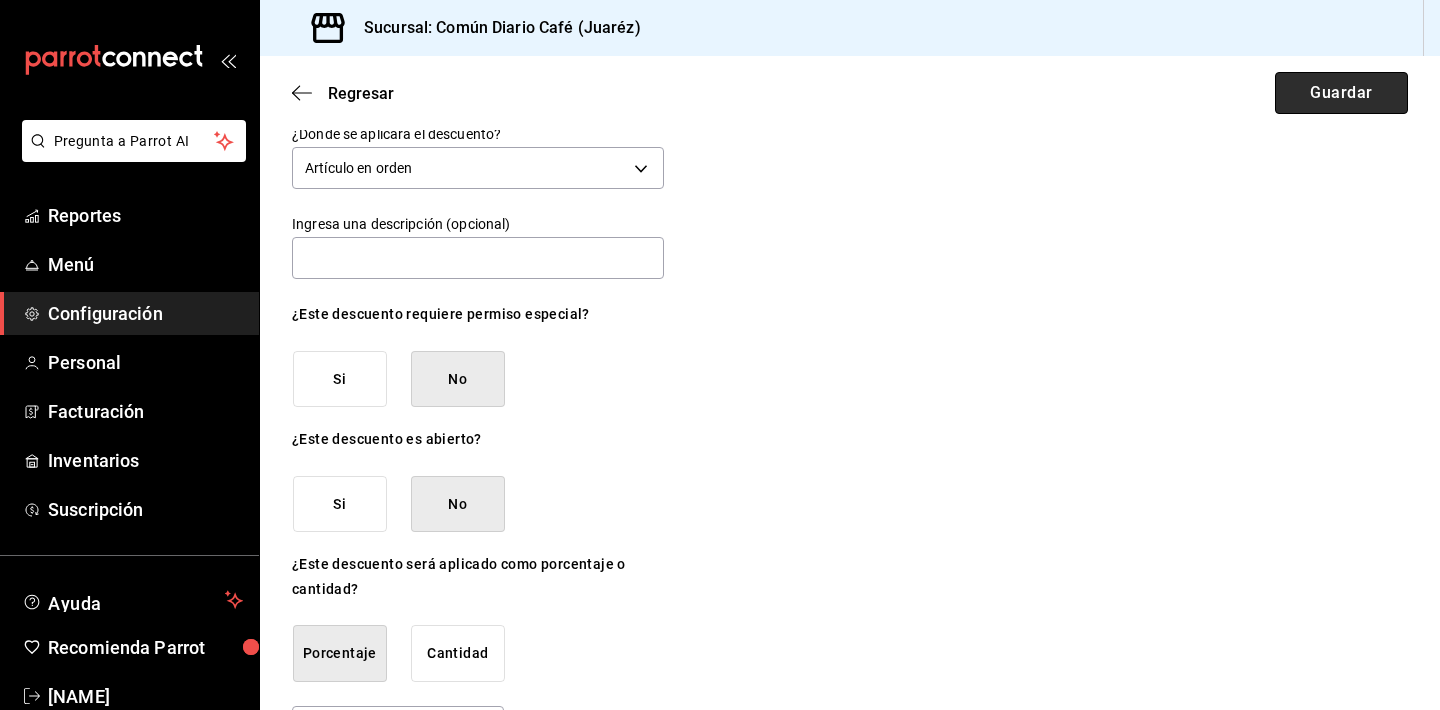 click on "Guardar" at bounding box center [1341, 93] 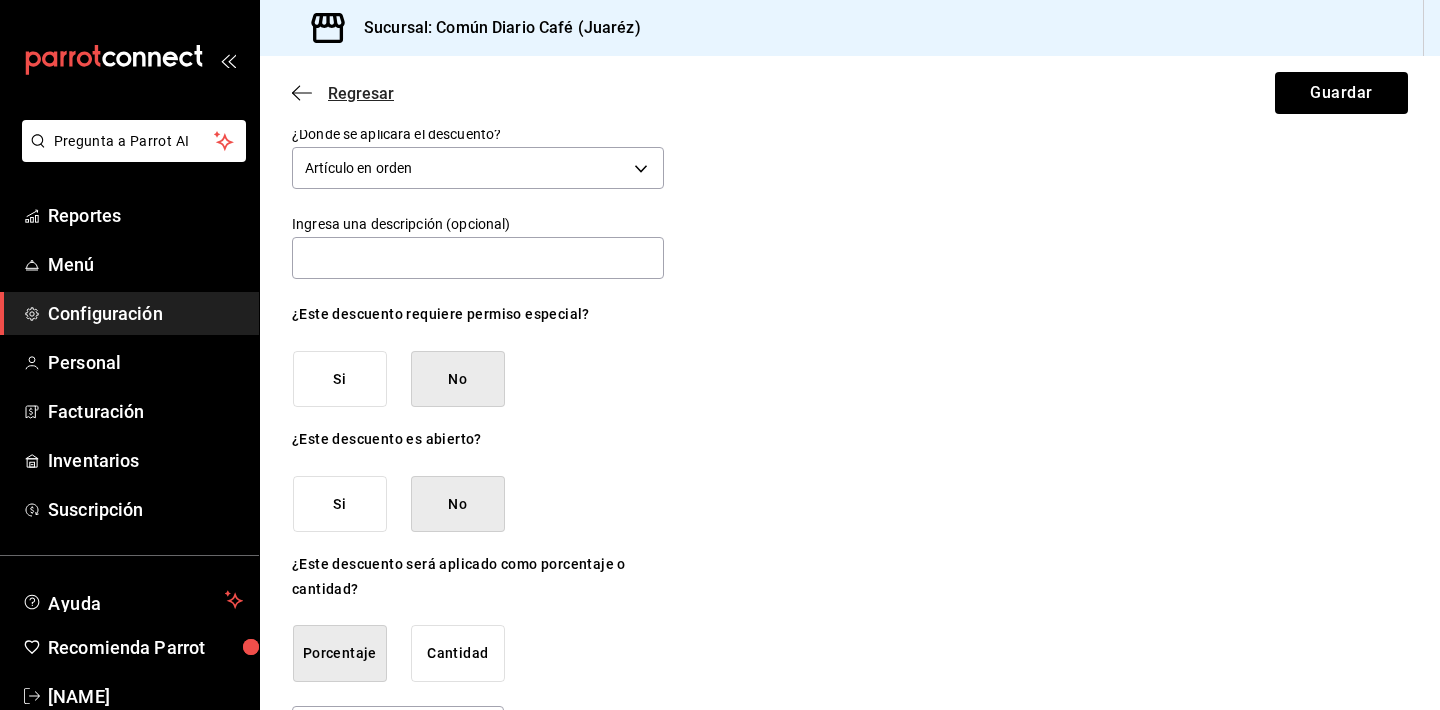 click 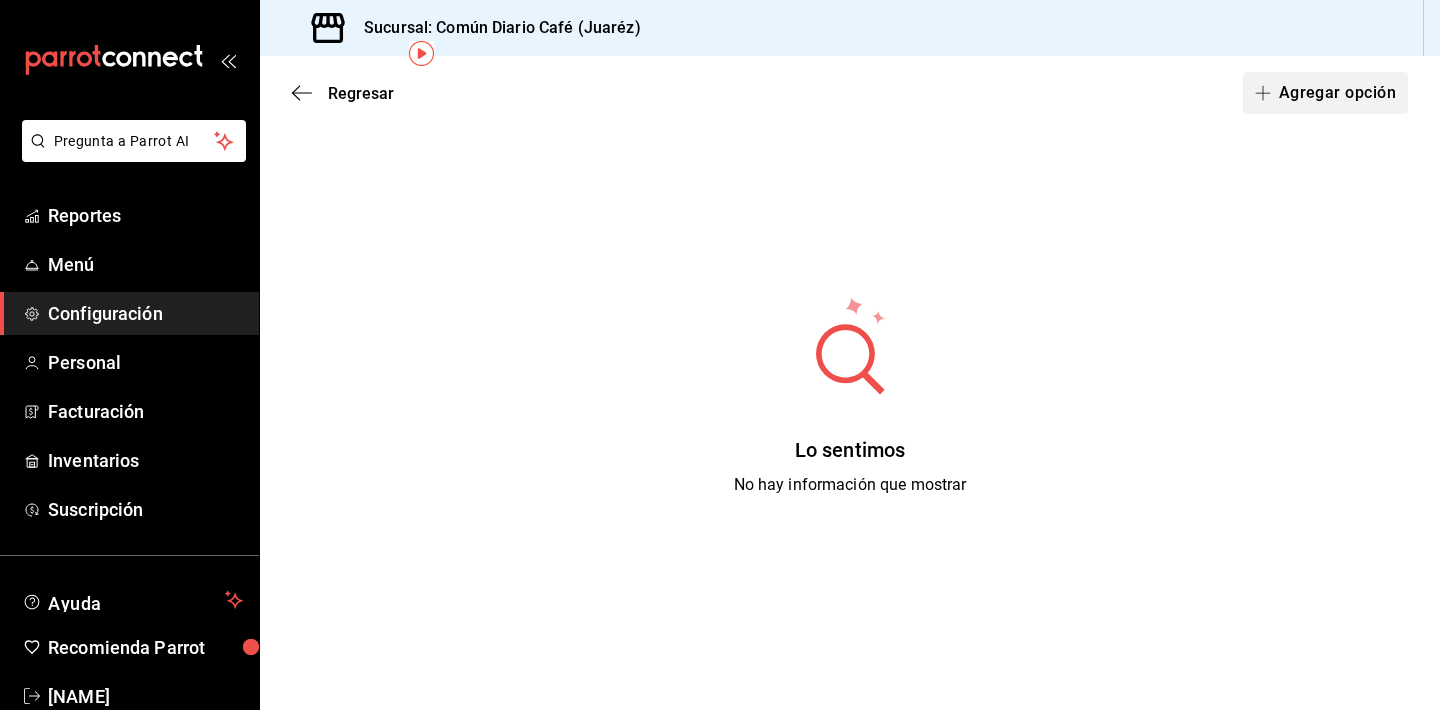 click on "Agregar opción" at bounding box center (1325, 93) 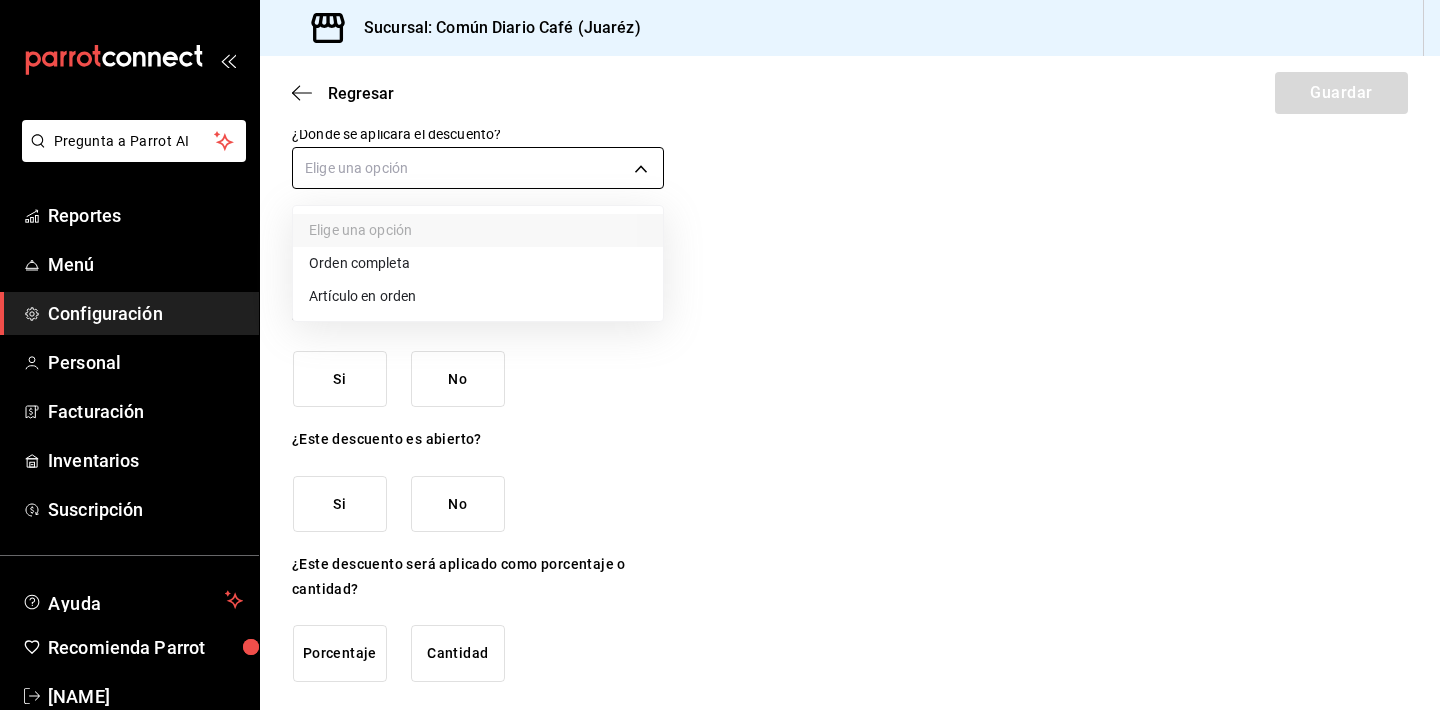click on "Pregunta a Parrot AI Reportes   Menú   Configuración   Personal   Facturación   Inventarios   Suscripción   Ayuda Recomienda Parrot   Héctor Morales   Sugerir nueva función   Sucursal: Común Diario Café (Juaréz) Regresar Guardar ¿Cómo se va a llamar? ¿Dónde se aplicará el descuento? Elige una opción Ingresa una descripción (opcional) ¿Este descuento requiere permiso especial? Si No ¿Este descuento es abierto? Si No ¿Este descuento será aplicado como porcentaje o cantidad? Porcentaje Cantidad GANA 1 MES GRATIS EN TU SUSCRIPCIÓN AQUÍ ¿Recuerdas cómo empezó tu restaurante?
Hoy puedes ayudar a un colega a tener el mismo cambio que tú viviste.
Recomienda Parrot directamente desde tu Portal Administrador.
Es fácil y rápido.
🎁 Por cada restaurante que se una, ganas 1 mes gratis. Ver video tutorial Ir a video Pregunta a Parrot AI Reportes   Menú   Configuración   Personal   Facturación   Inventarios   Suscripción   Ayuda Recomienda Parrot   Héctor Morales     (81) 2046 6363" at bounding box center (720, 355) 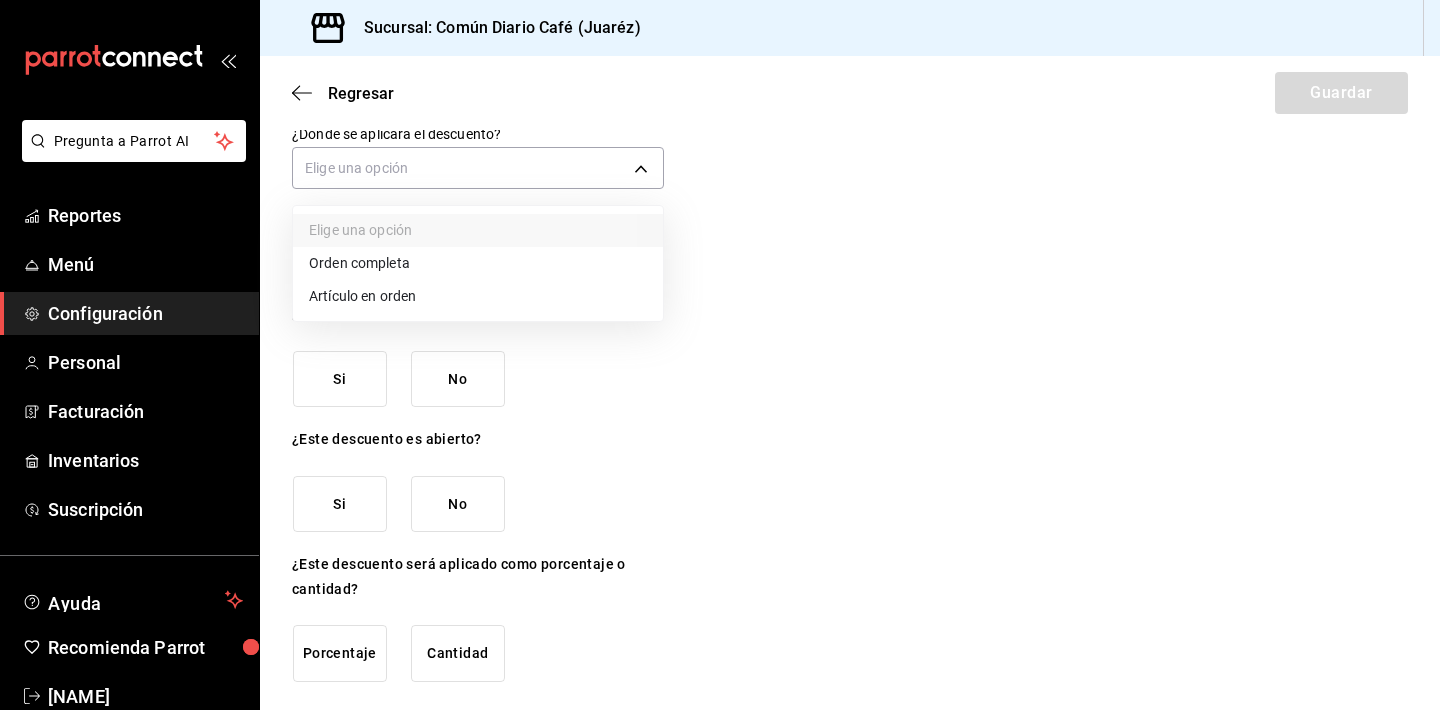click on "Artículo en orden" at bounding box center (478, 296) 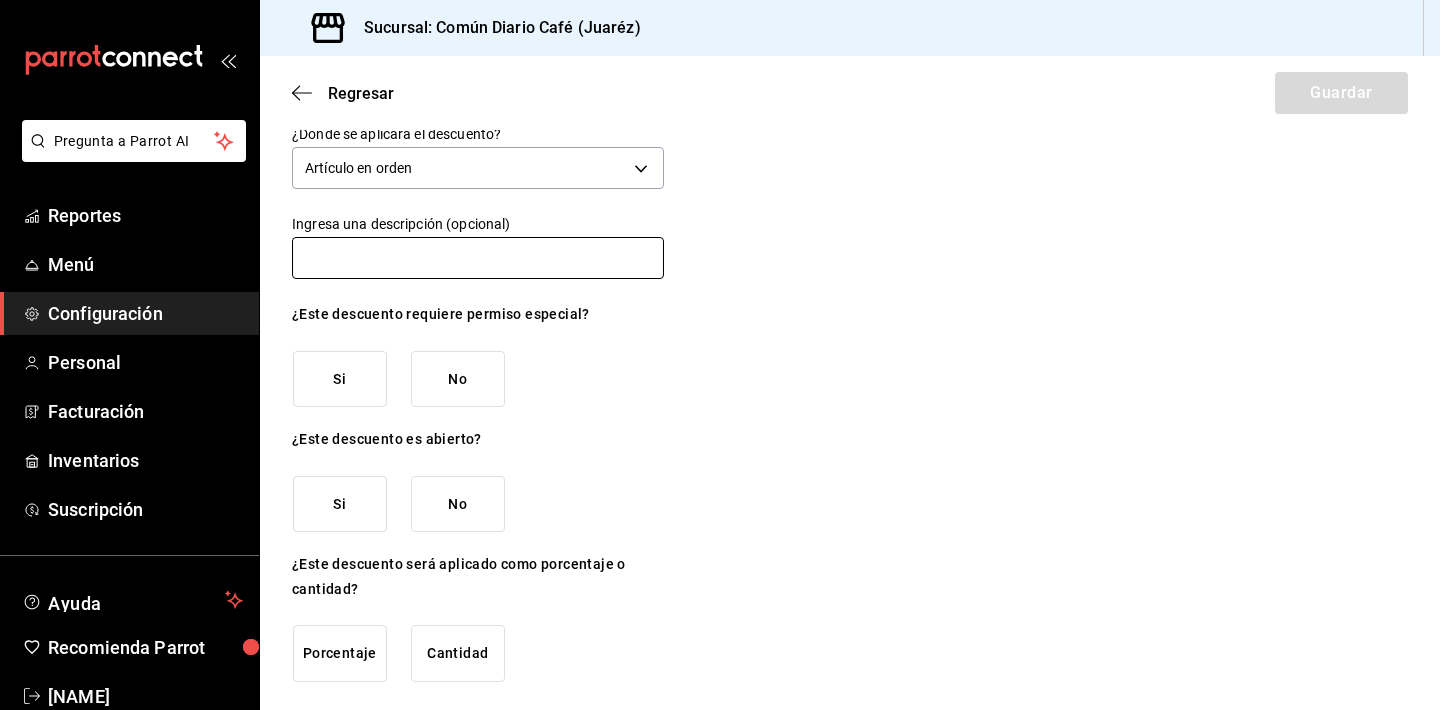 click at bounding box center (478, 258) 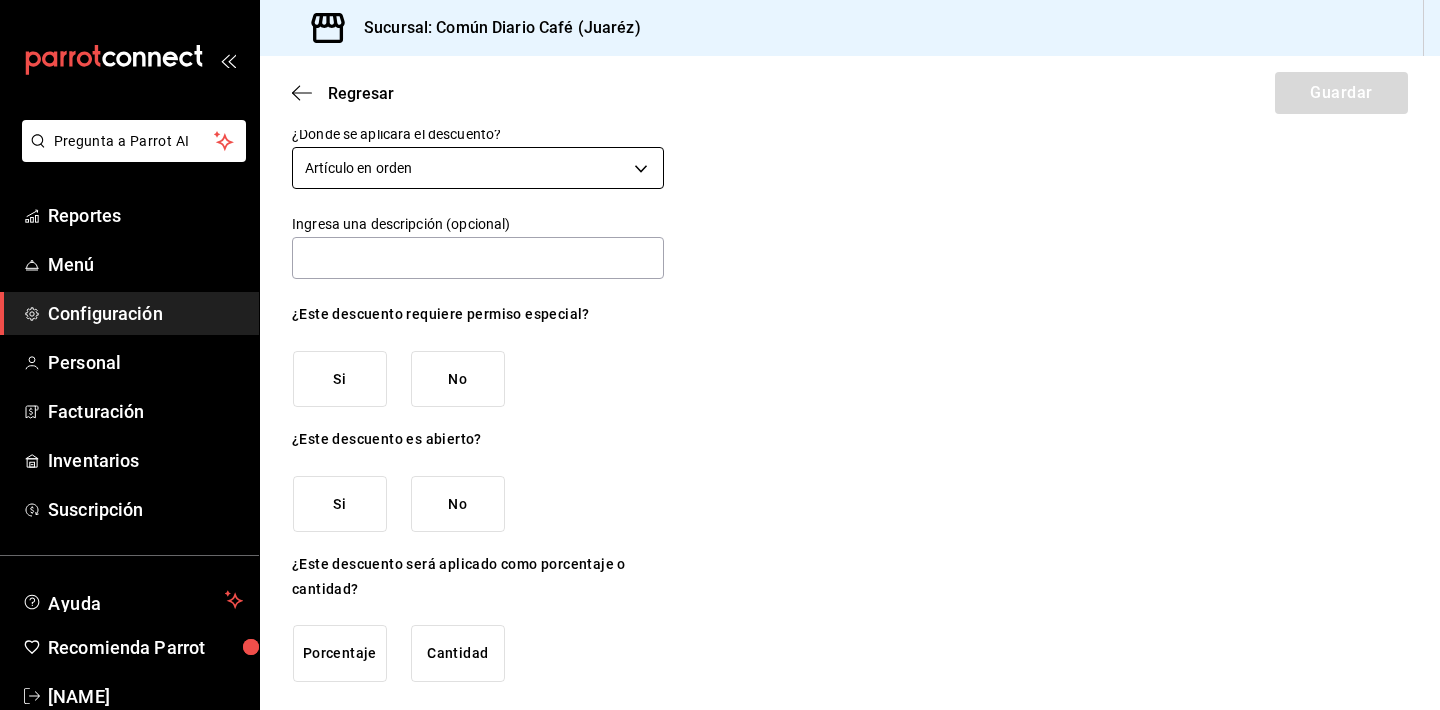 click on "Pregunta a Parrot AI Reportes   Menú   Configuración   Personal   Facturación   Inventarios   Suscripción   Ayuda Recomienda Parrot   Héctor Morales   Sugerir nueva función   Sucursal: Común Diario Café (Juaréz) Regresar Guardar ¿Cómo se va a llamar? ¿Dónde se aplicará el descuento? Artículo en orden ORDER_ITEM Ingresa una descripción (opcional) ¿Este descuento requiere permiso especial? Si No ¿Este descuento es abierto? Si No ¿Este descuento será aplicado como porcentaje o cantidad? Porcentaje Cantidad GANA 1 MES GRATIS EN TU SUSCRIPCIÓN AQUÍ ¿Recuerdas cómo empezó tu restaurante?
Hoy puedes ayudar a un colega a tener el mismo cambio que tú viviste.
Recomienda Parrot directamente desde tu Portal Administrador.
Es fácil y rápido.
🎁 Por cada restaurante que se una, ganas 1 mes gratis. Ver video tutorial Ir a video Pregunta a Parrot AI Reportes   Menú   Configuración   Personal   Facturación   Inventarios   Suscripción   Ayuda Recomienda Parrot   Héctor Morales" at bounding box center [720, 355] 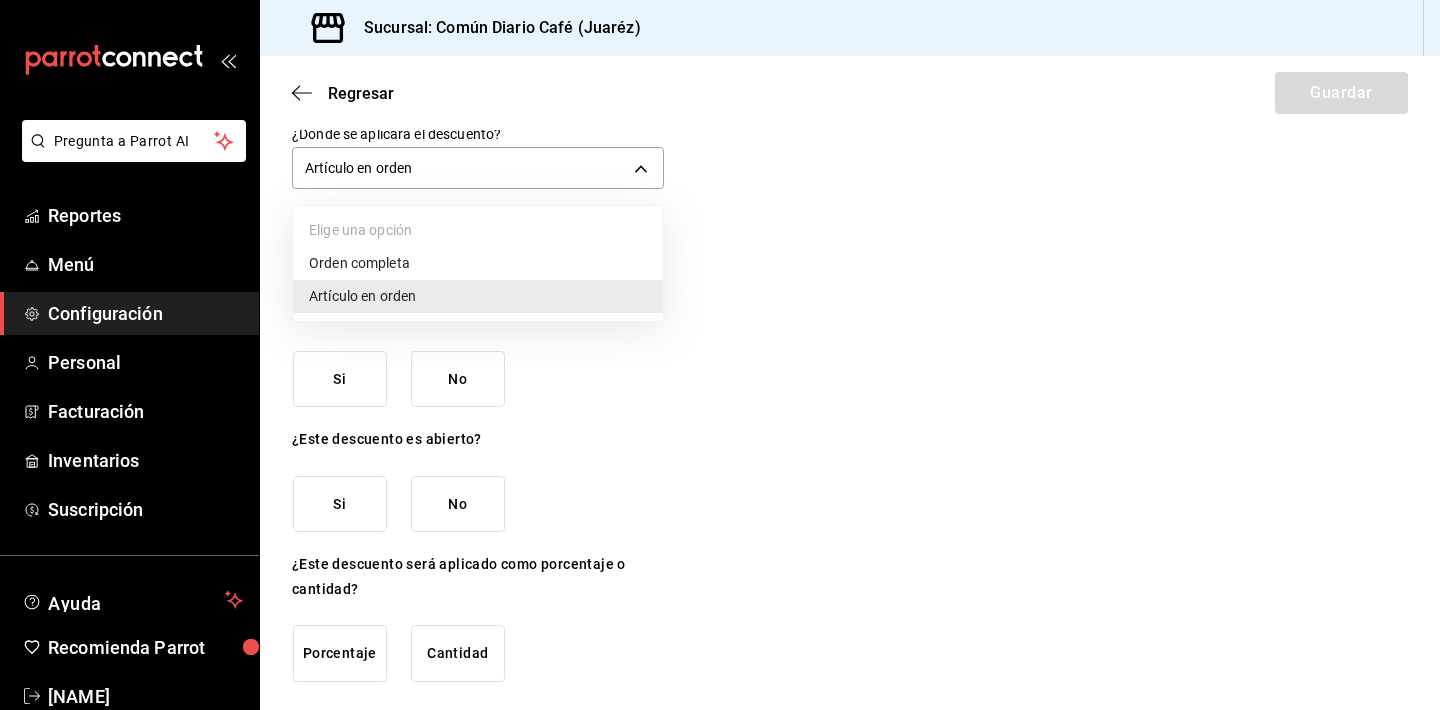 click on "Orden completa" at bounding box center [478, 263] 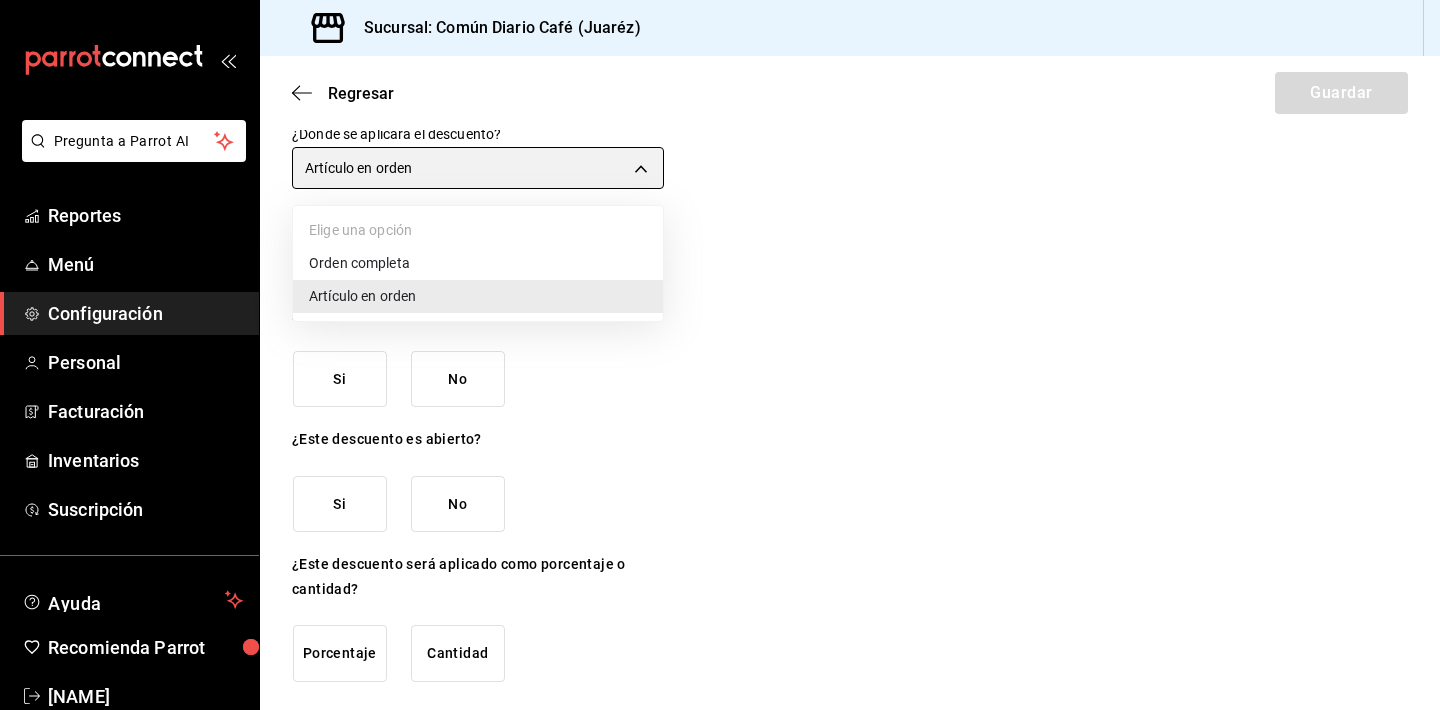 type on "ORDER" 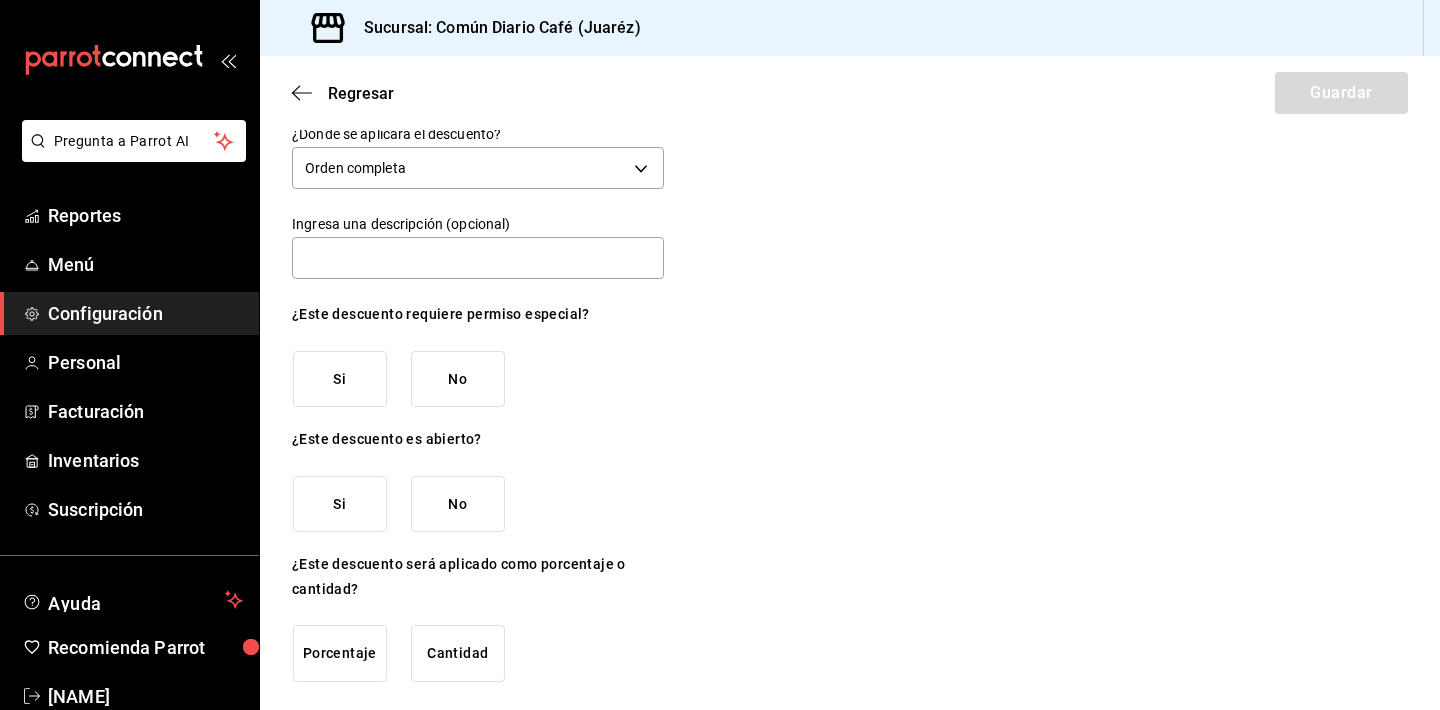 click on "¿Cómo se va a llamar? ¿Dónde se aplicará el descuento? Orden completa ORDER Ingresa una descripción (opcional) ¿Este descuento requiere permiso especial? Si No ¿Este descuento es abierto? Si No ¿Este descuento será aplicado como porcentaje o cantidad? Porcentaje Cantidad" at bounding box center [850, 360] 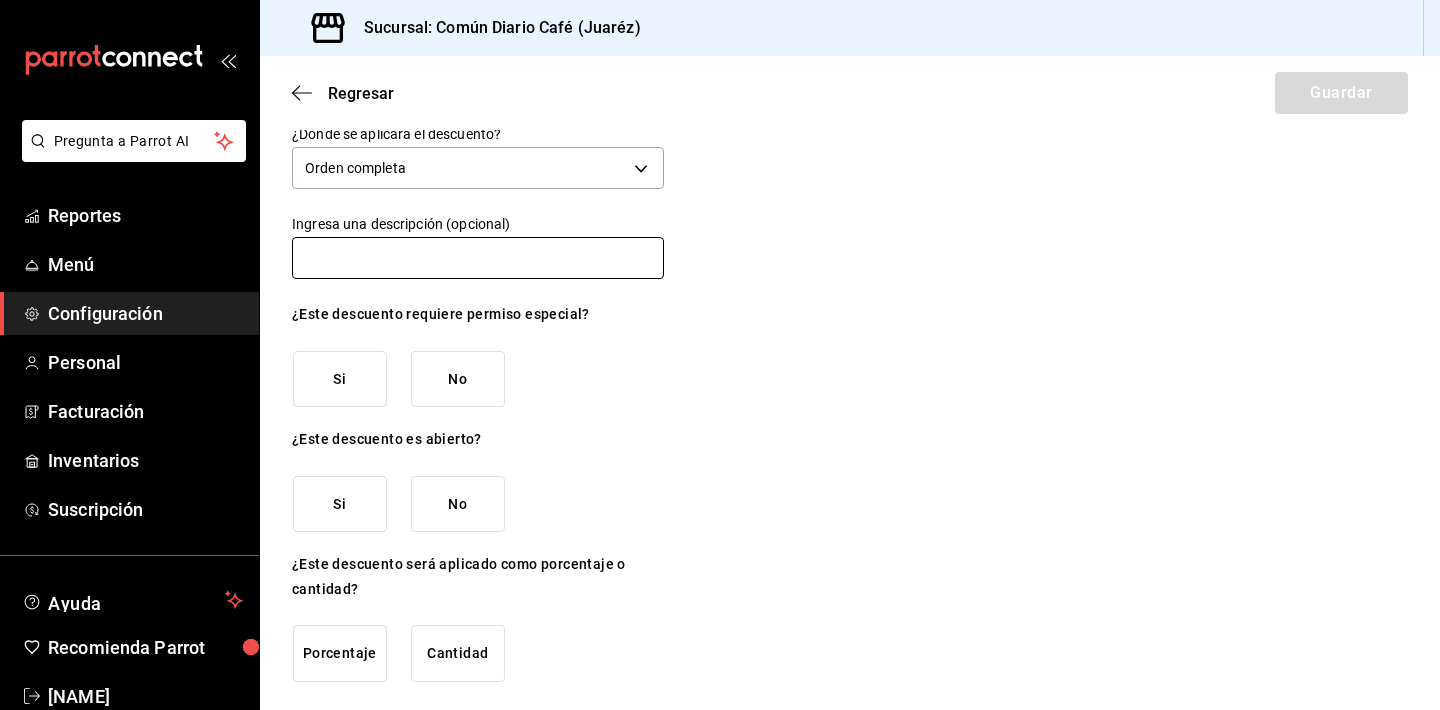 click at bounding box center (478, 258) 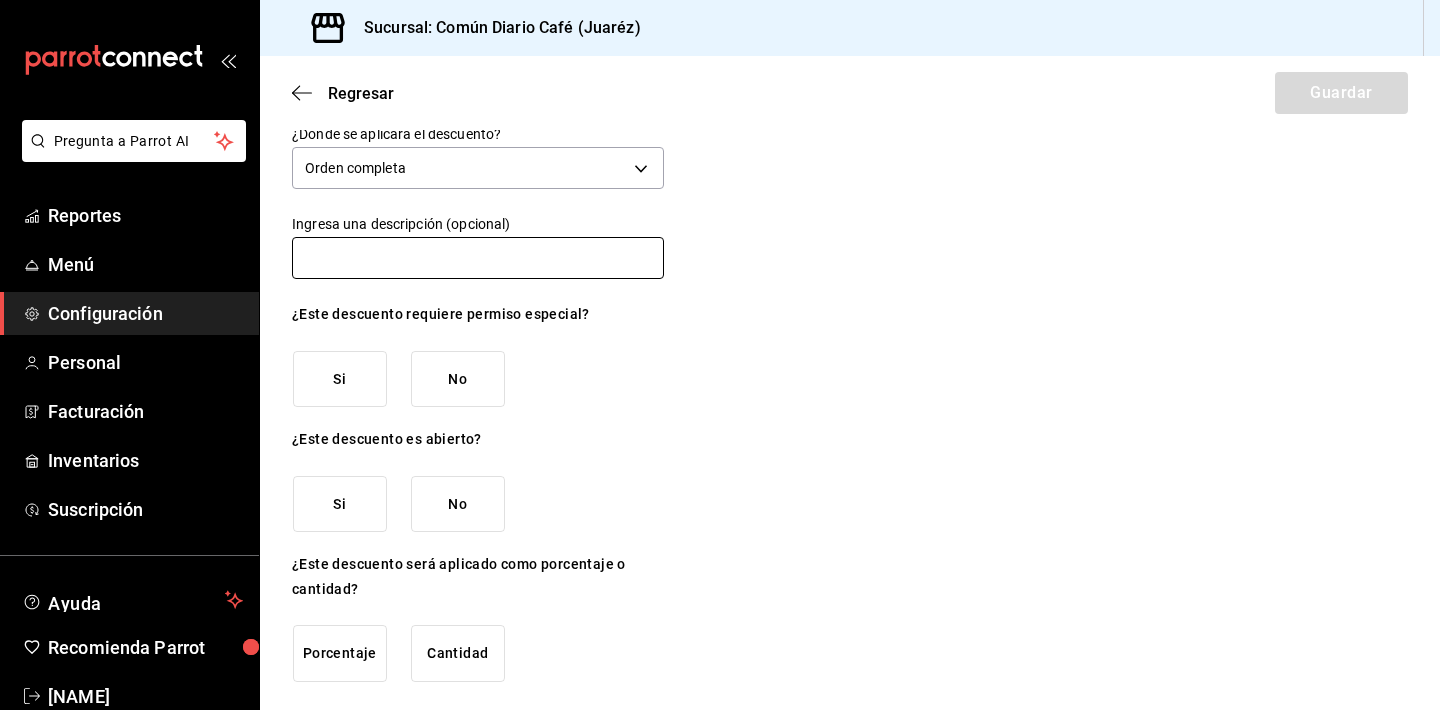 scroll, scrollTop: 0, scrollLeft: 0, axis: both 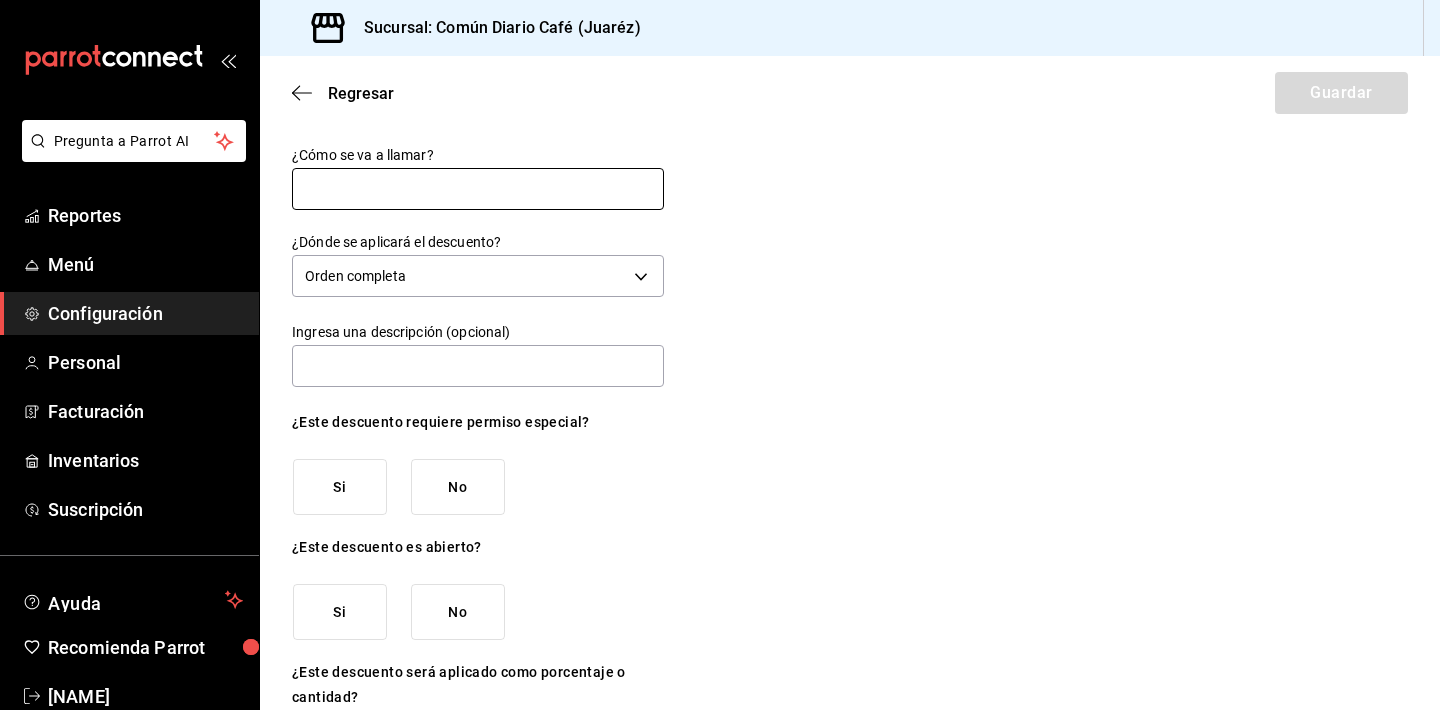click at bounding box center (478, 189) 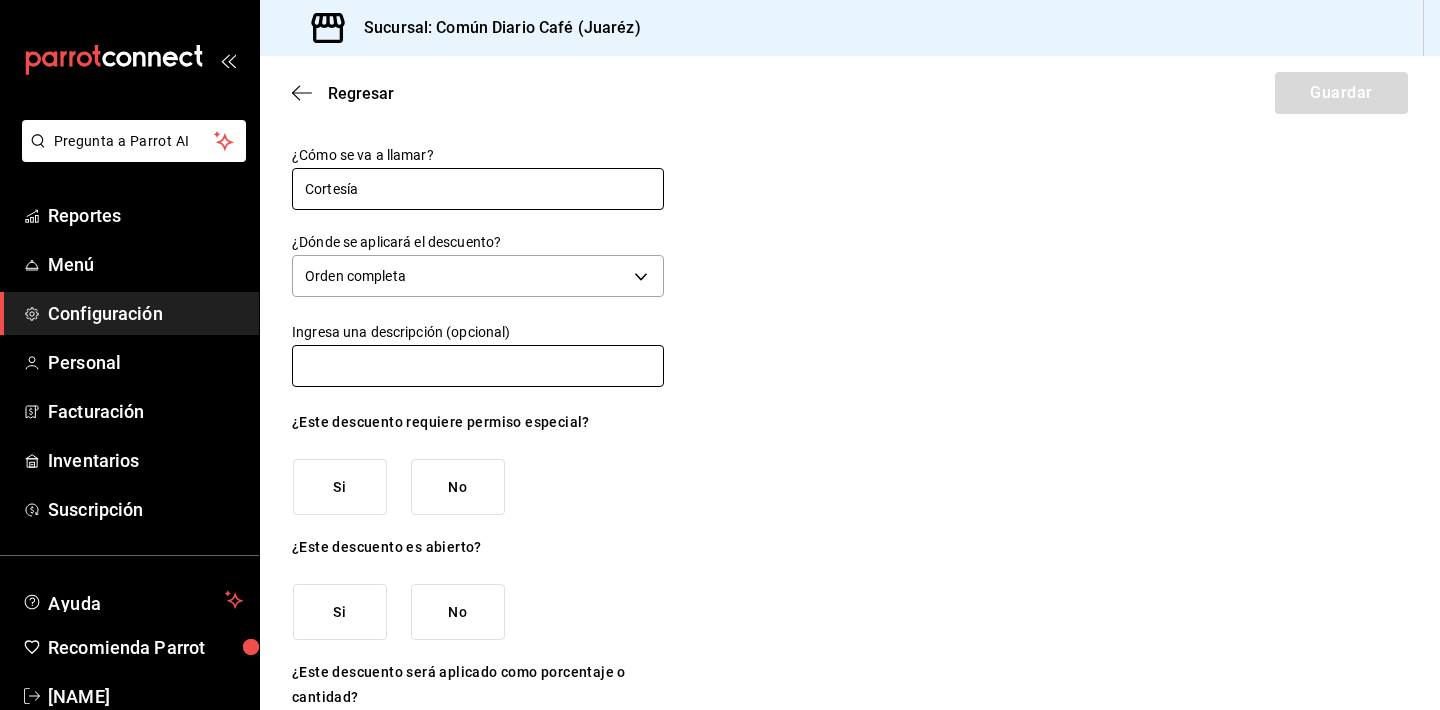 type on "Cortesía" 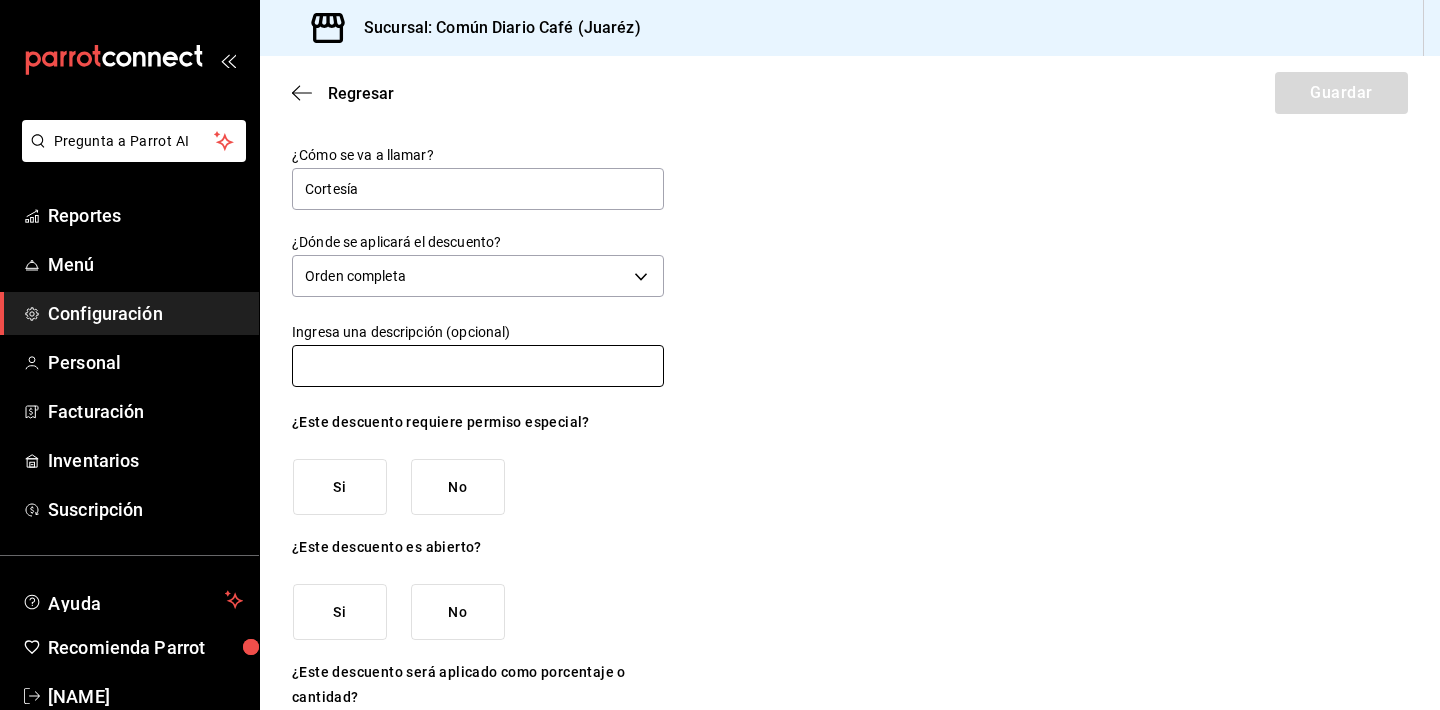 click at bounding box center [478, 366] 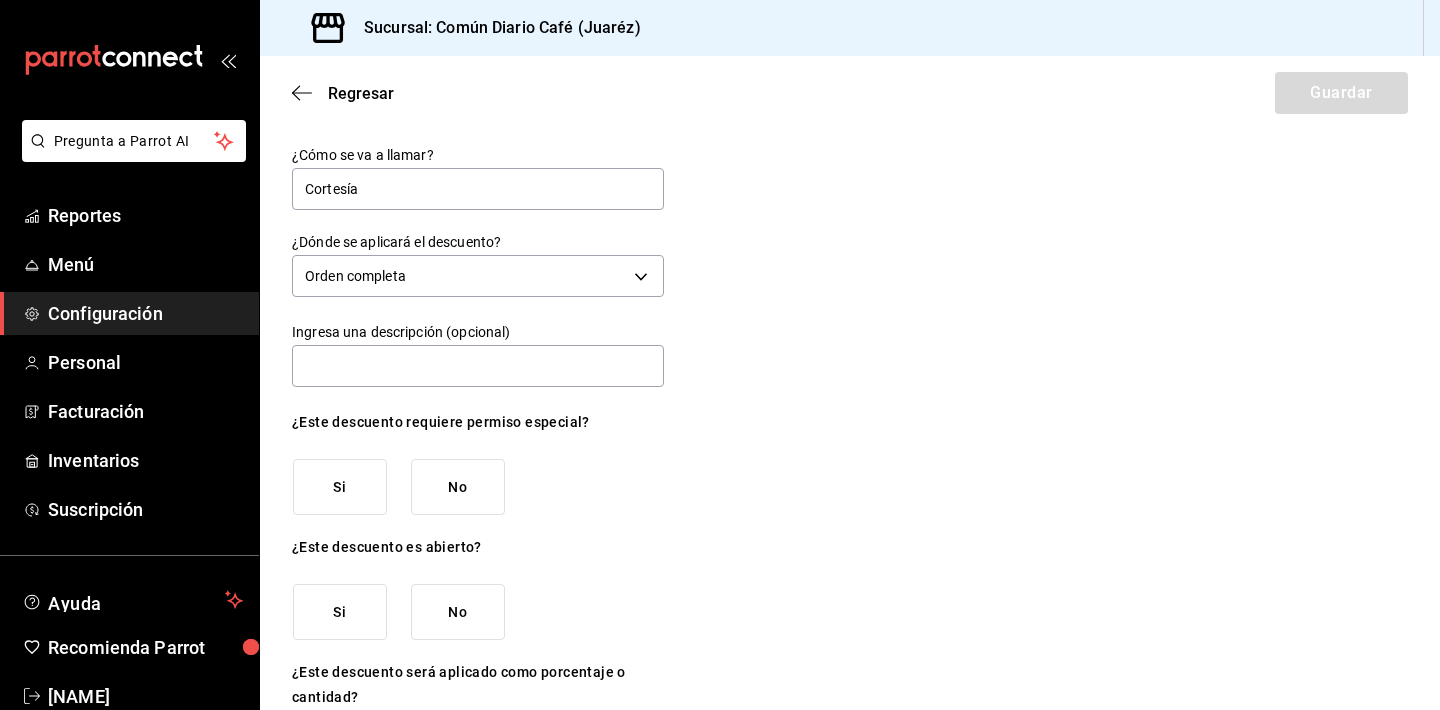 click on "No" at bounding box center [458, 487] 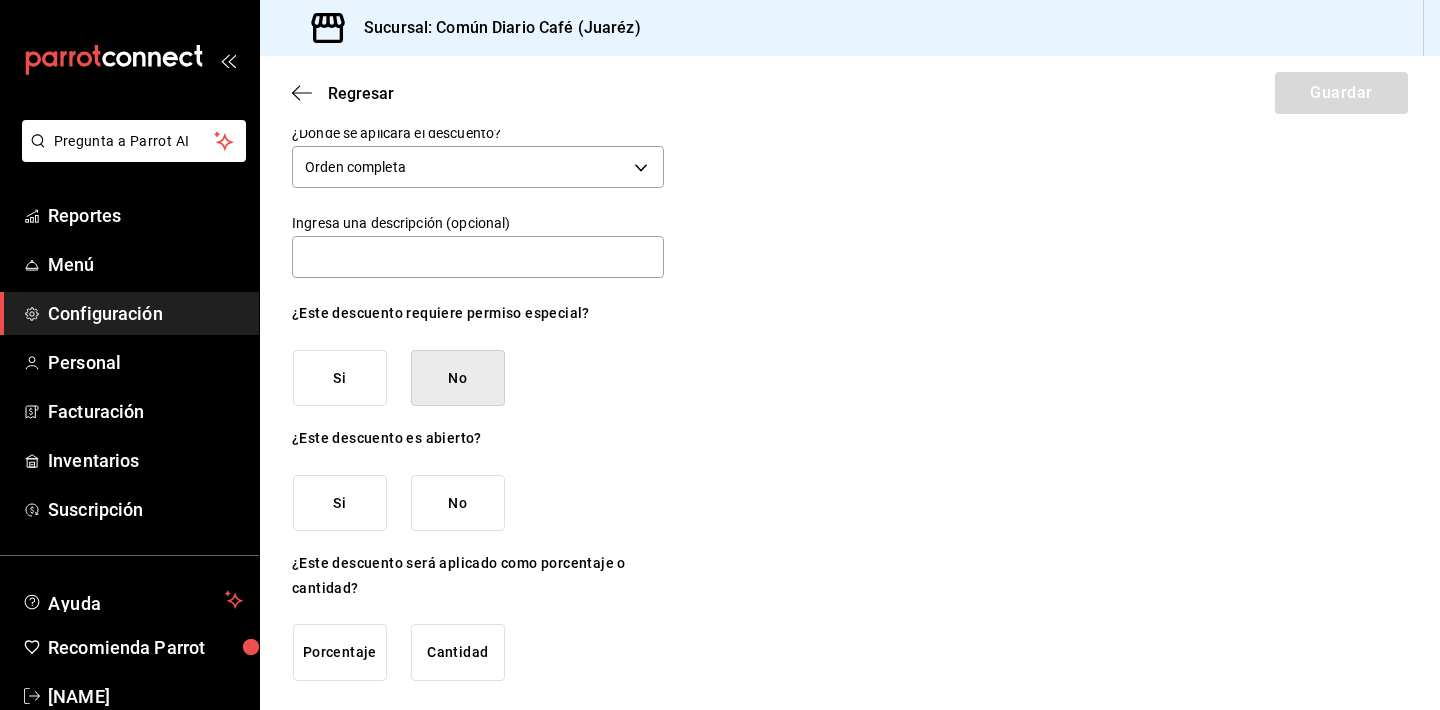 scroll, scrollTop: 108, scrollLeft: 0, axis: vertical 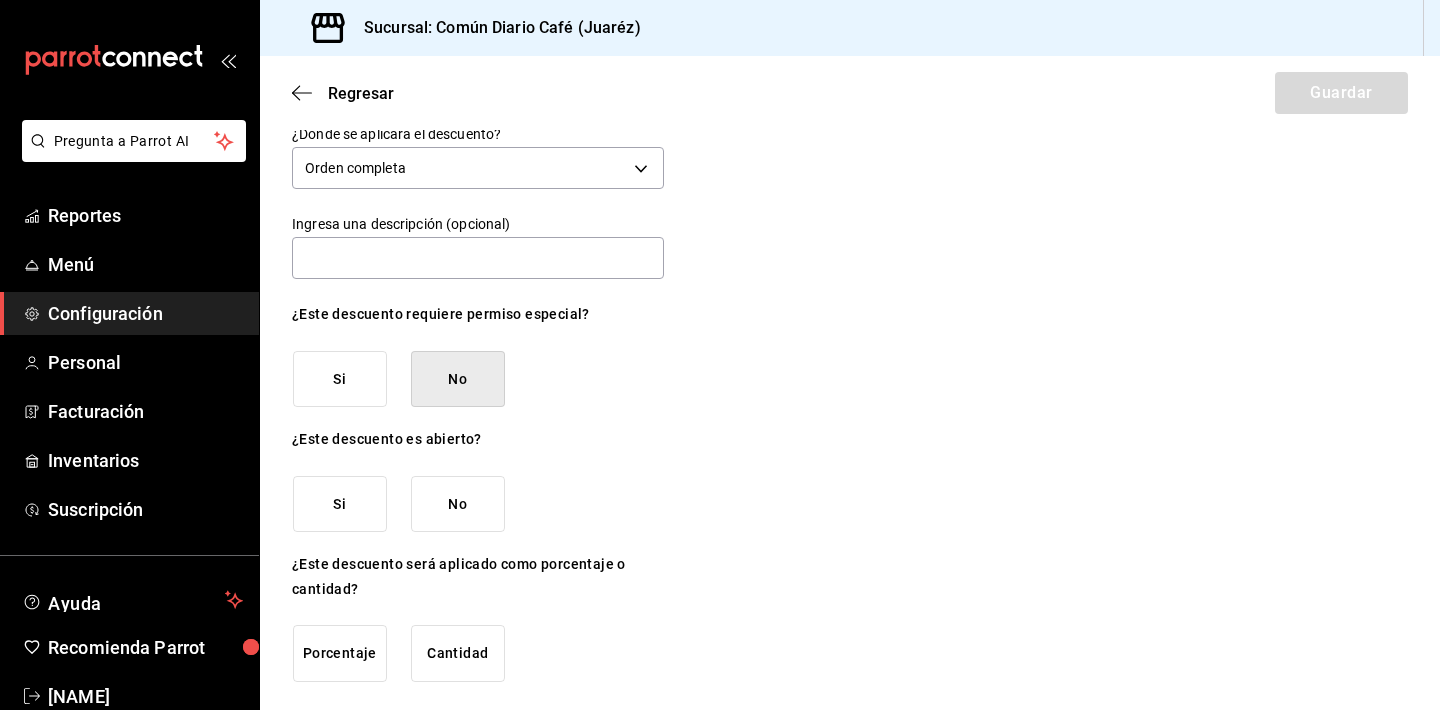 click on "No" at bounding box center [458, 504] 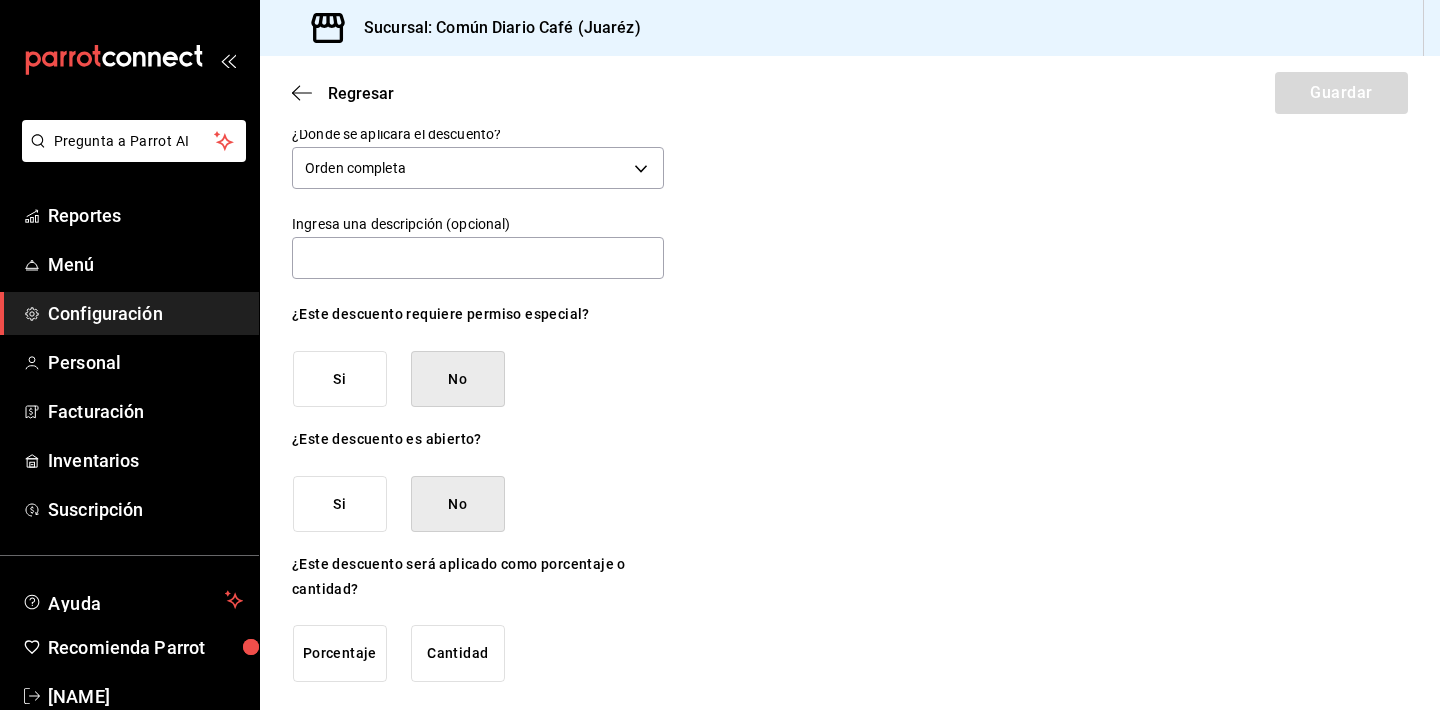 scroll, scrollTop: 0, scrollLeft: 0, axis: both 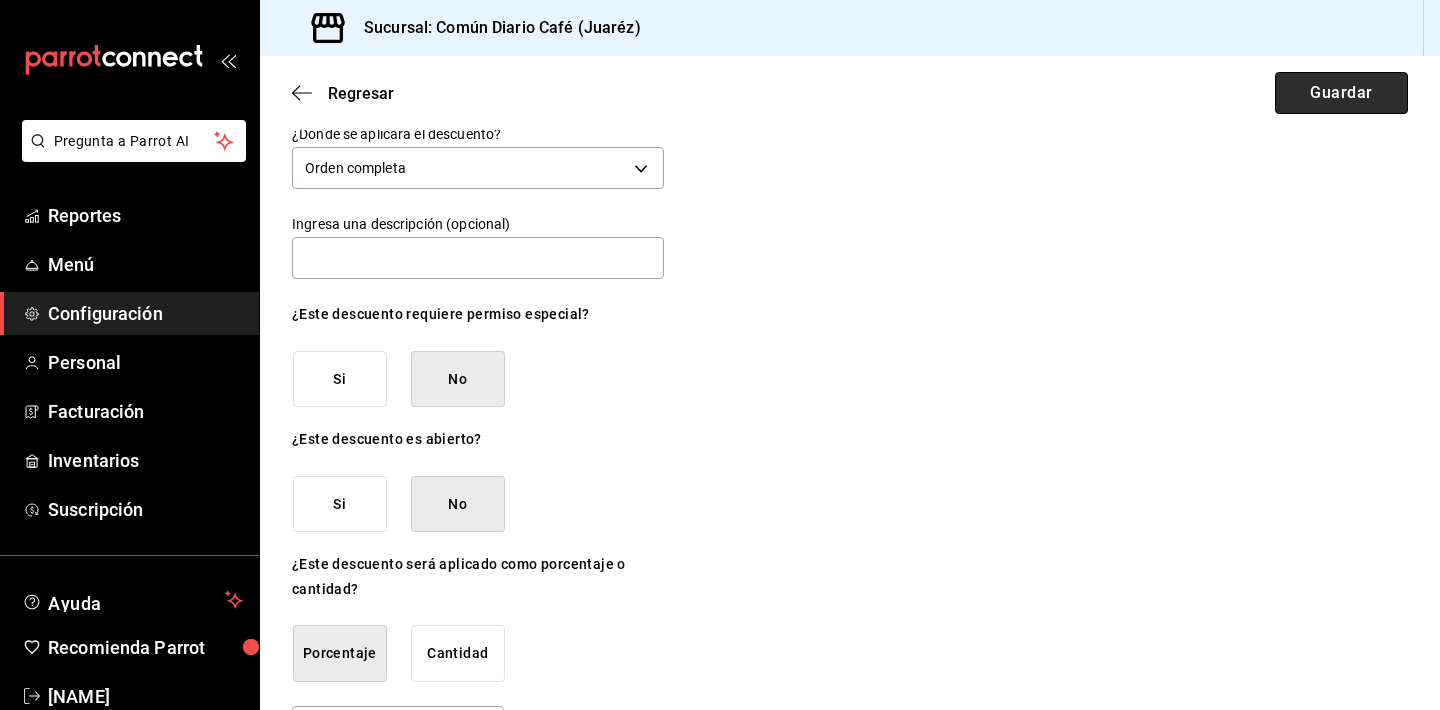 click on "Guardar" at bounding box center (1341, 93) 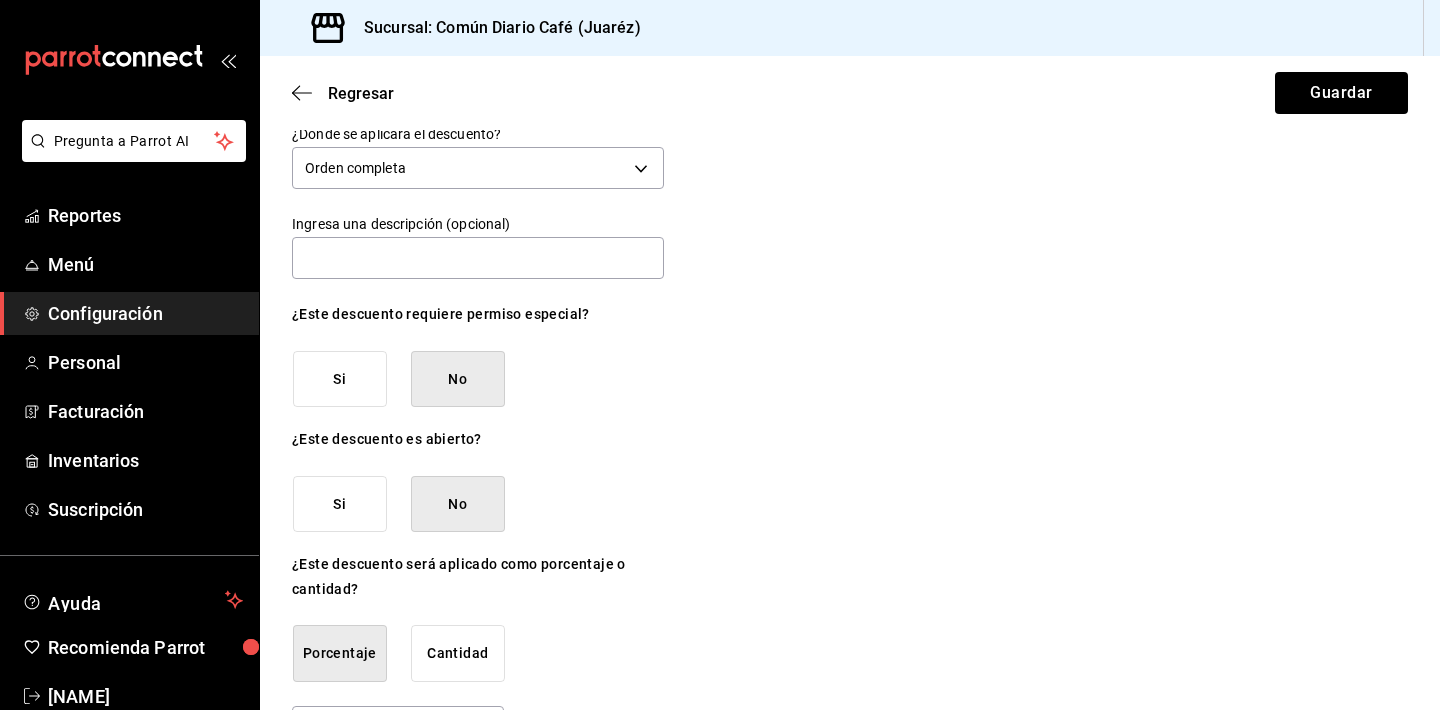 click on "¿Cómo se va a llamar? Cortesía ¿Dónde se aplicará el descuento? Orden completa ORDER Ingresa una descripción (opcional) ¿Este descuento requiere permiso especial? Si No ¿Este descuento es abierto? Si No ¿Este descuento será aplicado como porcentaje o cantidad? Porcentaje Cantidad 0.00 % ​" at bounding box center [850, 393] 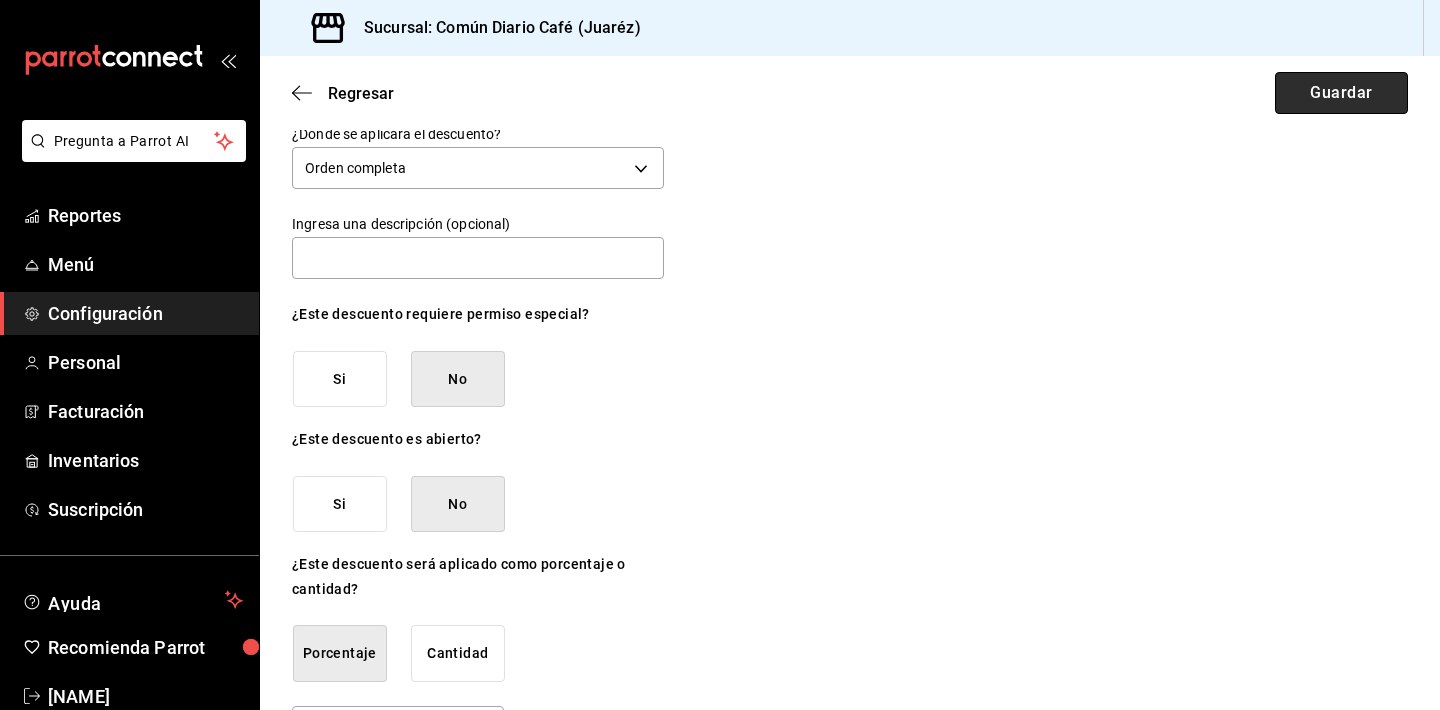 click on "Guardar" at bounding box center [1341, 93] 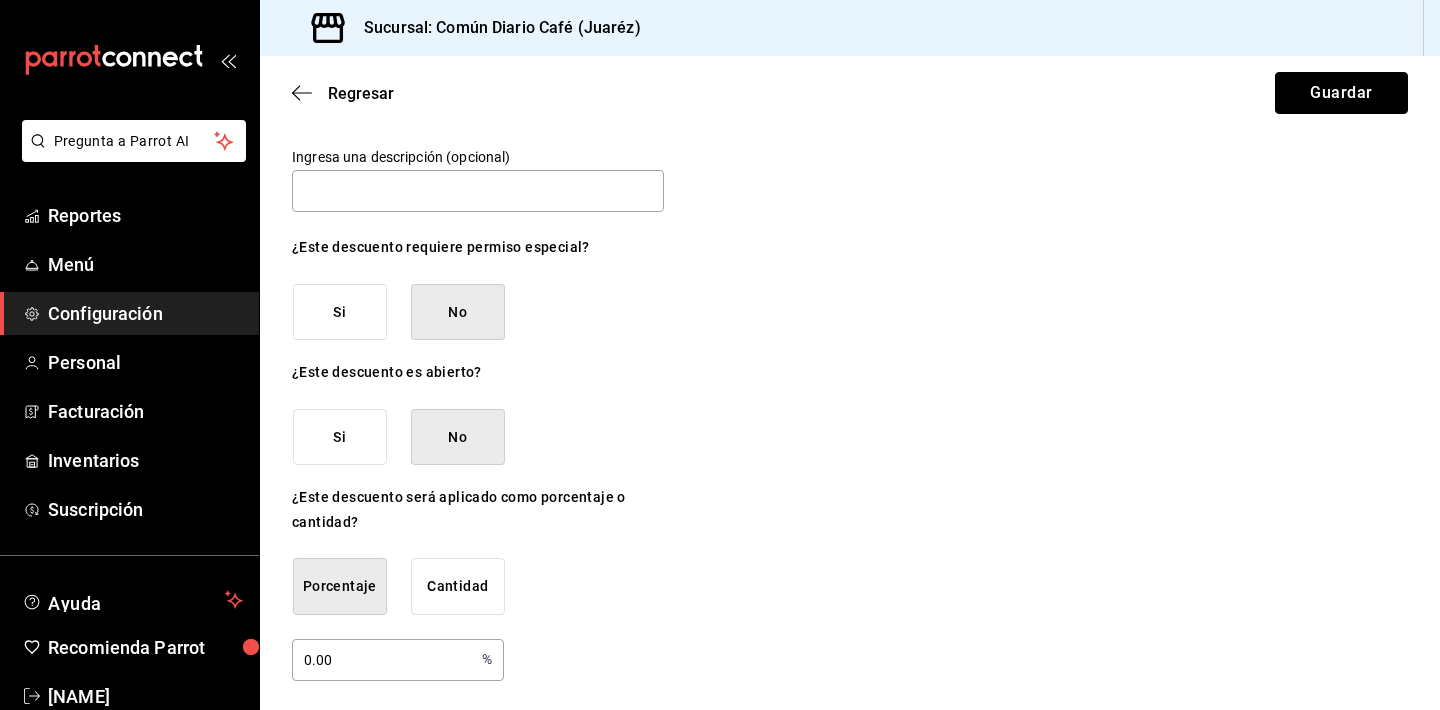 scroll, scrollTop: 174, scrollLeft: 0, axis: vertical 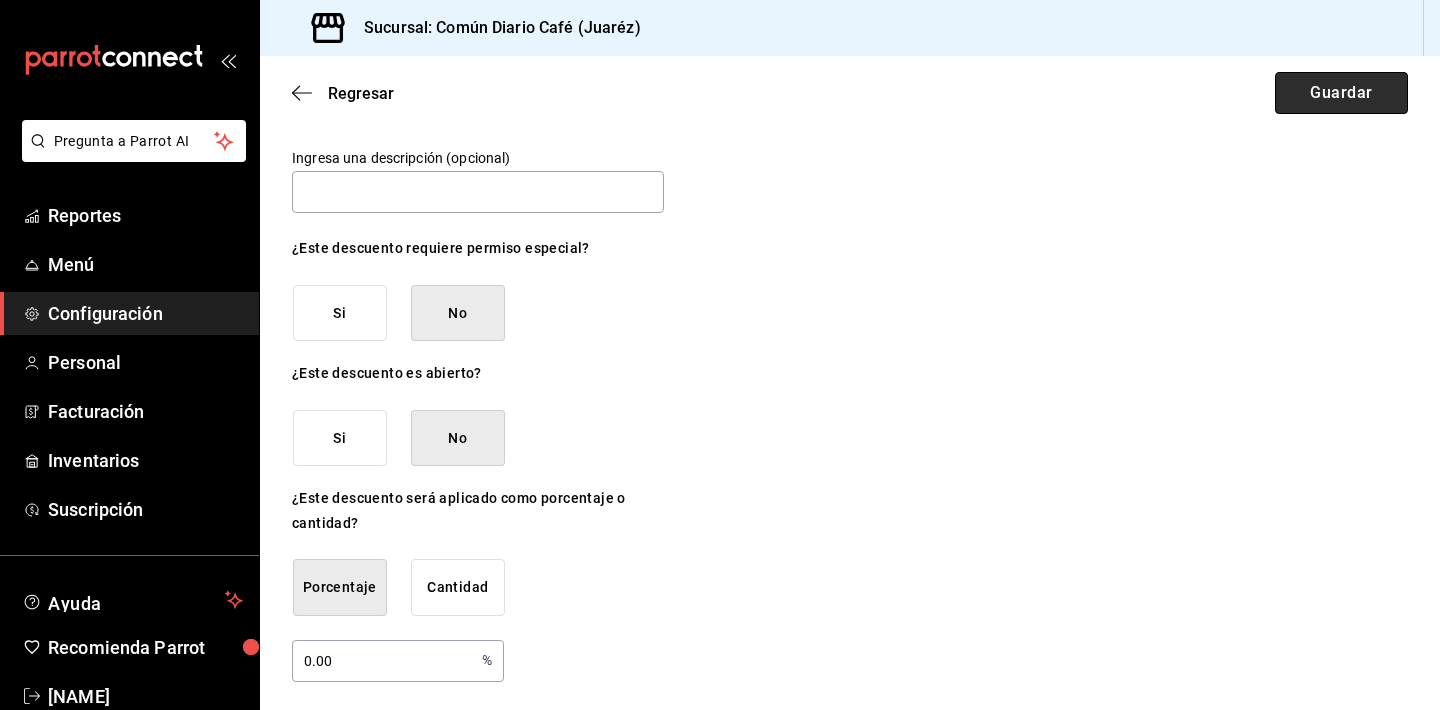click on "Guardar" at bounding box center (1341, 93) 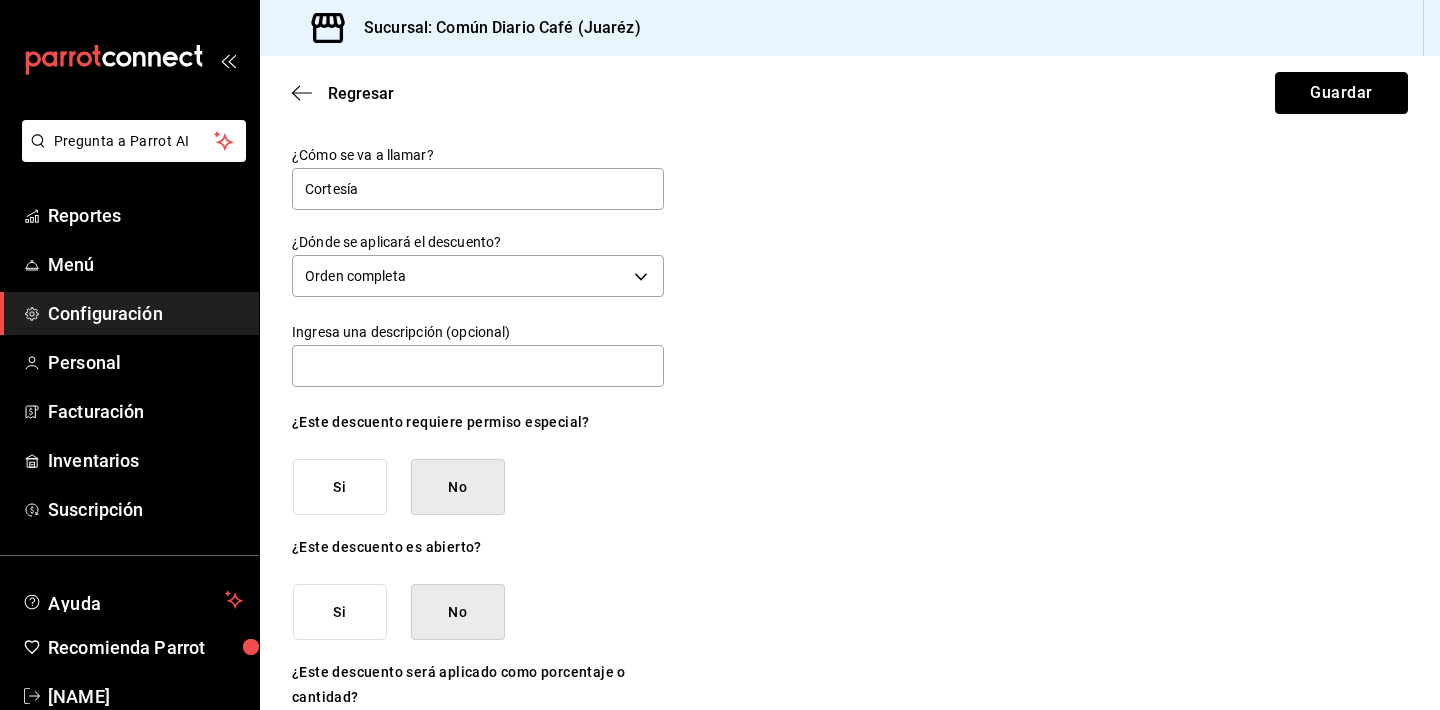 scroll, scrollTop: 0, scrollLeft: 0, axis: both 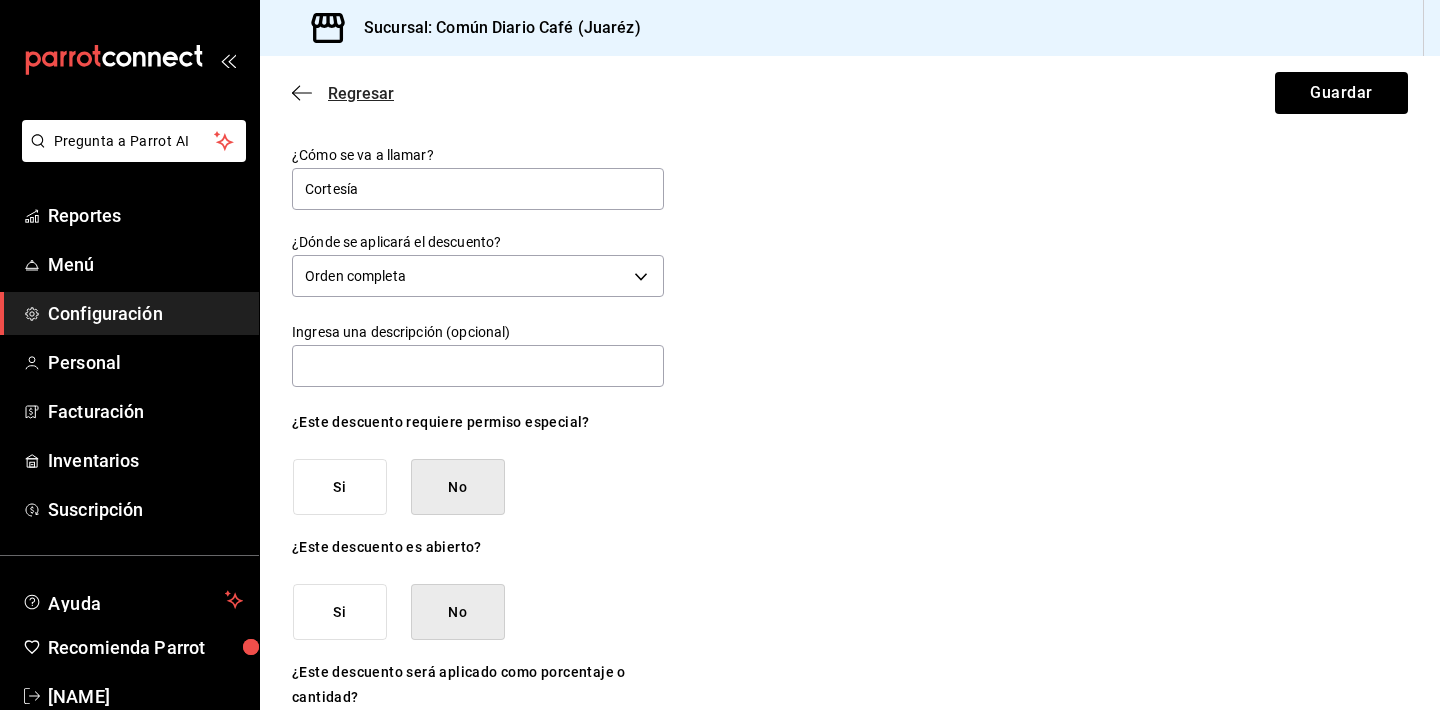 click on "Regresar" at bounding box center [361, 93] 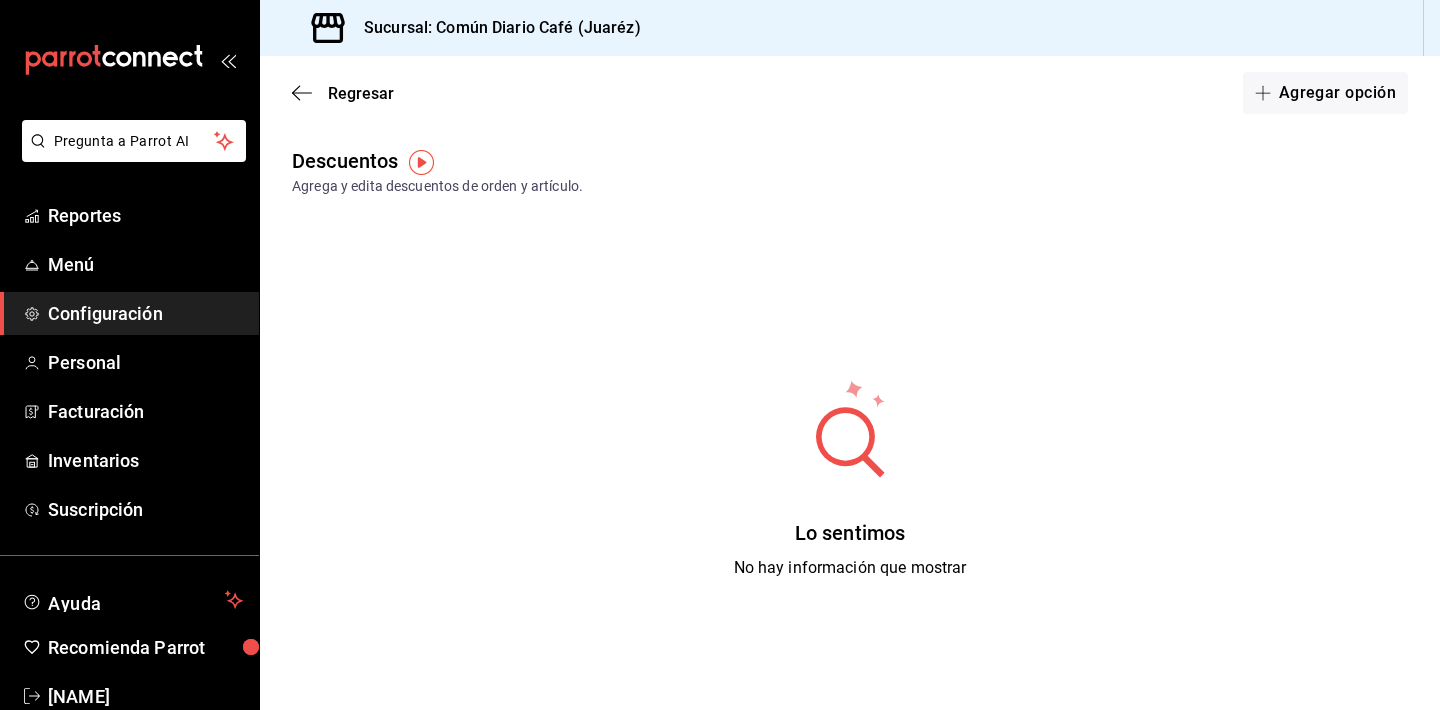 scroll, scrollTop: 0, scrollLeft: 0, axis: both 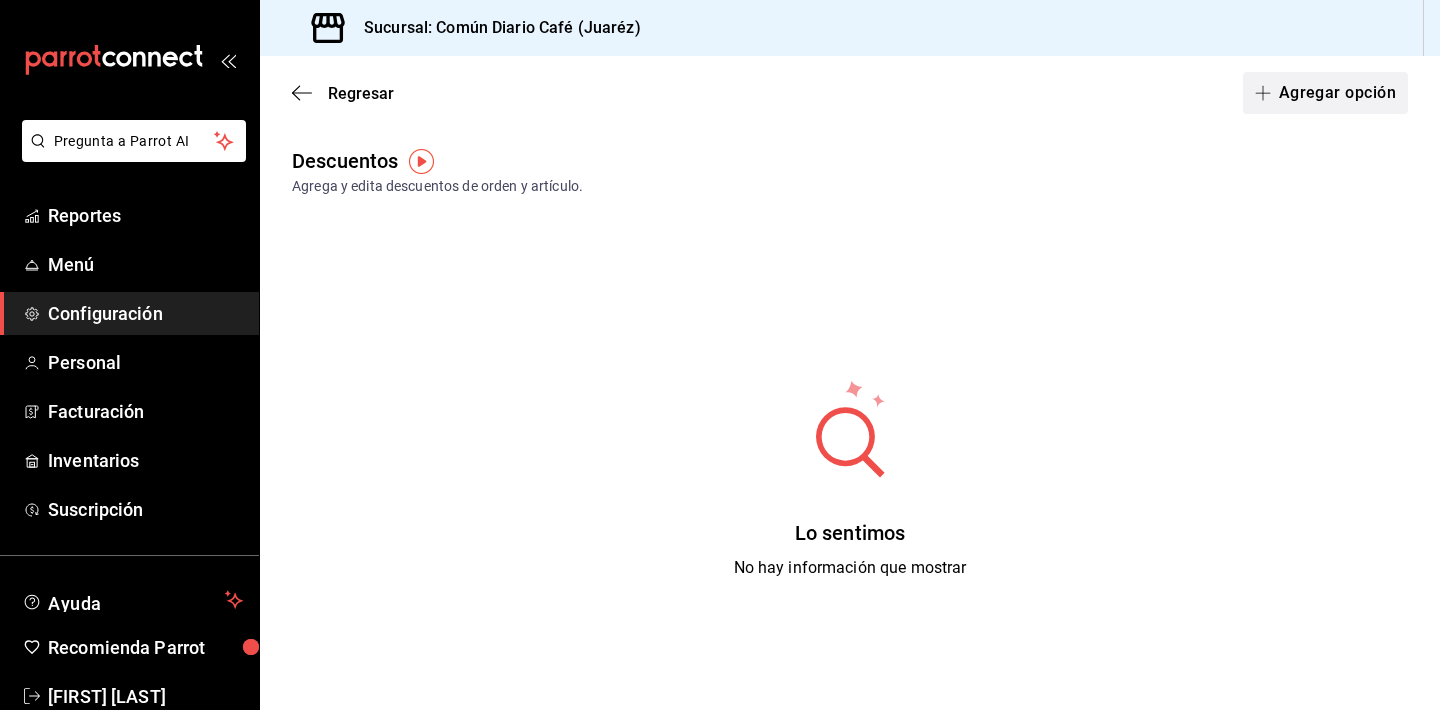 click on "Agregar opción" at bounding box center (1325, 93) 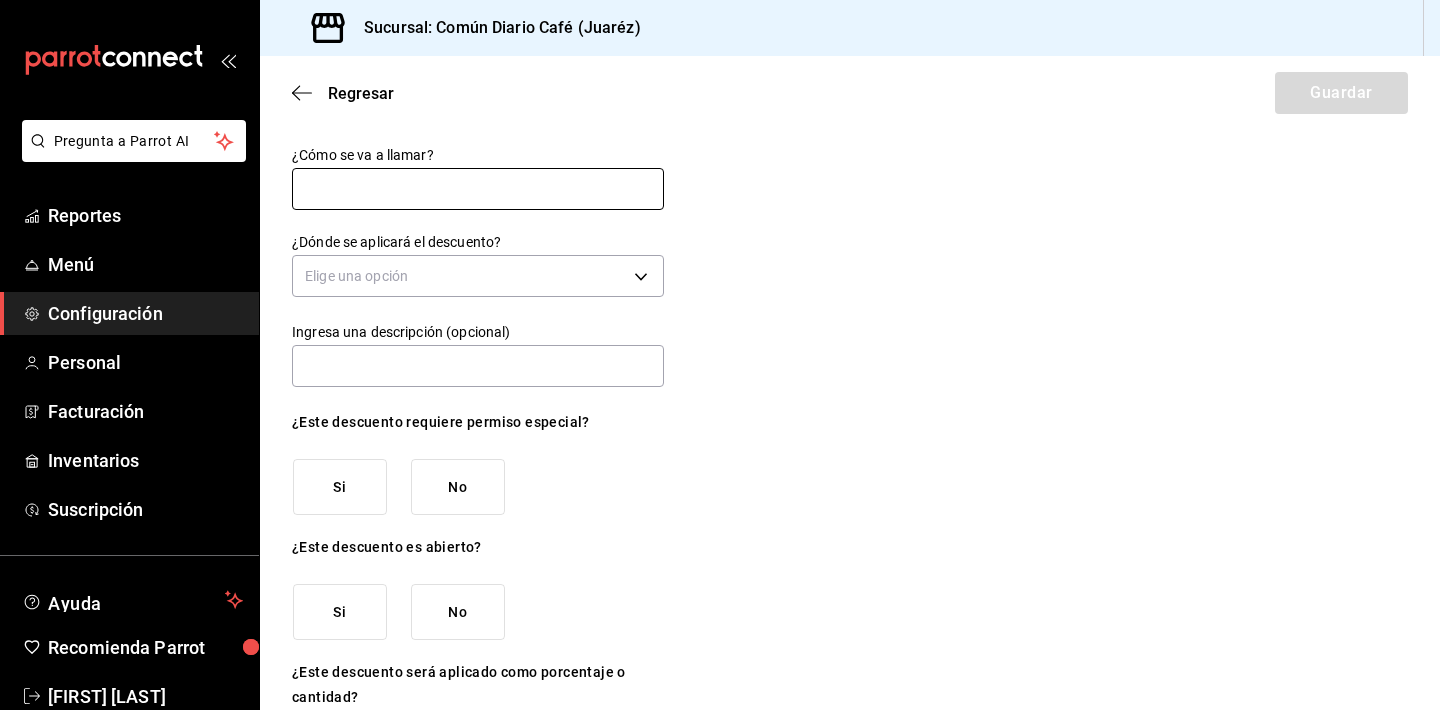 type on "O" 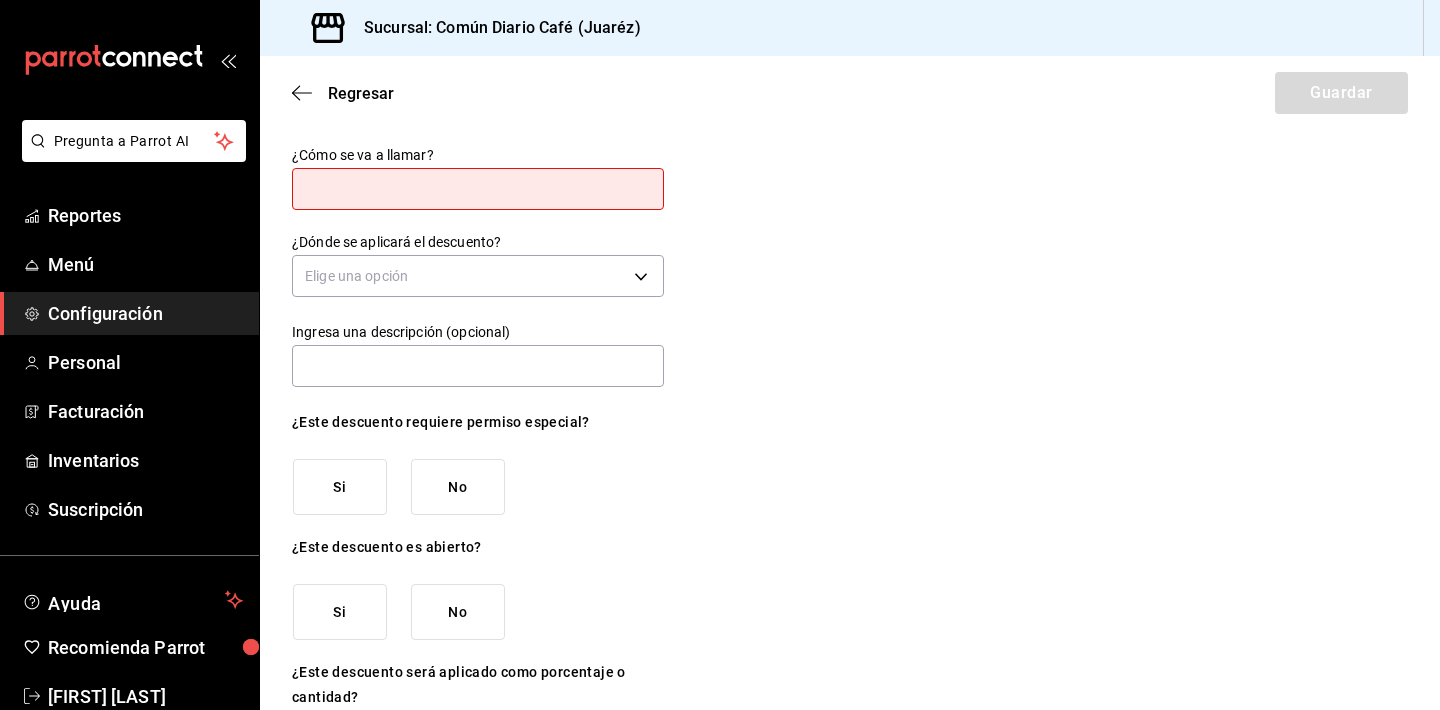 type on "O" 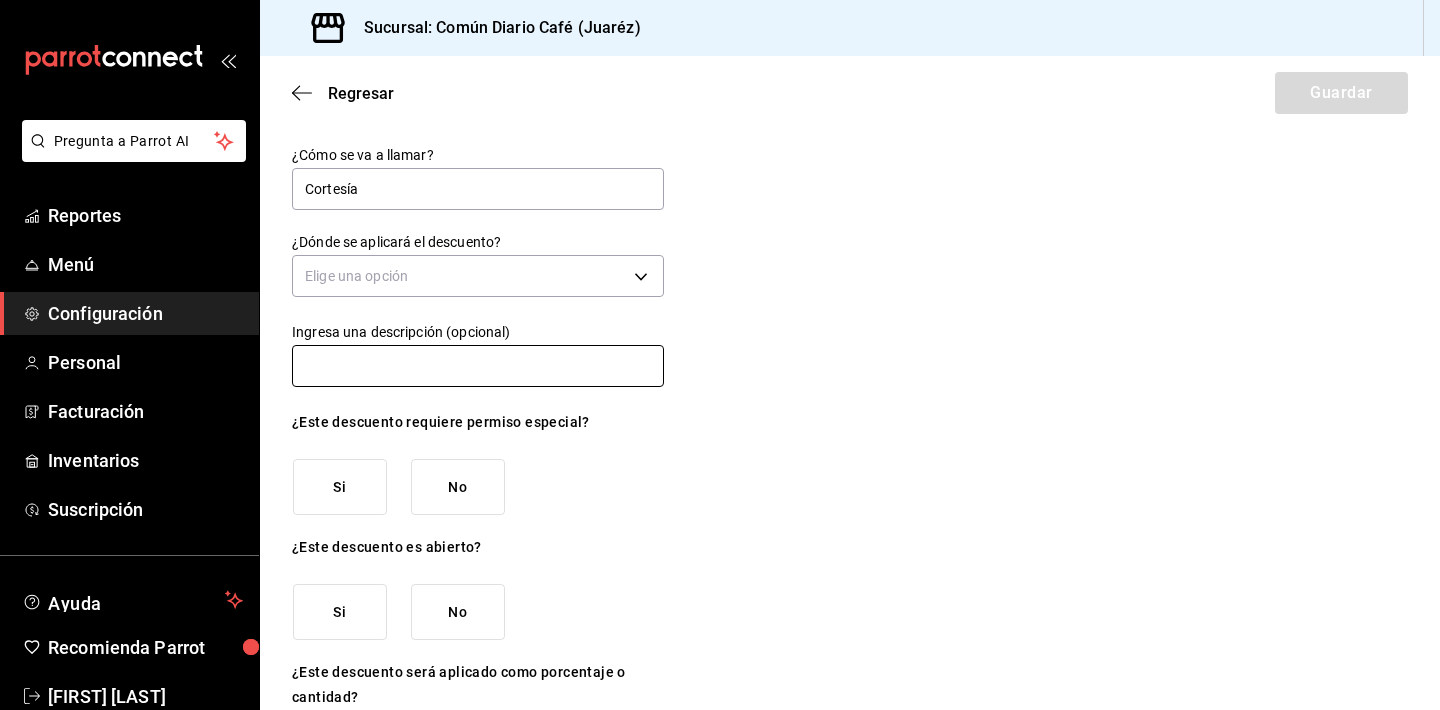 type on "Cortesía" 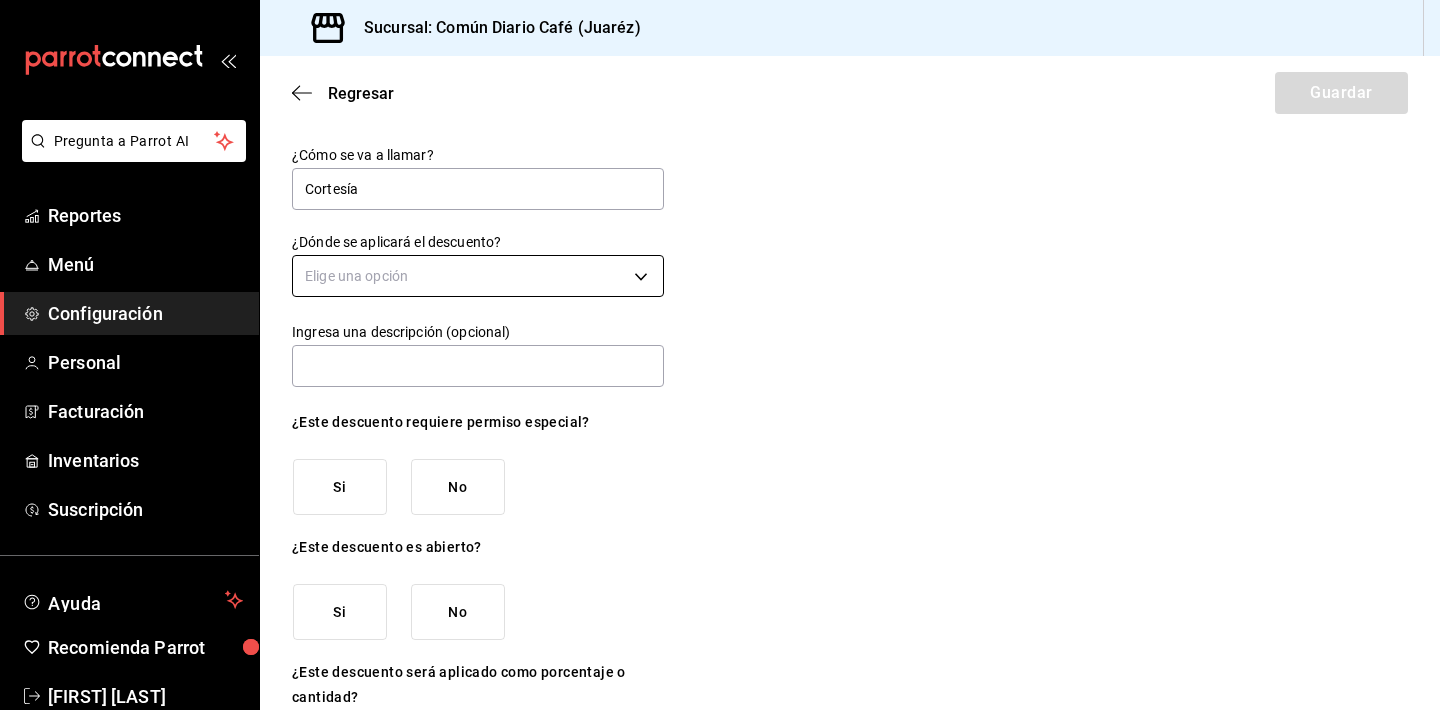 click on "Pregunta a Parrot AI Reportes   Menú   Configuración   Personal   Facturación   Inventarios   Suscripción   Ayuda Recomienda Parrot   [FIRST] [LAST]   Sugerir nueva función   Sucursal: Común Diario Café ([JUAREZ]) Regresar Guardar ¿Cómo se va a llamar? Cortesía ¿Dónde se aplicará el descuento? Elige una opción Ingresa una descripción (opcional) ¿Este descuento requiere permiso especial? Si No ¿Este descuento es abierto? Si No ¿Este descuento será aplicado como porcentaje o cantidad? Porcentaje Cantidad Pregunta a Parrot AI Reportes   Menú   Configuración   Personal   Facturación   Inventarios   Suscripción   Ayuda Recomienda Parrot   [FIRST] [LAST]   Sugerir nueva función   GANA 1 MES GRATIS EN TU SUSCRIPCIÓN AQUÍ ¿Recuerdas cómo empezó tu restaurante?
Hoy puedes ayudar a un colega a tener el mismo cambio que tú viviste.
Recomienda Parrot directamente desde tu Portal Administrador.
Es fácil y rápido.
🎁 Por cada restaurante que se una, ganas 1 mes gratis. ([PHONE])" at bounding box center (720, 355) 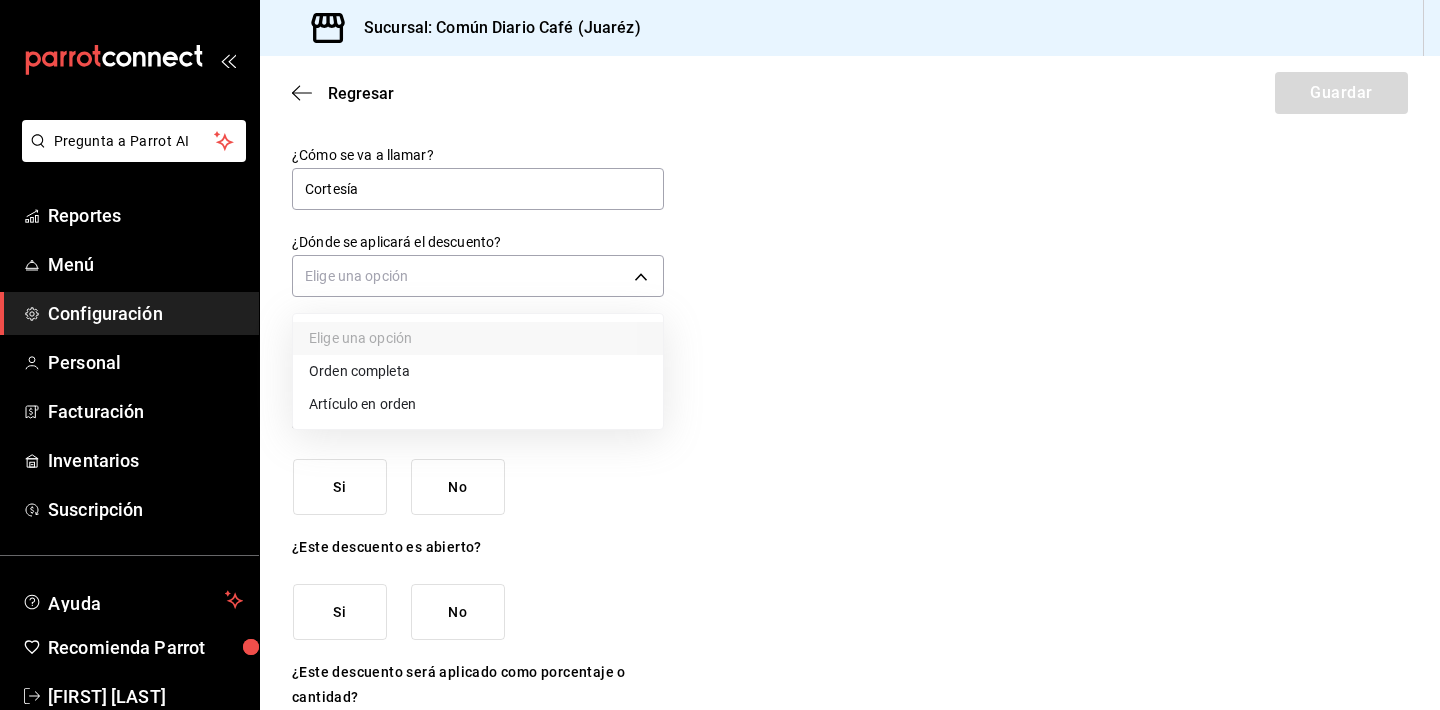 click on "Orden completa" at bounding box center [478, 371] 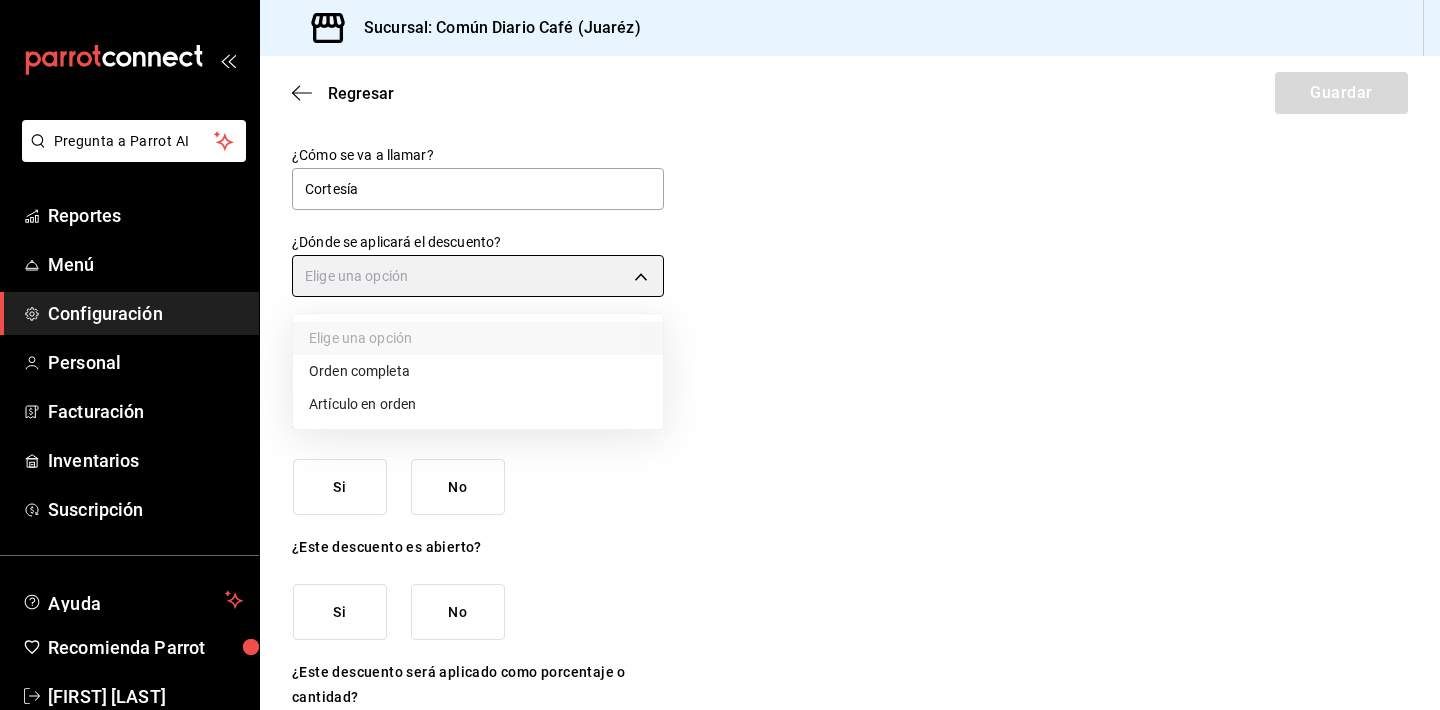 type on "ORDER" 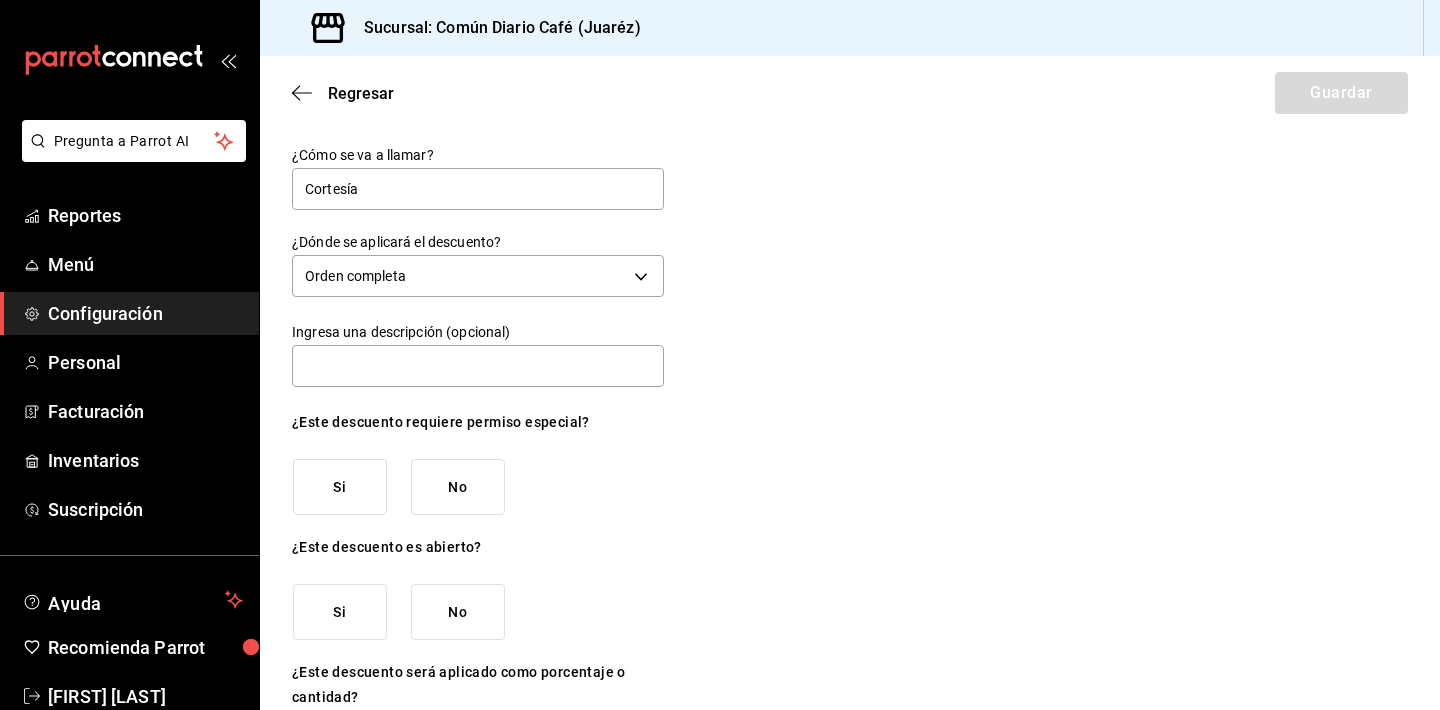 click on "No" at bounding box center (458, 487) 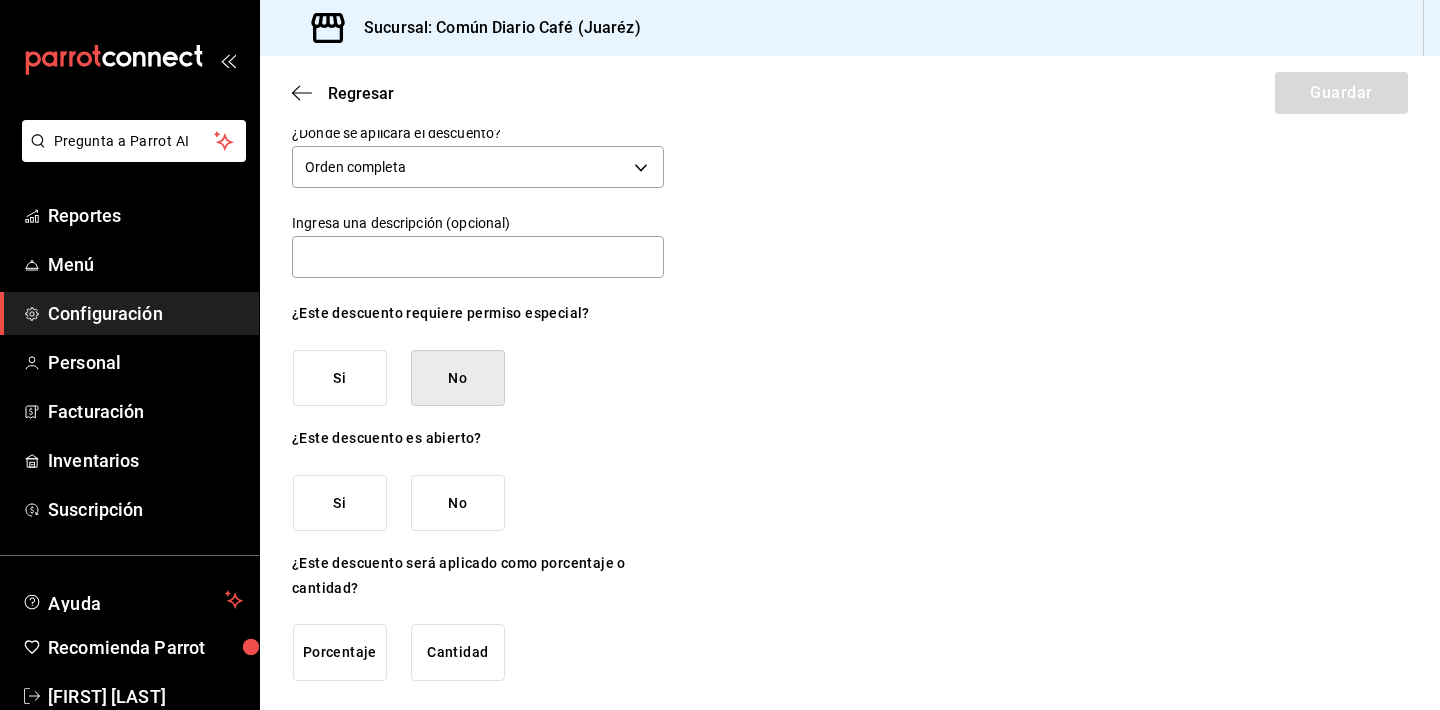 scroll, scrollTop: 108, scrollLeft: 0, axis: vertical 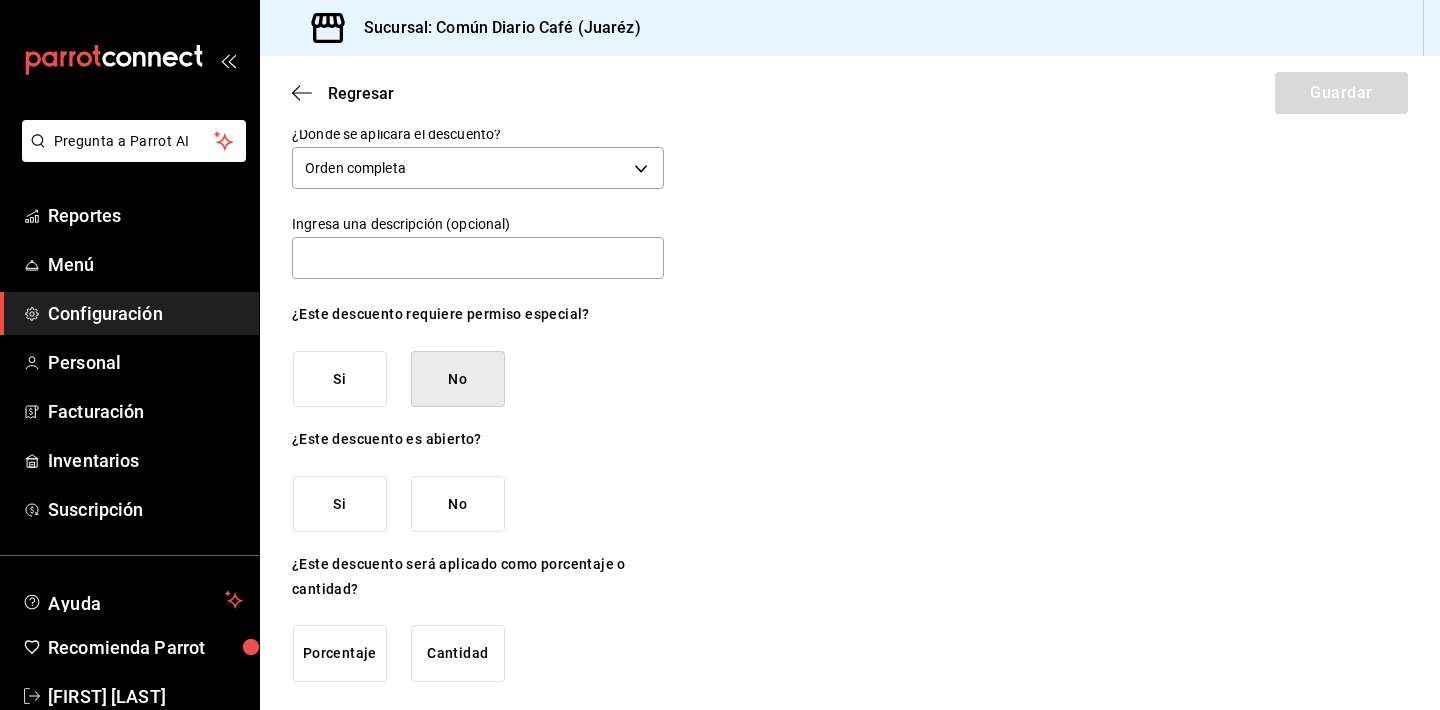 click on "No" at bounding box center (458, 504) 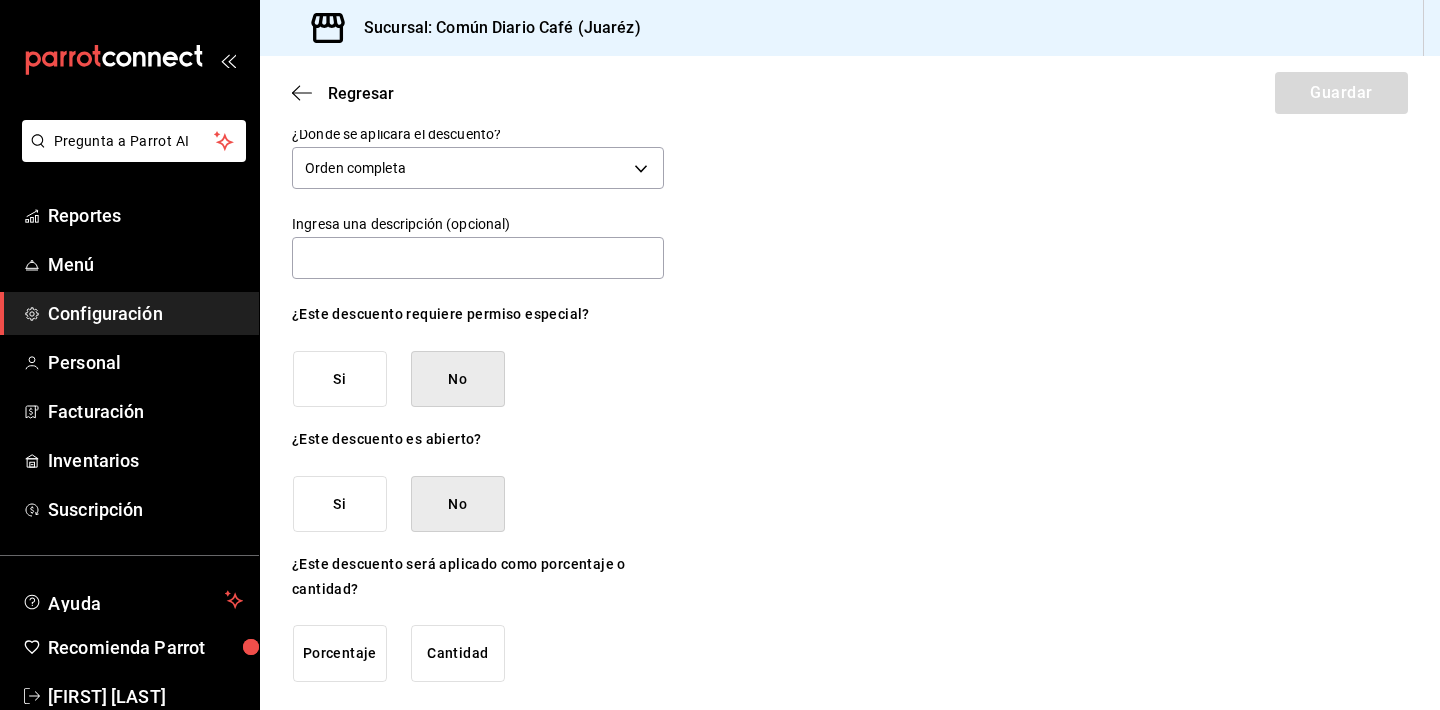 scroll, scrollTop: 0, scrollLeft: 0, axis: both 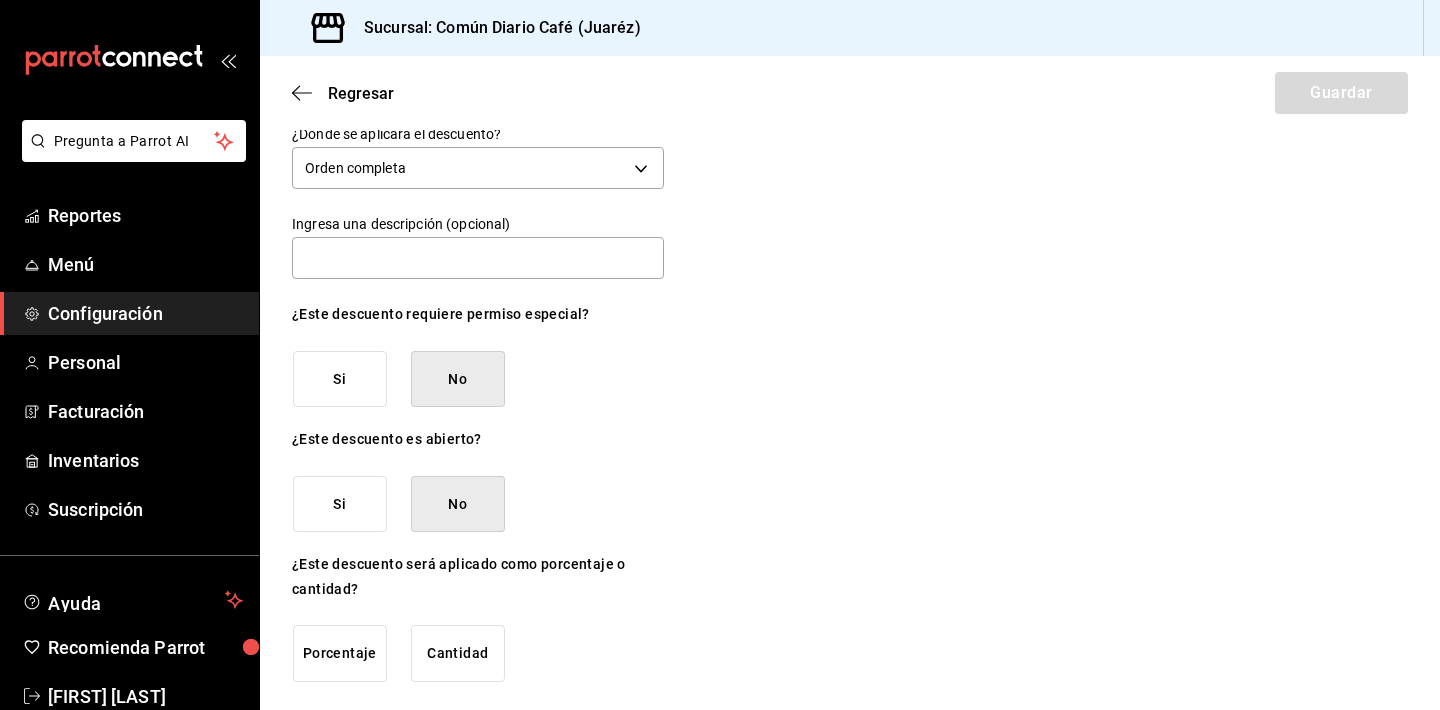 click on "Porcentaje" at bounding box center (340, 653) 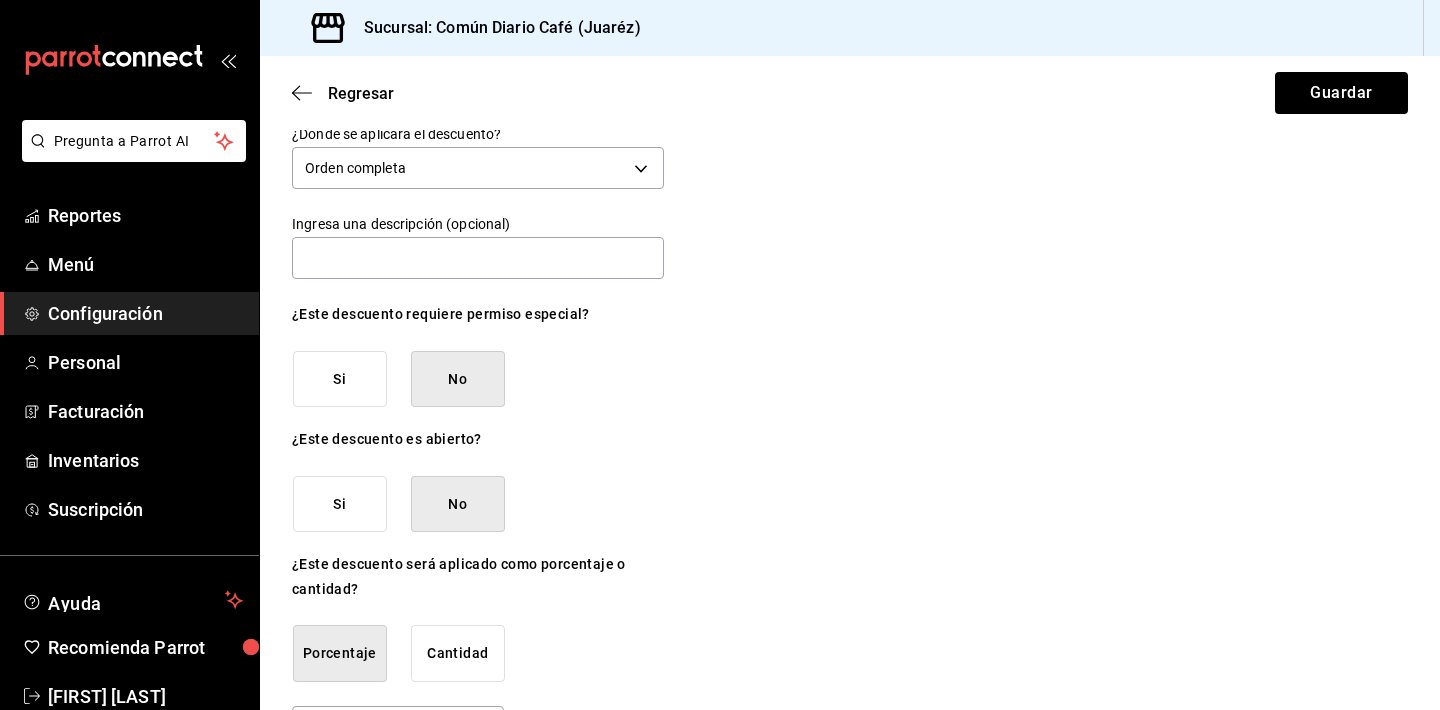 click on "¿Cómo se va a llamar? Cortesía ¿Dónde se aplicará el descuento? Orden completa ORDER Ingresa una descripción (opcional) ¿Este descuento requiere permiso especial? Si No ¿Este descuento es abierto? Si No ¿Este descuento será aplicado como porcentaje o cantidad? Porcentaje Cantidad 0.00 % ​" at bounding box center [850, 393] 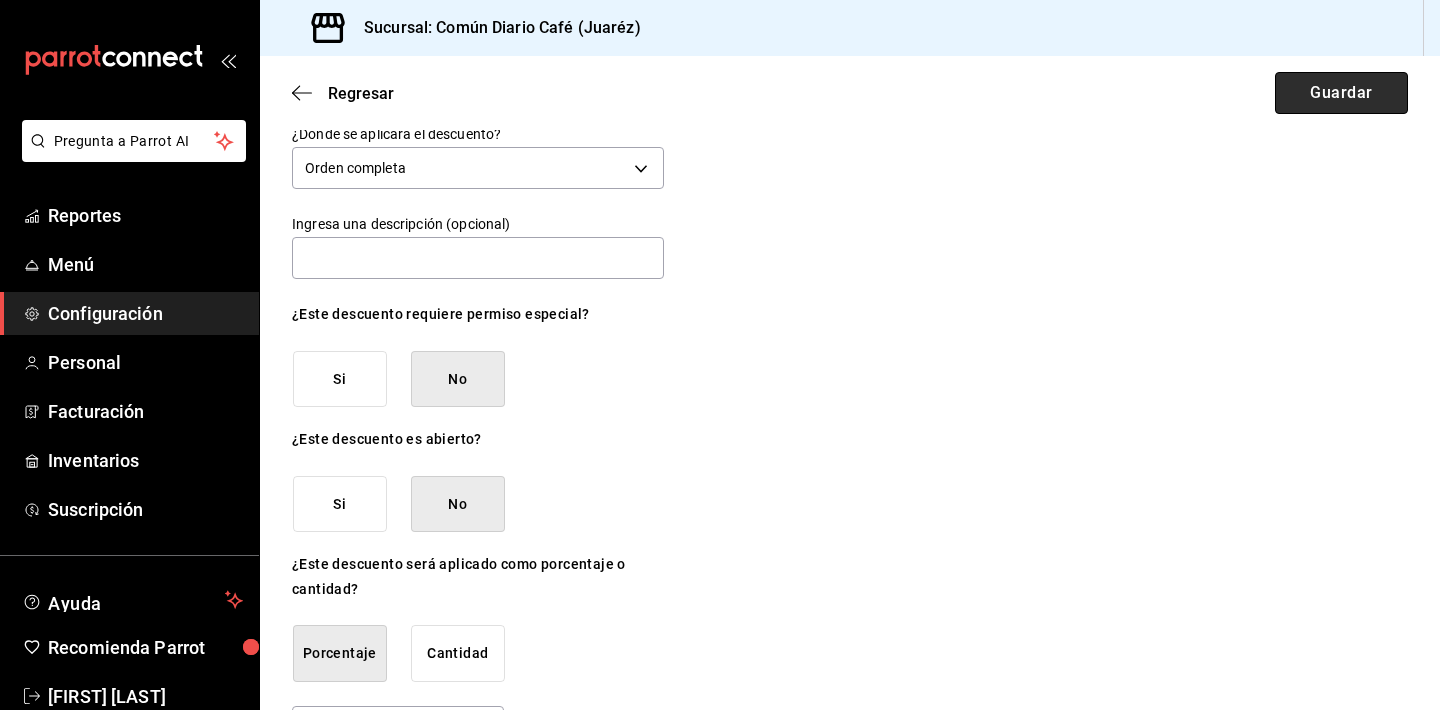 click on "Guardar" at bounding box center (1341, 93) 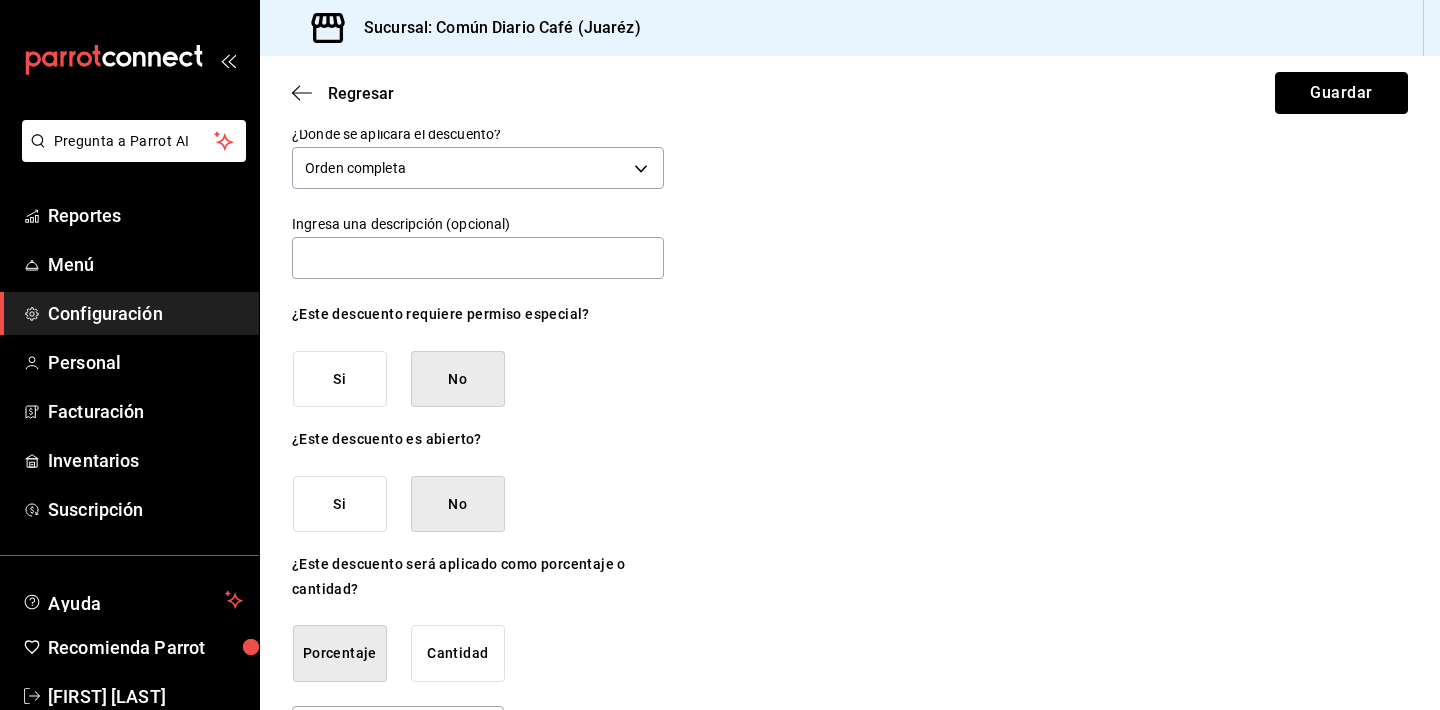scroll, scrollTop: 0, scrollLeft: 0, axis: both 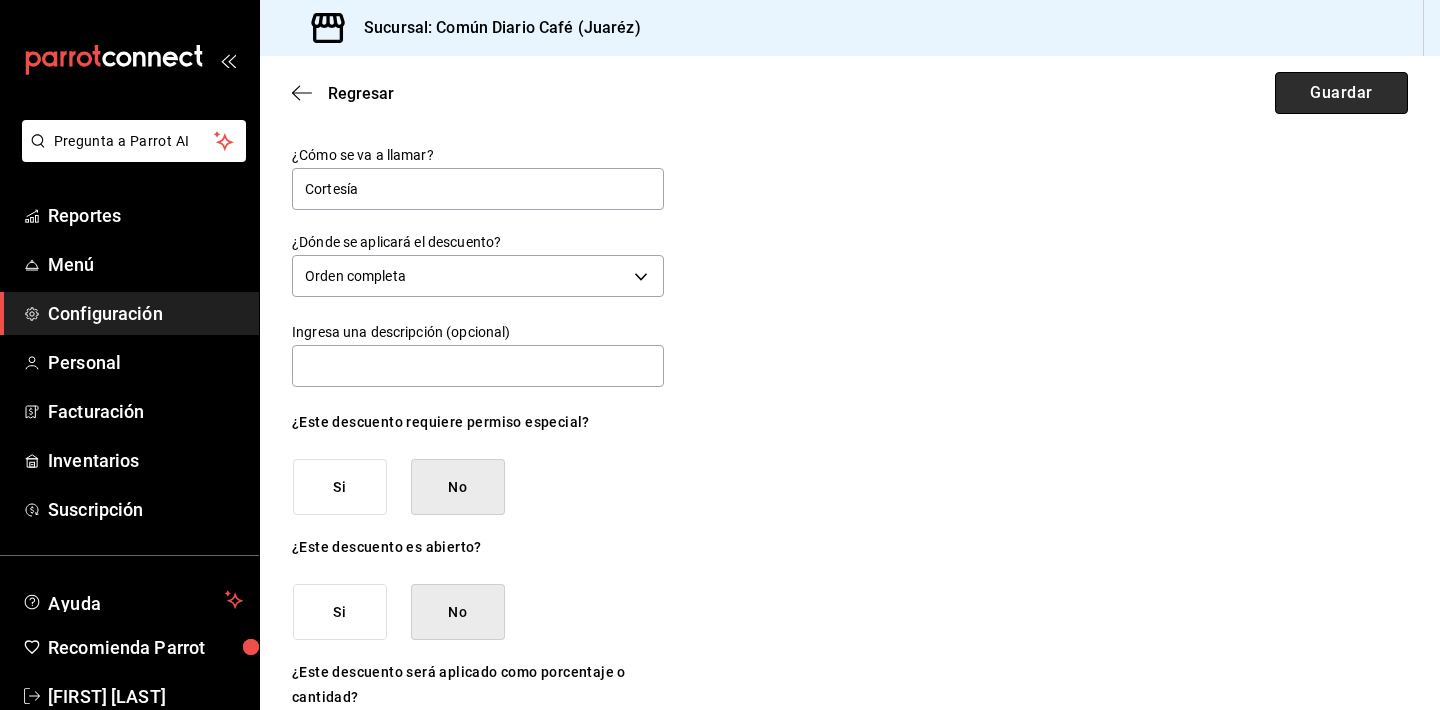 click on "Guardar" at bounding box center [1341, 93] 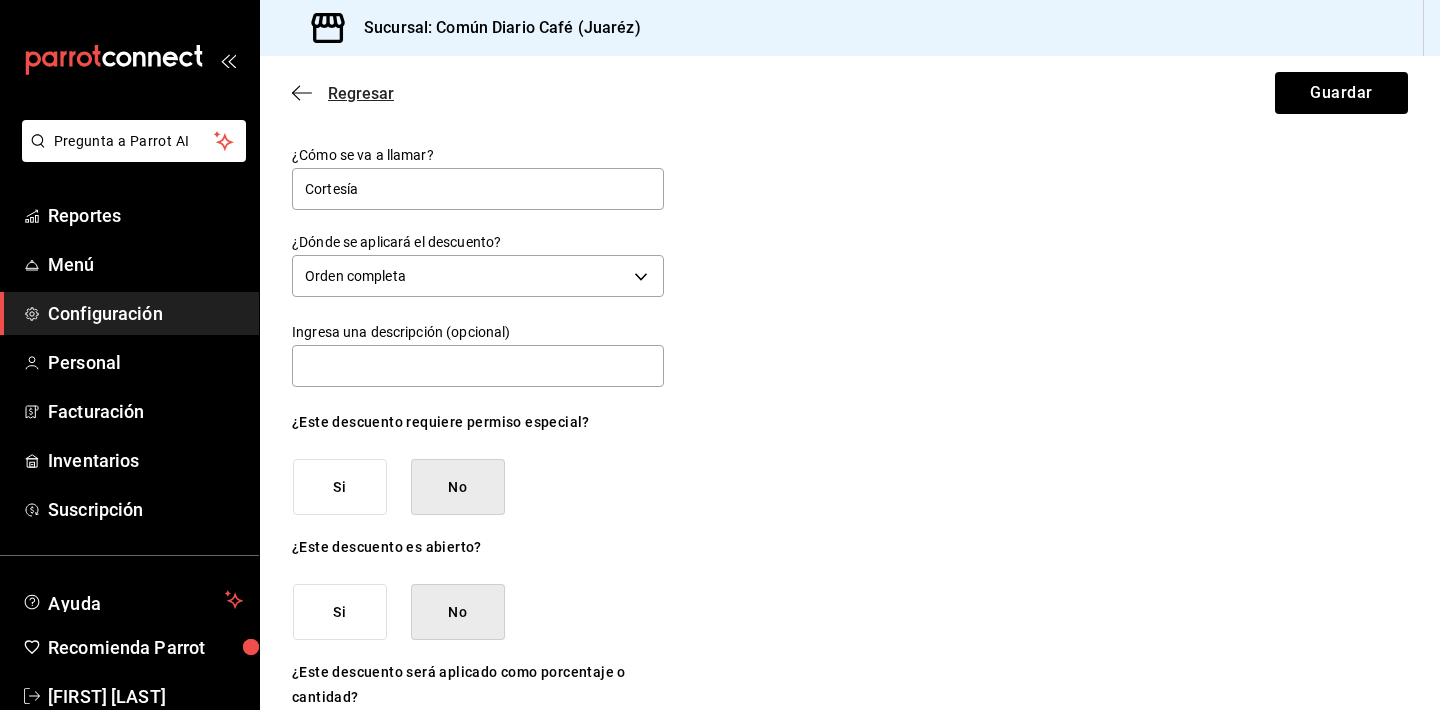 click on "Regresar" at bounding box center [343, 93] 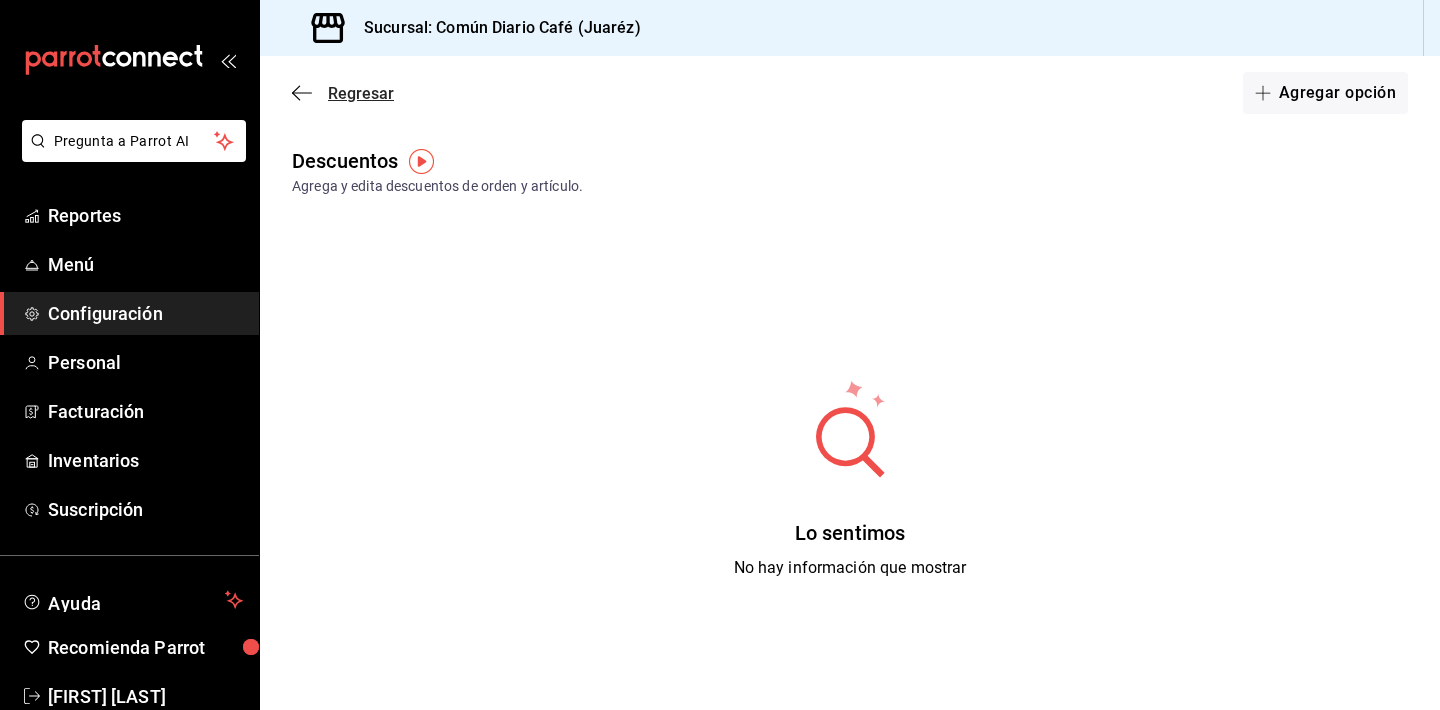 click on "Regresar" at bounding box center (361, 93) 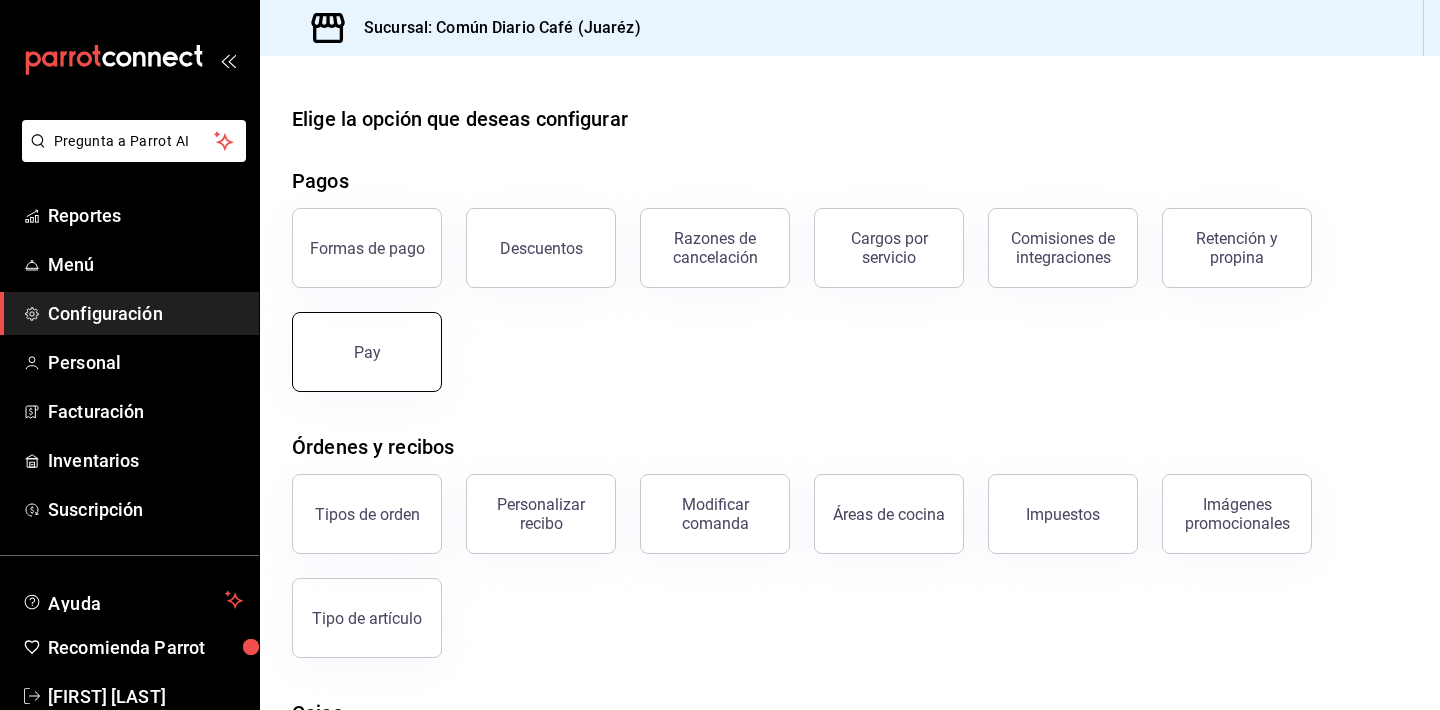 click on "Pay" at bounding box center [367, 352] 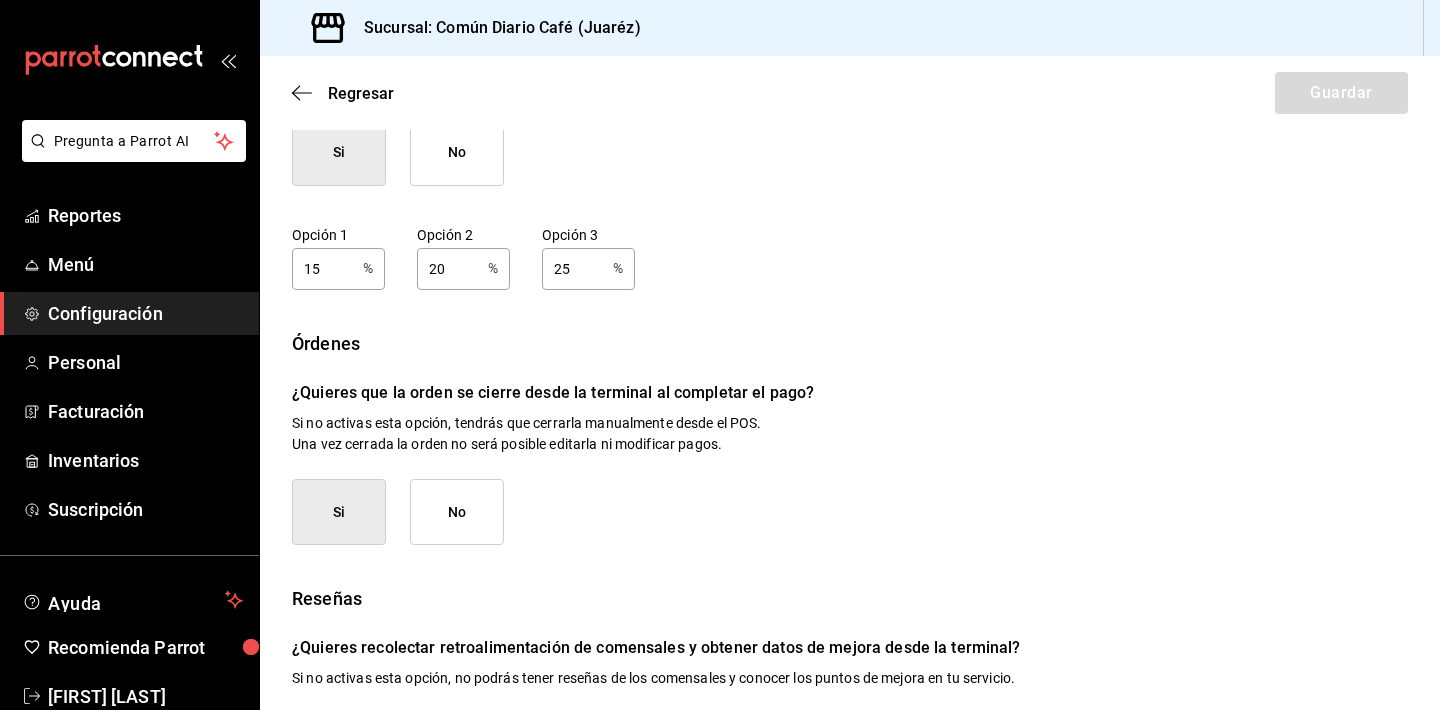 scroll, scrollTop: 249, scrollLeft: 0, axis: vertical 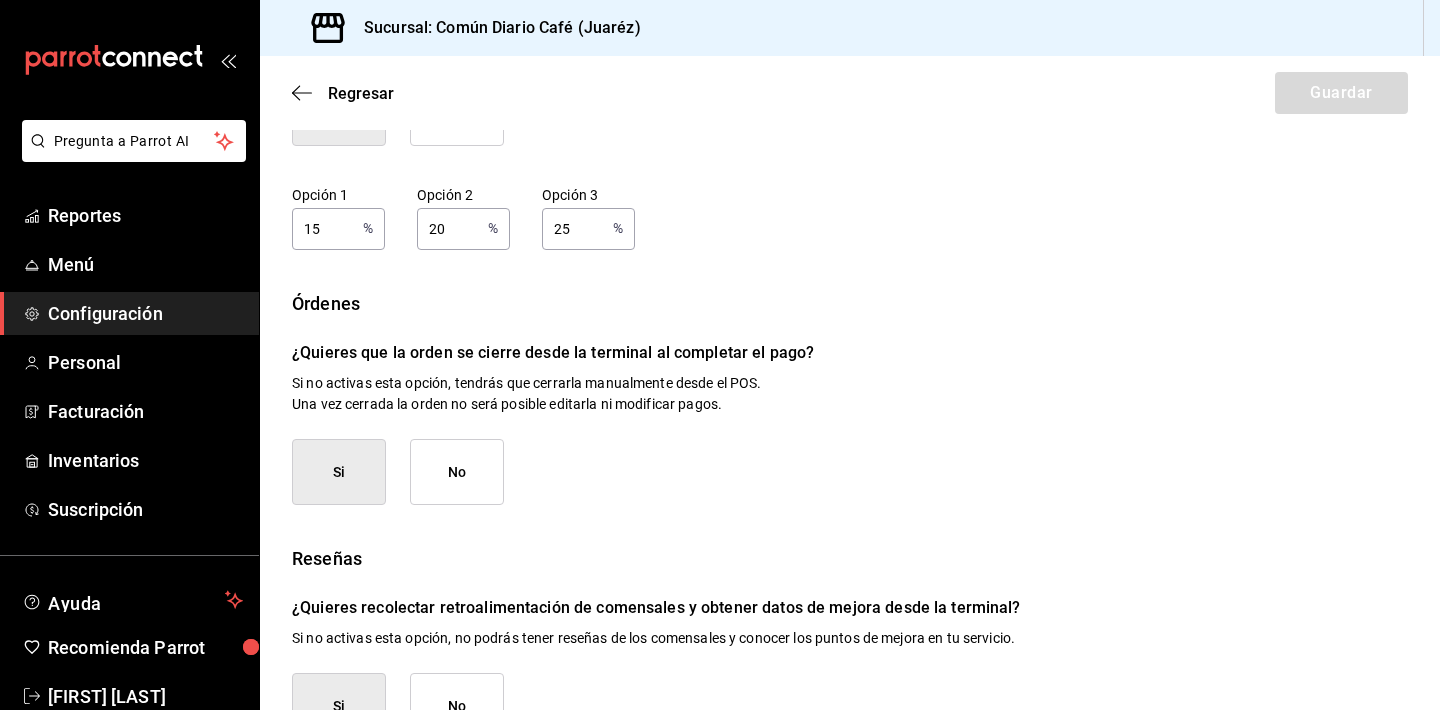 click on "No" at bounding box center (457, 472) 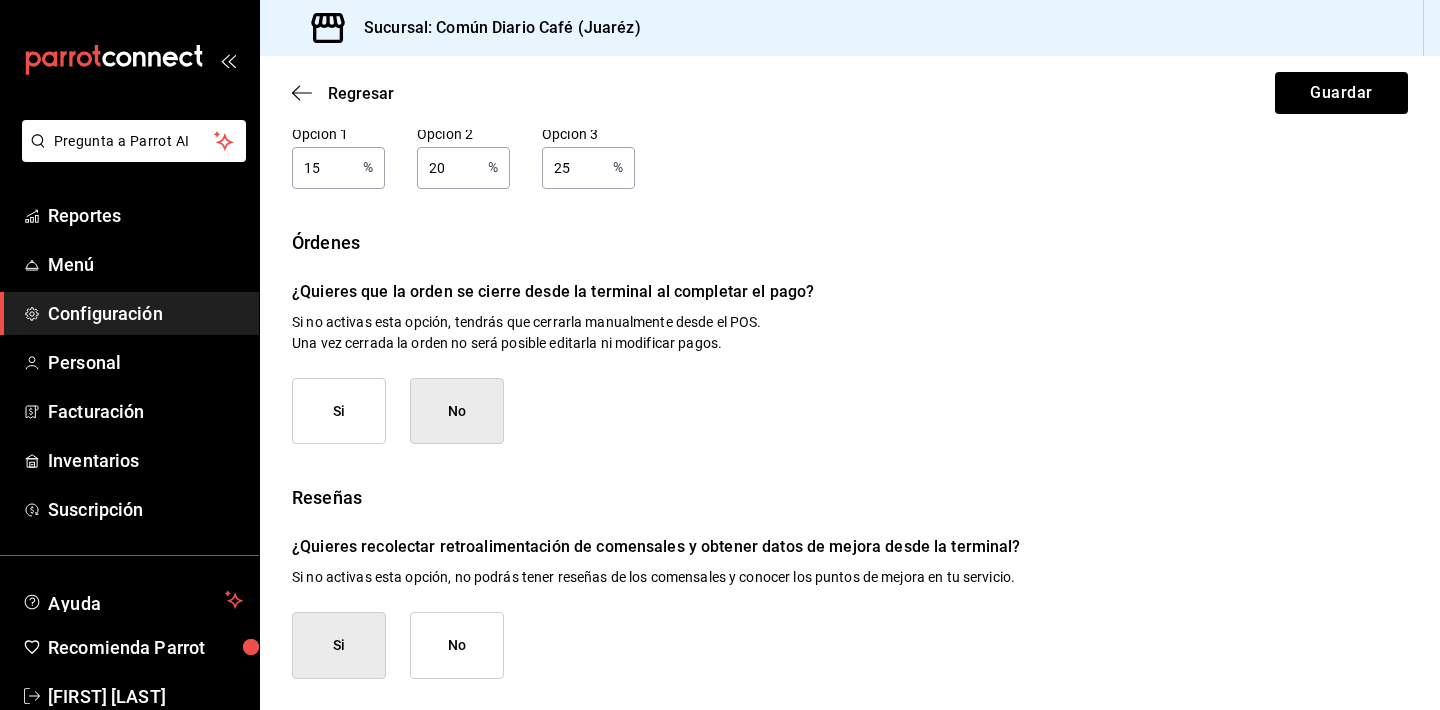 scroll, scrollTop: 309, scrollLeft: 0, axis: vertical 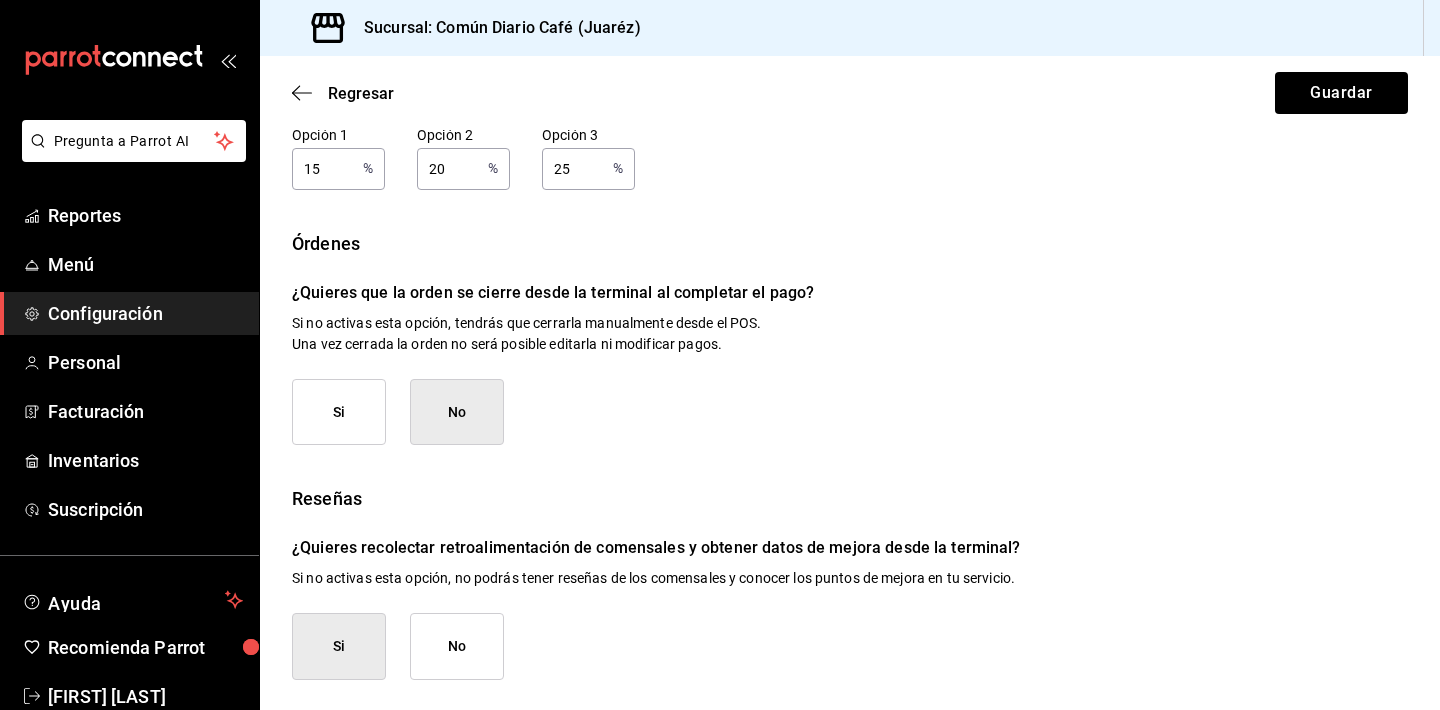 click on "Si" at bounding box center [339, 412] 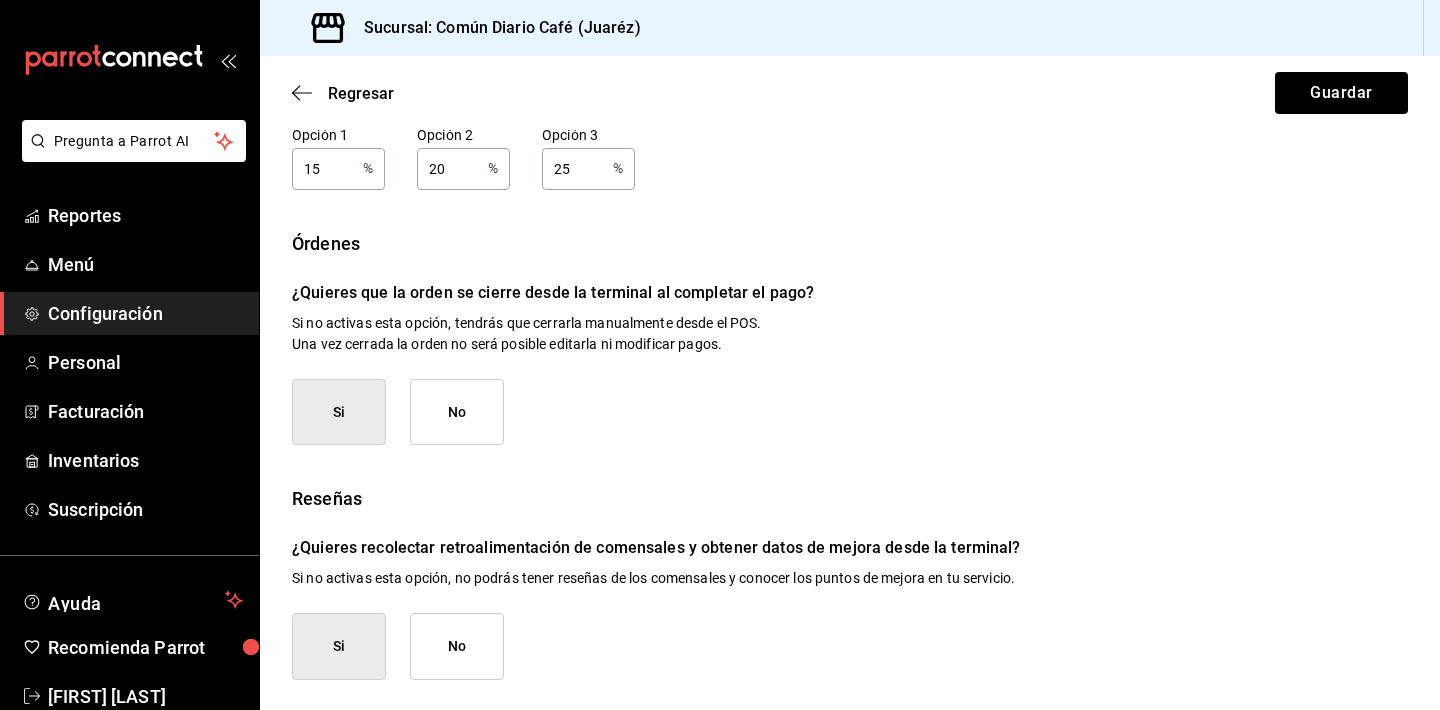 click on "No" at bounding box center [457, 646] 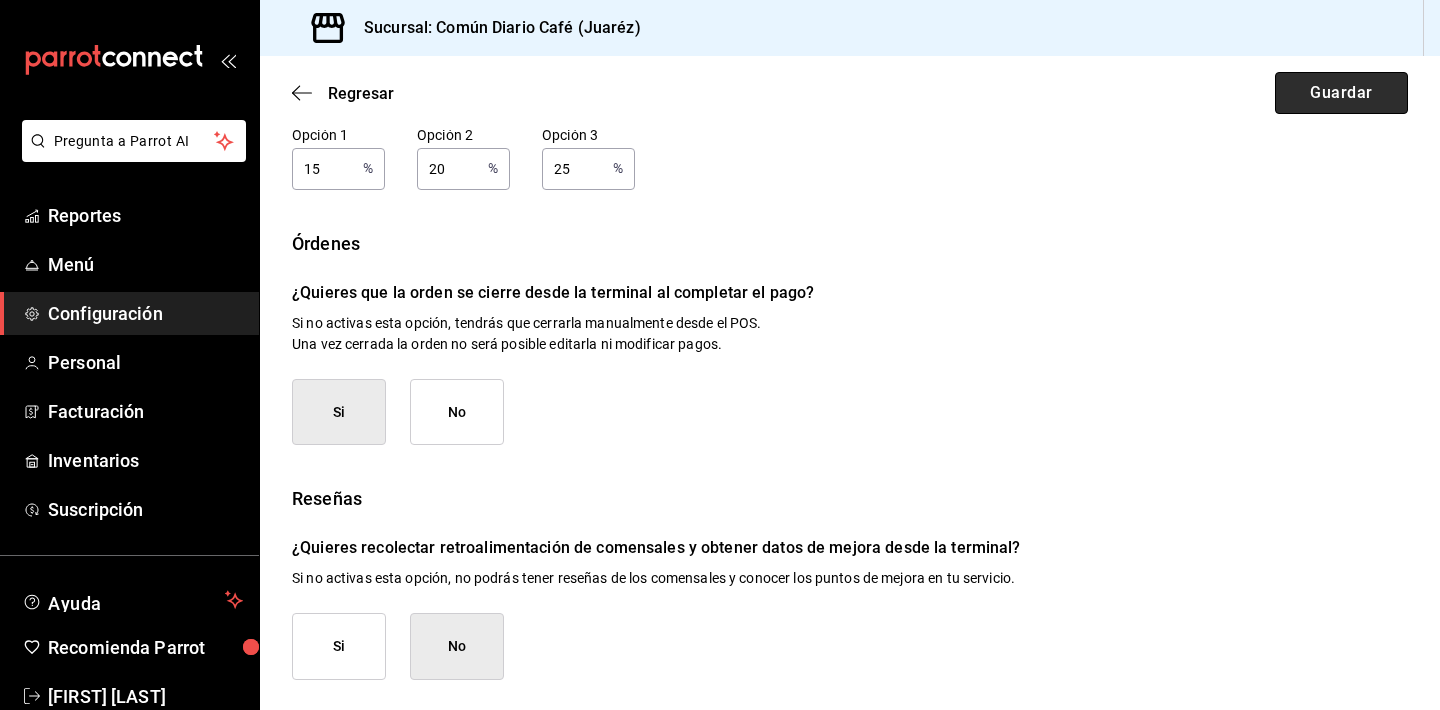 click on "Guardar" at bounding box center (1341, 93) 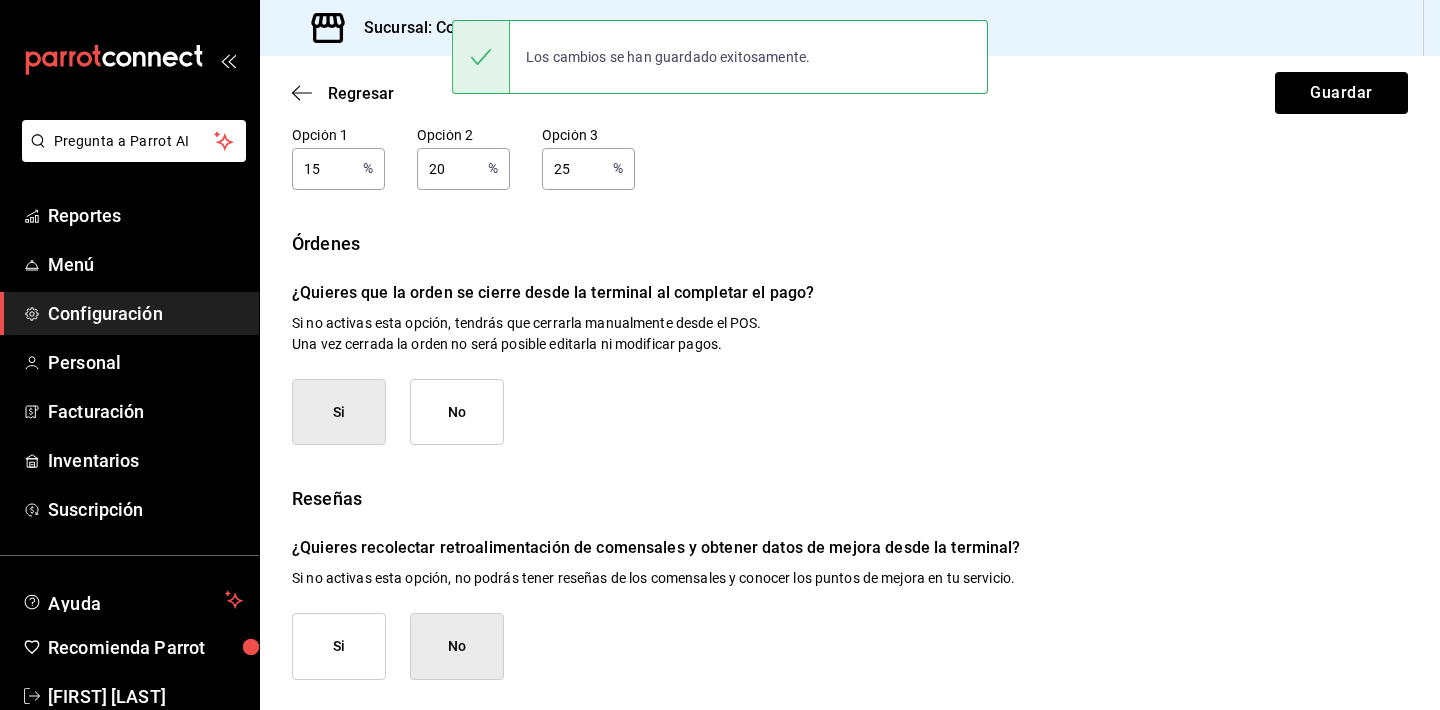 click on "Regresar Guardar" at bounding box center (850, 93) 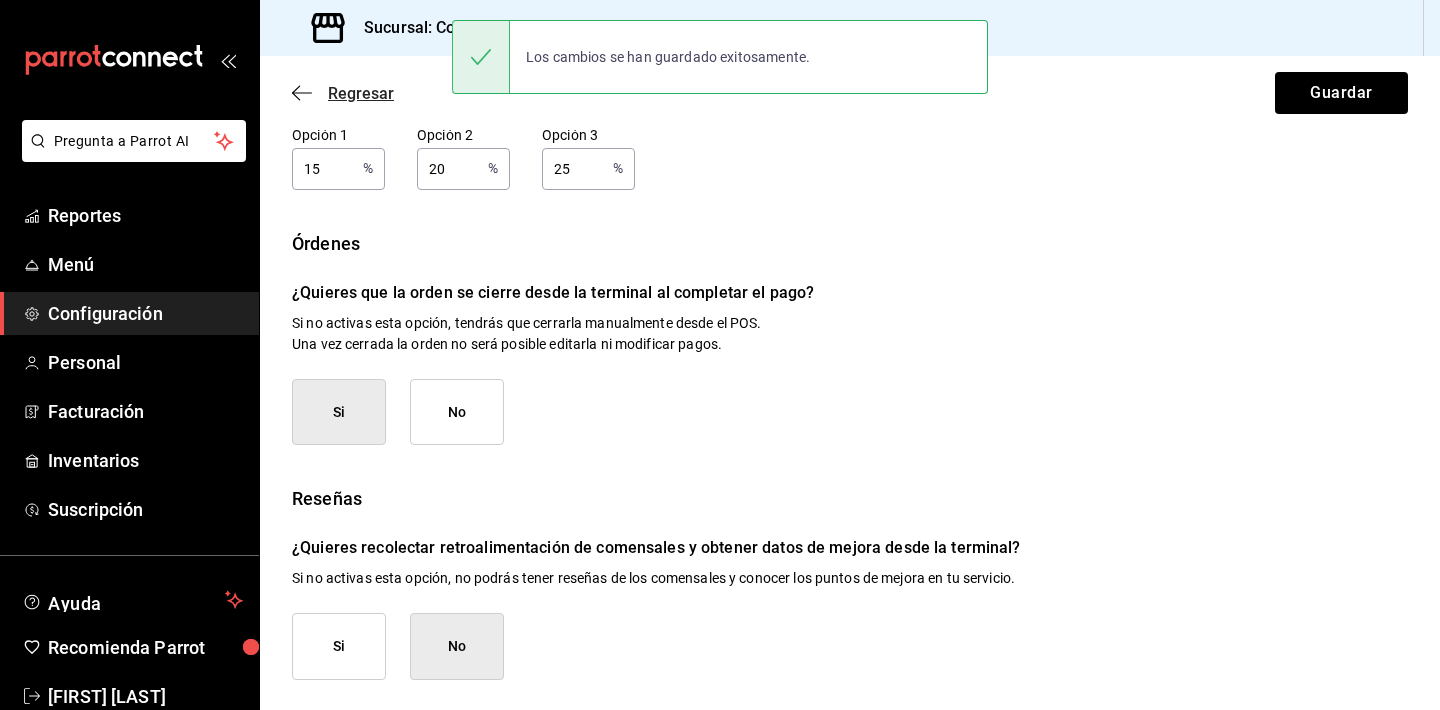 click 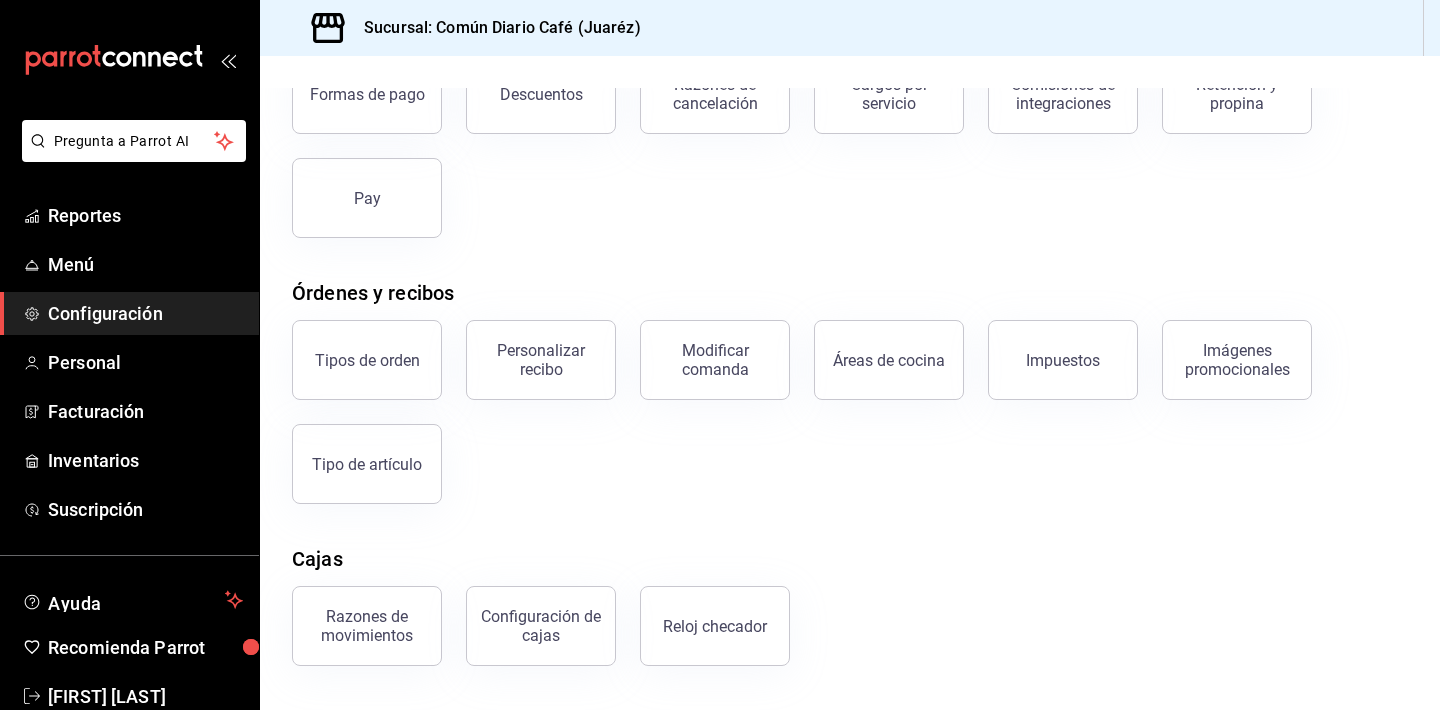 scroll, scrollTop: 157, scrollLeft: 0, axis: vertical 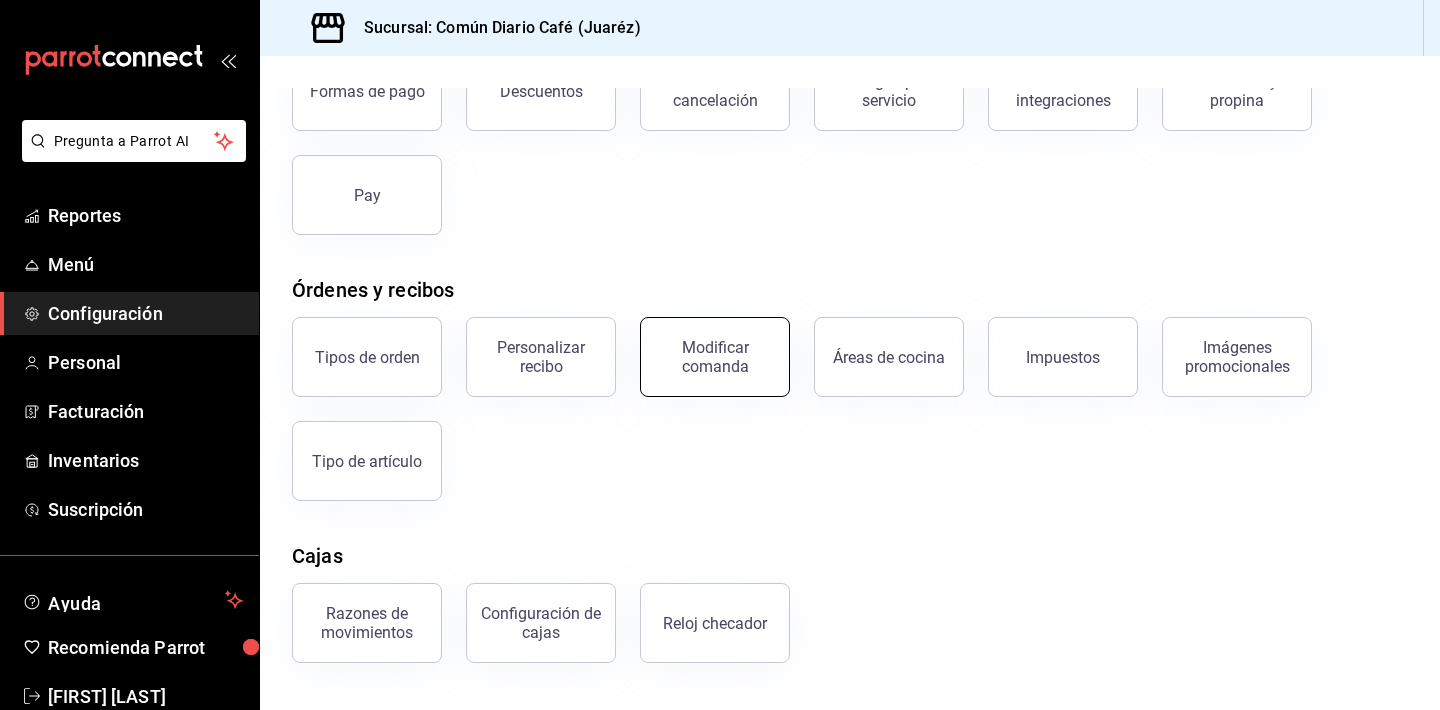 click on "Modificar comanda" at bounding box center [715, 357] 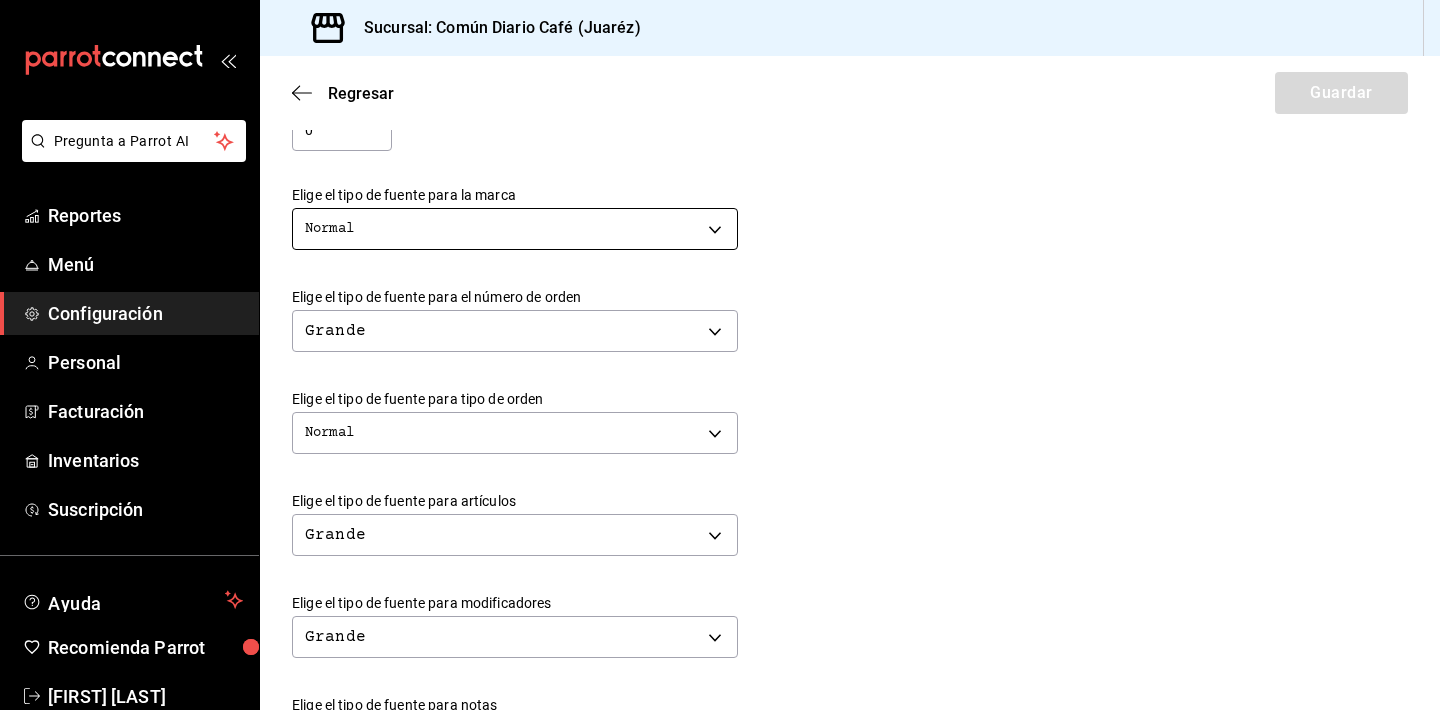 scroll, scrollTop: 467, scrollLeft: 0, axis: vertical 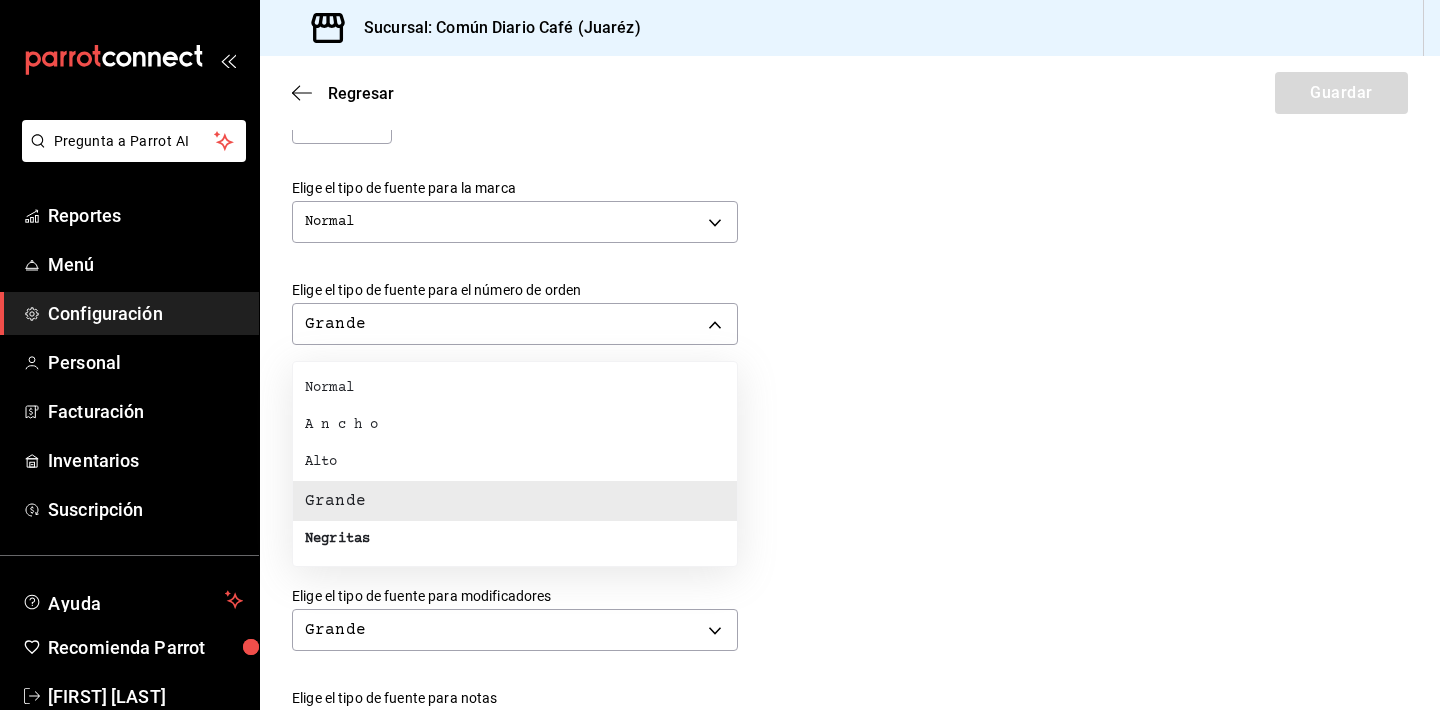 click on "Pregunta a Parrot AI Reportes   Menú   Configuración   Personal   Facturación   Inventarios   Suscripción   Ayuda Recomienda Parrot   [FIRST] [LAST]   Sugerir nueva función   Sucursal: Común Diario Café ([JUAREZ]) Regresar Guardar Modificar comanda Personaliza las comandas de tu cocina. Margen Superior Ingresa el número de líneas en blanco que se imprimirán antes de comenzar con el contenido 1 Margen Inferior Ingresa el número de líneas en blanco que se imprimirán después de terminar con el contenido 1 Espacio entre artículos Ingresa el número de líneas en blanco que se imprimirán entre artículos 0 Elige el tipo de fuente para la marca Normal NORMAL Elige el tipo de fuente para el número de orden Grande   BIG Elige el tipo de fuente para tipo de orden Normal   NORMAL Elige el tipo de fuente para artículos Grande BIG Elige el tipo de fuente para modificadores Grande BIG Elige el tipo de fuente para notas Grande BIG ¿Mostrar títulos de grupos modificadores? Si No Si No Reportes   Menú" at bounding box center (720, 355) 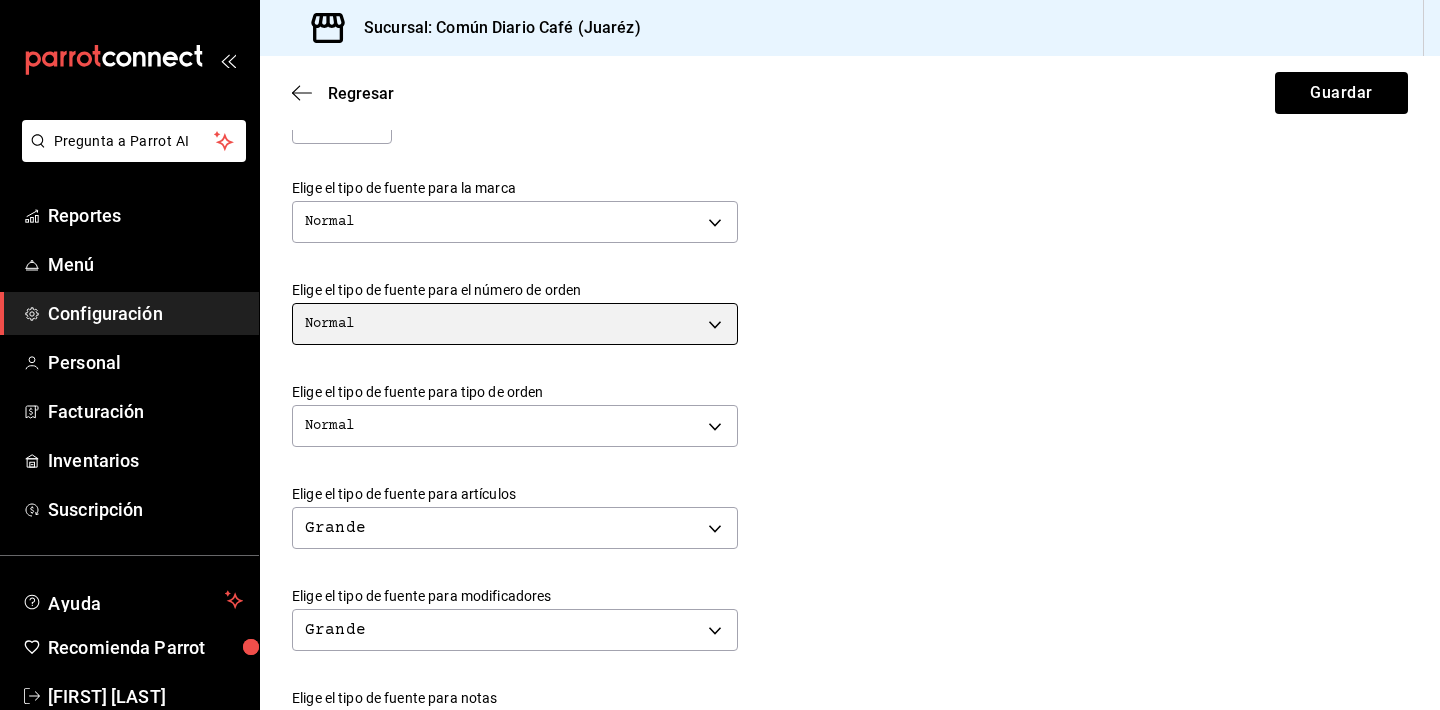 type on "NORMAL" 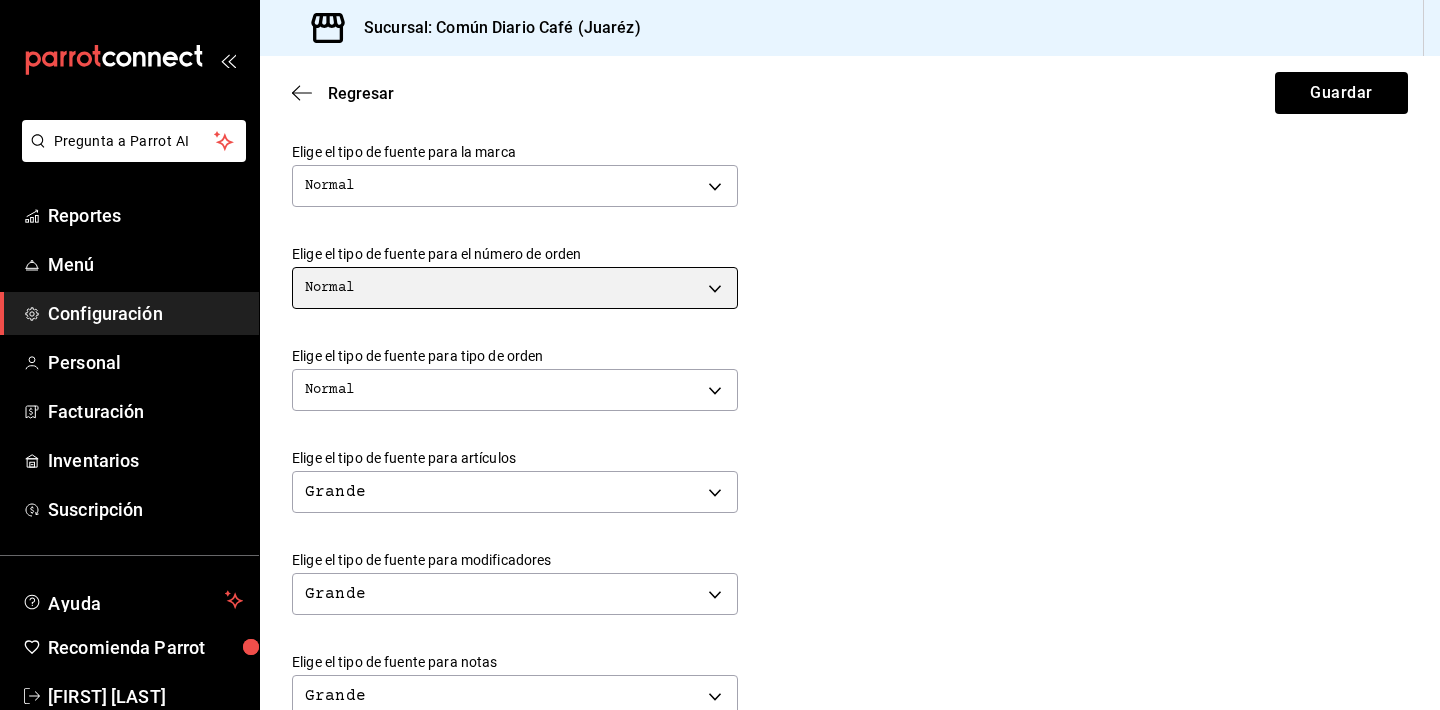 scroll, scrollTop: 520, scrollLeft: 0, axis: vertical 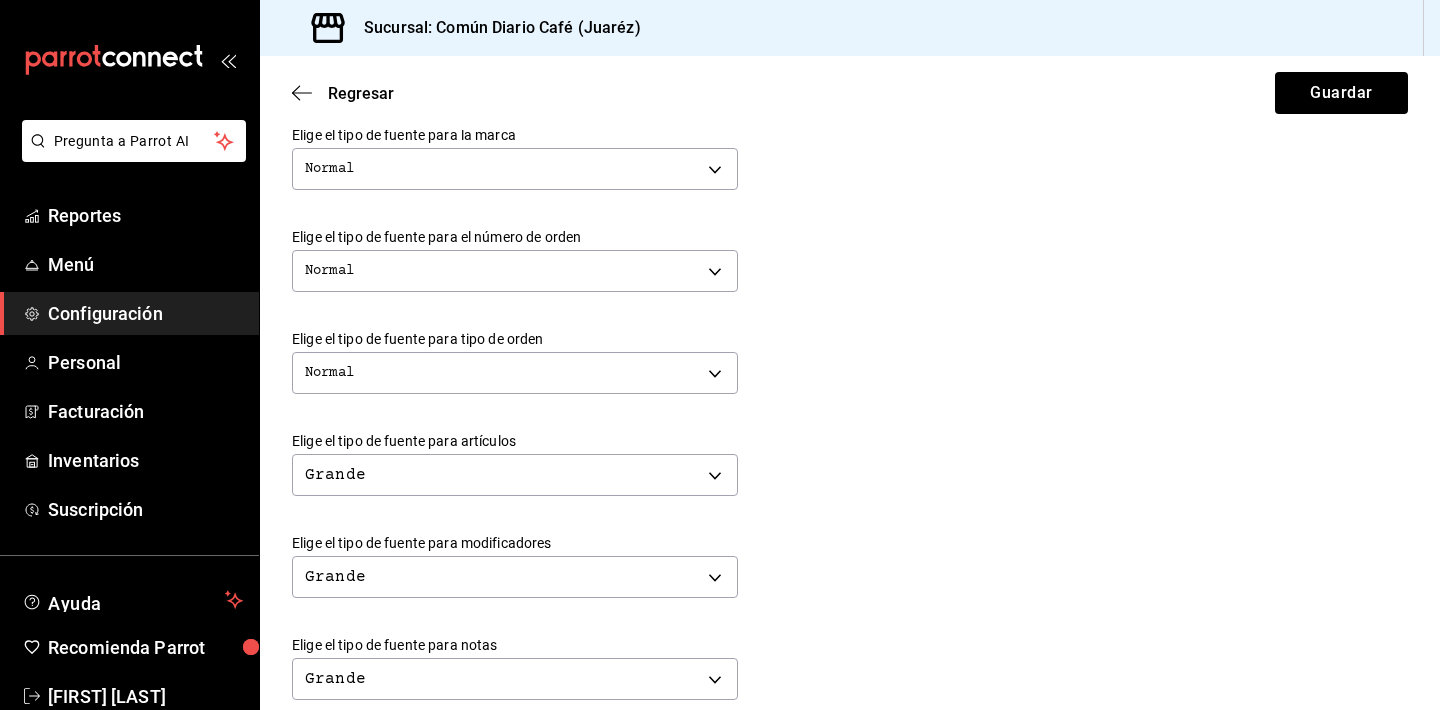 click on "Normal   NORMAL" at bounding box center [850, 370] 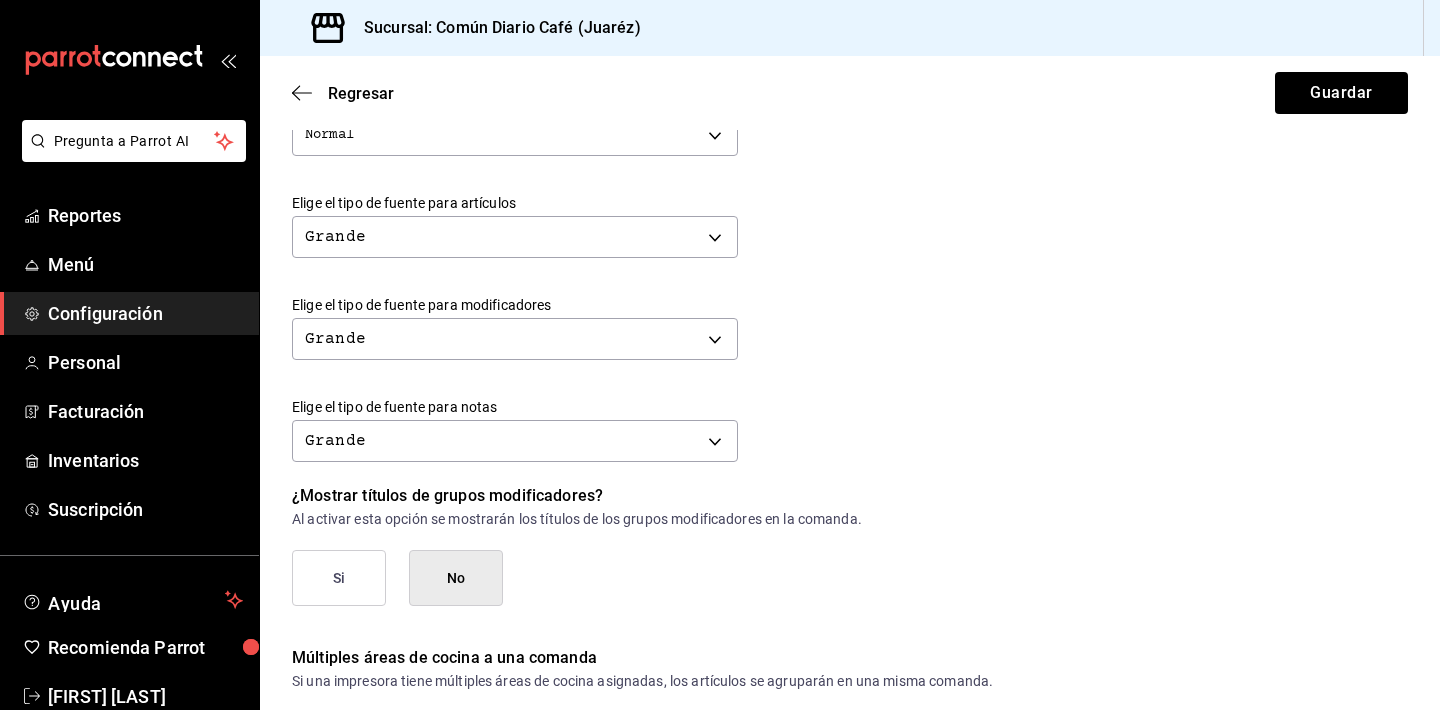 scroll, scrollTop: 765, scrollLeft: 0, axis: vertical 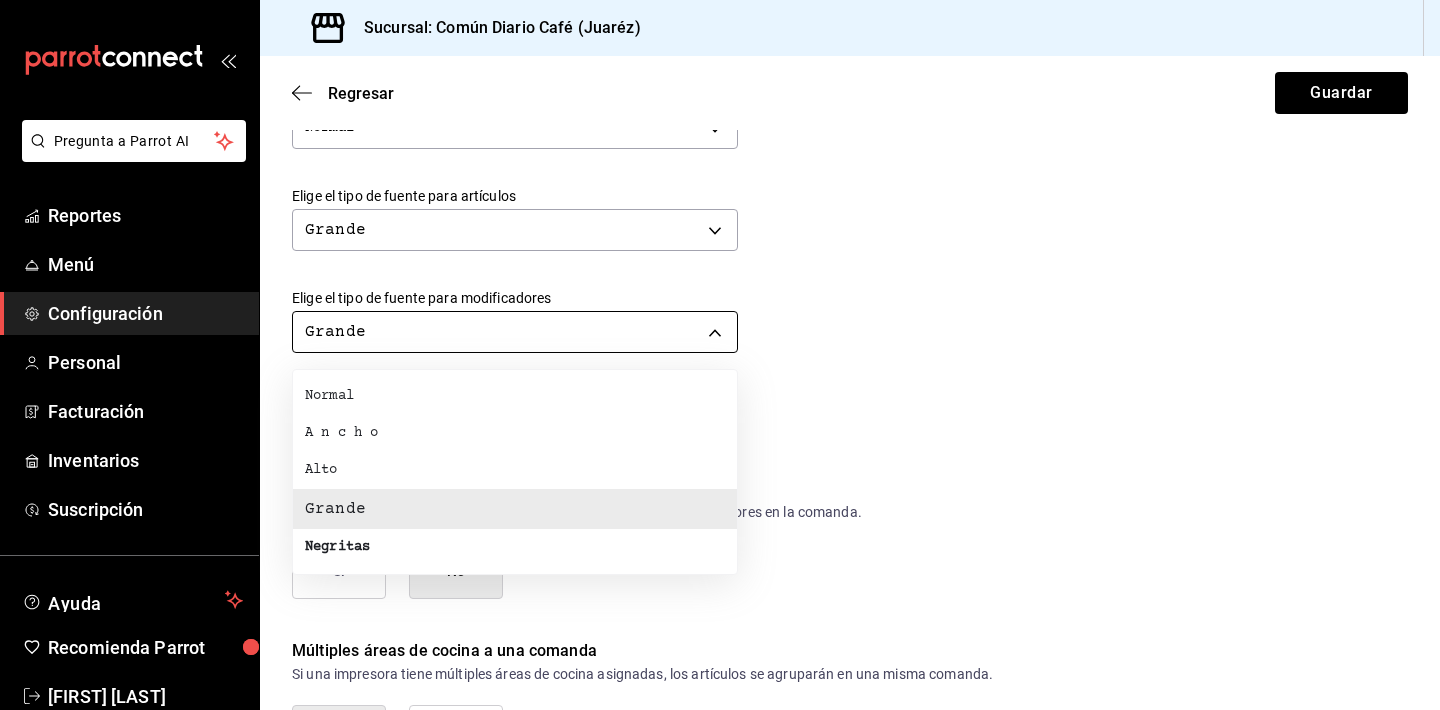 click on "Pregunta a Parrot AI Reportes   Menú   Configuración   Personal   Facturación   Inventarios   Suscripción   Ayuda Recomienda Parrot   [FIRST] [LAST]   Sugerir nueva función   Sucursal: Común Diario Café ([CITY]) Regresar Guardar Modificar comanda Personaliza las comandas de tu cocina. Margen Superior Ingresa el número de líneas en blanco que se imprimirán antes de comenzar con el contenido 1 Margen Inferior Ingresa el número de líneas en blanco que se imprimirán después de terminar con el contenido 1 Espacio entre artículos Ingresa el número de líneas en blanco que se imprimirán entre artículos 0 Elige el tipo de fuente para la marca Normal NORMAL Elige el tipo de fuente para el número de orden Normal   NORMAL Elige el tipo de fuente para tipo de orden Normal   NORMAL Elige el tipo de fuente para artículos Grande BIG Elige el tipo de fuente para modificadores Grande BIG Elige el tipo de fuente para notas Grande BIG ¿Mostrar títulos de grupos modificadores? Si No Si No Reportes   Menú" at bounding box center [720, 355] 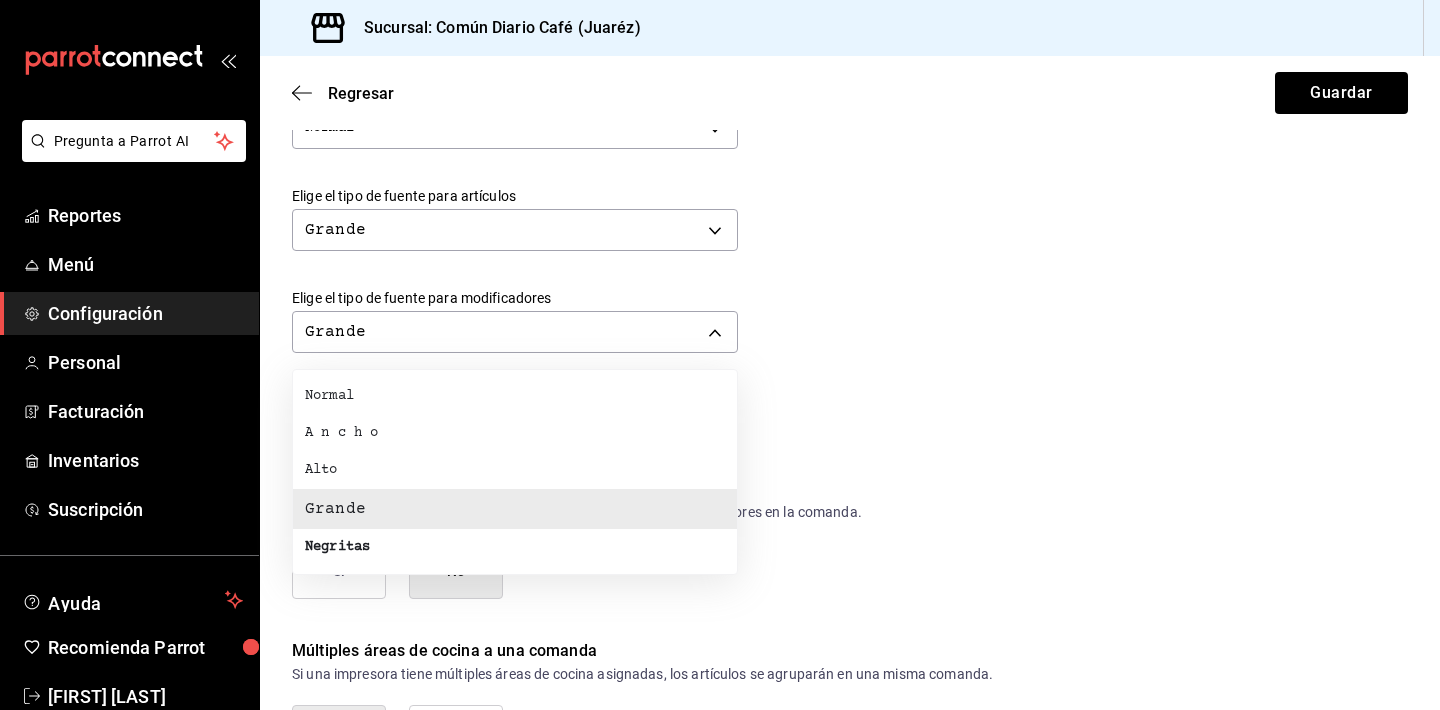 click on "Negritas" at bounding box center [515, 547] 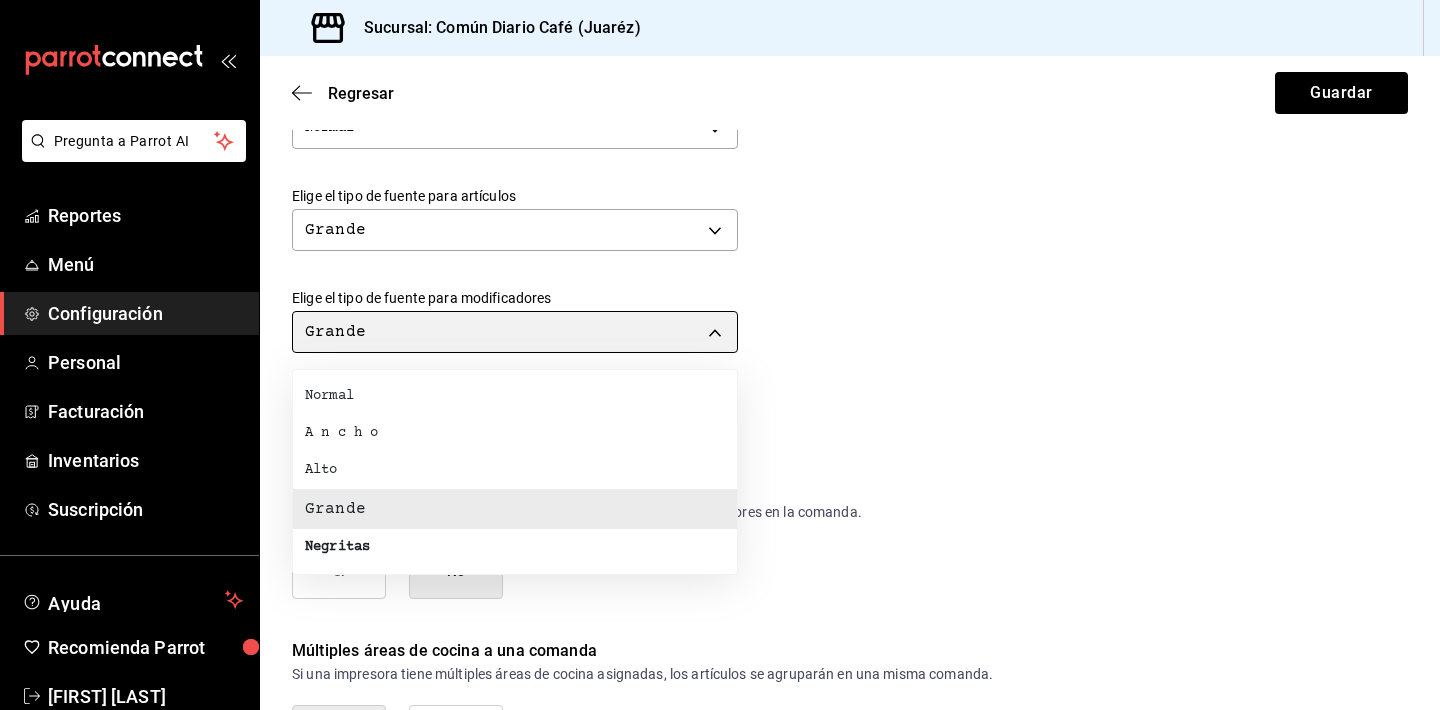 type on "BOLD" 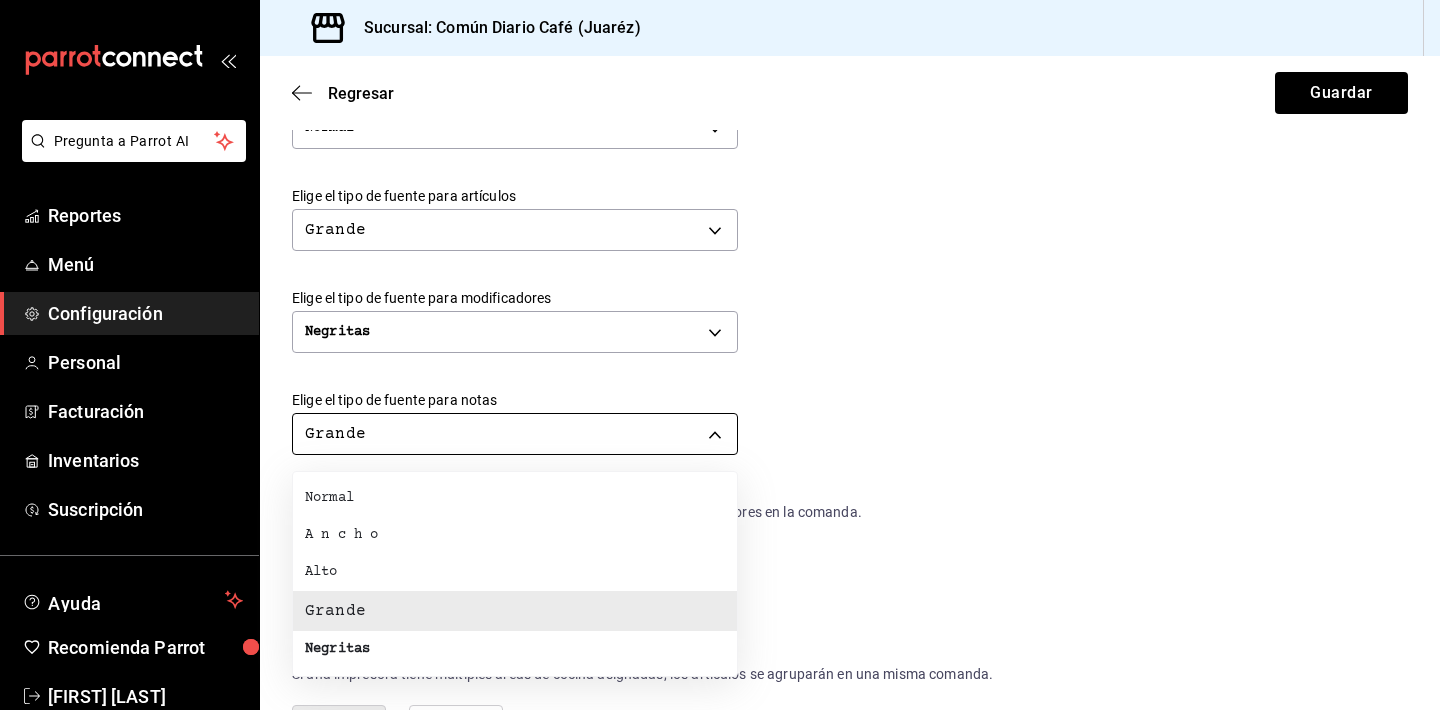 click on "Pregunta a Parrot AI Reportes   Menú   Configuración   Personal   Facturación   Inventarios   Suscripción   Ayuda Recomienda Parrot   [FIRST] [LAST]   Sugerir nueva función   Sucursal: Común Diario Café ([JUAREZ]) Regresar Guardar Modificar comanda Personaliza las comandas de tu cocina. Margen Superior Ingresa el número de líneas en blanco que se imprimirán antes de comenzar con el contenido 1 Margen Inferior Ingresa el número de líneas en blanco que se imprimirán después de terminar con el contenido 1 Espacio entre artículos Ingresa el número de líneas en blanco que se imprimirán entre artículos 0 Elige el tipo de fuente para la marca Normal NORMAL Elige el tipo de fuente para el número de orden Normal   NORMAL Elige el tipo de fuente para tipo de orden Normal   NORMAL Elige el tipo de fuente para artículos Grande BIG Elige el tipo de fuente para modificadores Negritas BOLD Elige el tipo de fuente para notas Grande BIG ¿Mostrar títulos de grupos modificadores? Si No Si No Reportes" at bounding box center [720, 355] 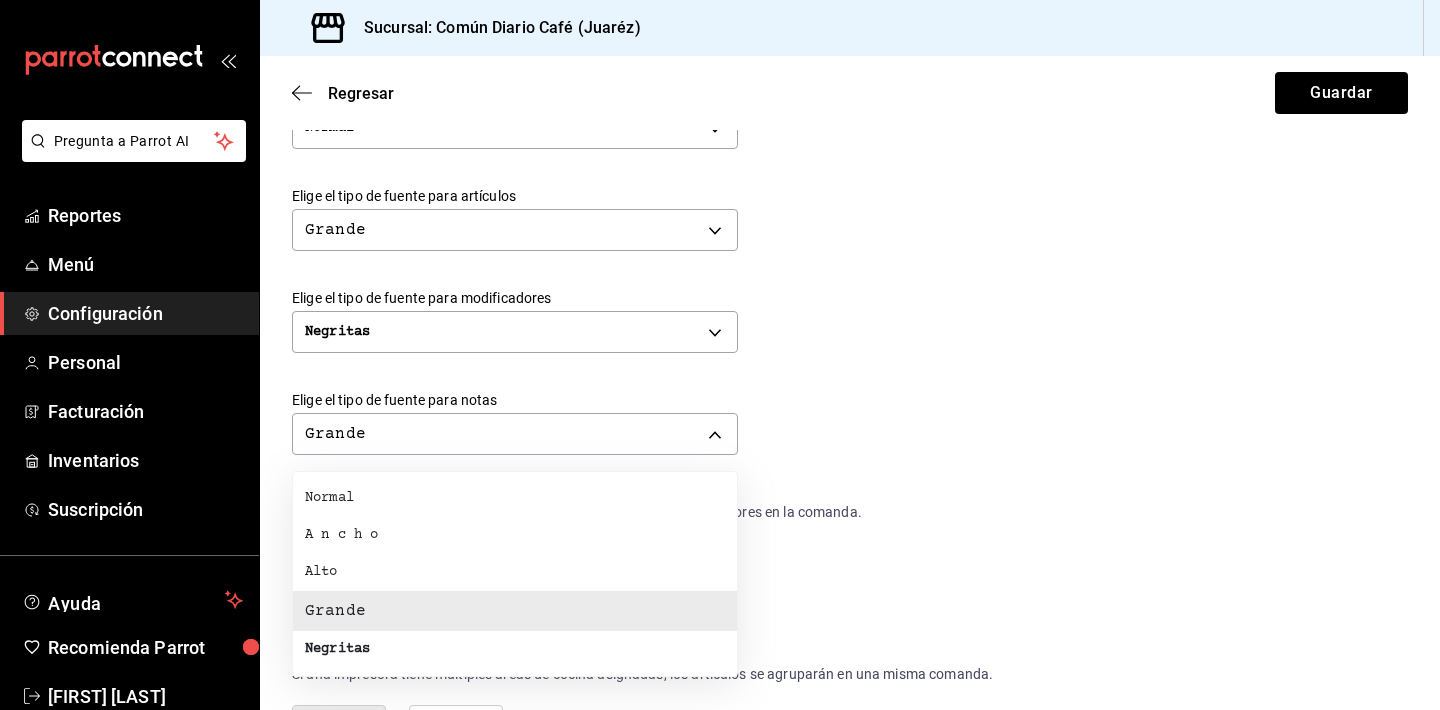 click on "Negritas" at bounding box center [515, 649] 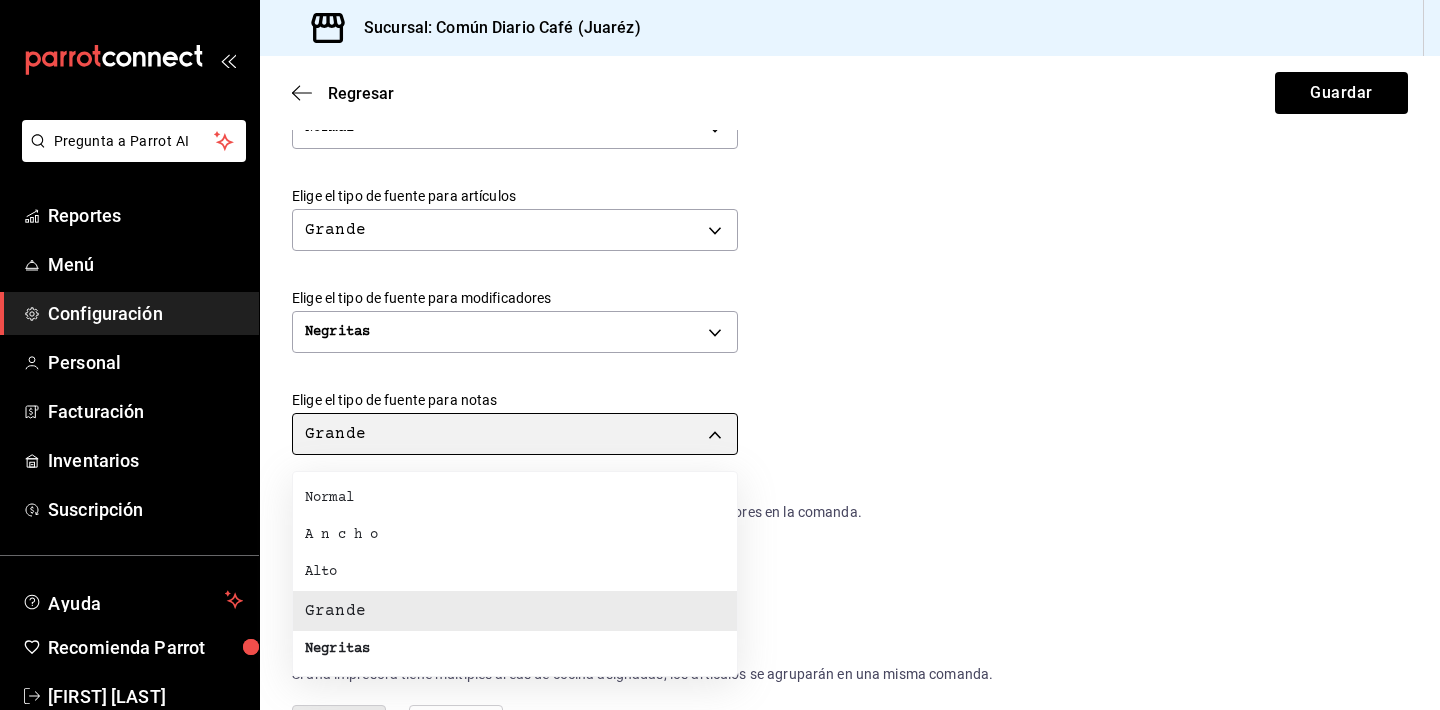 type on "BOLD" 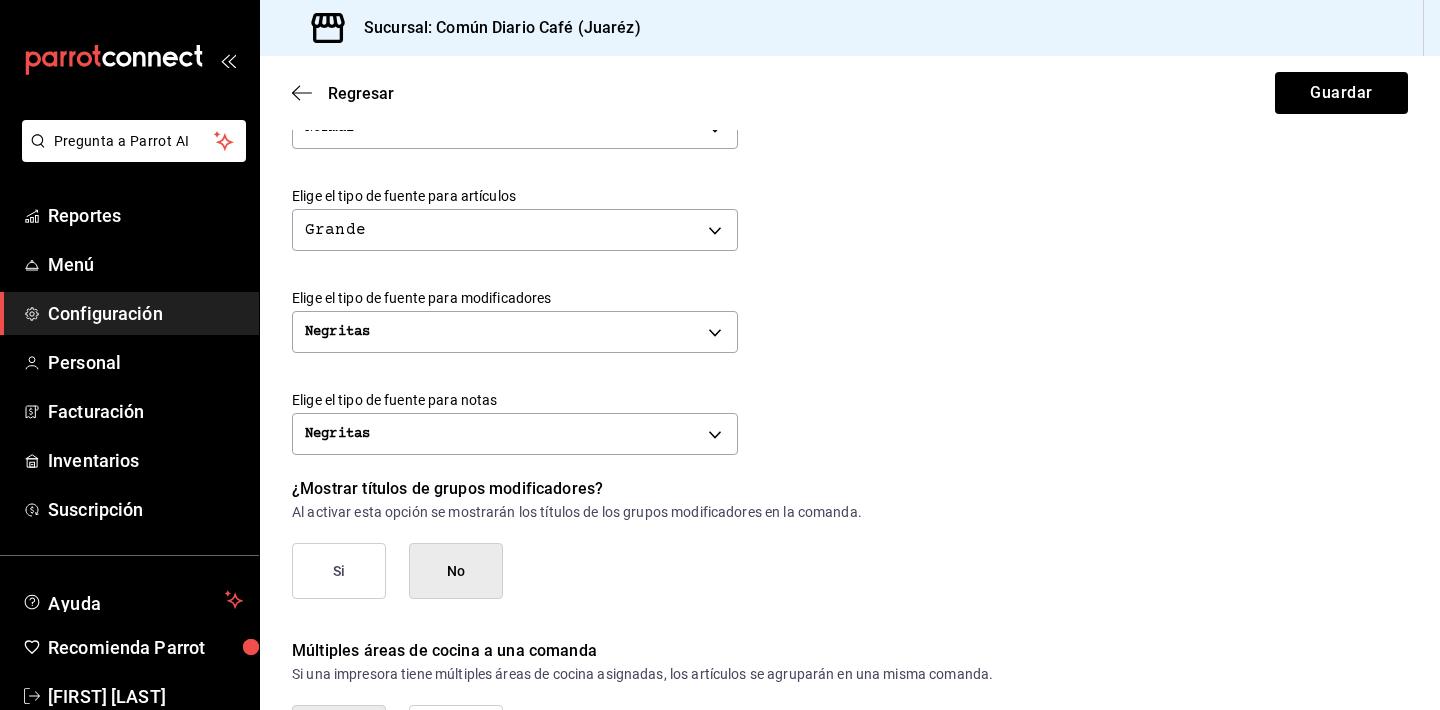 click on "Elige el tipo de fuente para notas" at bounding box center (850, 400) 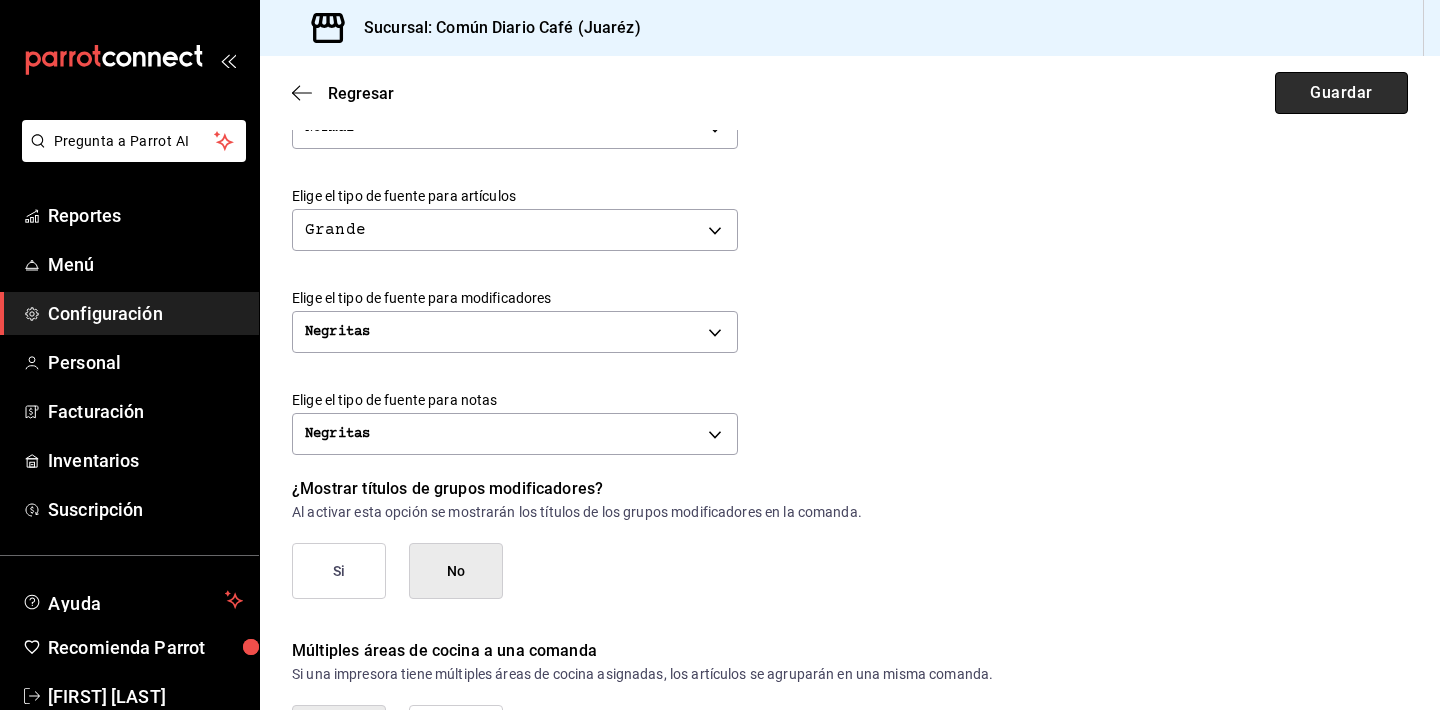 click on "Guardar" at bounding box center [1341, 93] 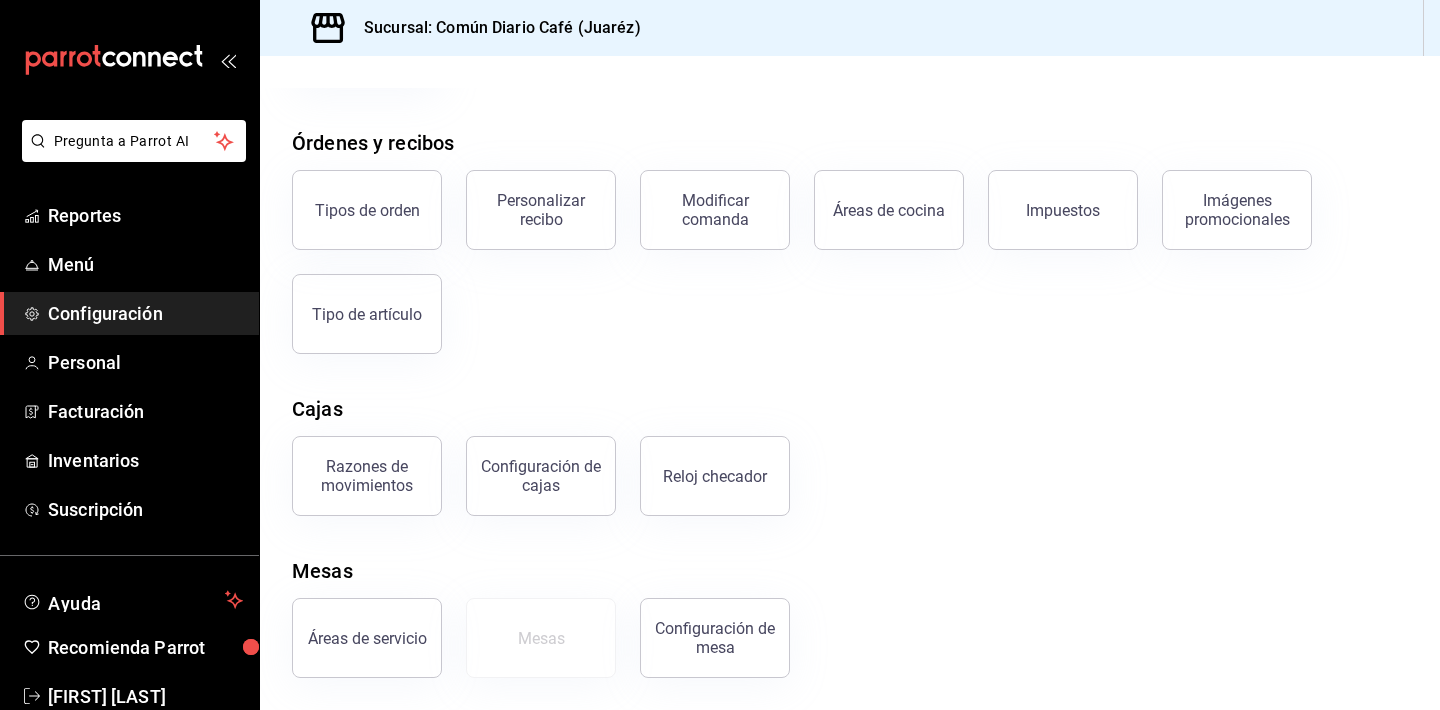 scroll, scrollTop: 304, scrollLeft: 0, axis: vertical 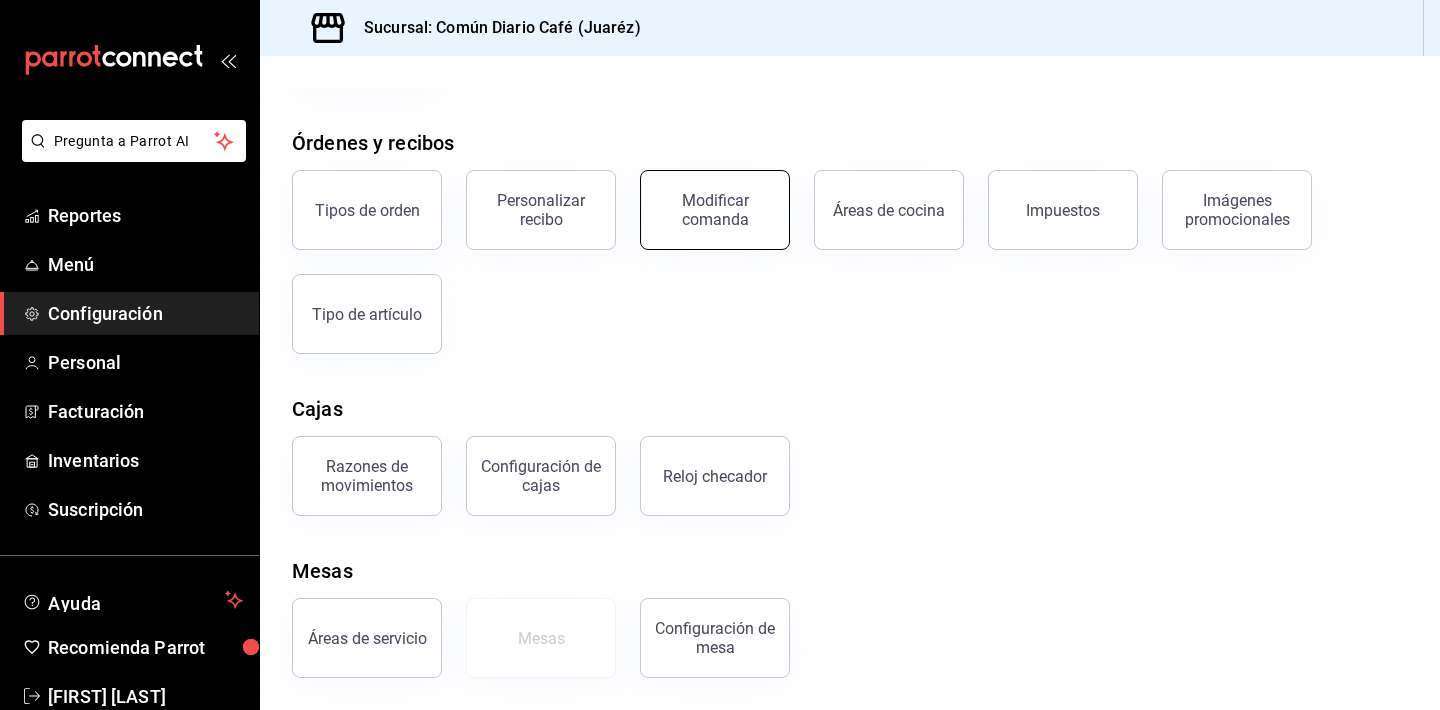 click on "Modificar comanda" at bounding box center (715, 210) 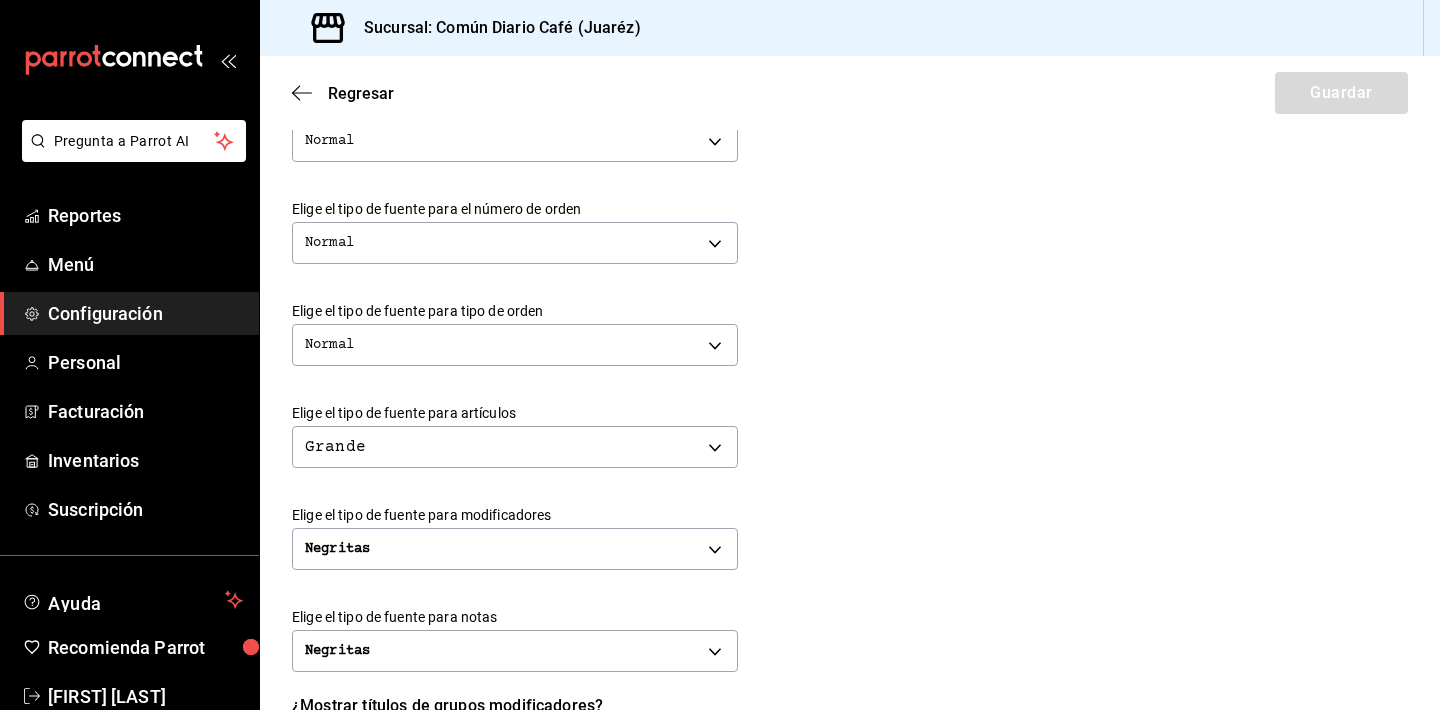scroll, scrollTop: 550, scrollLeft: 0, axis: vertical 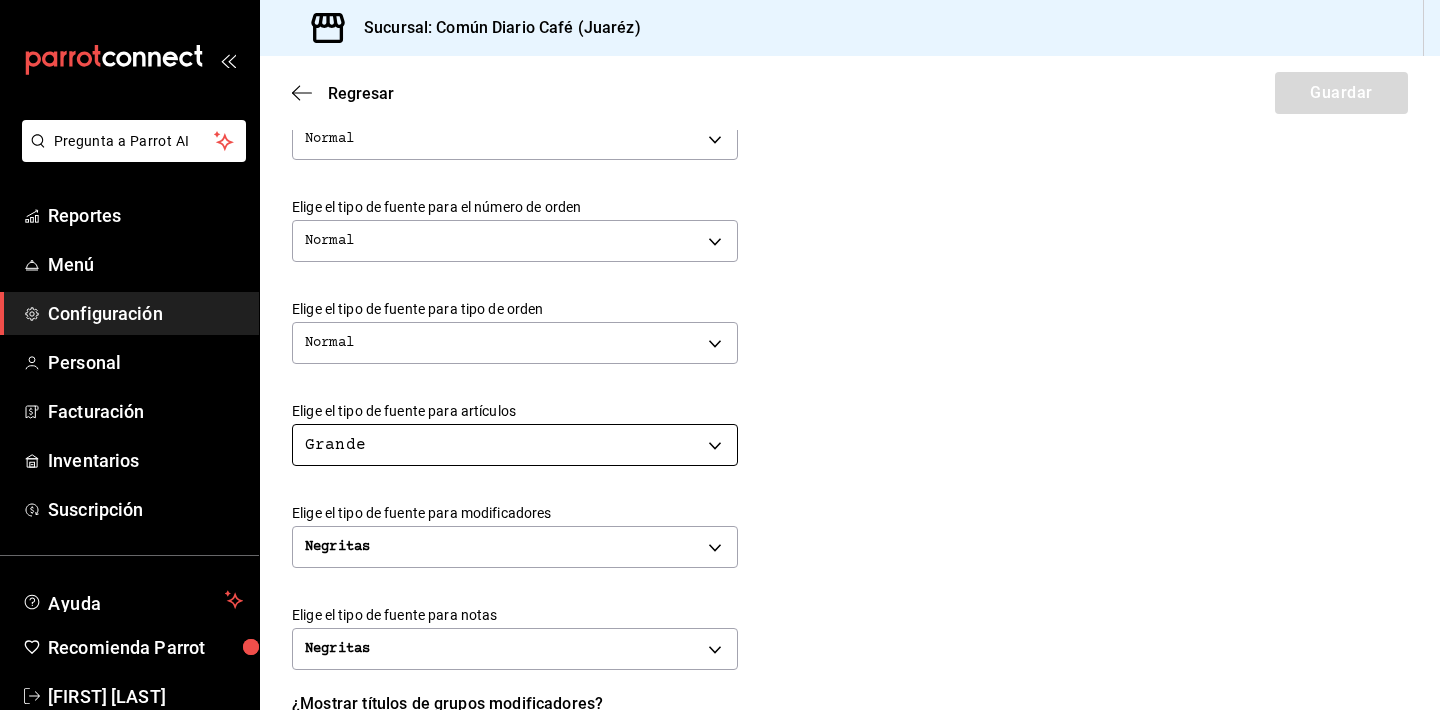 click on "Pregunta a Parrot AI Reportes   Menú   Configuración   Personal   Facturación   Inventarios   Suscripción   Ayuda Recomienda Parrot   [FIRST] [LAST]   Sugerir nueva función   Sucursal: Común Diario Café ([JUAREZ]) Regresar Guardar Modificar comanda Personaliza las comandas de tu cocina. Margen Superior Ingresa el número de líneas en blanco que se imprimirán antes de comenzar con el contenido 1 Margen Inferior Ingresa el número de líneas en blanco que se imprimirán después de terminar con el contenido 1 Espacio entre artículos Ingresa el número de líneas en blanco que se imprimirán entre artículos 0 Elige el tipo de fuente para la marca Normal NORMAL Elige el tipo de fuente para el número de orden Normal   NORMAL Elige el tipo de fuente para tipo de orden Normal   NORMAL Elige el tipo de fuente para artículos Grande BIG Elige el tipo de fuente para modificadores Negritas BOLD Elige el tipo de fuente para notas Negritas BOLD ¿Mostrar títulos de grupos modificadores? Si No Si No Reportes   Menú" at bounding box center (720, 355) 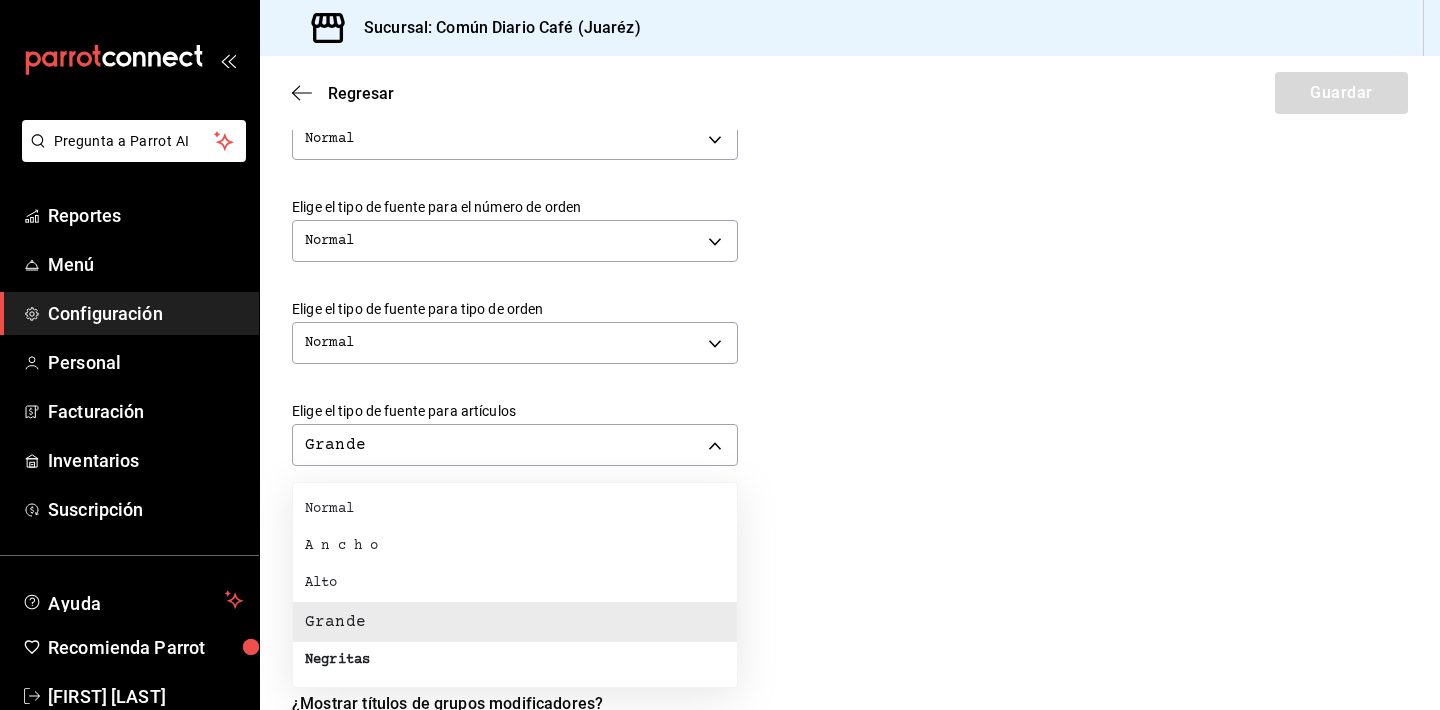 click on "Negritas" at bounding box center [337, 660] 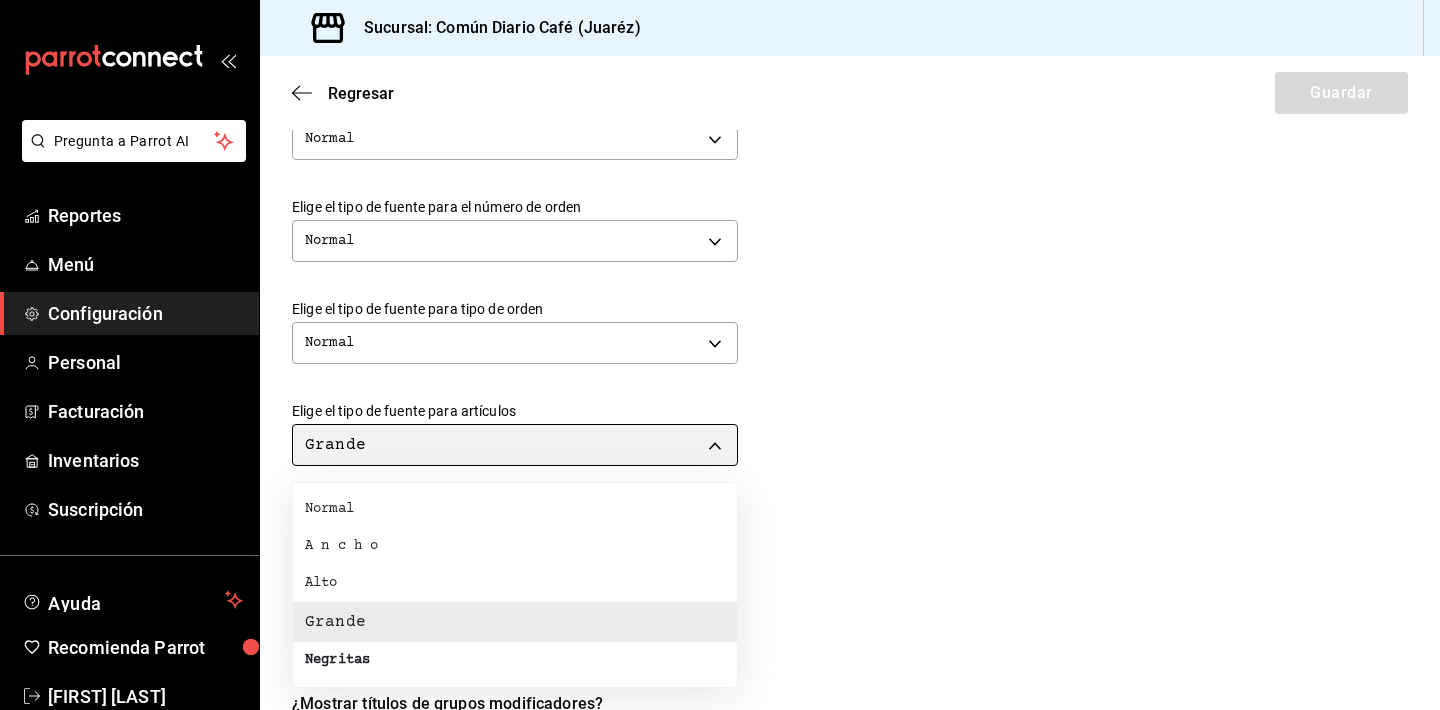type on "BOLD" 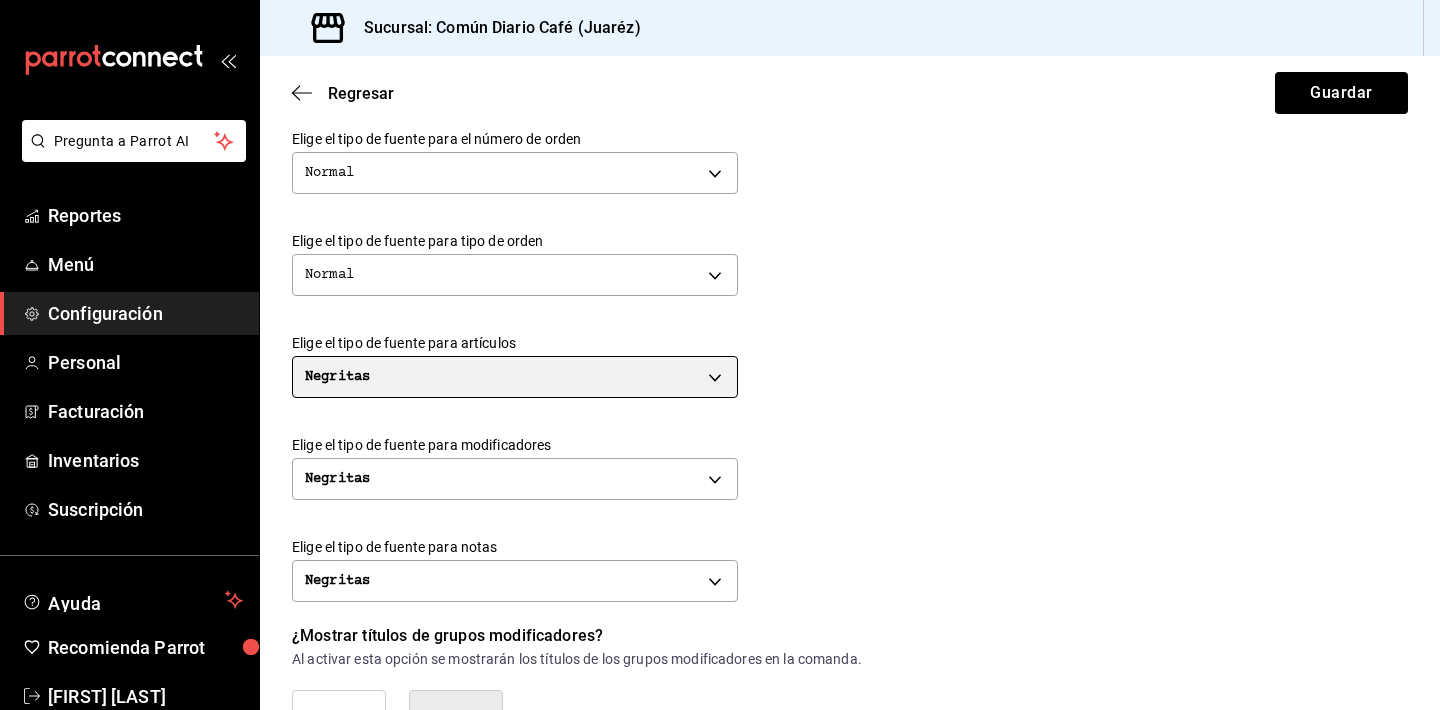 scroll, scrollTop: 622, scrollLeft: 0, axis: vertical 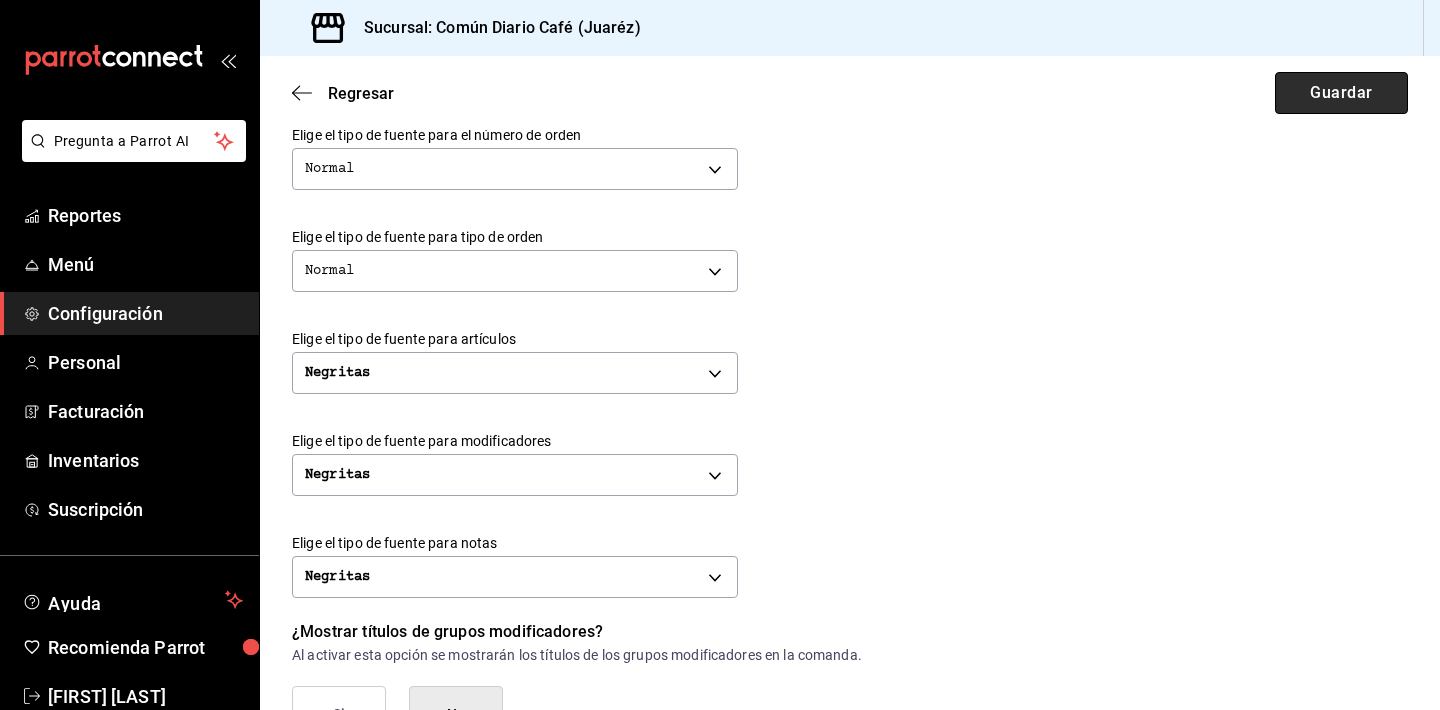 click on "Guardar" at bounding box center [1341, 93] 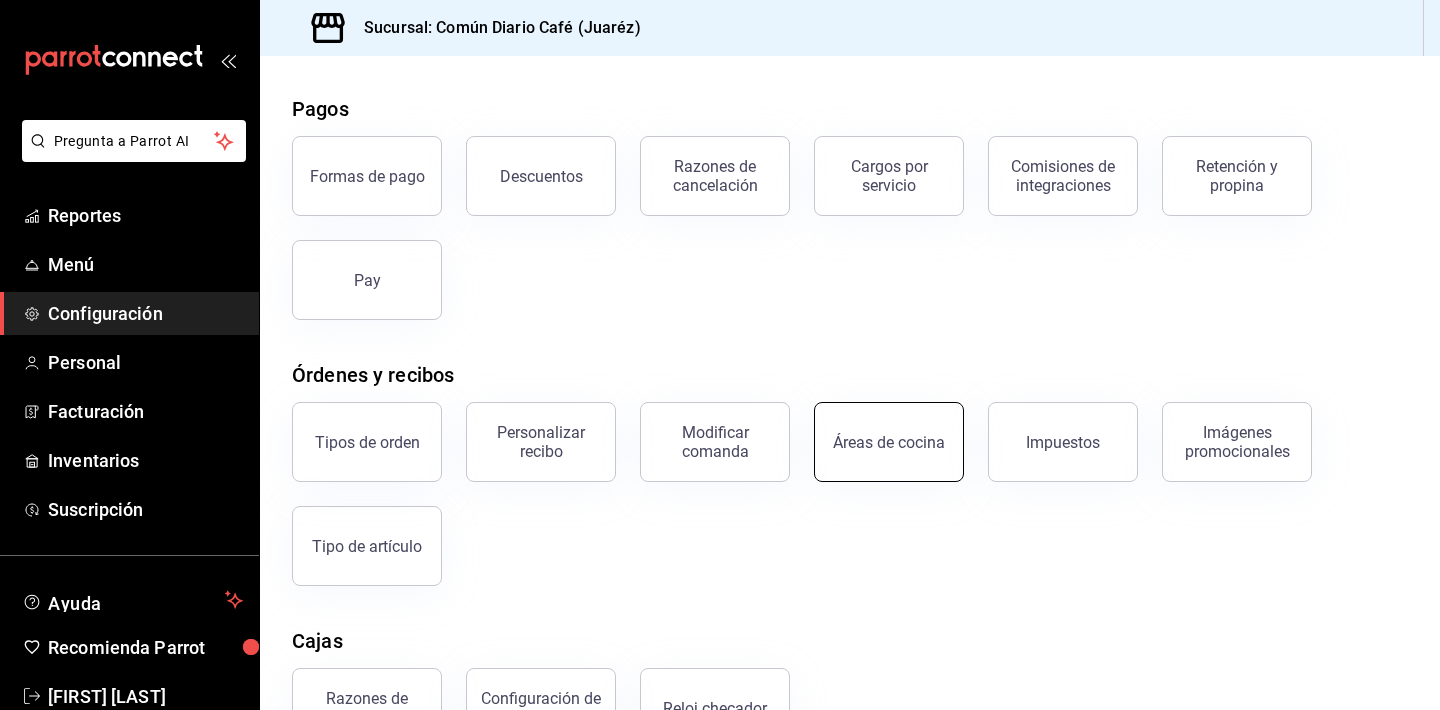 scroll, scrollTop: 70, scrollLeft: 0, axis: vertical 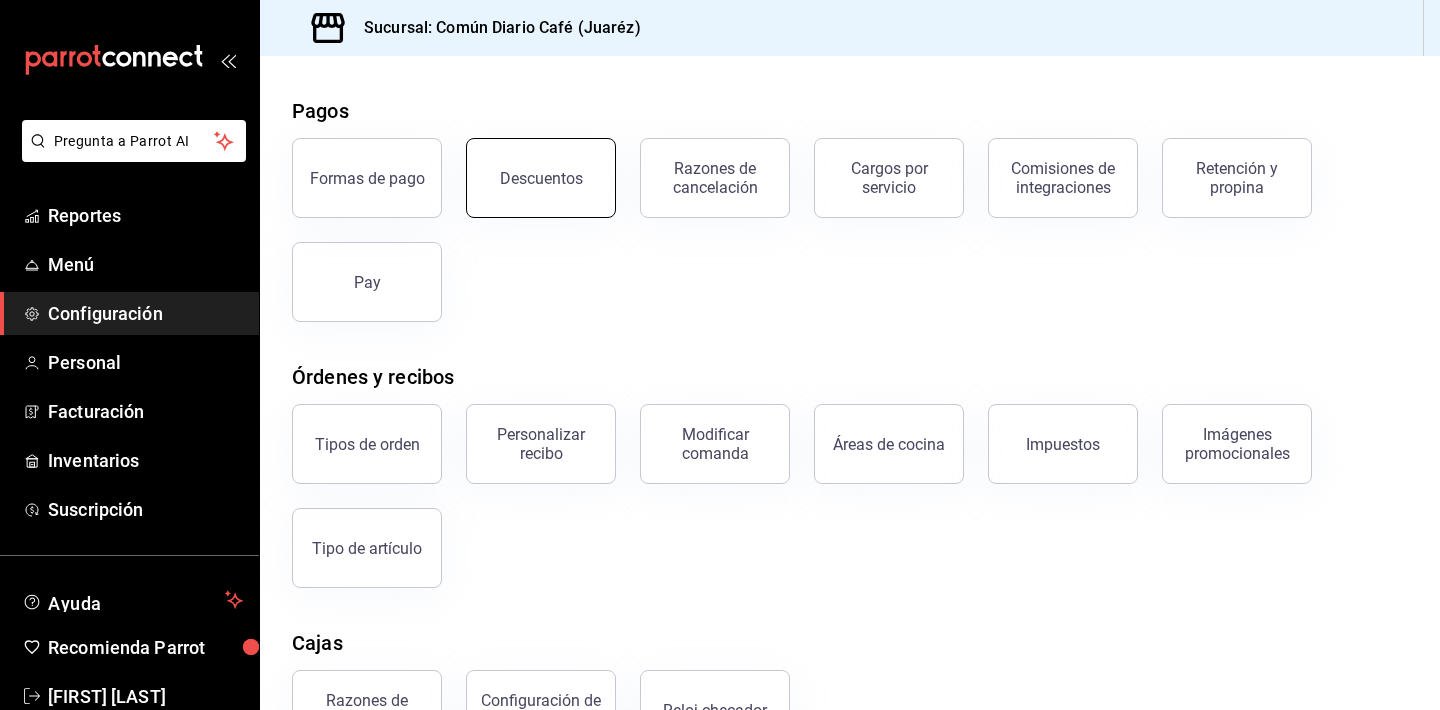 click on "Descuentos" at bounding box center (541, 178) 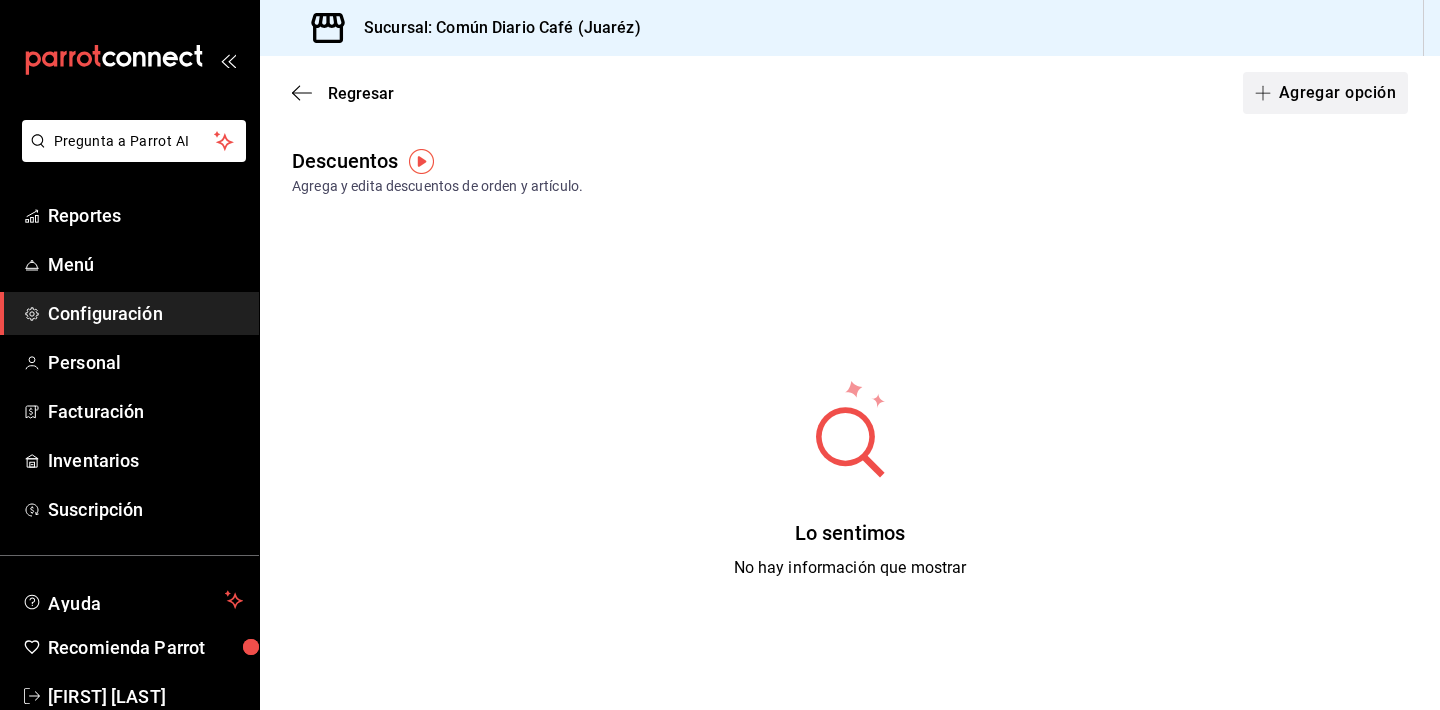 click on "Agregar opción" at bounding box center (1325, 93) 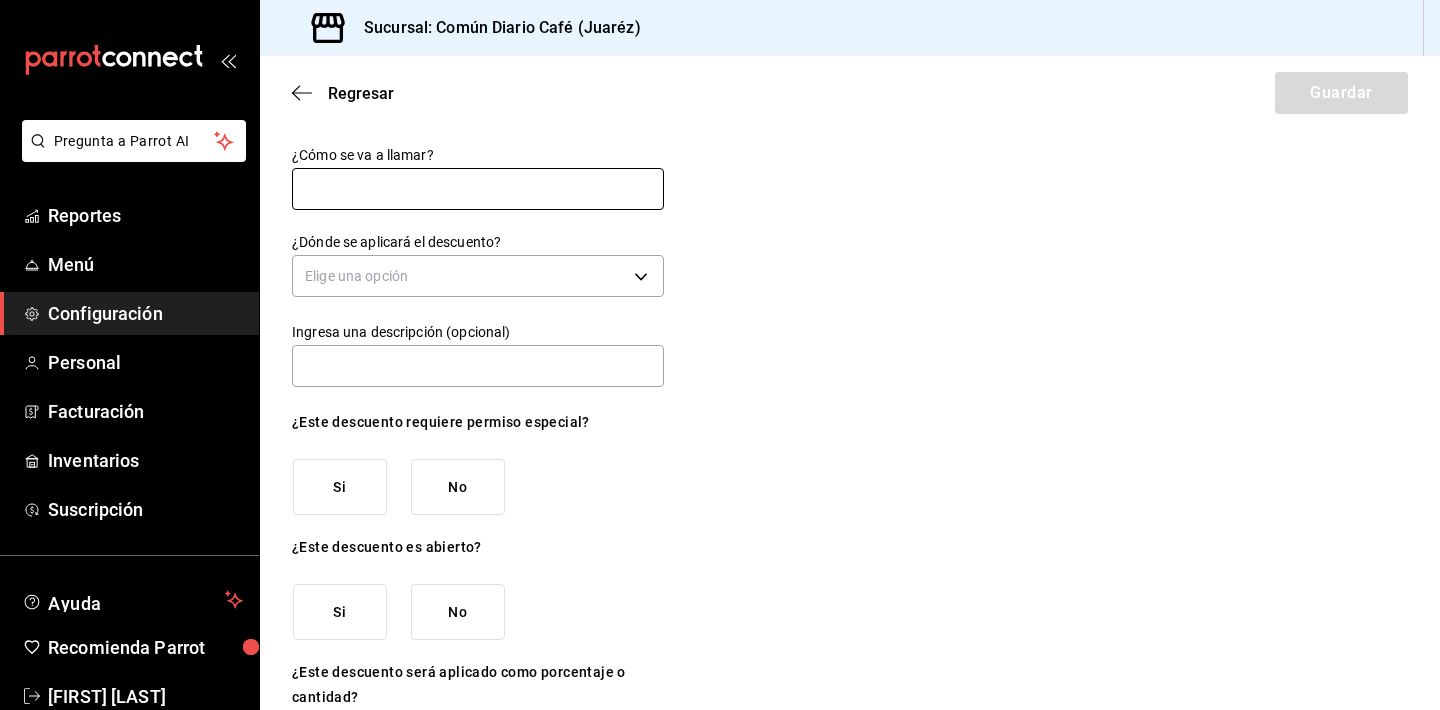 click at bounding box center (478, 189) 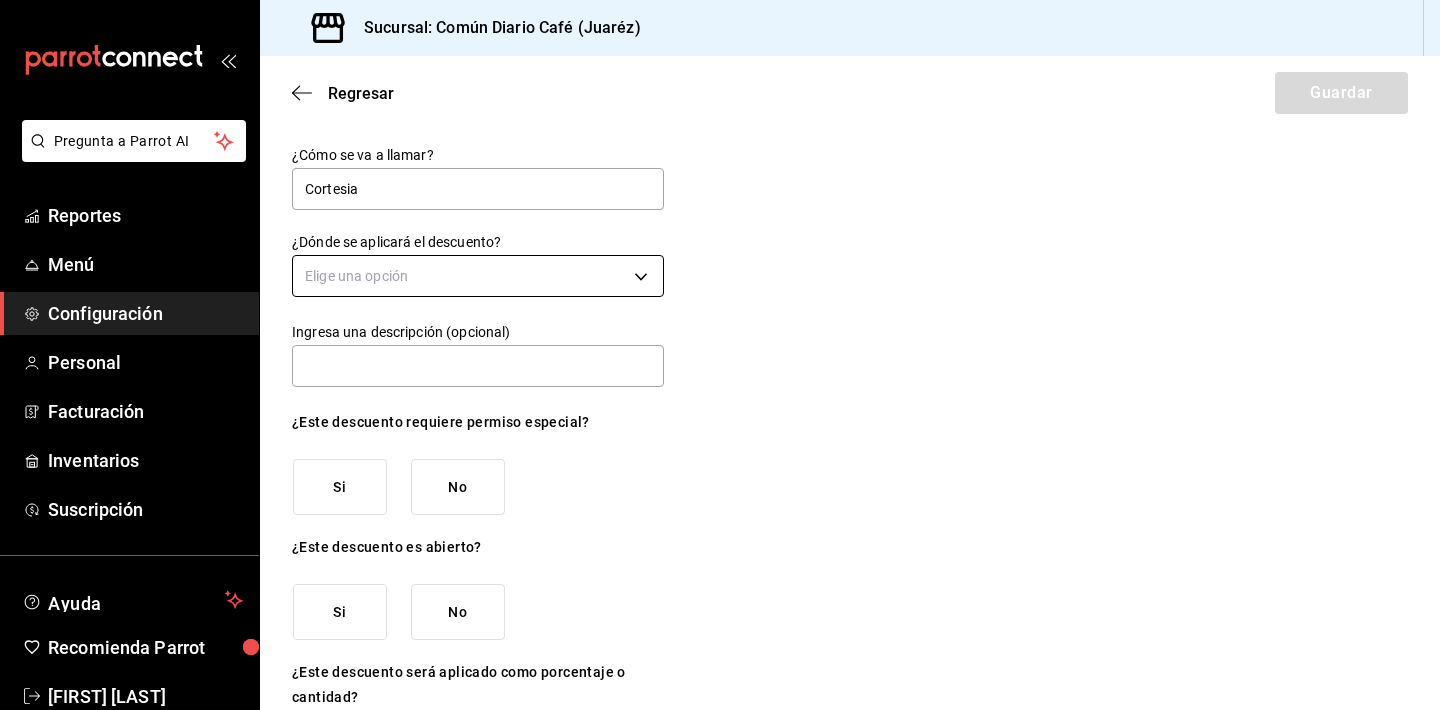 type on "Cortesia" 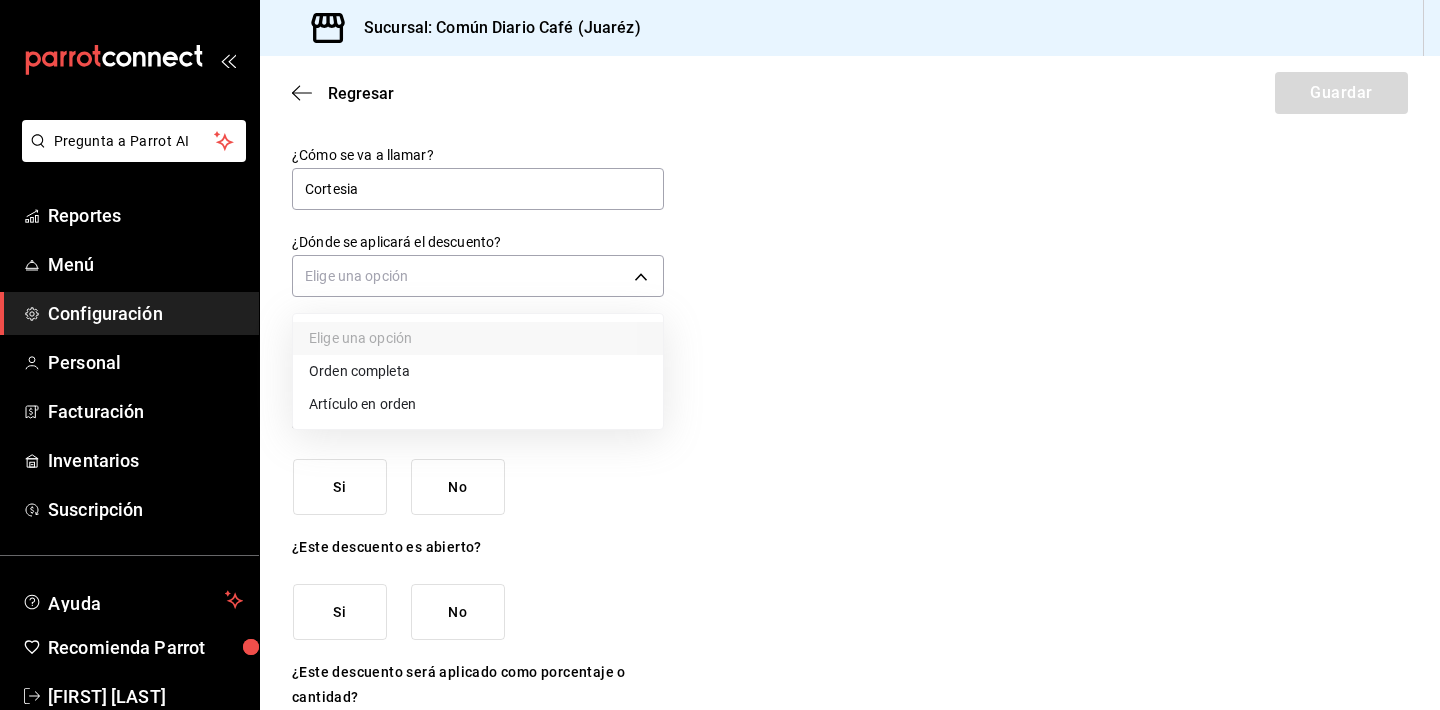 click on "Orden completa" at bounding box center [478, 371] 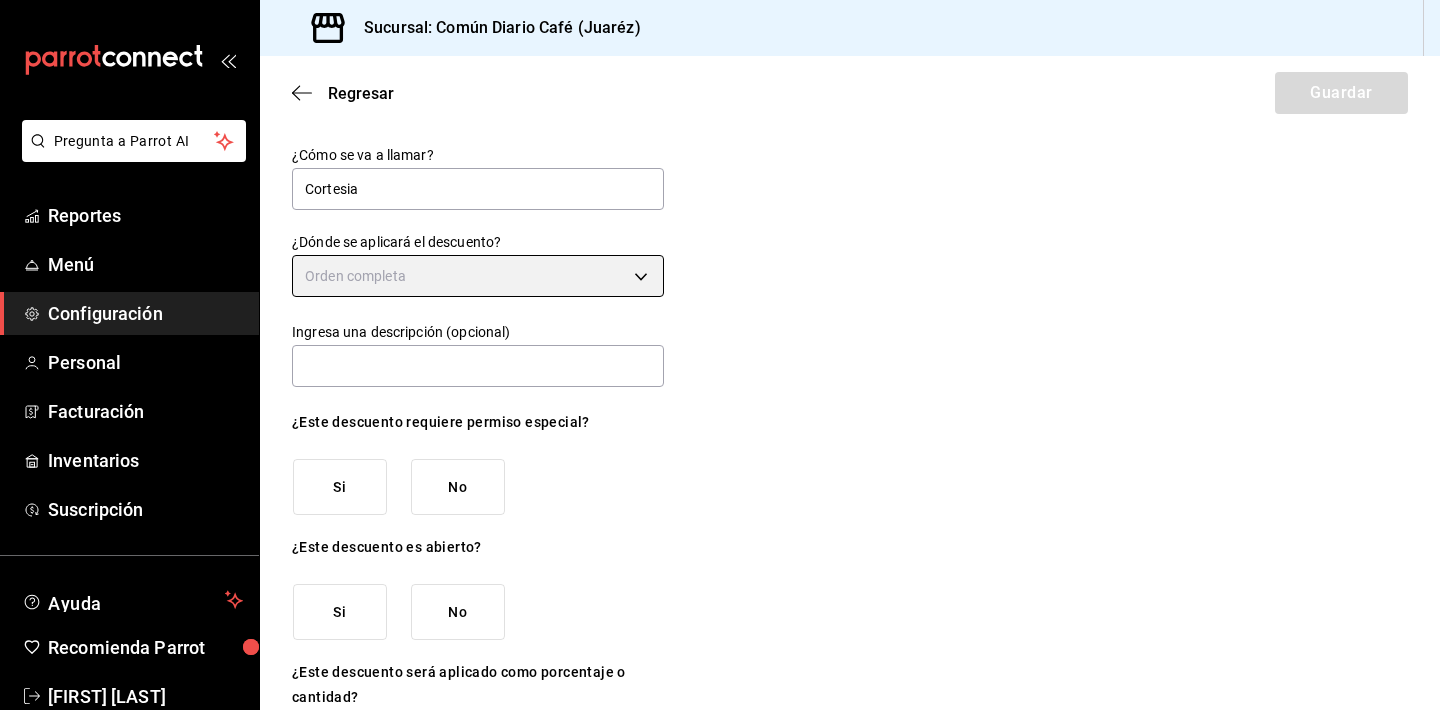type on "ORDER" 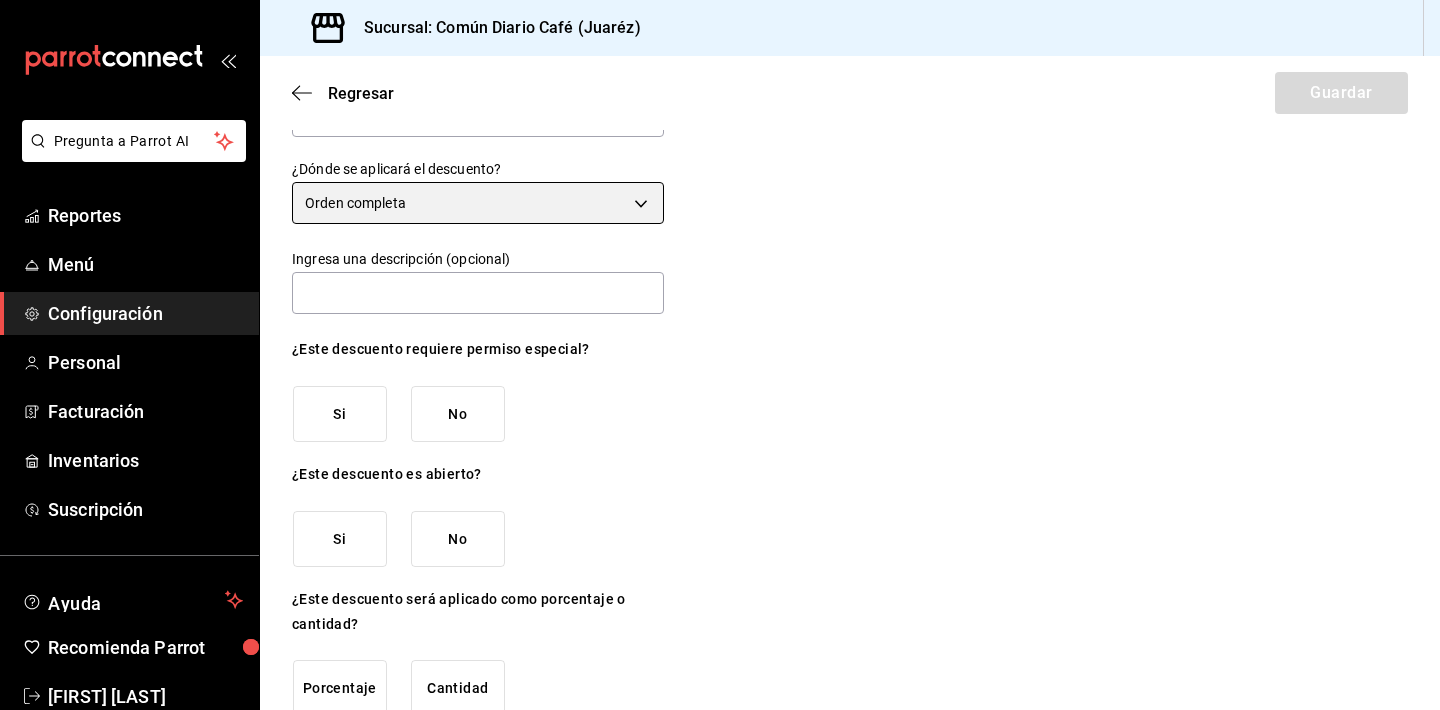 scroll, scrollTop: 74, scrollLeft: 0, axis: vertical 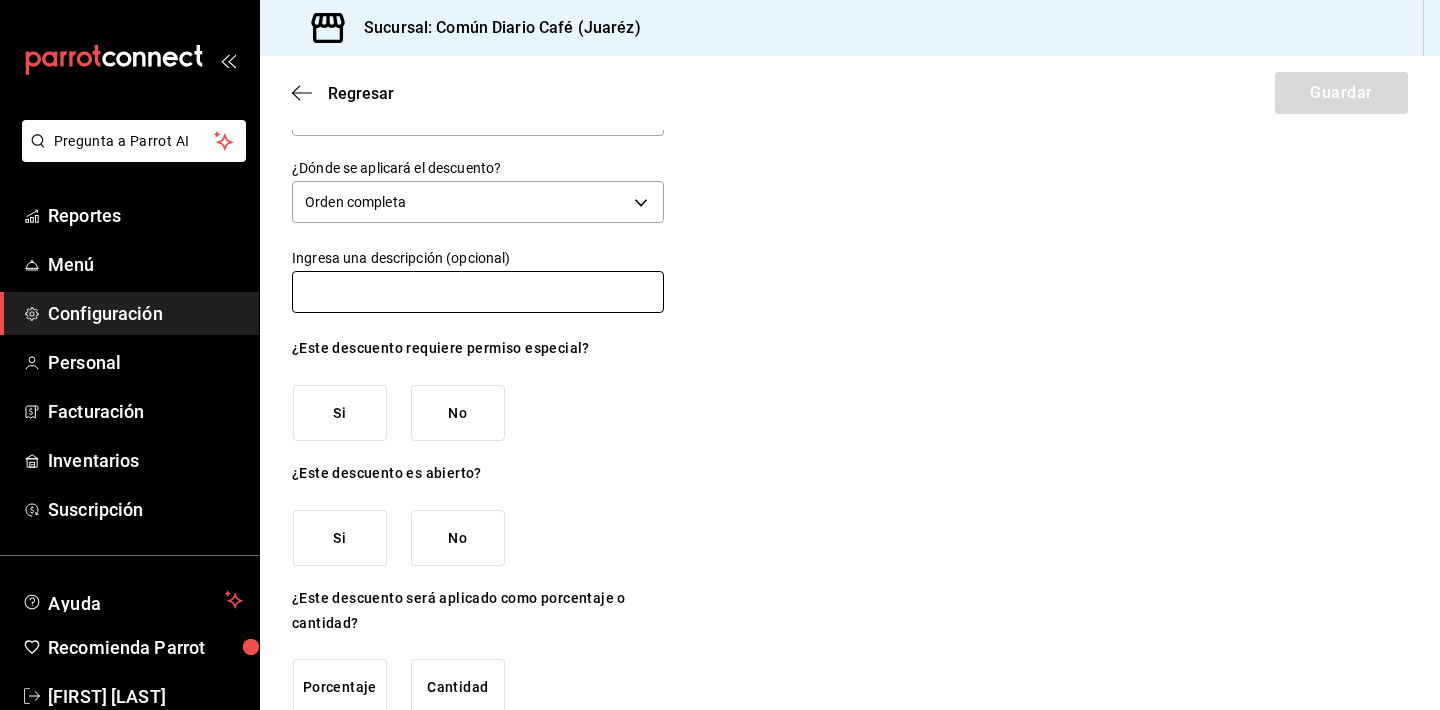 click at bounding box center [478, 292] 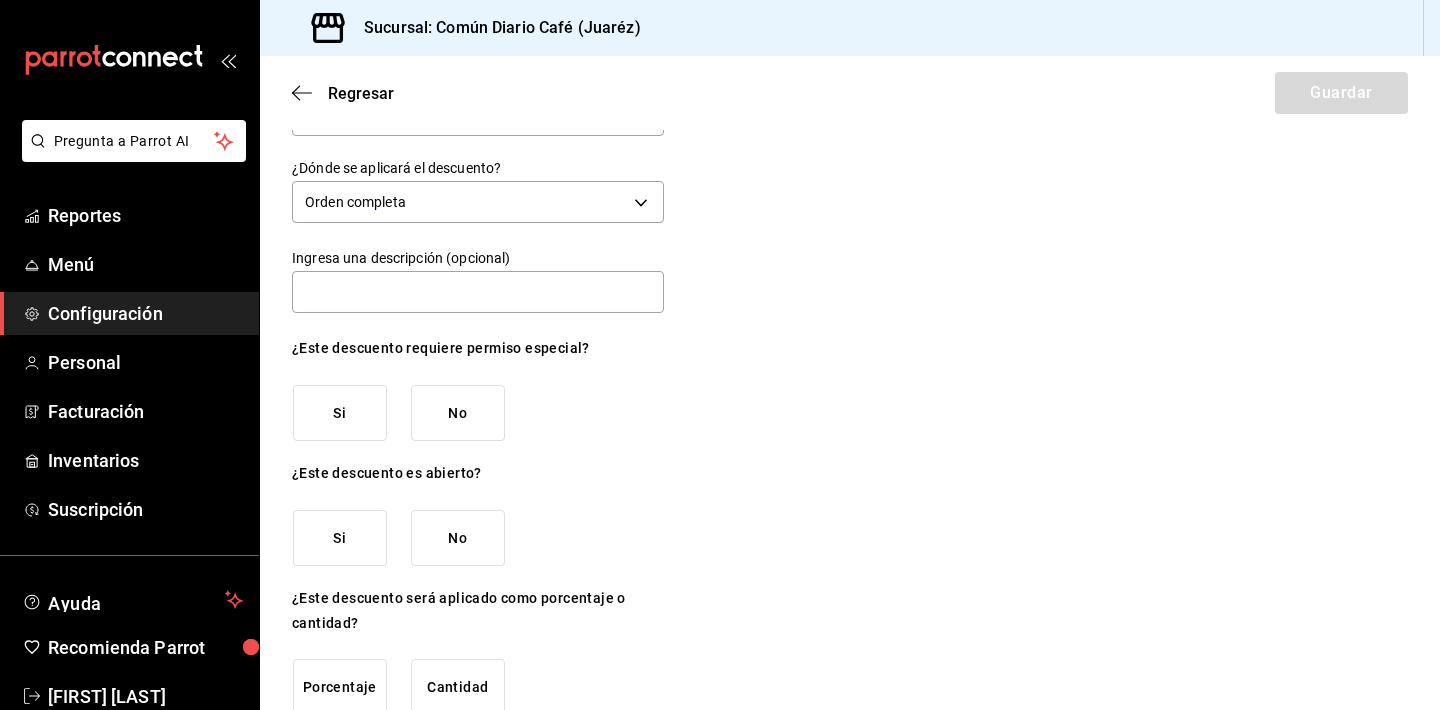 click on "No" at bounding box center [458, 413] 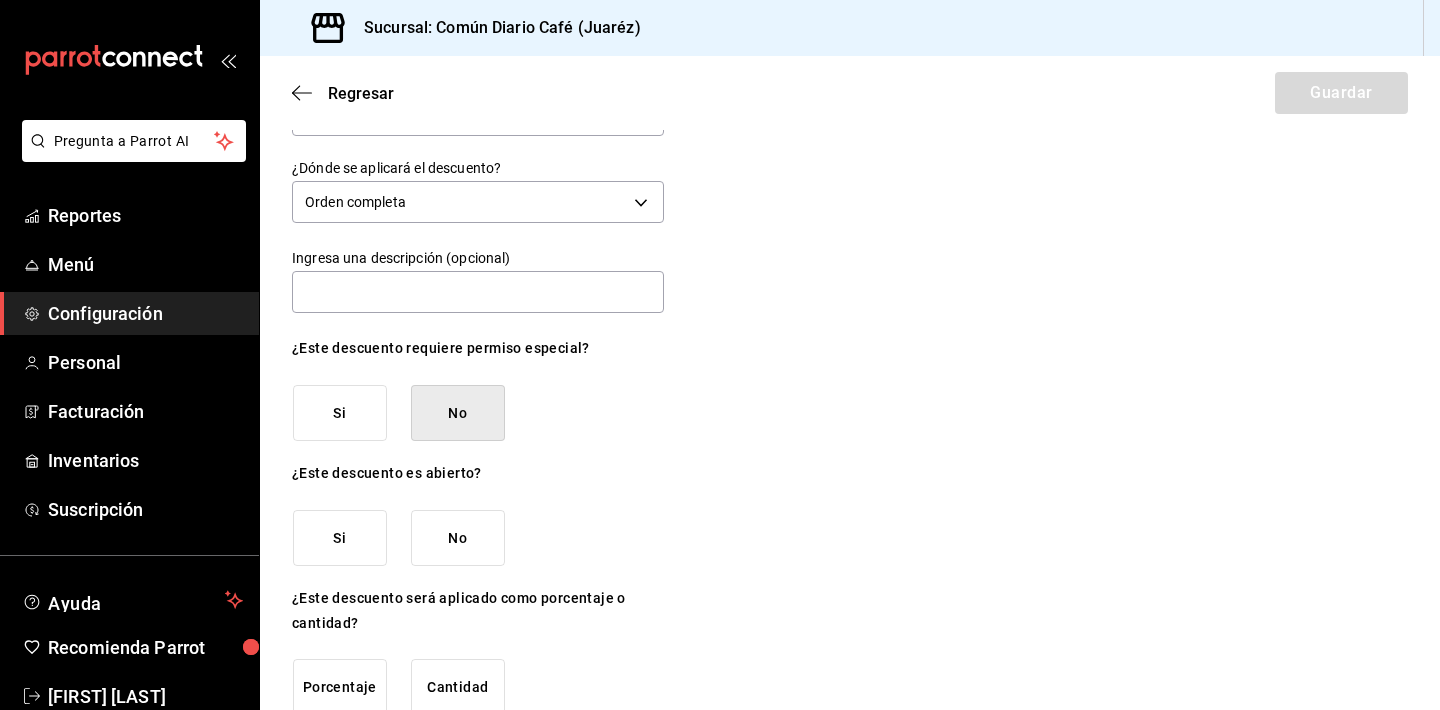 click on "No" at bounding box center (458, 538) 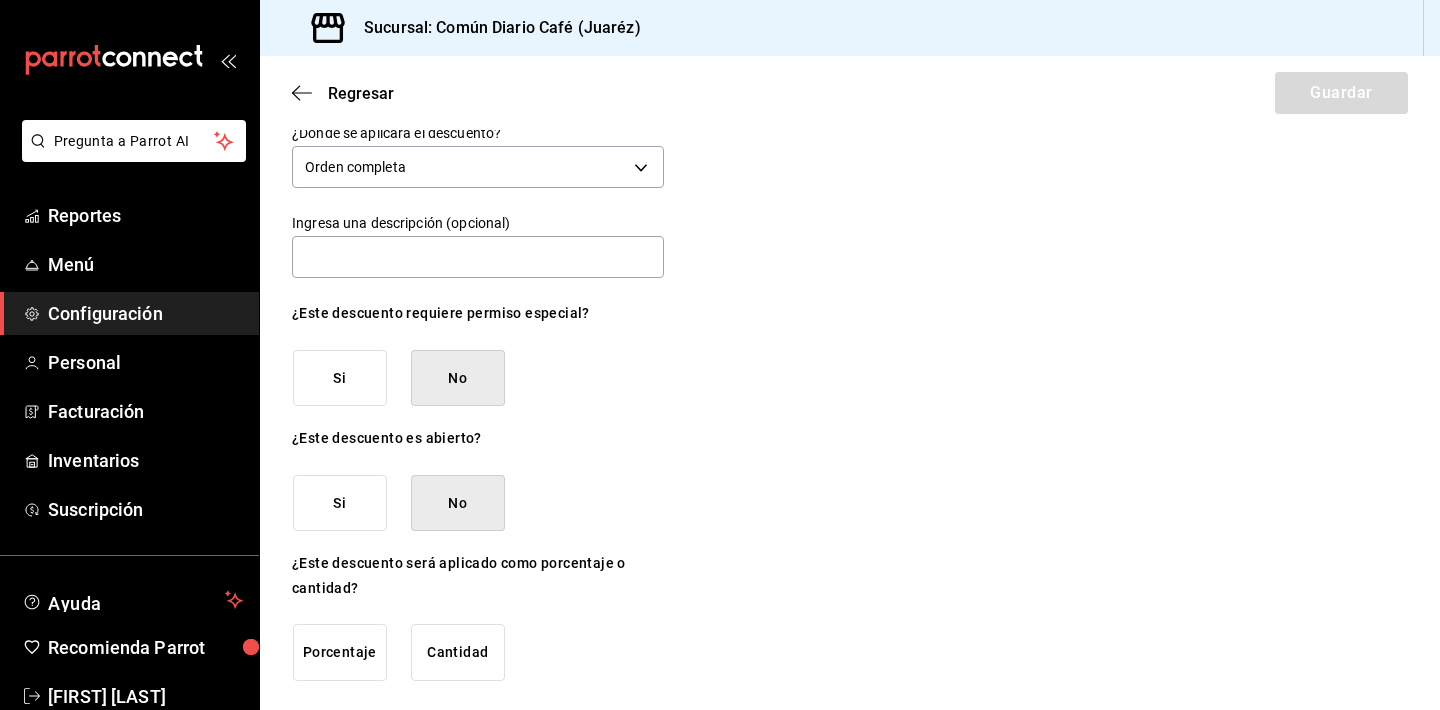 scroll, scrollTop: 108, scrollLeft: 0, axis: vertical 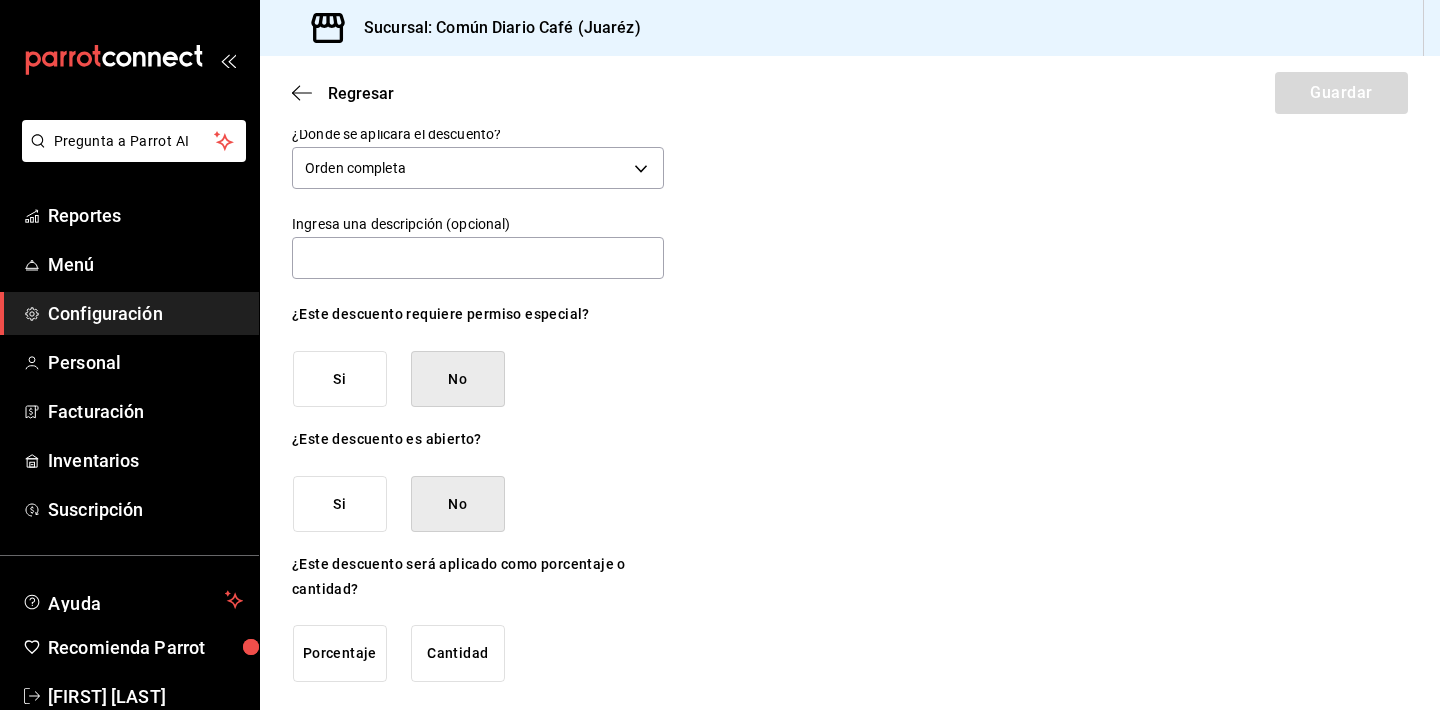 click on "Porcentaje" at bounding box center [340, 653] 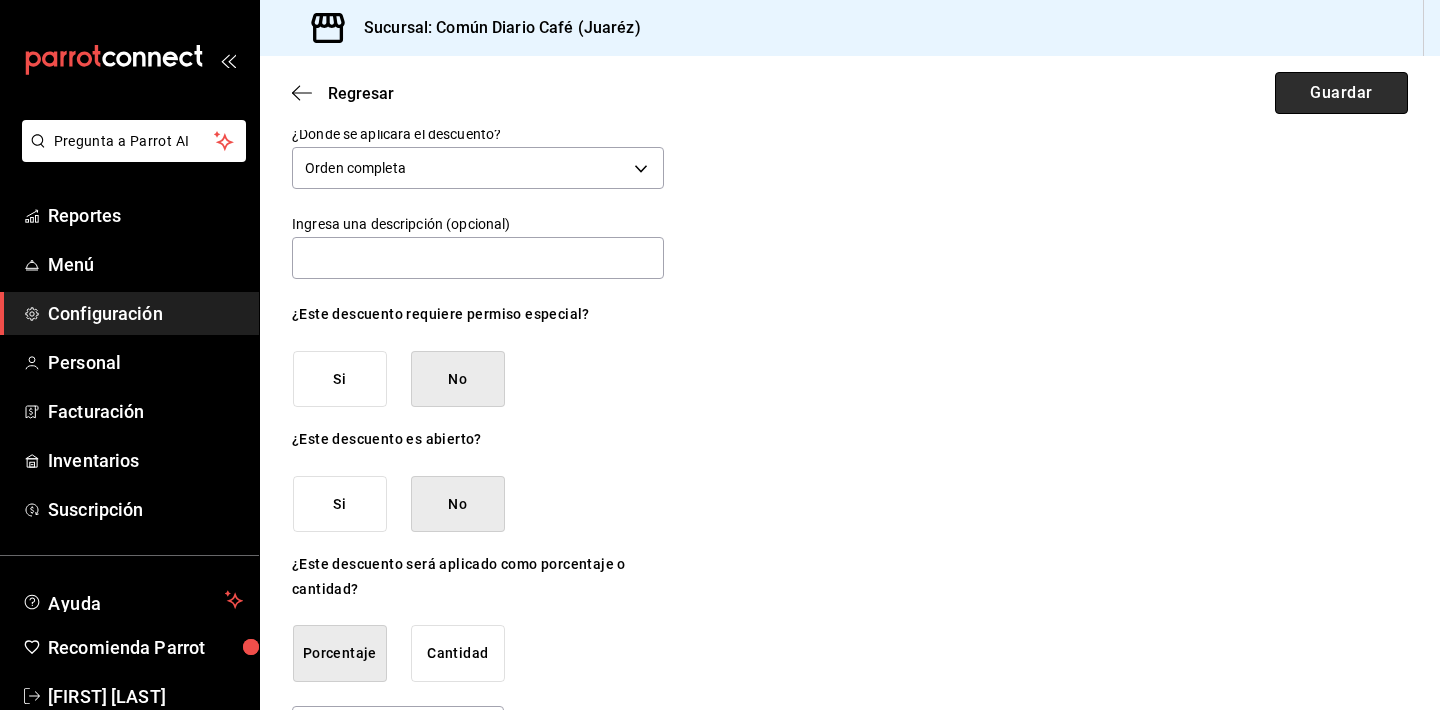 click on "Guardar" at bounding box center [1341, 93] 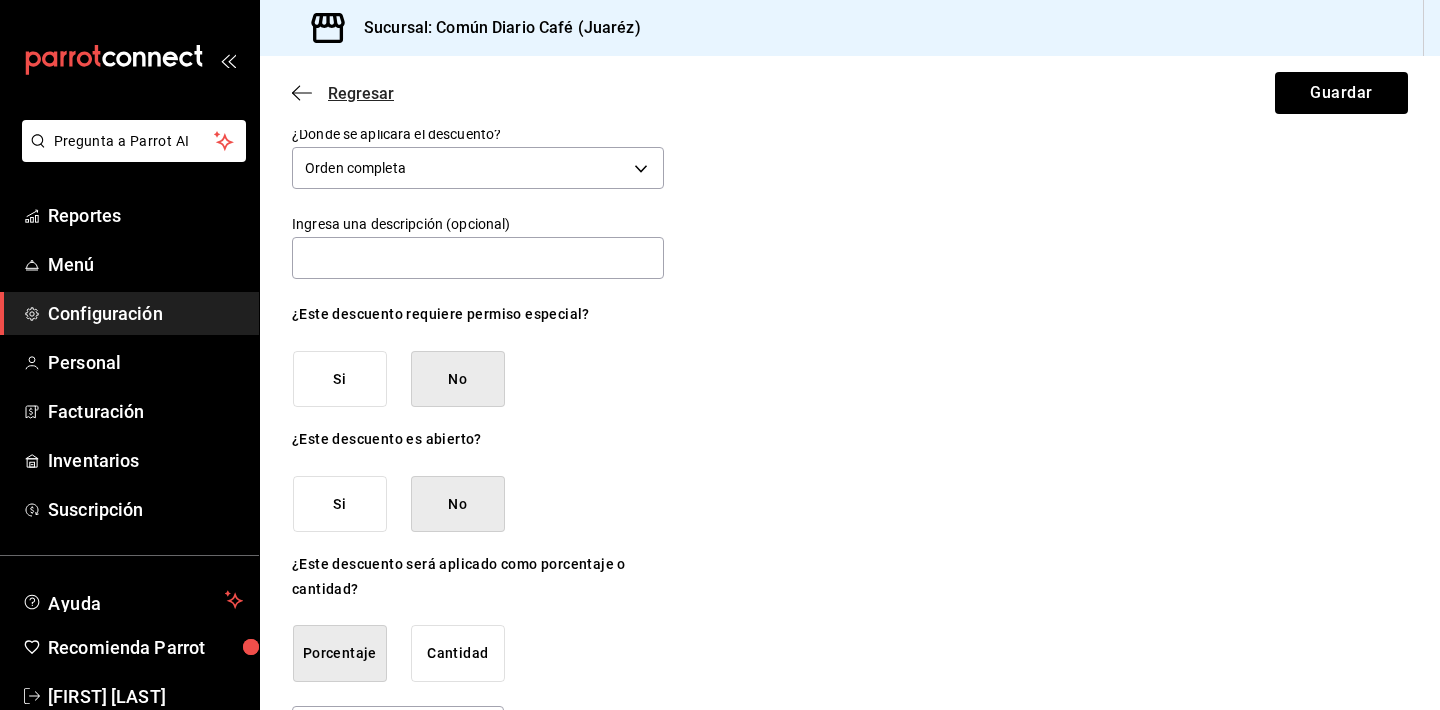 click on "Regresar" at bounding box center (361, 93) 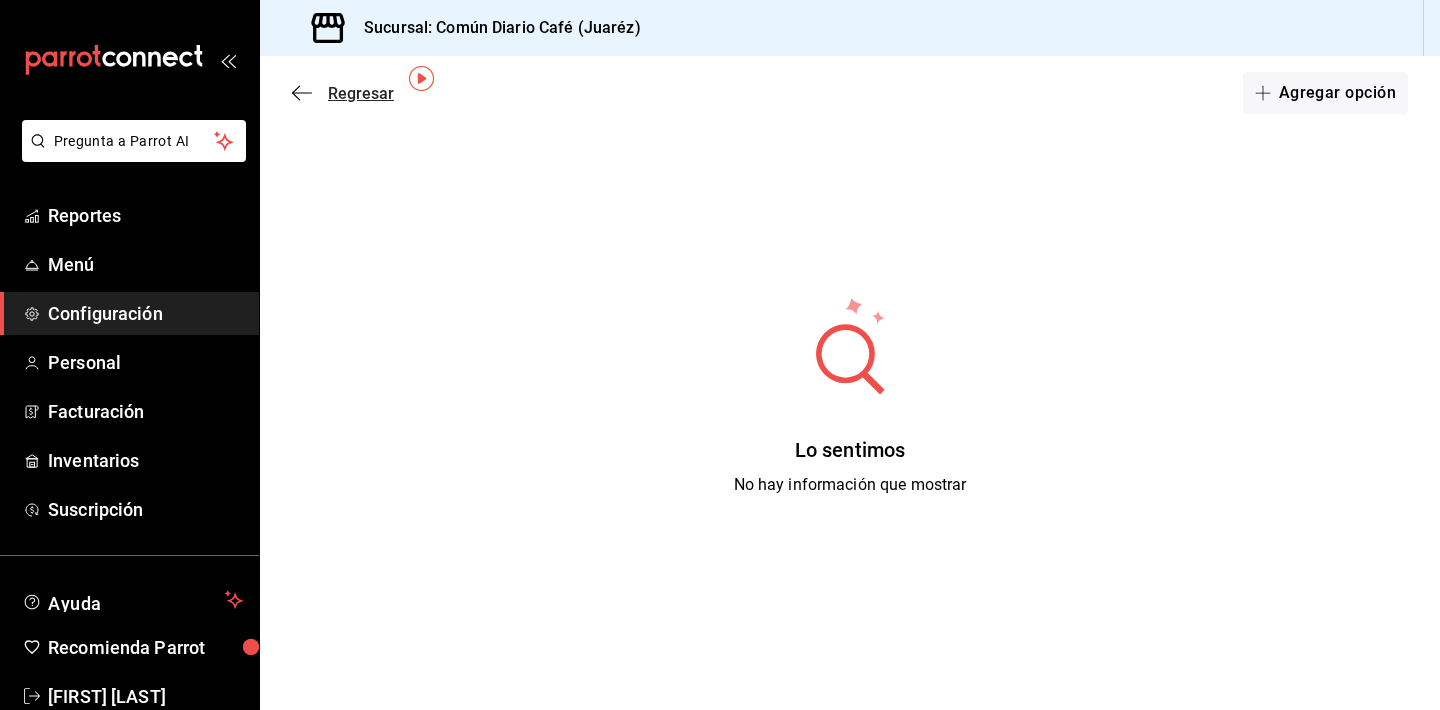 scroll, scrollTop: 83, scrollLeft: 0, axis: vertical 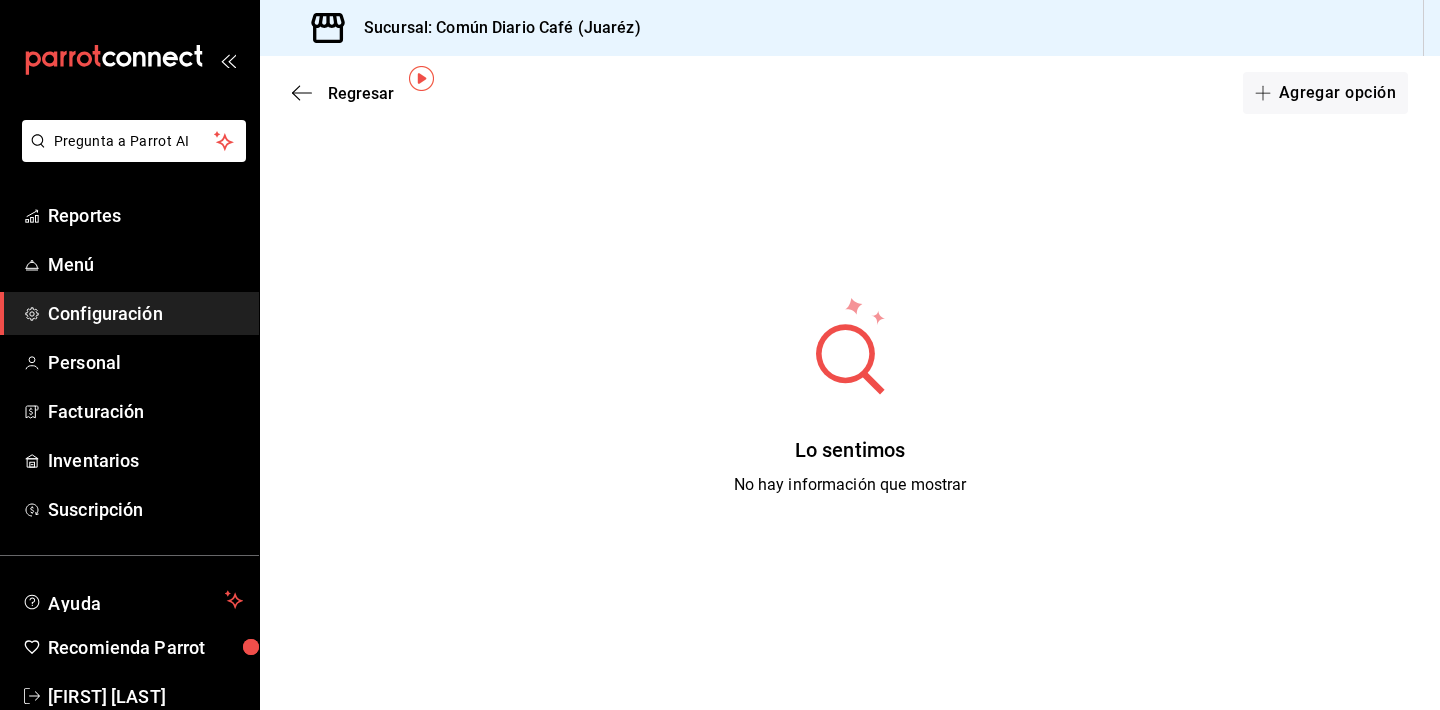 click at bounding box center [421, 78] 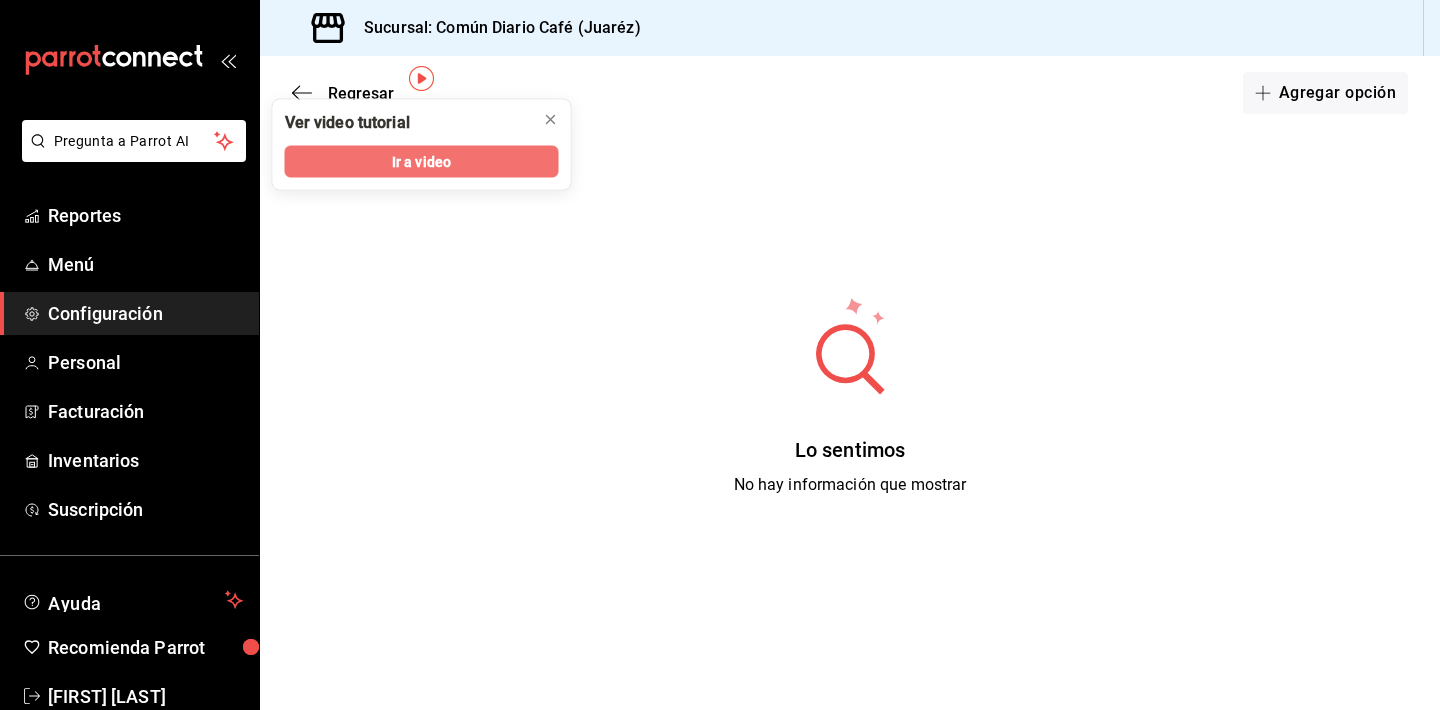 click on "Ir a video" at bounding box center (422, 162) 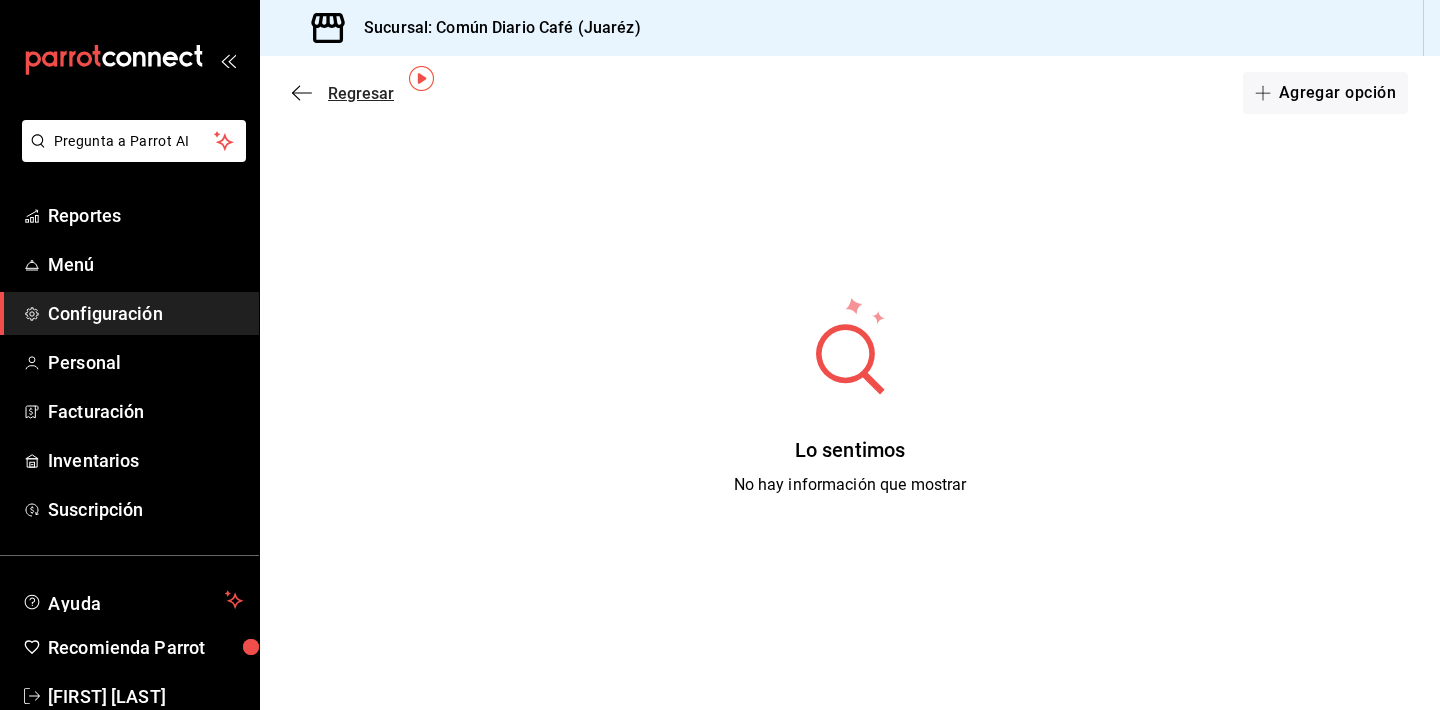 click 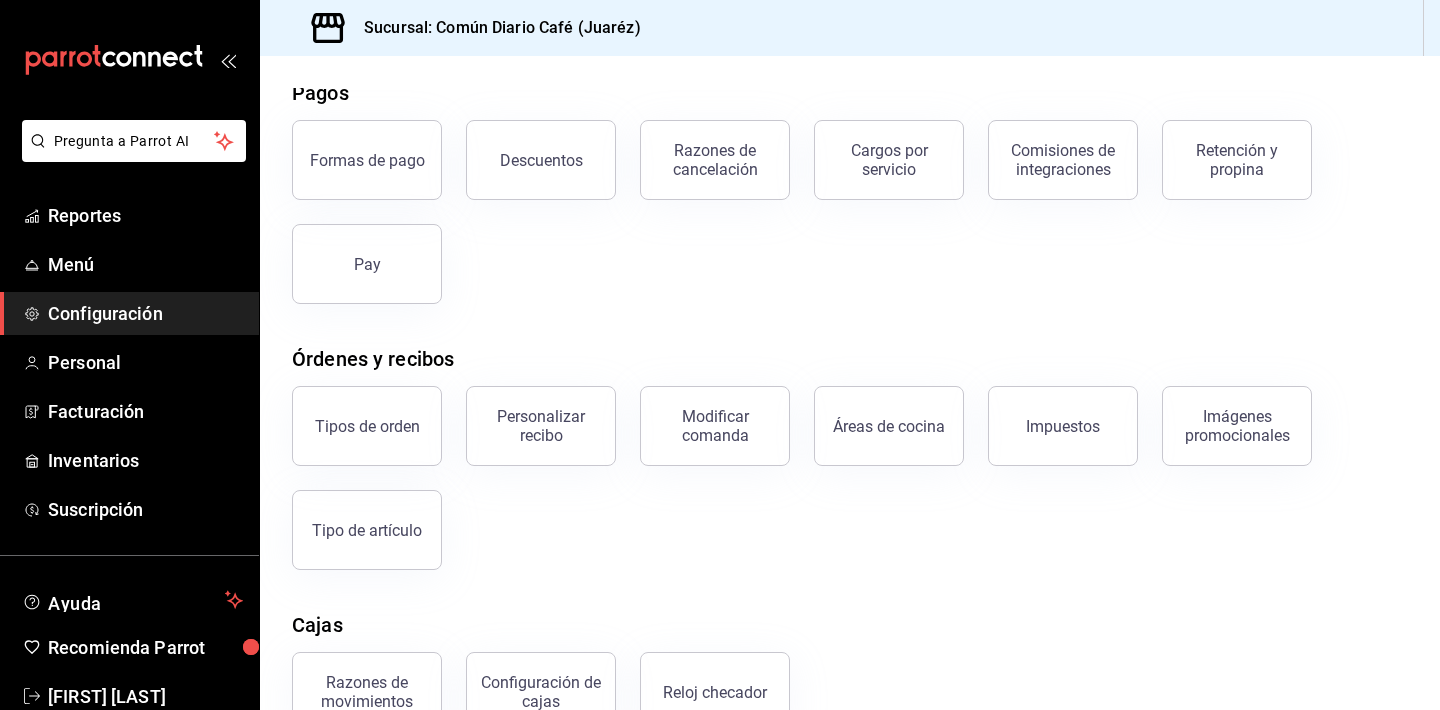 scroll, scrollTop: 89, scrollLeft: 0, axis: vertical 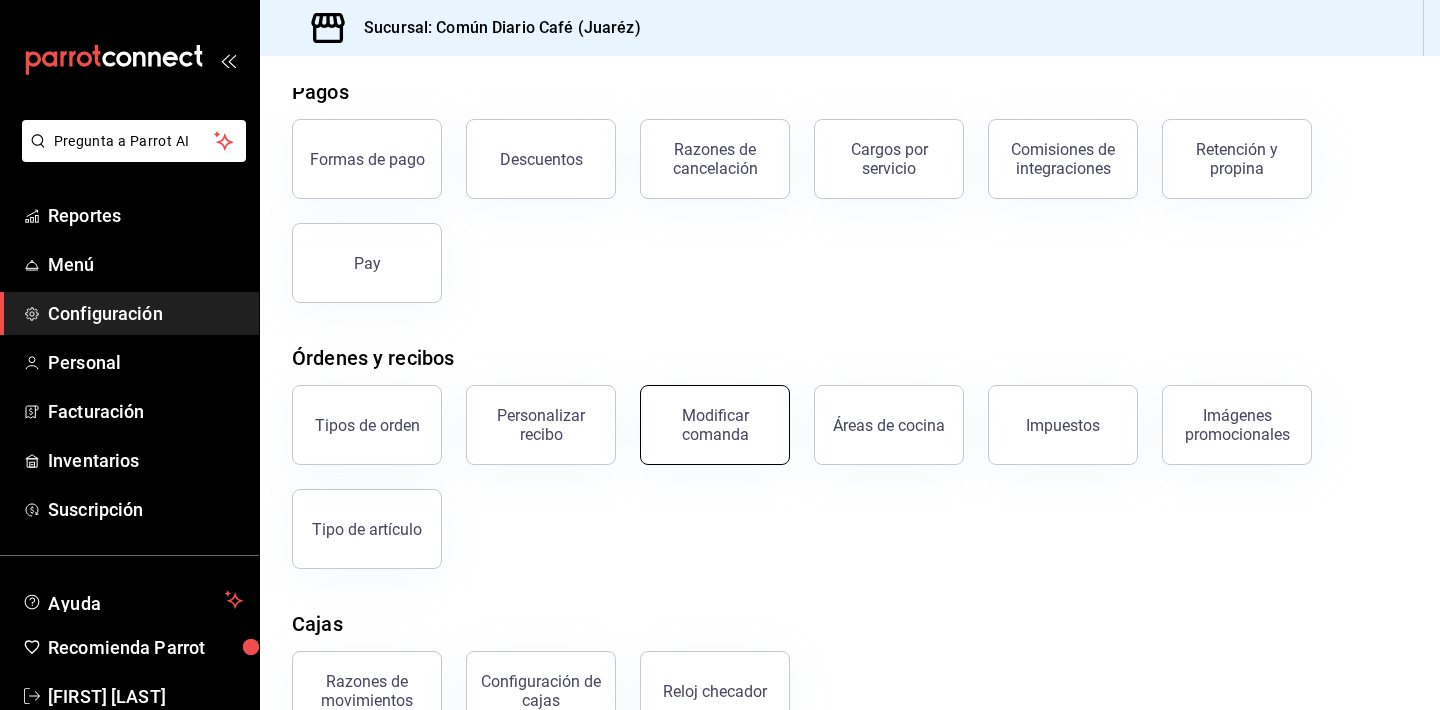 click on "Modificar comanda" at bounding box center [715, 425] 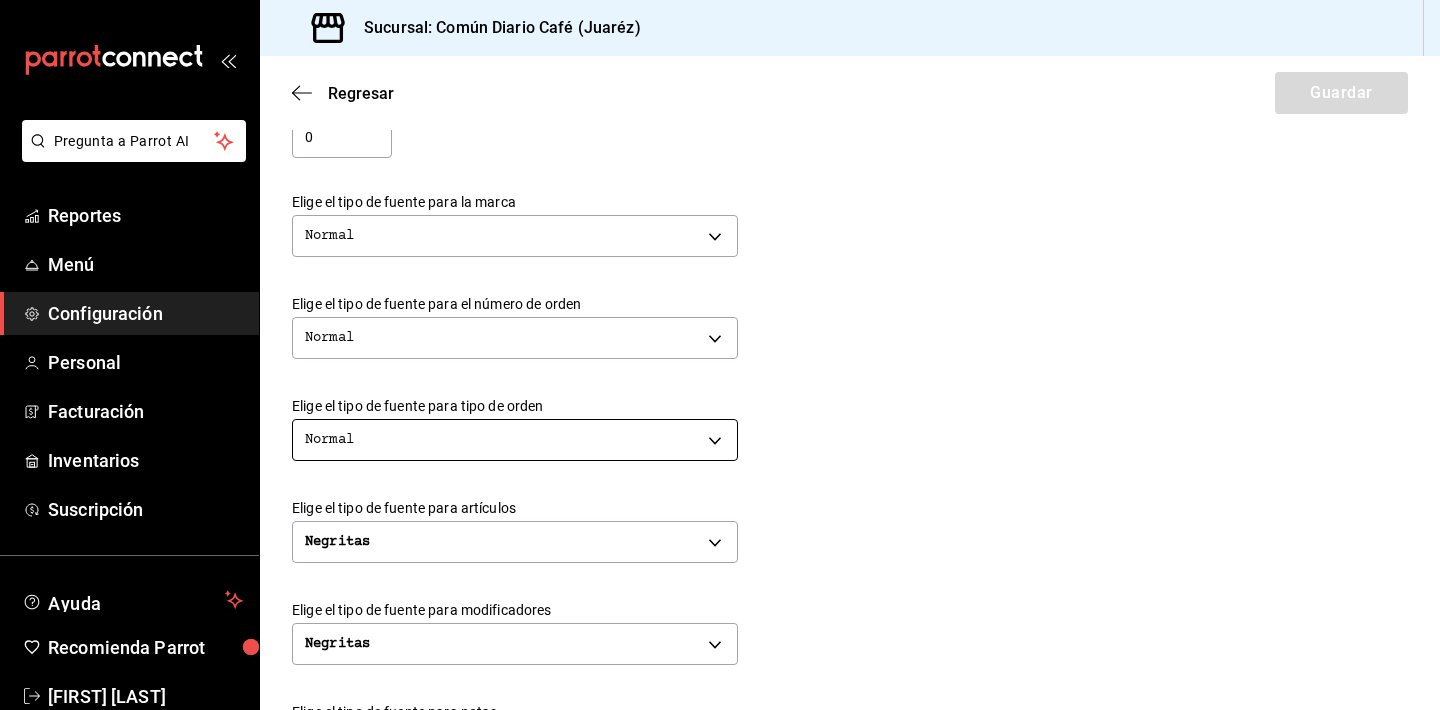 scroll, scrollTop: 472, scrollLeft: 0, axis: vertical 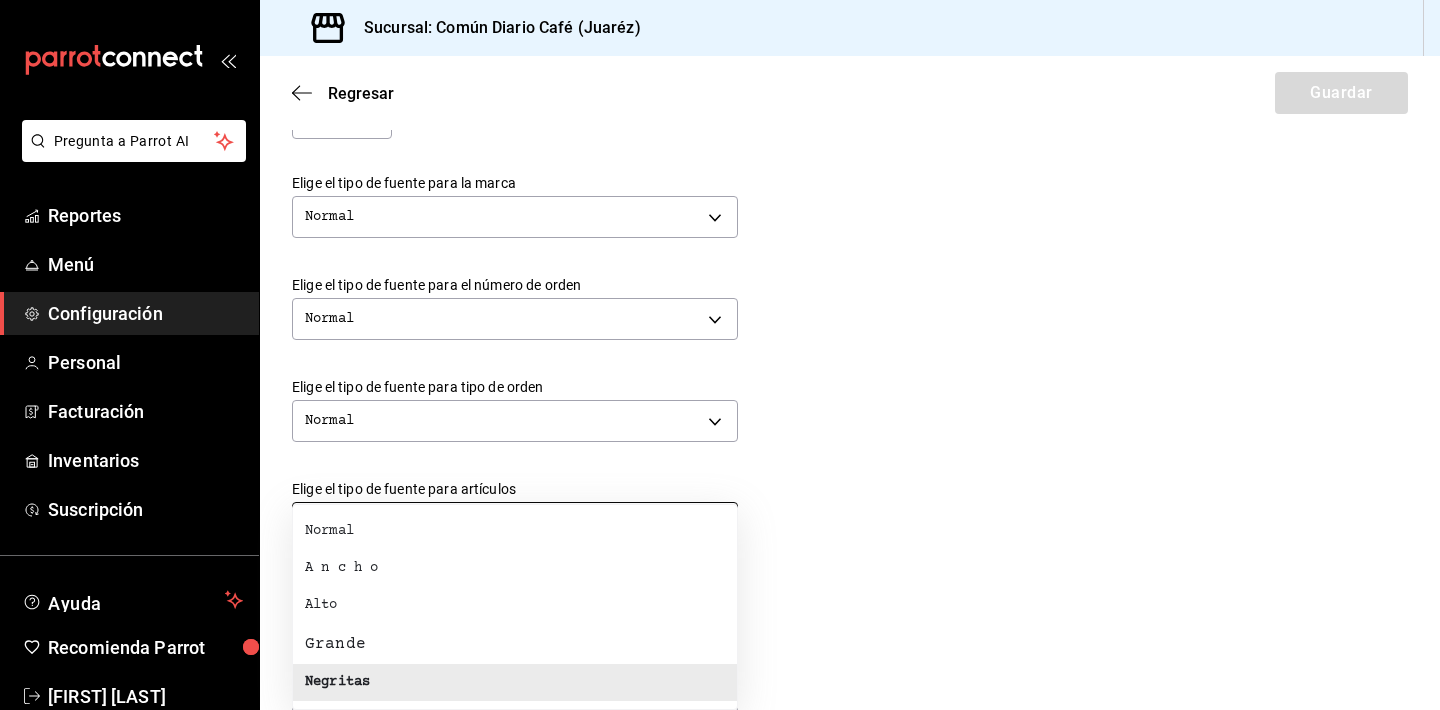 click on "Pregunta a Parrot AI Reportes   Menú   Configuración   Personal   Facturación   Inventarios   Suscripción   Ayuda Recomienda Parrot   Héctor Morales   Sugerir nueva función   Sucursal: Común Diario Café ([JUAREZ]) Regresar Guardar Modificar comanda Personaliza las comandas de tu cocina. Margen Superior Ingresa el número de líneas en blanco que se imprimirán antes de comenzar con el contenido 1 Margen Inferior Ingresa el número de líneas en blanco que se imprimirán después de terminar con el contenido 1 Espacio entre artículos Ingresa el número de líneas en blanco que se imprimirán entre artículos 0 Elige el tipo de fuente para la marca Normal NORMAL Elige el tipo de fuente para el número de orden Normal   NORMAL Elige el tipo de fuente para tipo de orden Normal   NORMAL Elige el tipo de fuente para artículos Negritas BOLD Elige el tipo de fuente para modificadores Negritas BOLD Elige el tipo de fuente para notas Negritas BOLD ¿Mostrar títulos de grupos modificadores? Si No Si No   Menú" at bounding box center [720, 355] 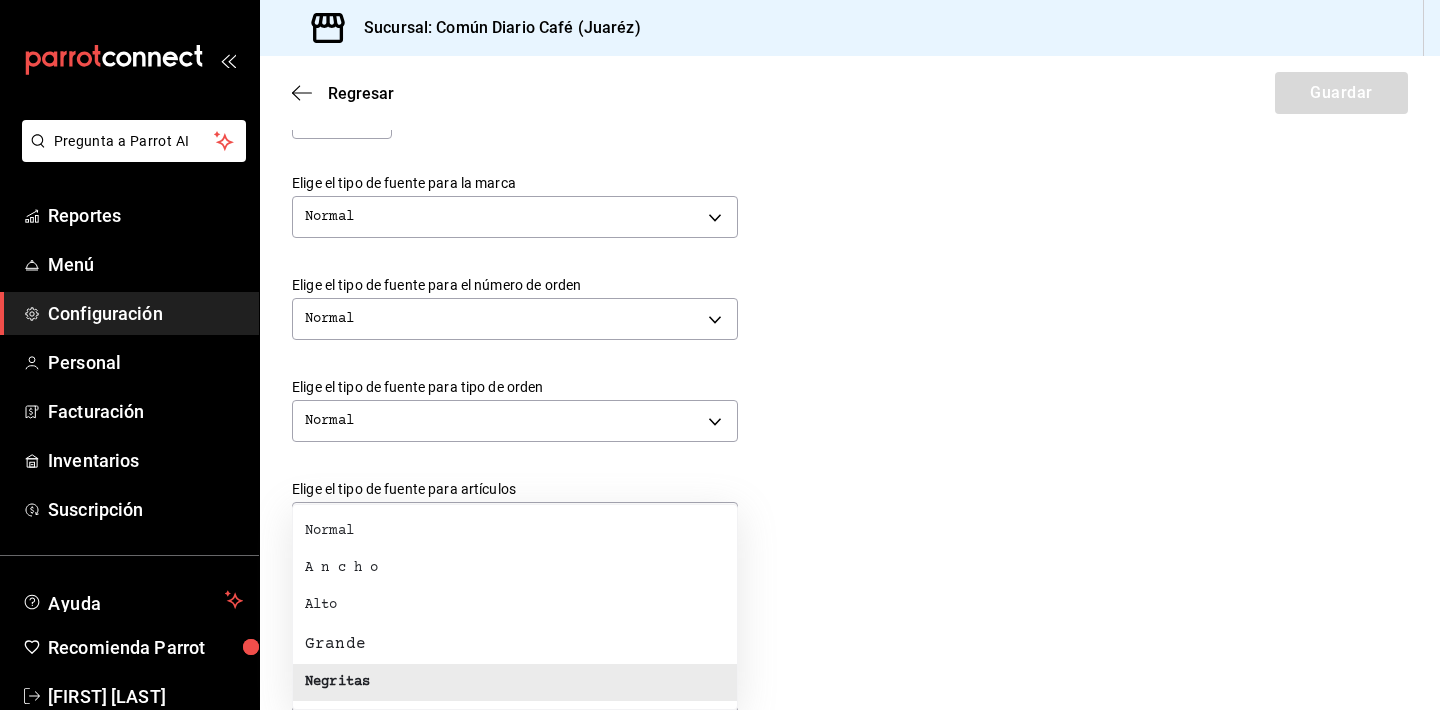 click on "Grande" at bounding box center (515, 644) 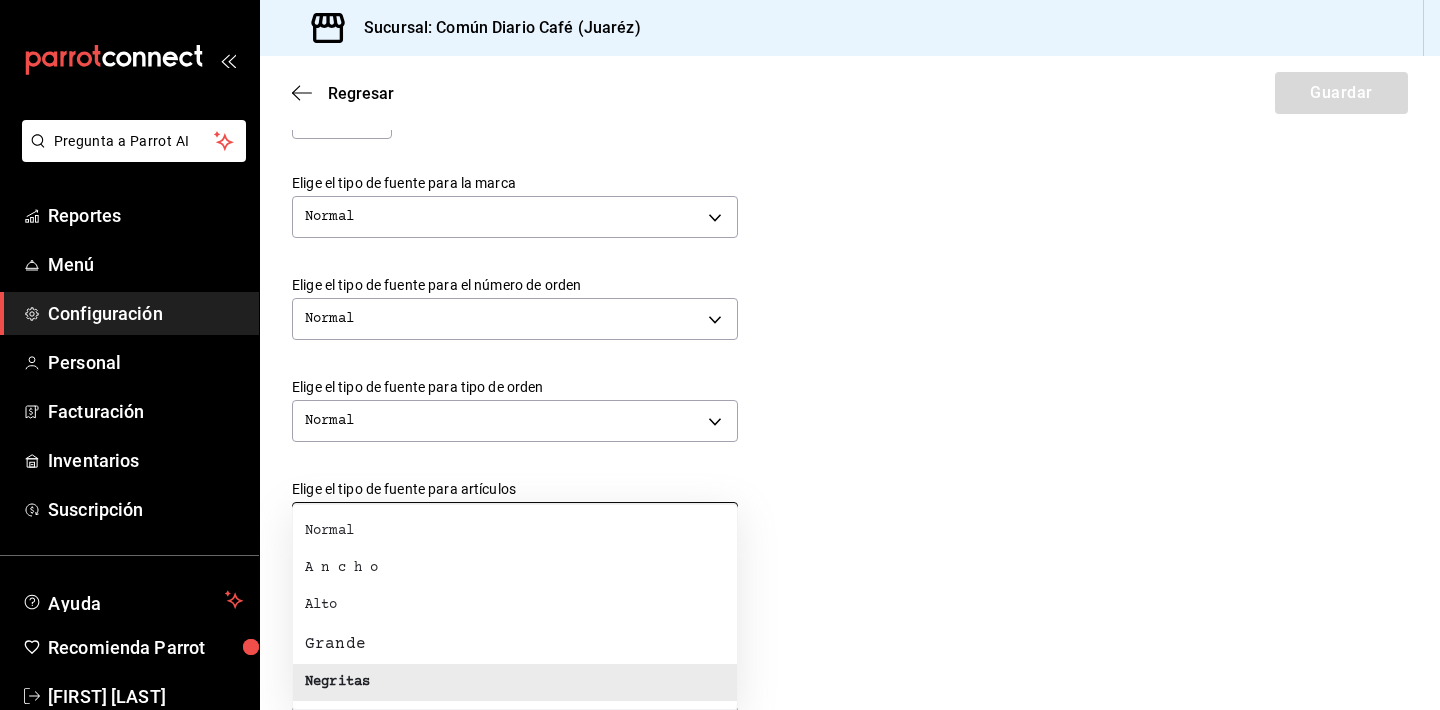 type on "BIG" 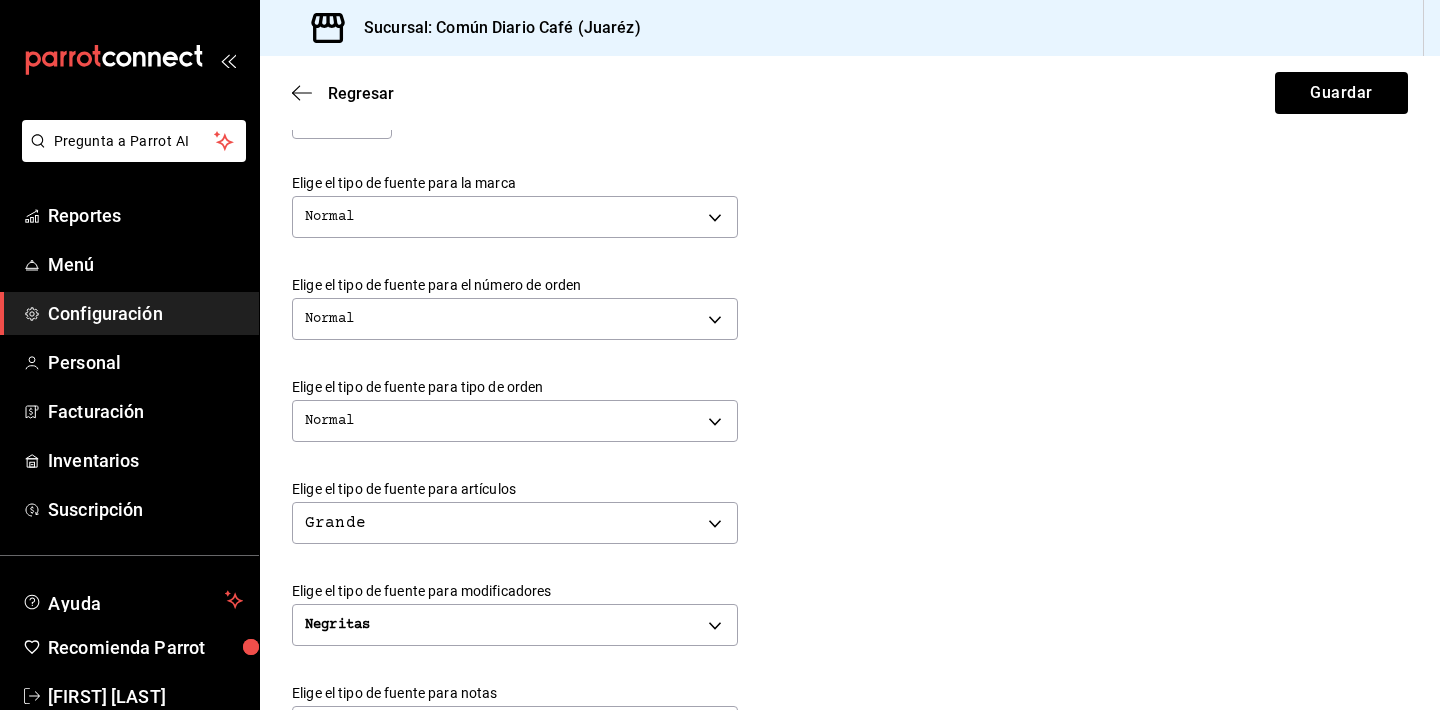 click on "Elige el tipo de fuente para artículos Grande BIG" at bounding box center (834, 499) 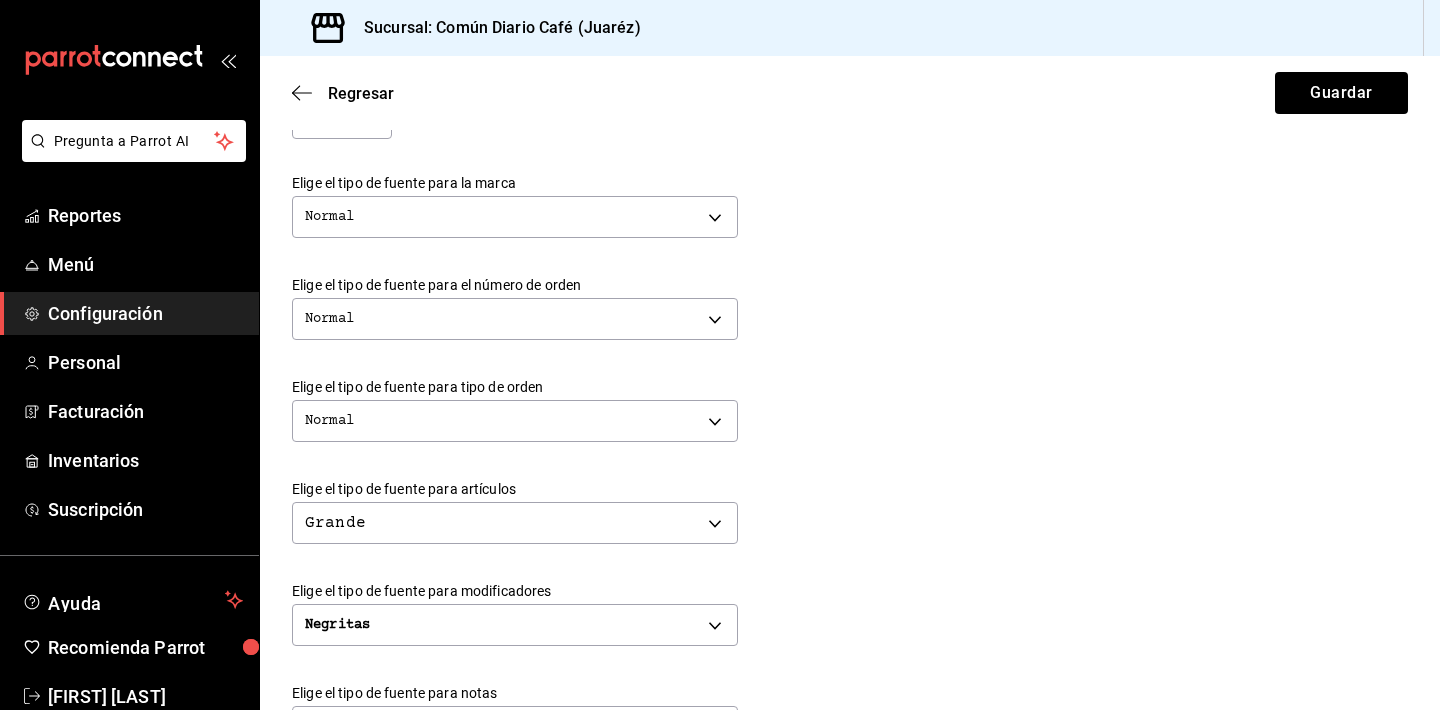 click on "Regresar Guardar" at bounding box center (850, 93) 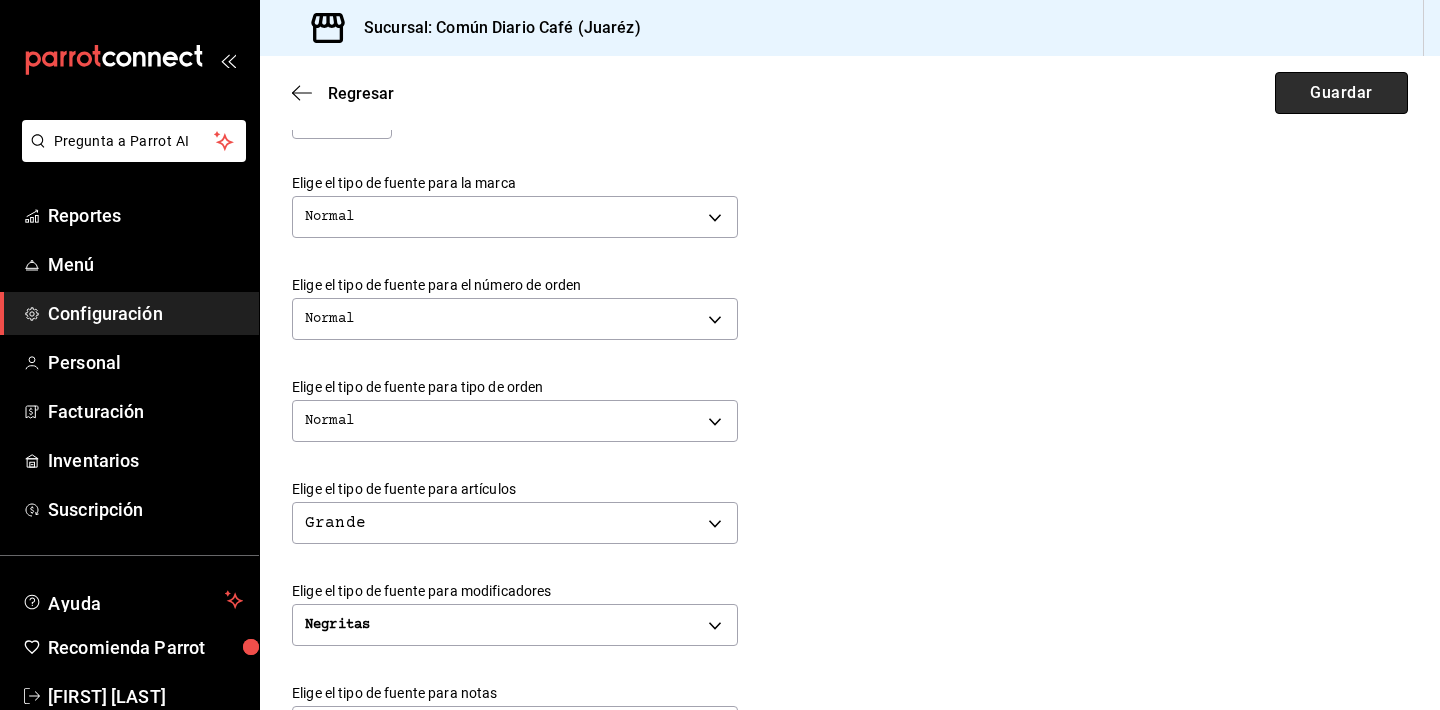 click on "Guardar" at bounding box center [1341, 93] 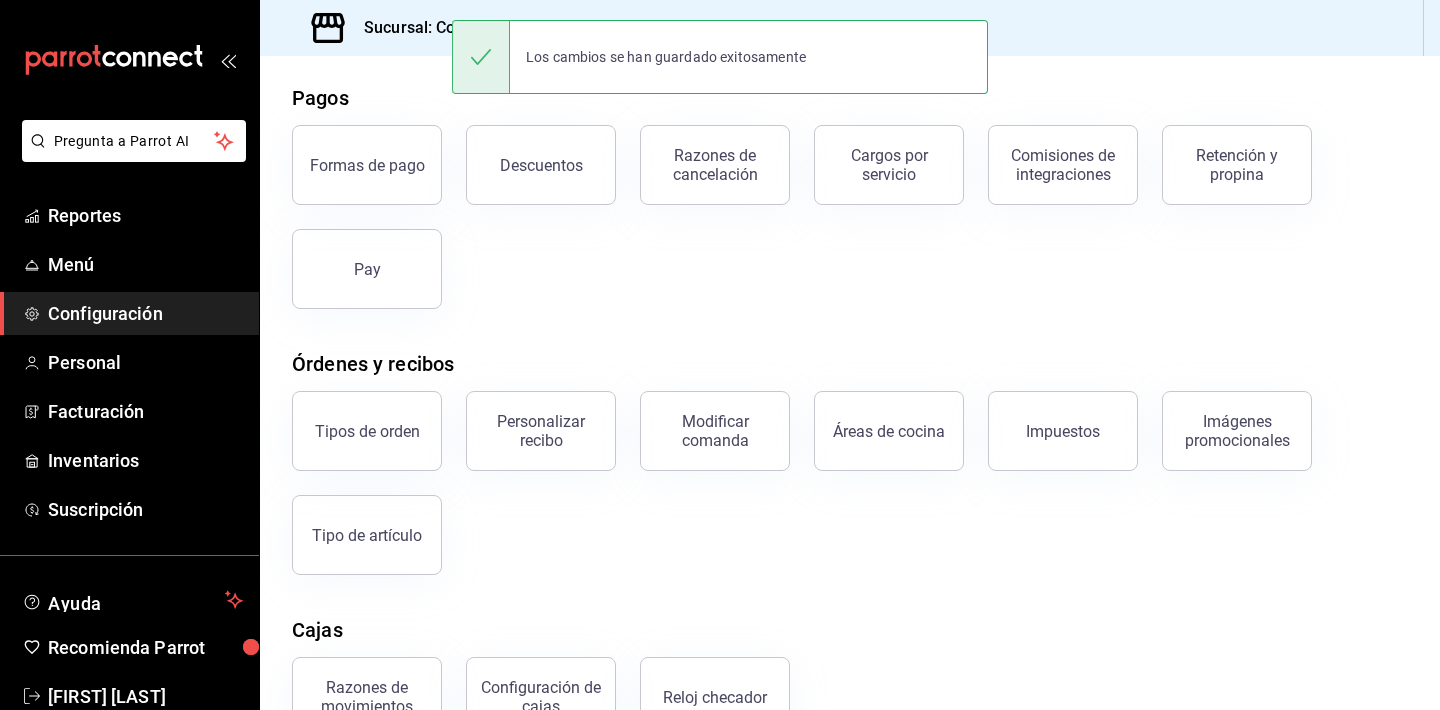 scroll, scrollTop: 103, scrollLeft: 0, axis: vertical 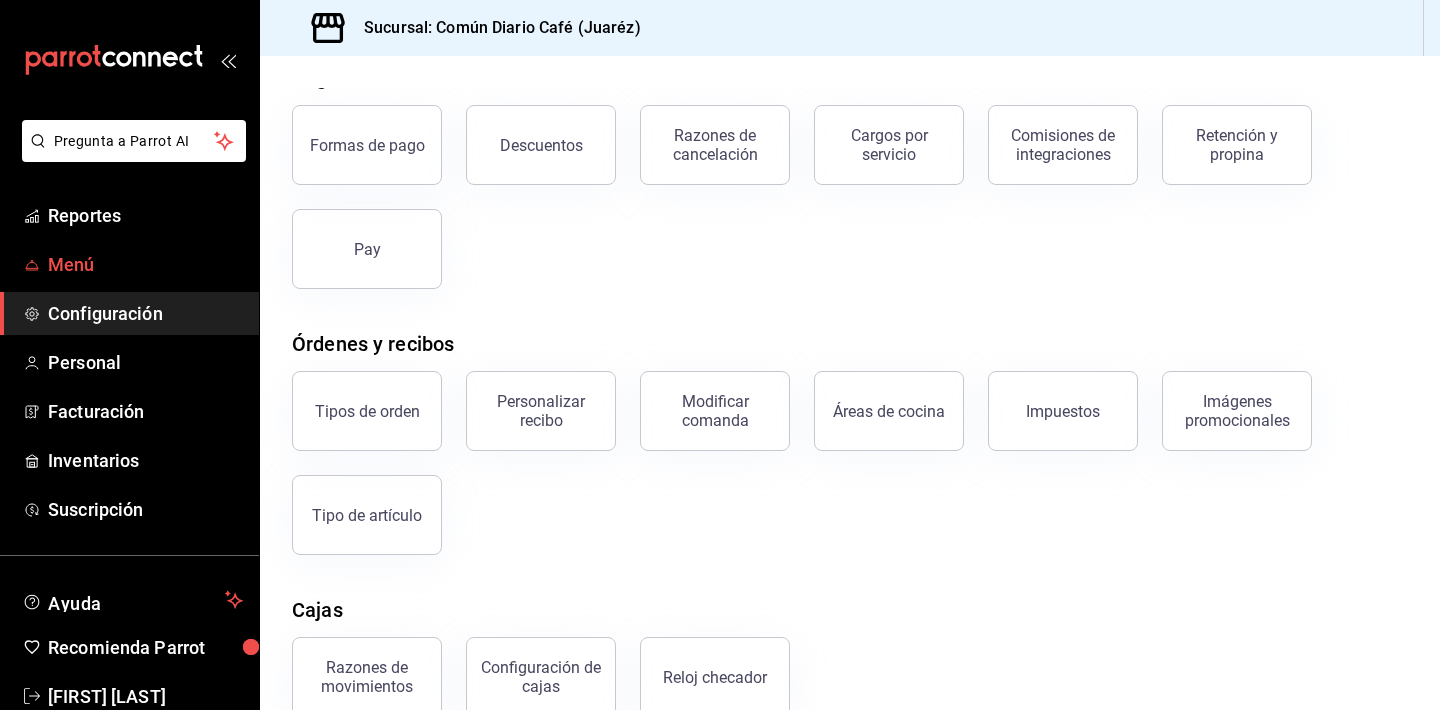 click on "Menú" at bounding box center (145, 264) 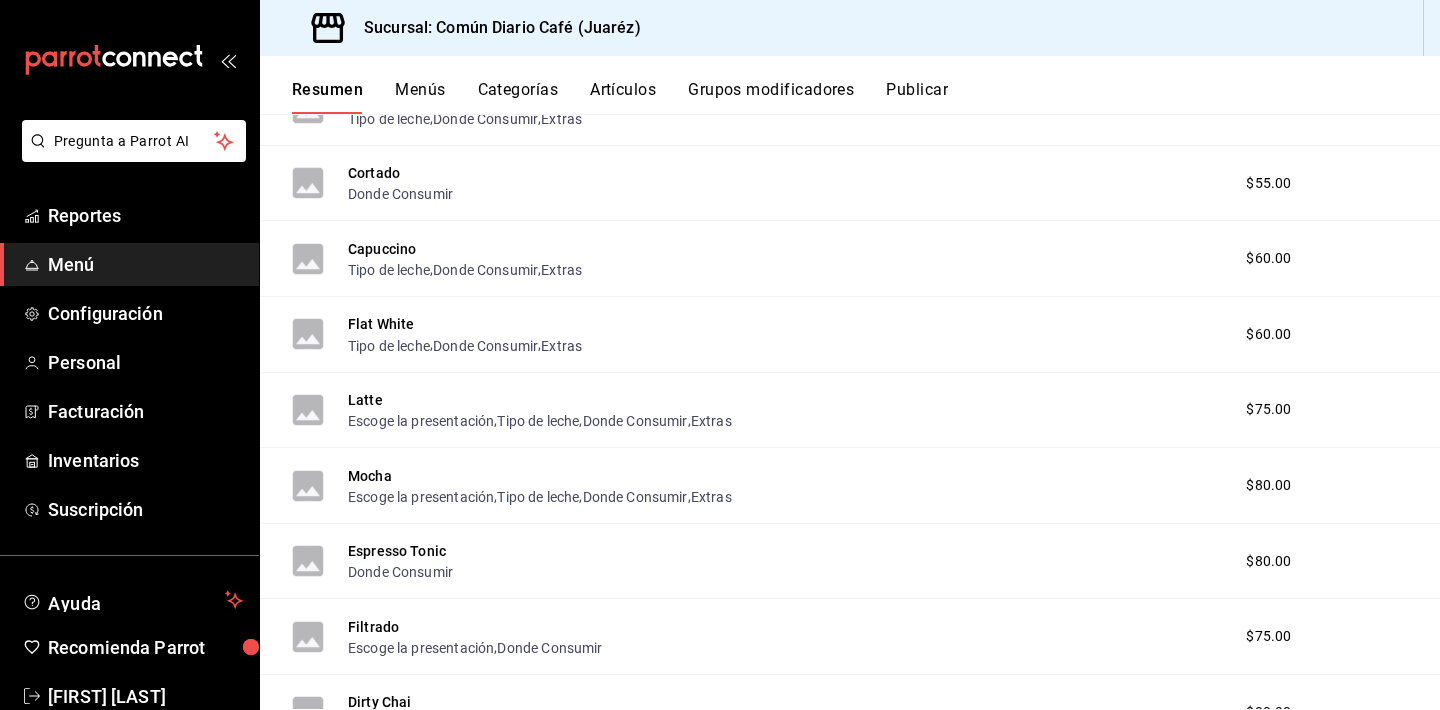 scroll, scrollTop: 671, scrollLeft: 0, axis: vertical 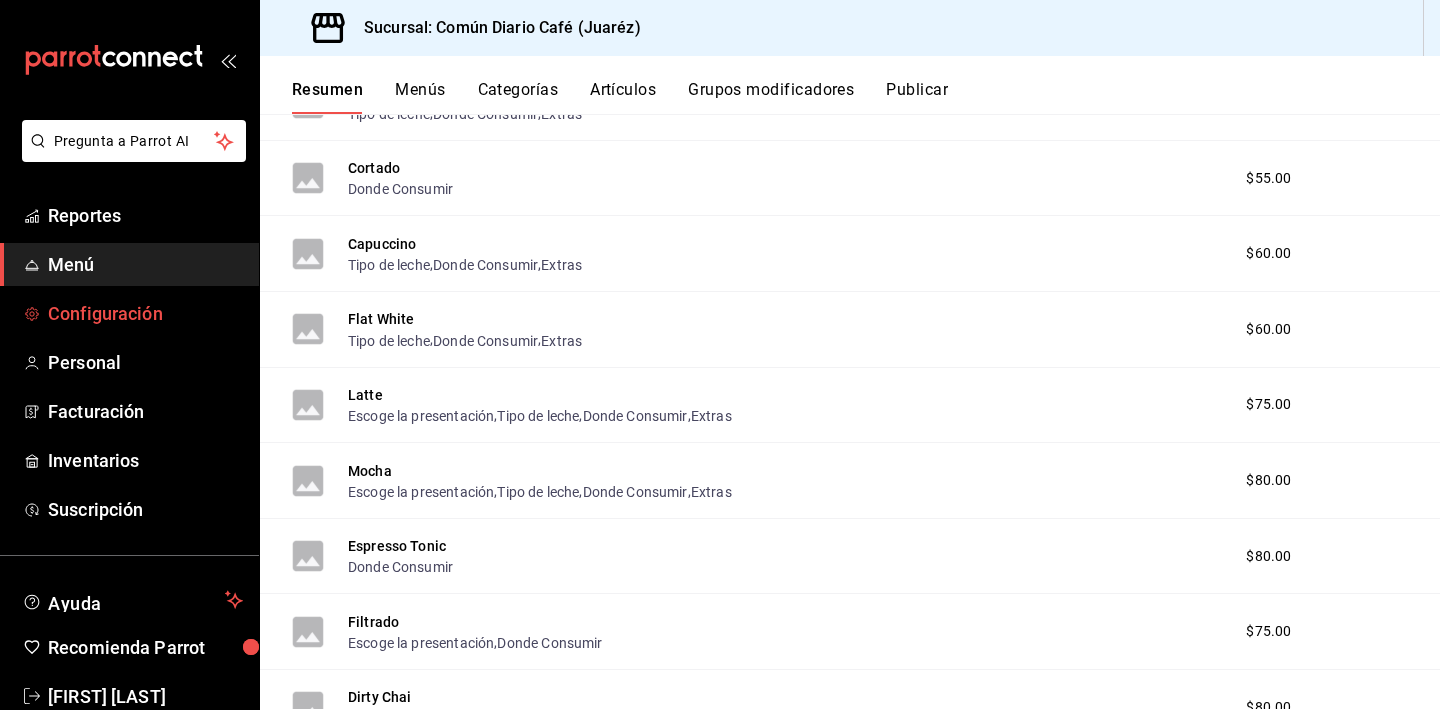click on "Configuración" at bounding box center [129, 313] 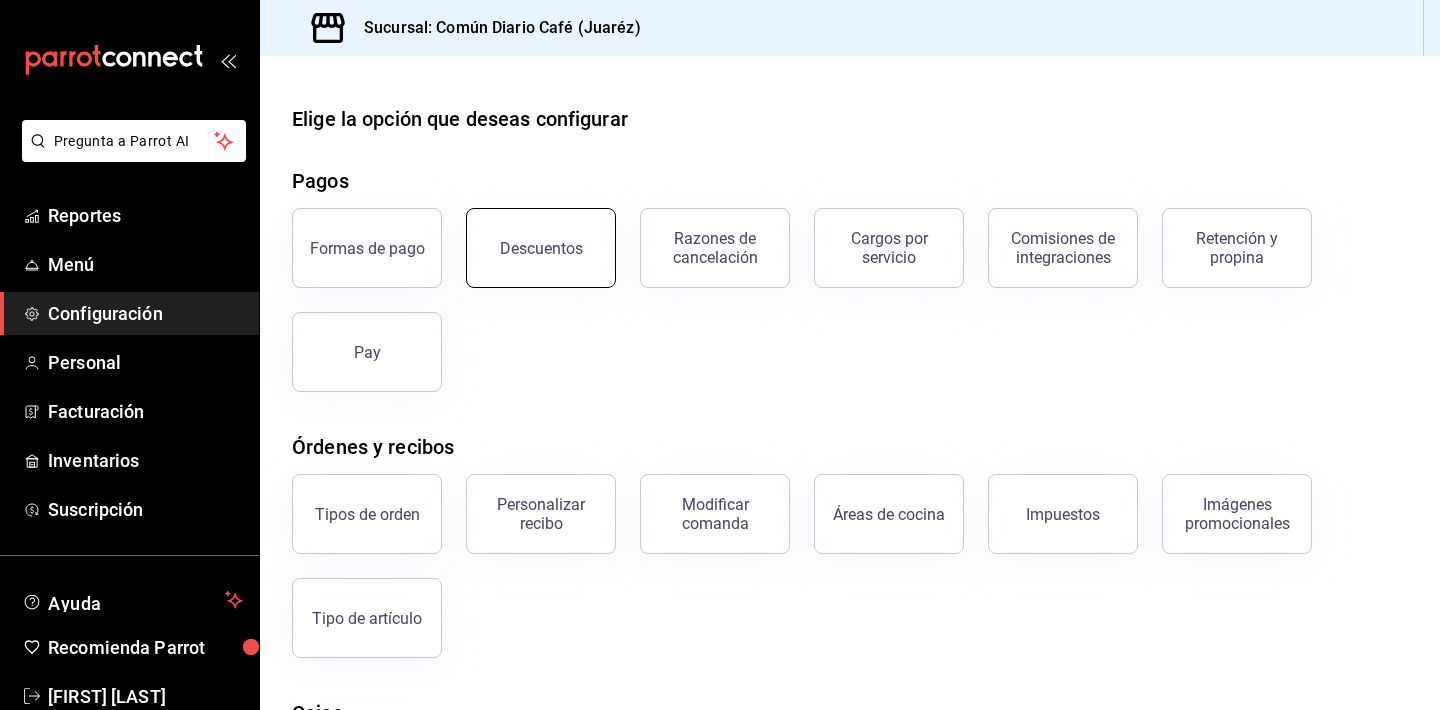 click on "Descuentos" at bounding box center [541, 248] 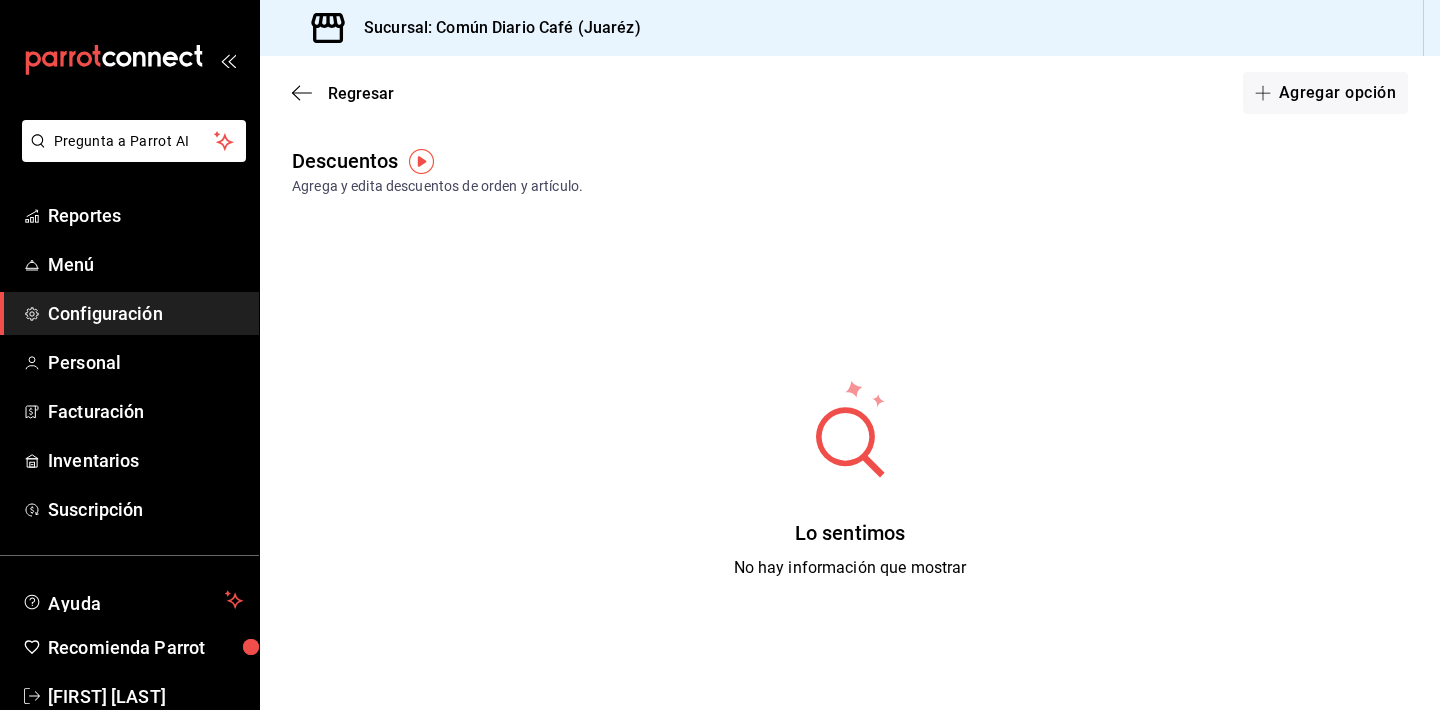 click on "Descuentos Agrega y edita descuentos de orden y artículo. Lo sentimos No hay información que mostrar" at bounding box center (850, 453) 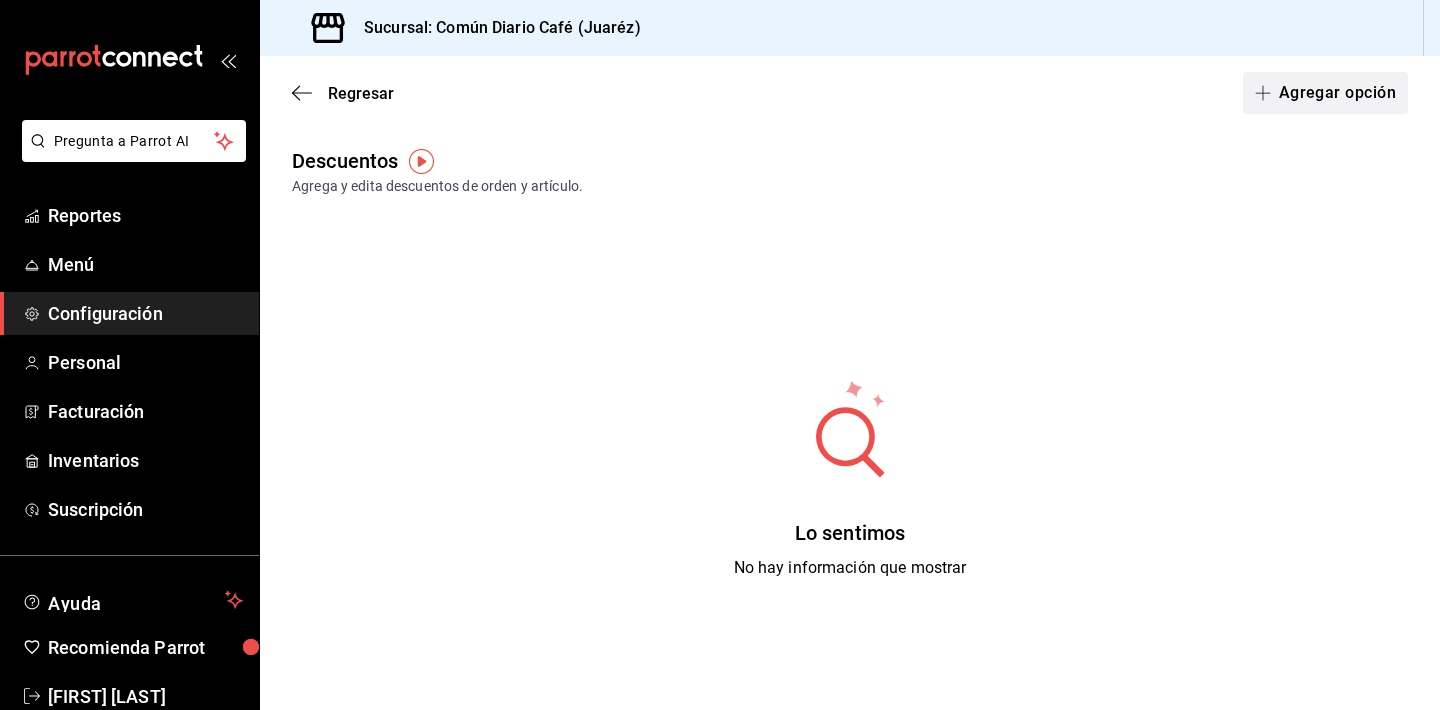 click on "Agregar opción" at bounding box center (1325, 93) 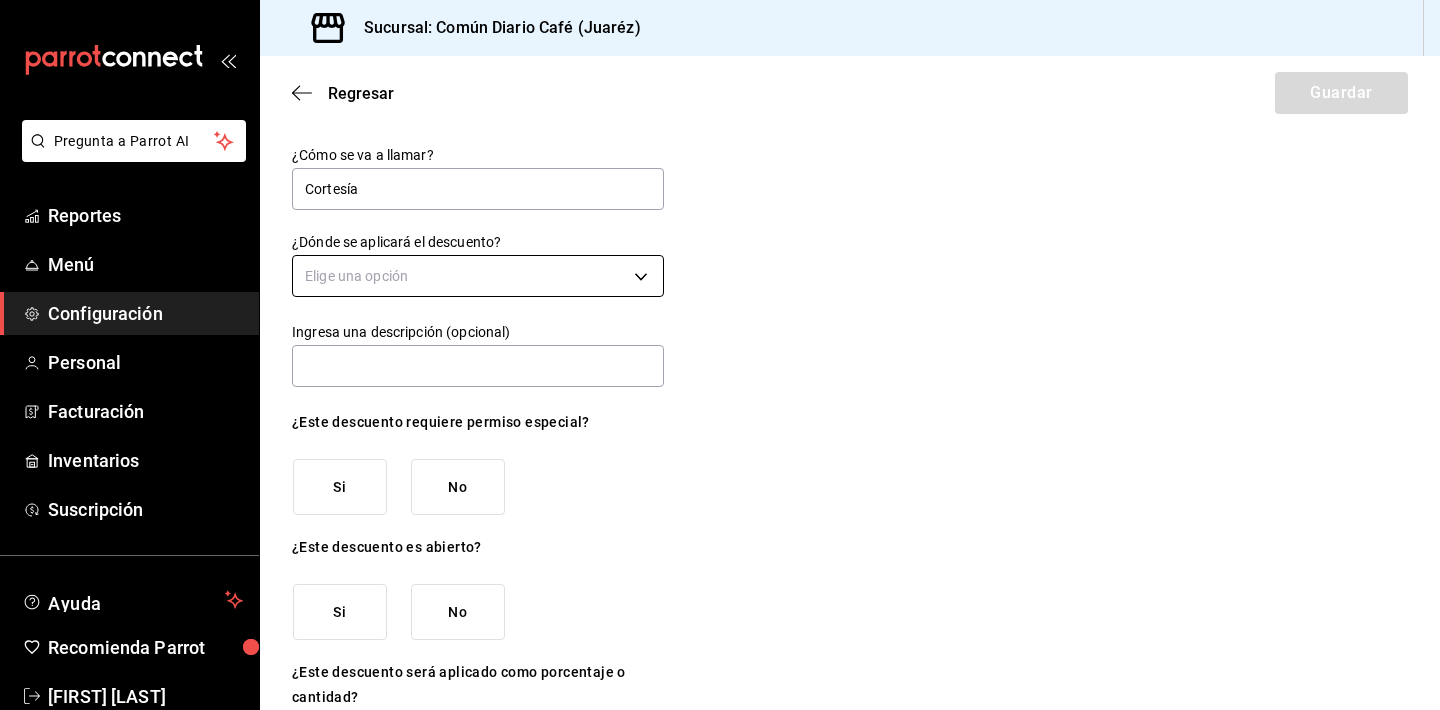 type on "Cortesía" 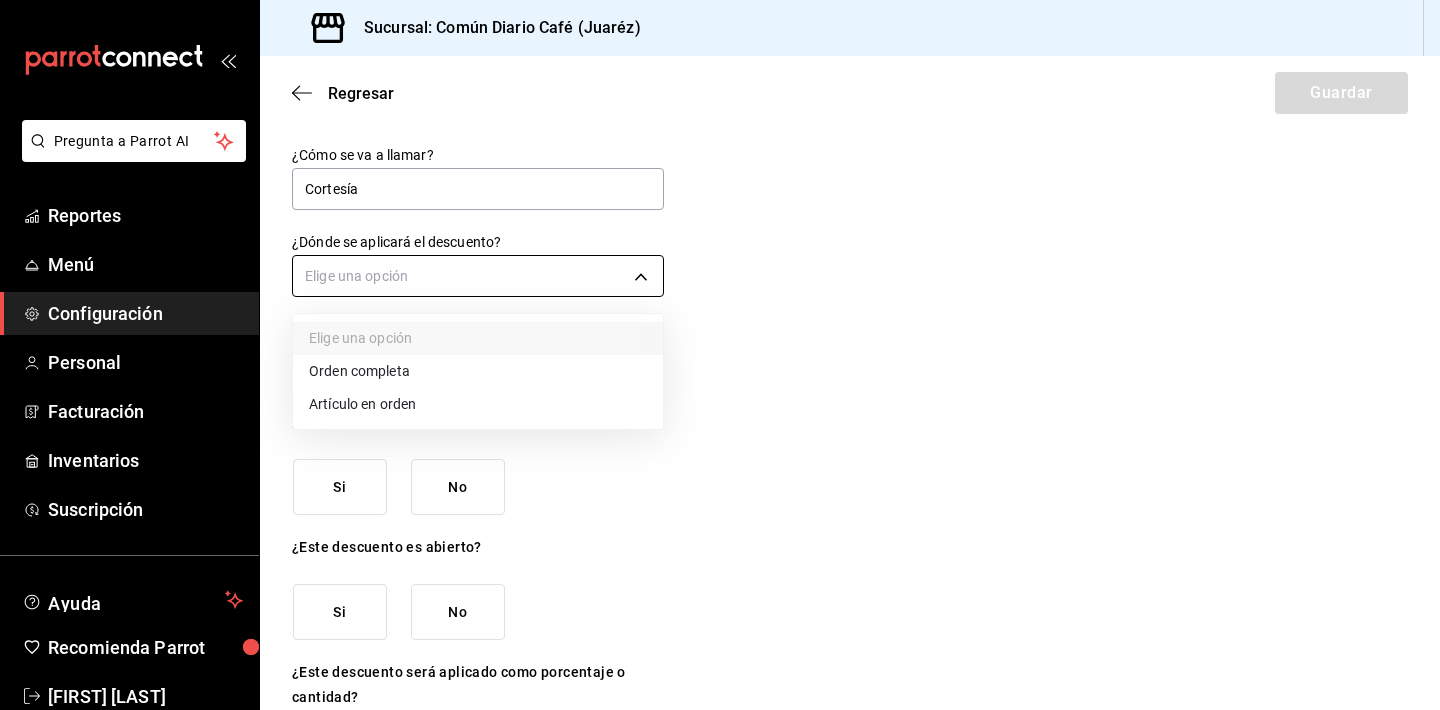 click on "Pregunta a Parrot AI Reportes   Menú   Configuración   Personal   Facturación   Inventarios   Suscripción   Ayuda Recomienda Parrot   [FIRST] [LAST]   Sugerir nueva función   Sucursal: Común Diario Café ([JUAREZ]) Regresar Guardar ¿Cómo se va a llamar? Cortesía ¿Dónde se aplicará el descuento? Elige una opción Ingresa una descripción (opcional) ¿Este descuento requiere permiso especial? Si No ¿Este descuento es abierto? Si No ¿Este descuento será aplicado como porcentaje o cantidad? Porcentaje Cantidad GANA 1 MES GRATIS EN TU SUSCRIPCIÓN AQUÍ ¿Recuerdas cómo empezó tu restaurante?
Hoy puedes ayudar a un colega a tener el mismo cambio que tú viviste.
Recomienda Parrot directamente desde tu Portal Administrador.
Es fácil y rápido.
🎁 Por cada restaurante que se una, ganas 1 mes gratis. Pregunta a Parrot AI Reportes   Menú   Configuración   Personal   Facturación   Inventarios   Suscripción   Ayuda Recomienda Parrot   [FIRST] [LAST]   Sugerir nueva función   ([PHONE])" at bounding box center (720, 355) 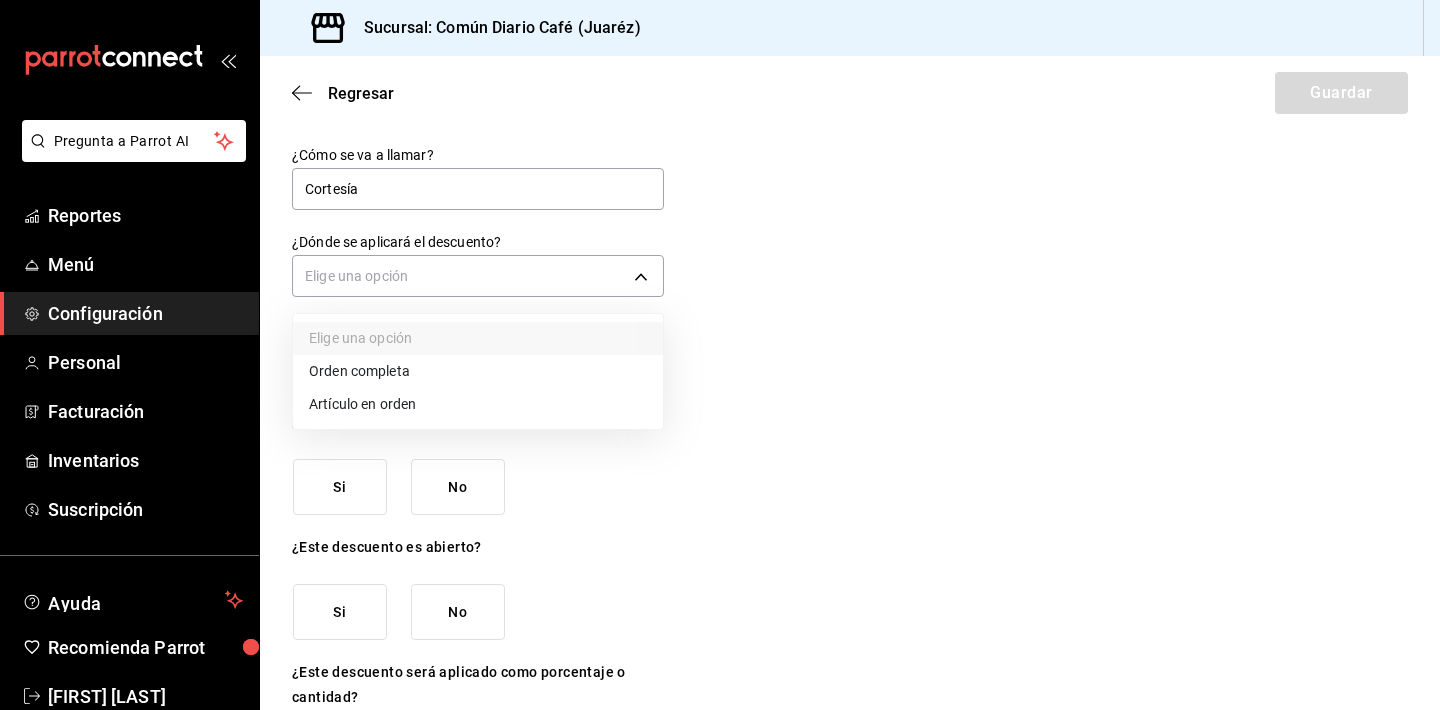 click on "Orden completa" at bounding box center (478, 371) 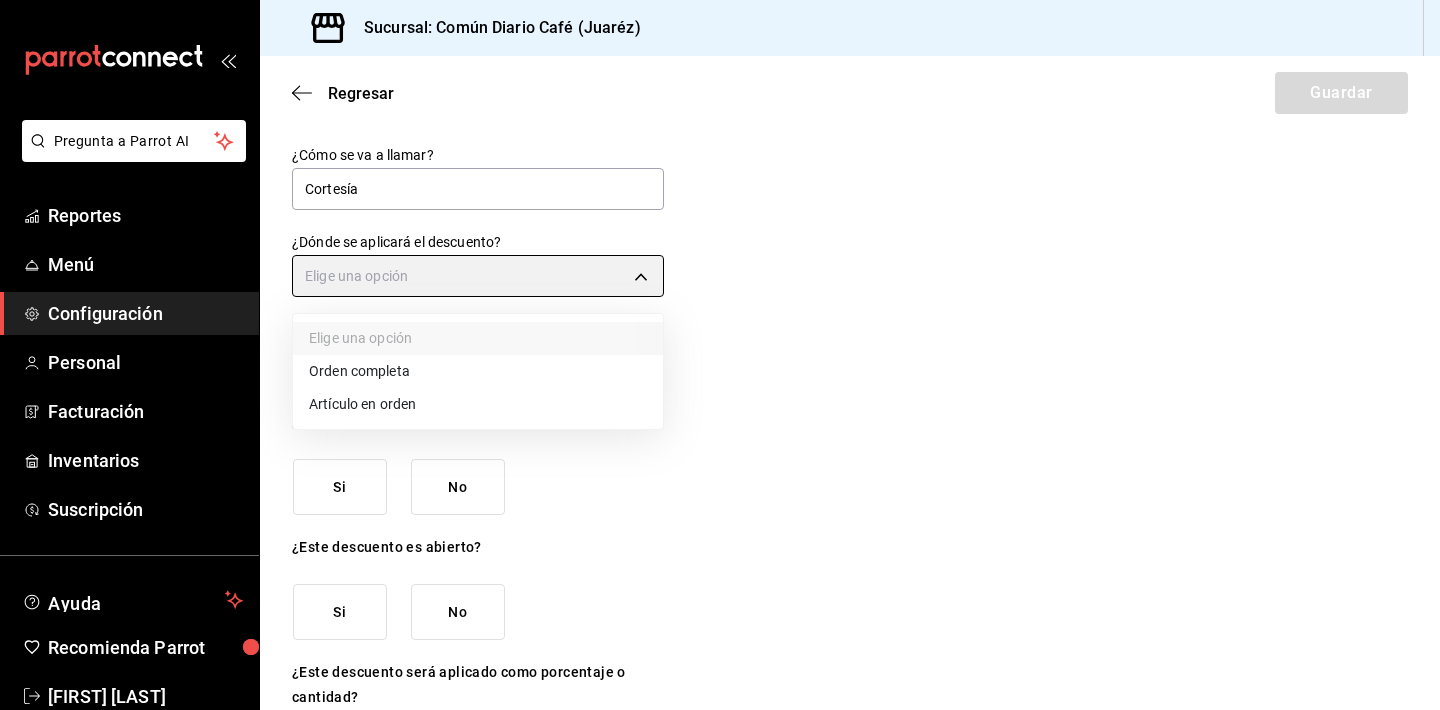 type on "ORDER" 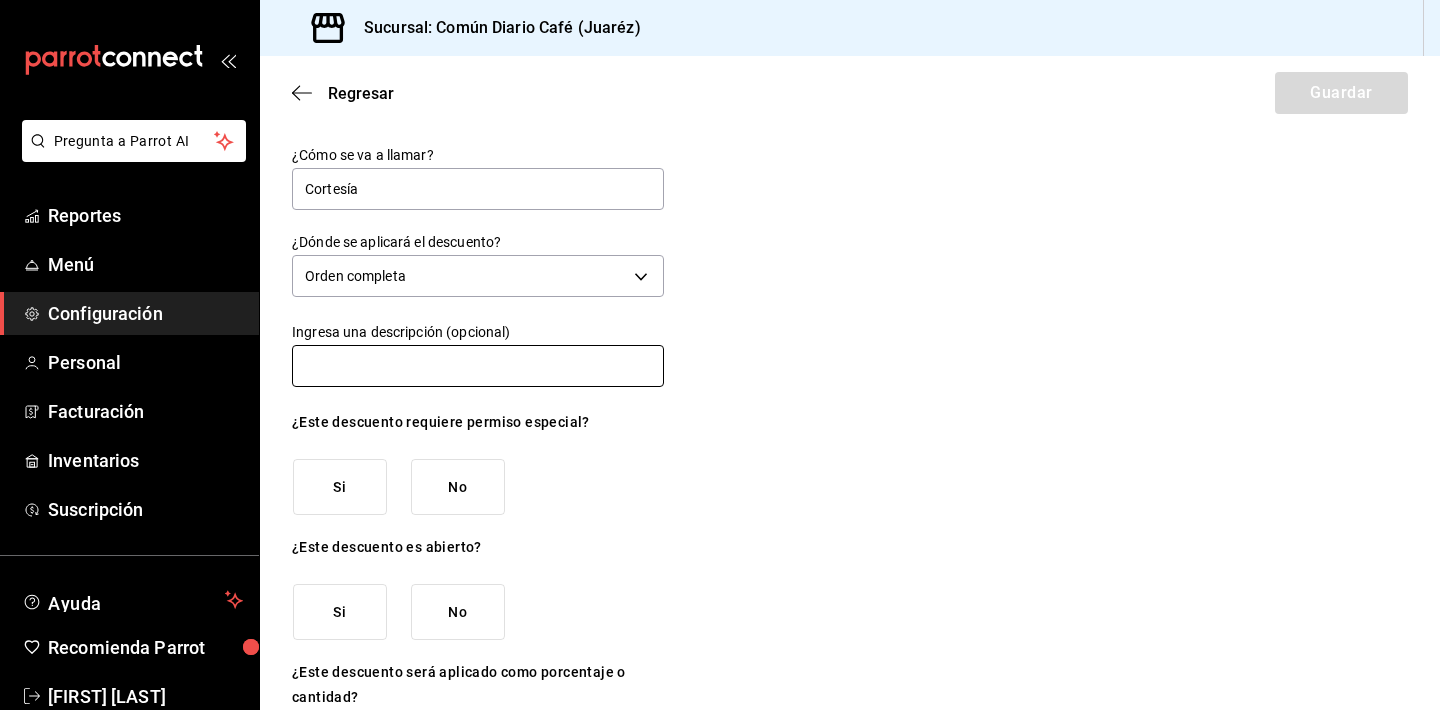 click at bounding box center [478, 366] 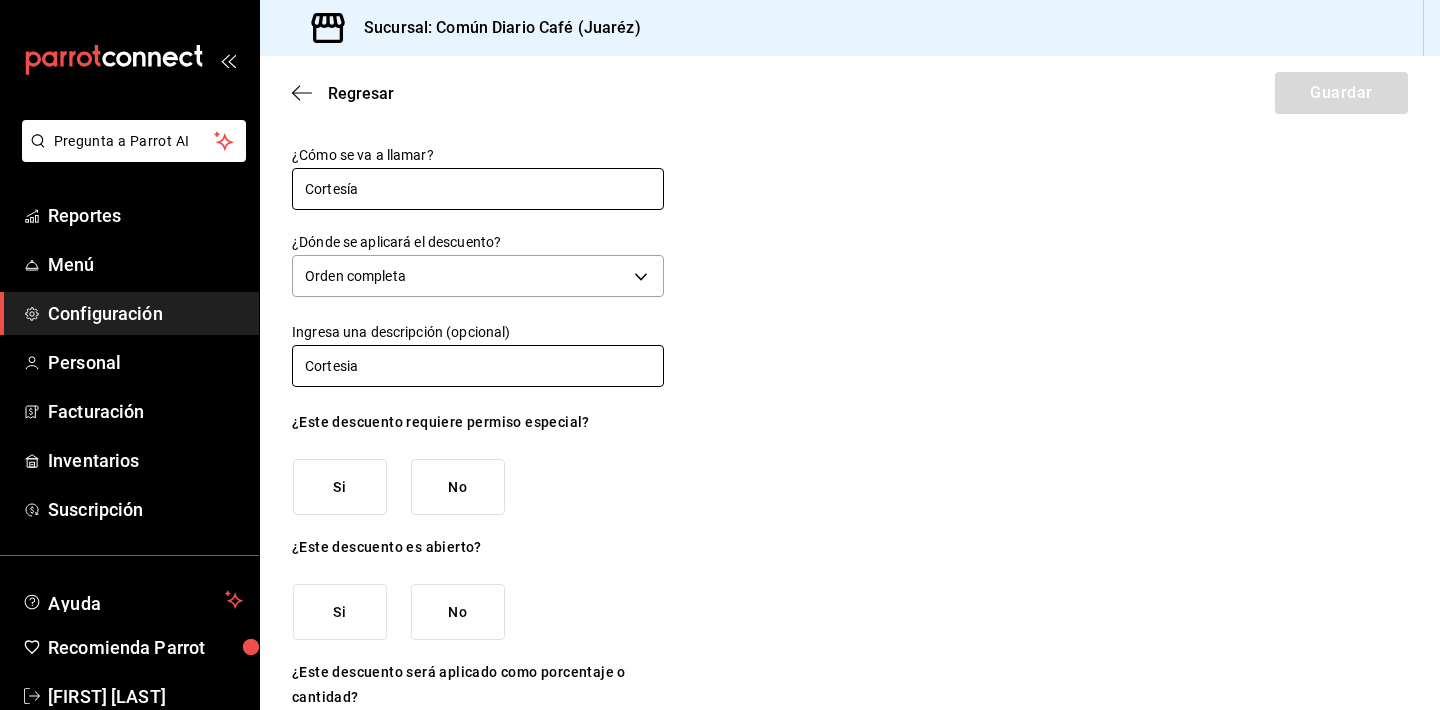type on "Cortesia" 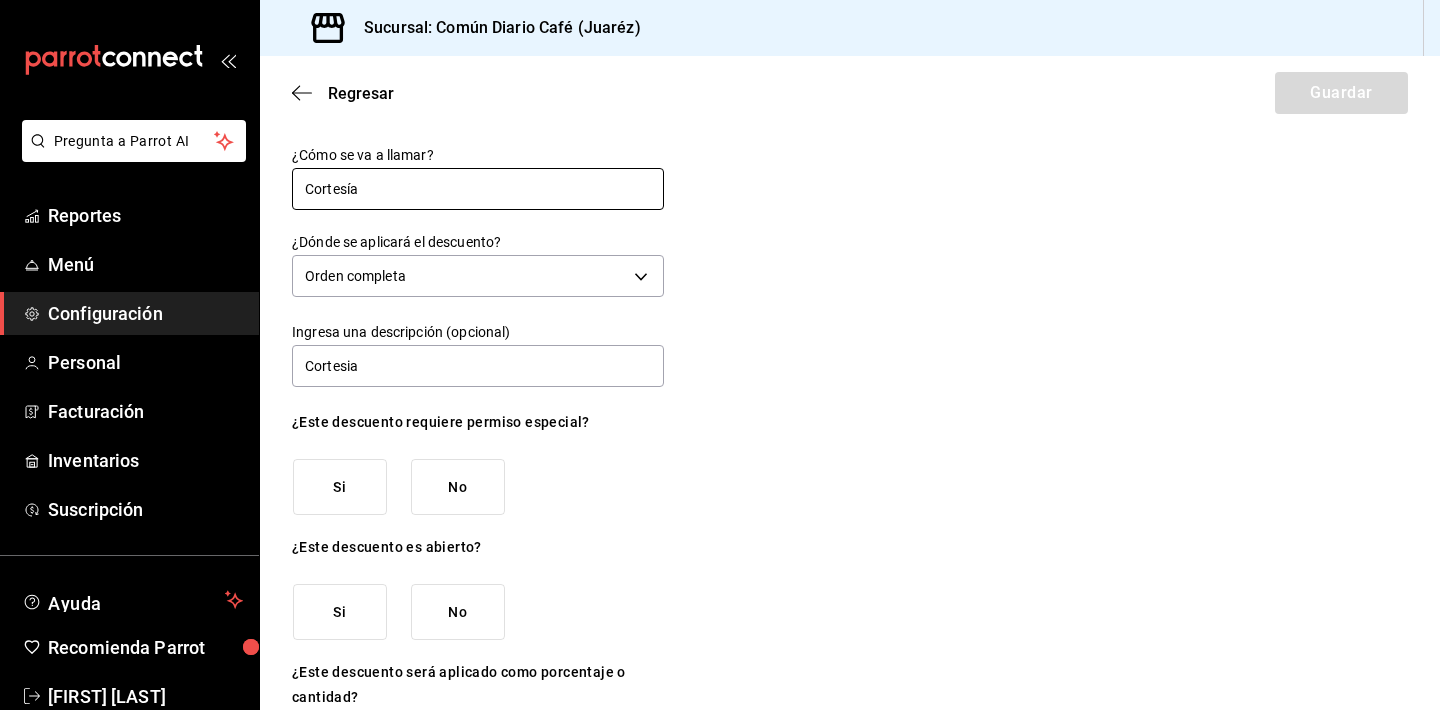 click on "Cortesía" at bounding box center (478, 189) 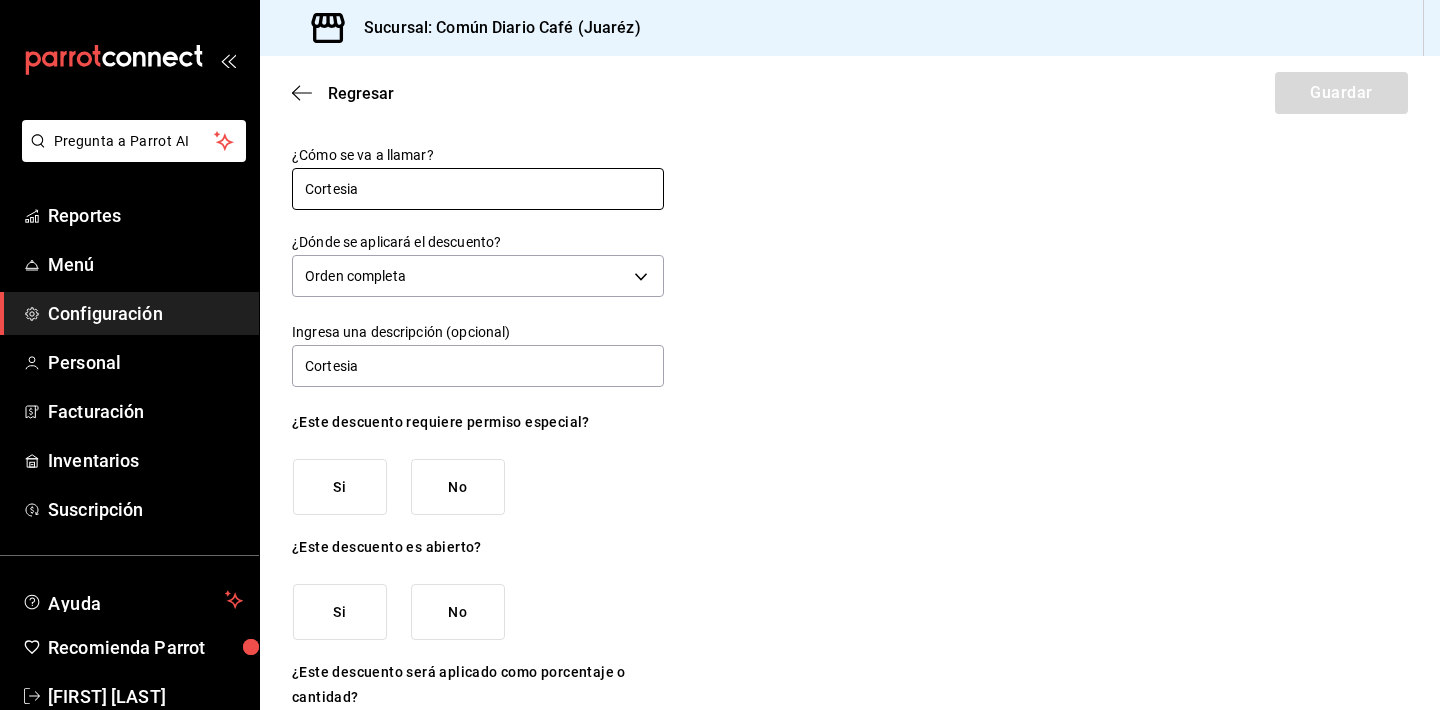 type on "Cortesia" 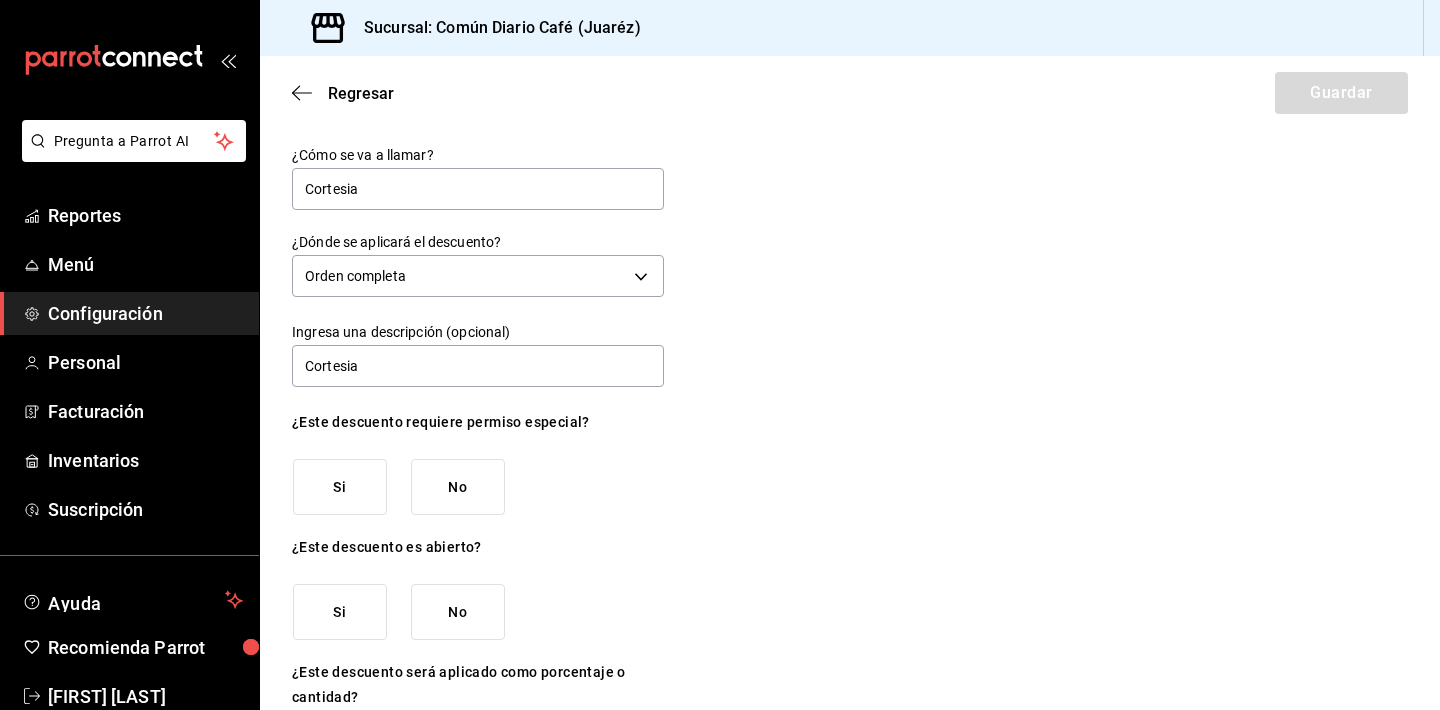 click on "No" at bounding box center [458, 487] 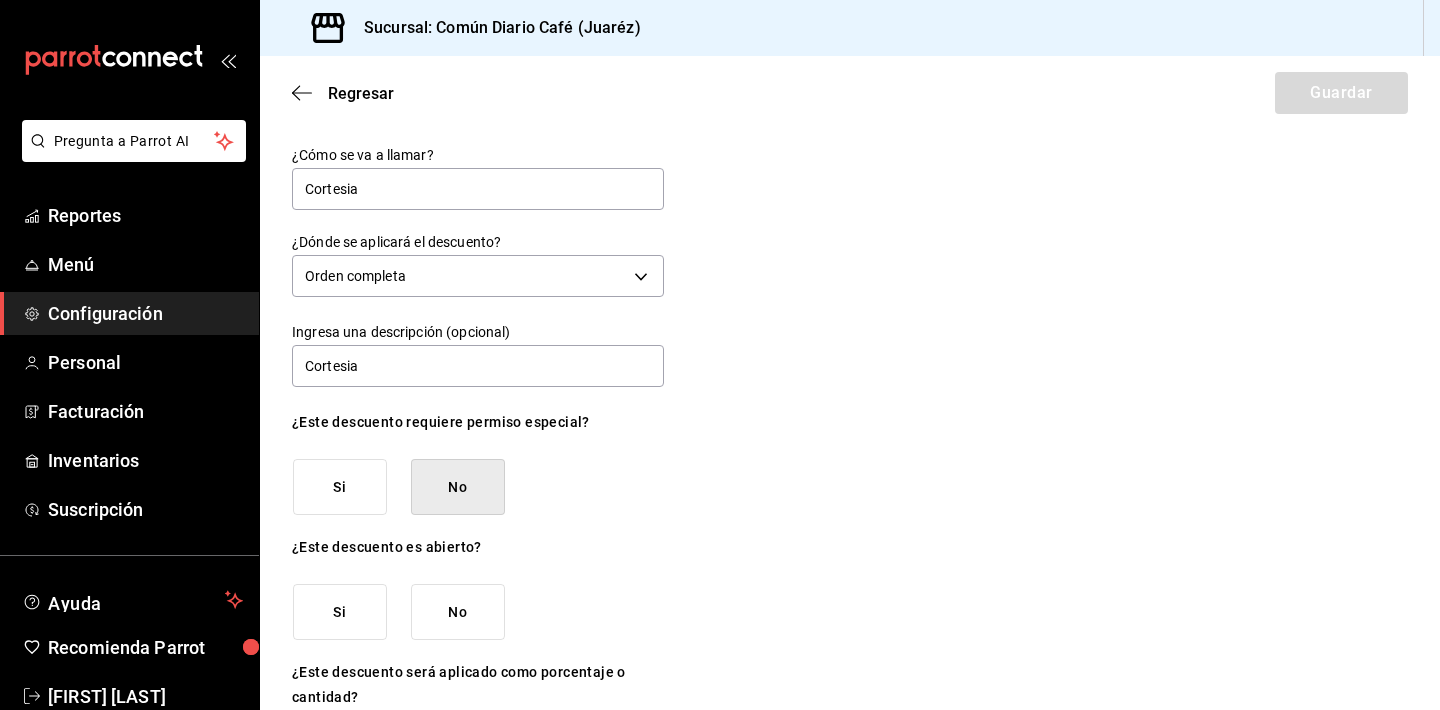 click on "No" at bounding box center [458, 612] 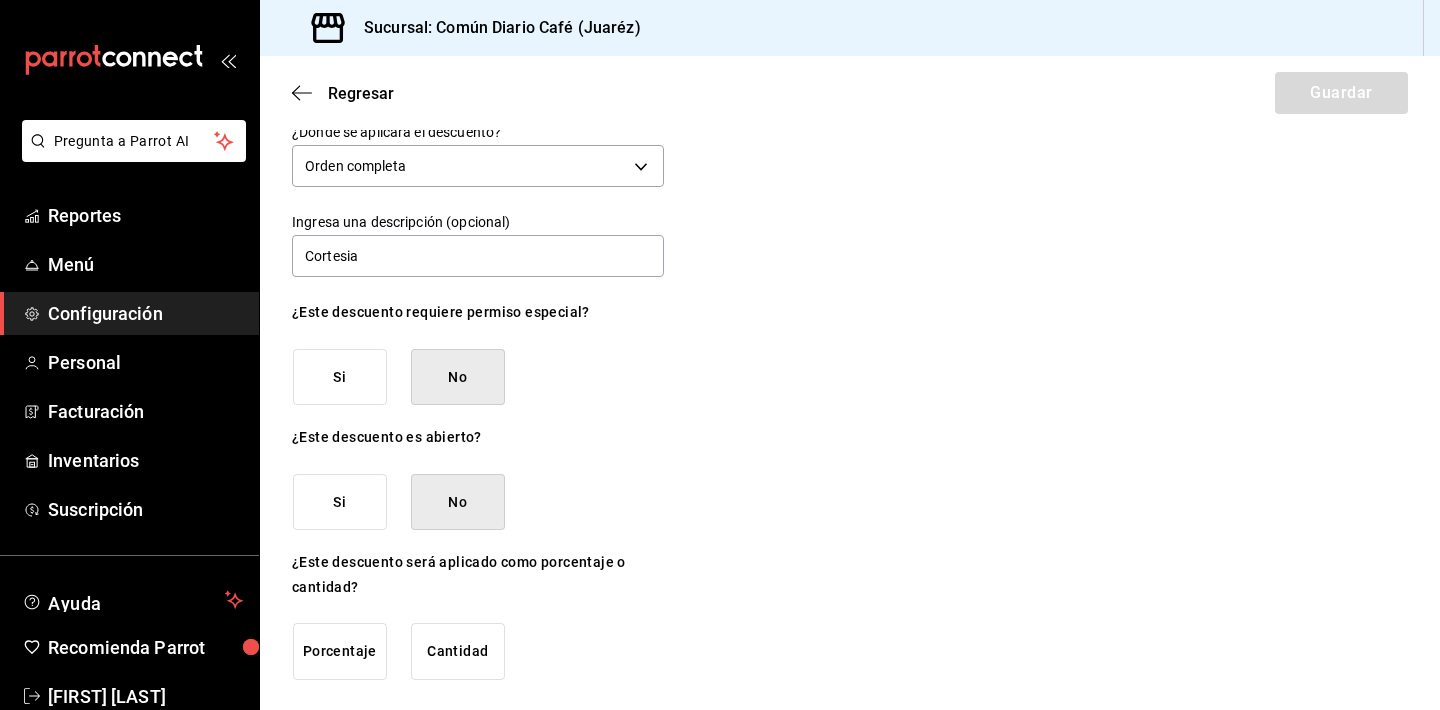 scroll, scrollTop: 108, scrollLeft: 0, axis: vertical 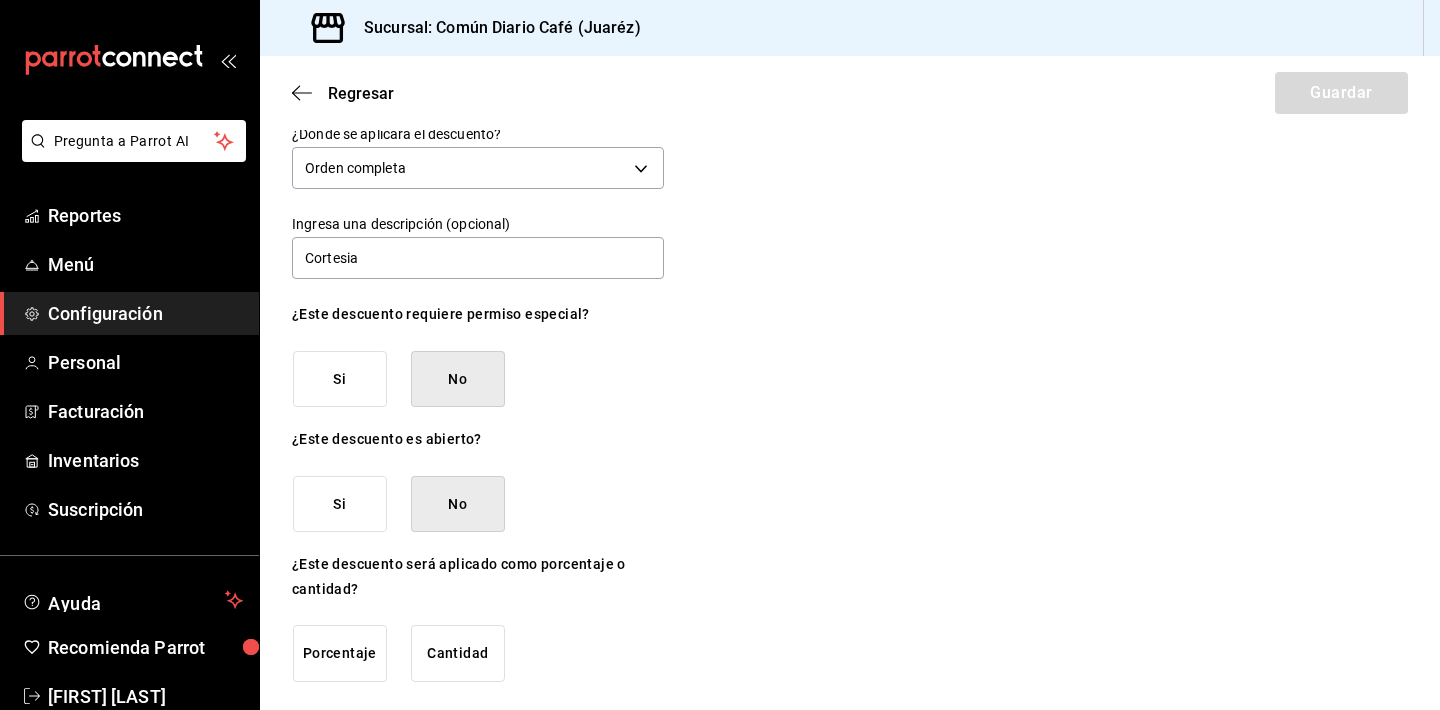 click on "Porcentaje" at bounding box center [340, 653] 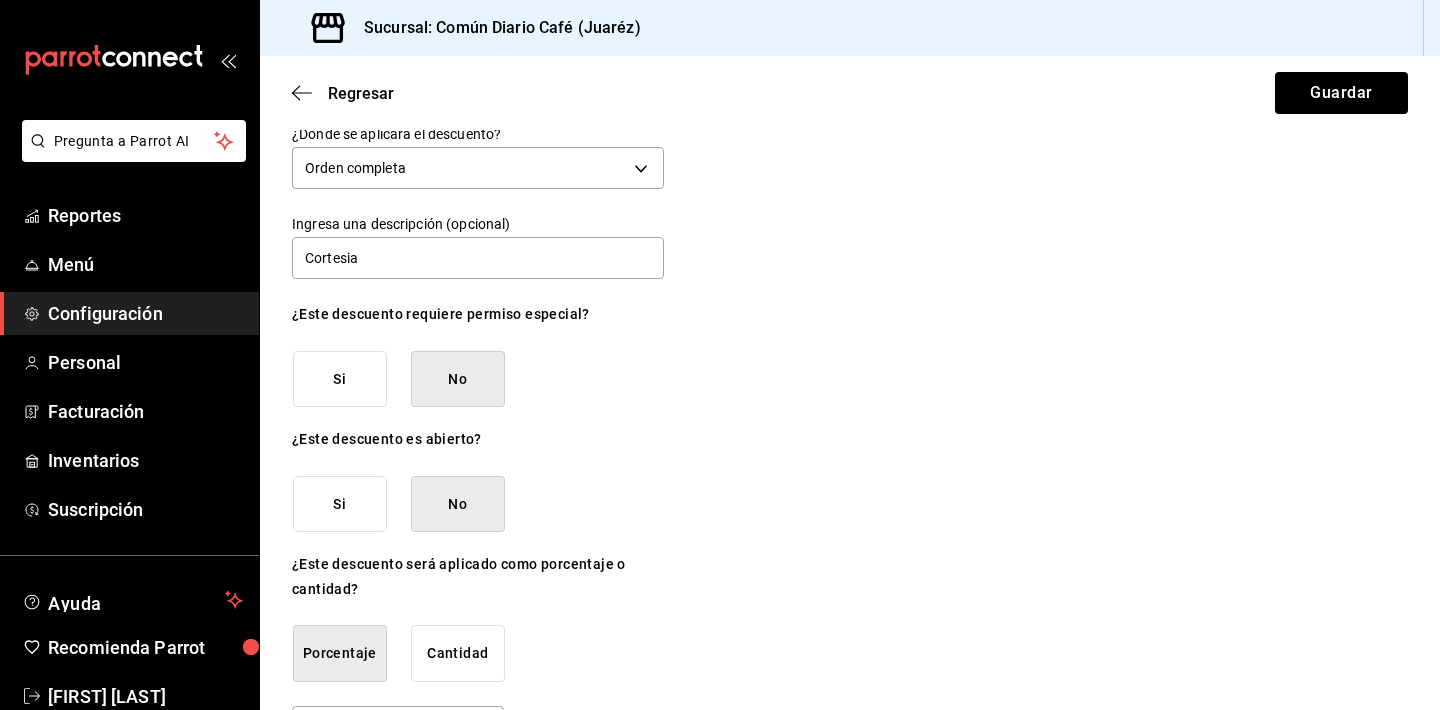 click on "Cantidad" at bounding box center (458, 653) 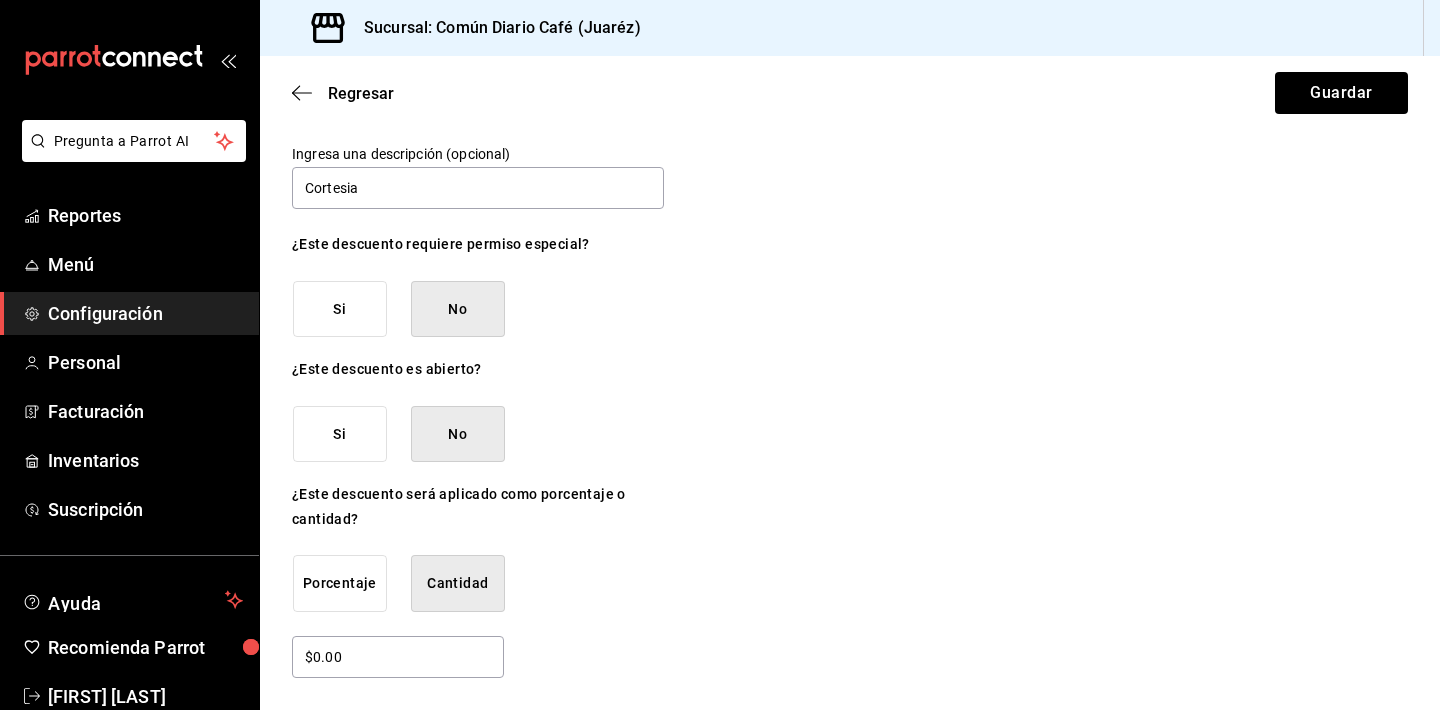 scroll, scrollTop: 177, scrollLeft: 0, axis: vertical 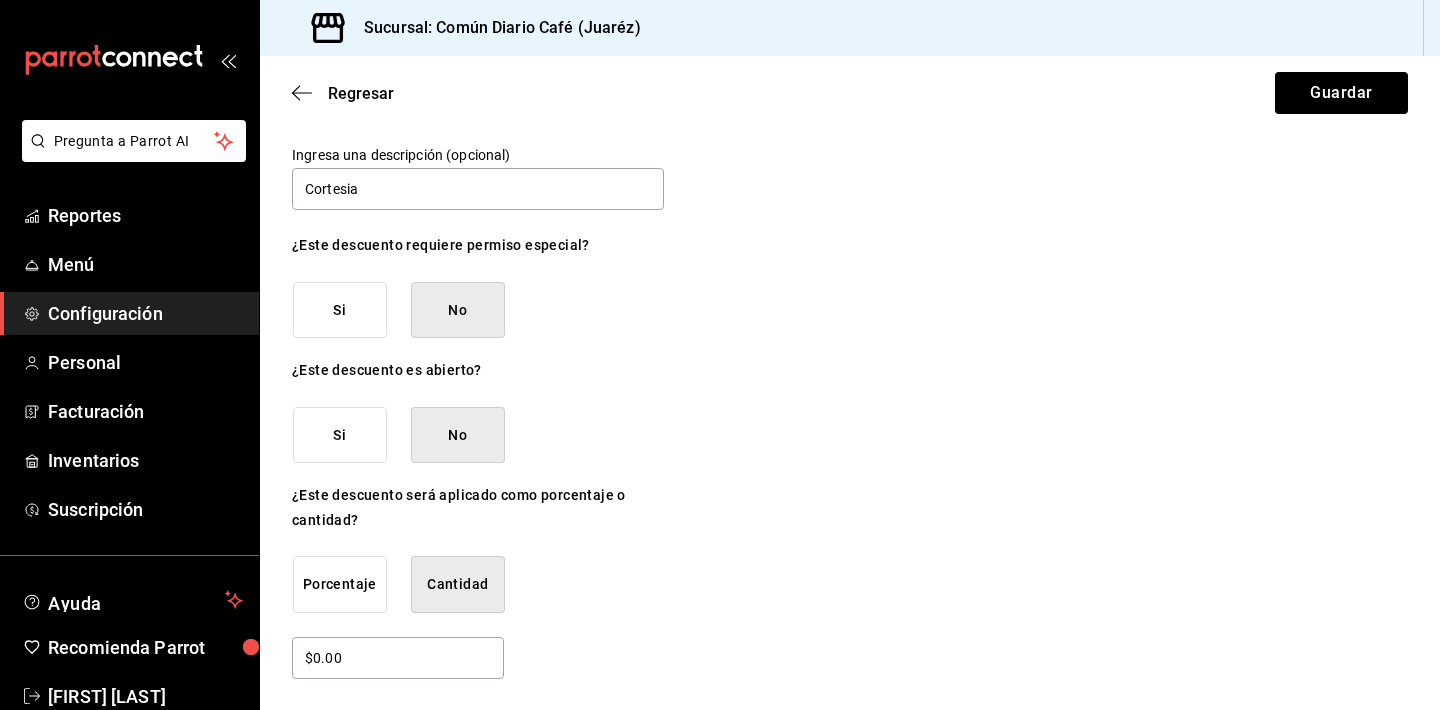 click on "Cantidad" at bounding box center (458, 584) 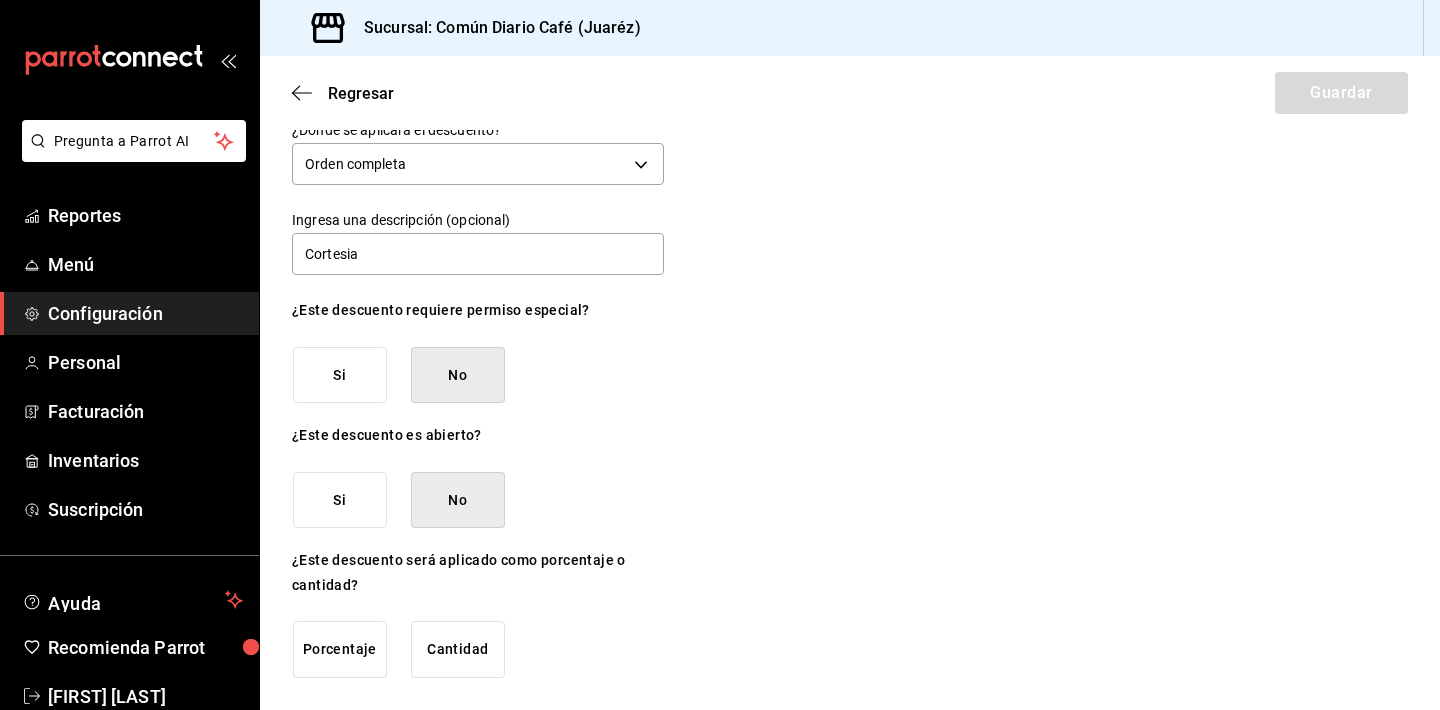 scroll, scrollTop: 108, scrollLeft: 0, axis: vertical 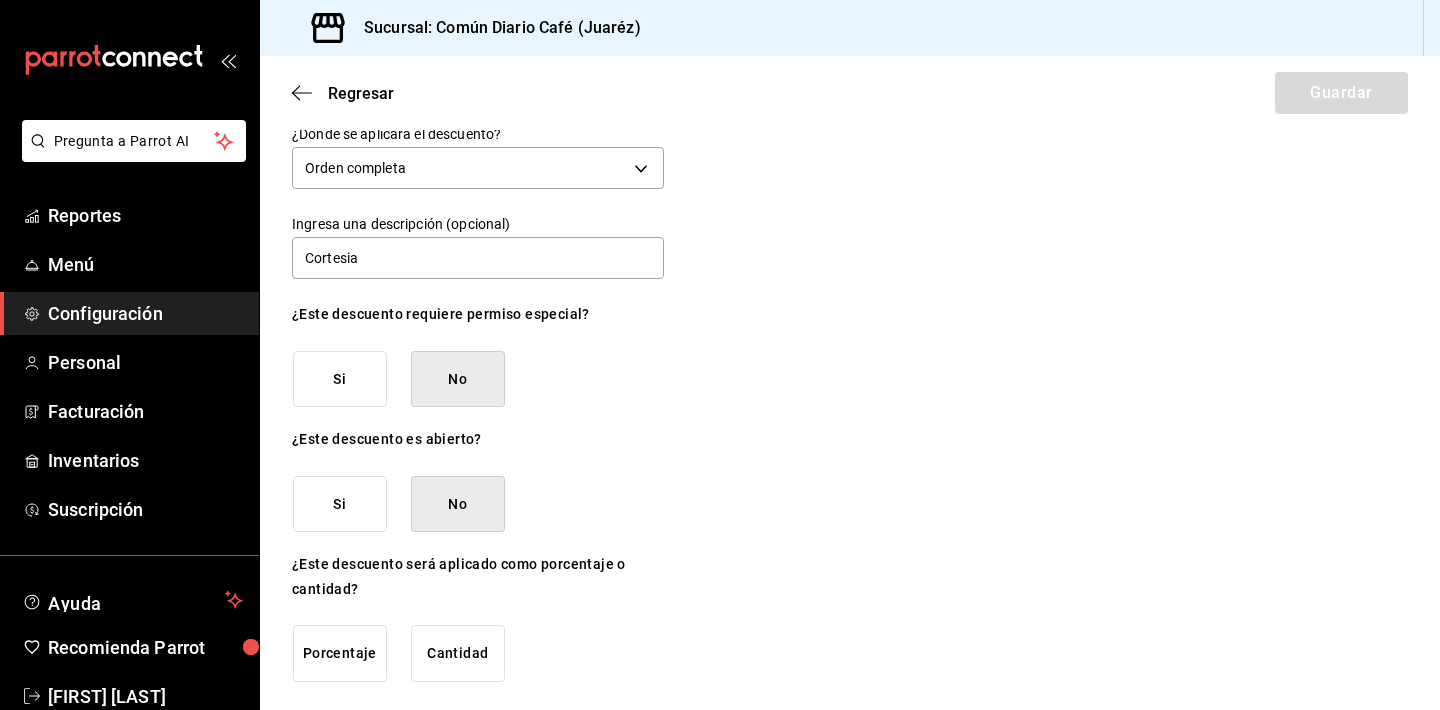 click on "Porcentaje" at bounding box center (340, 653) 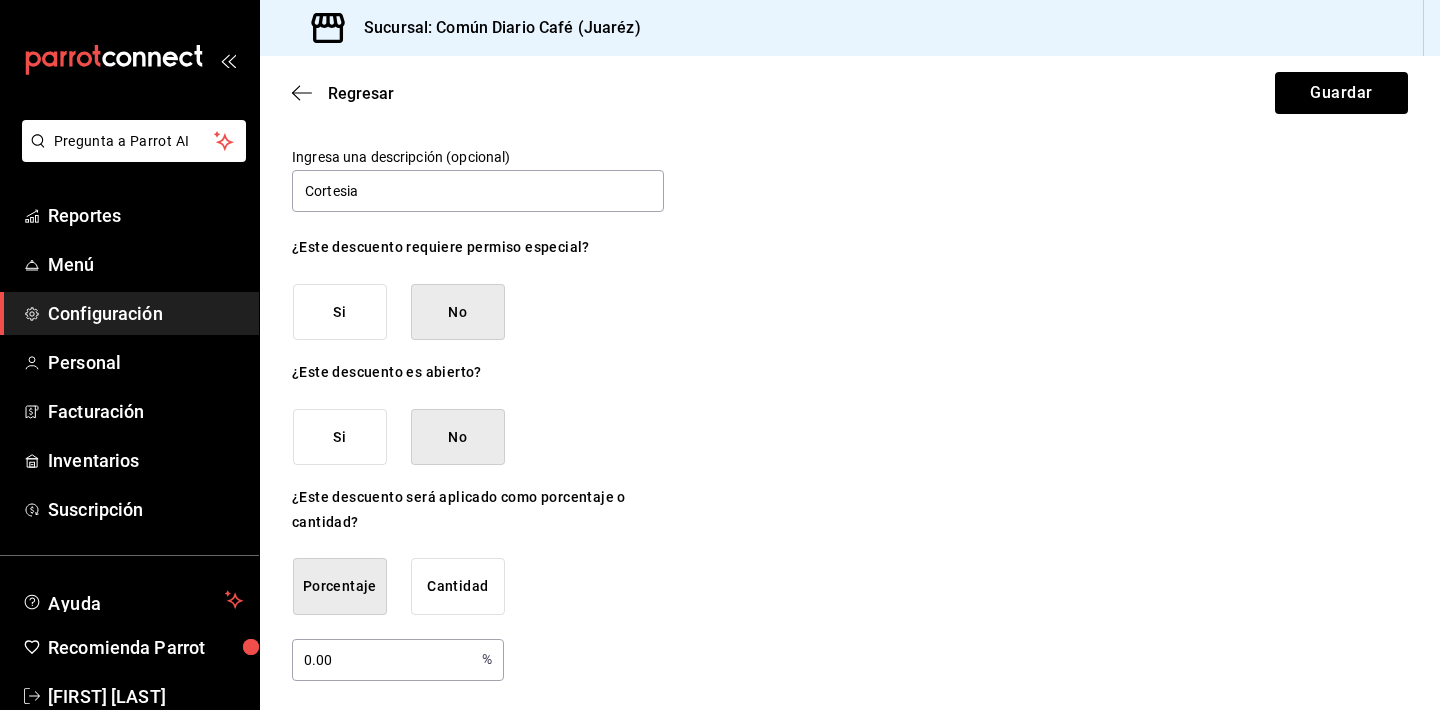 scroll, scrollTop: 174, scrollLeft: 0, axis: vertical 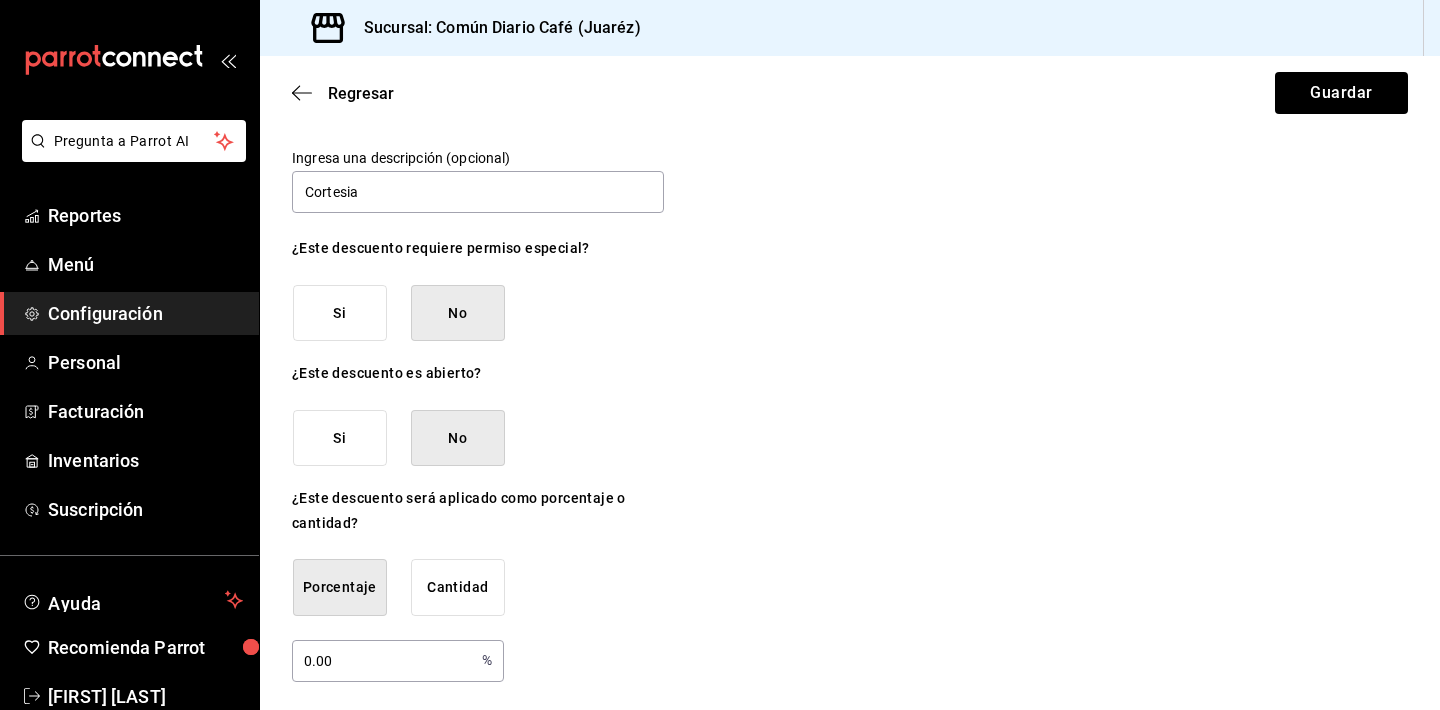 type on "0.00" 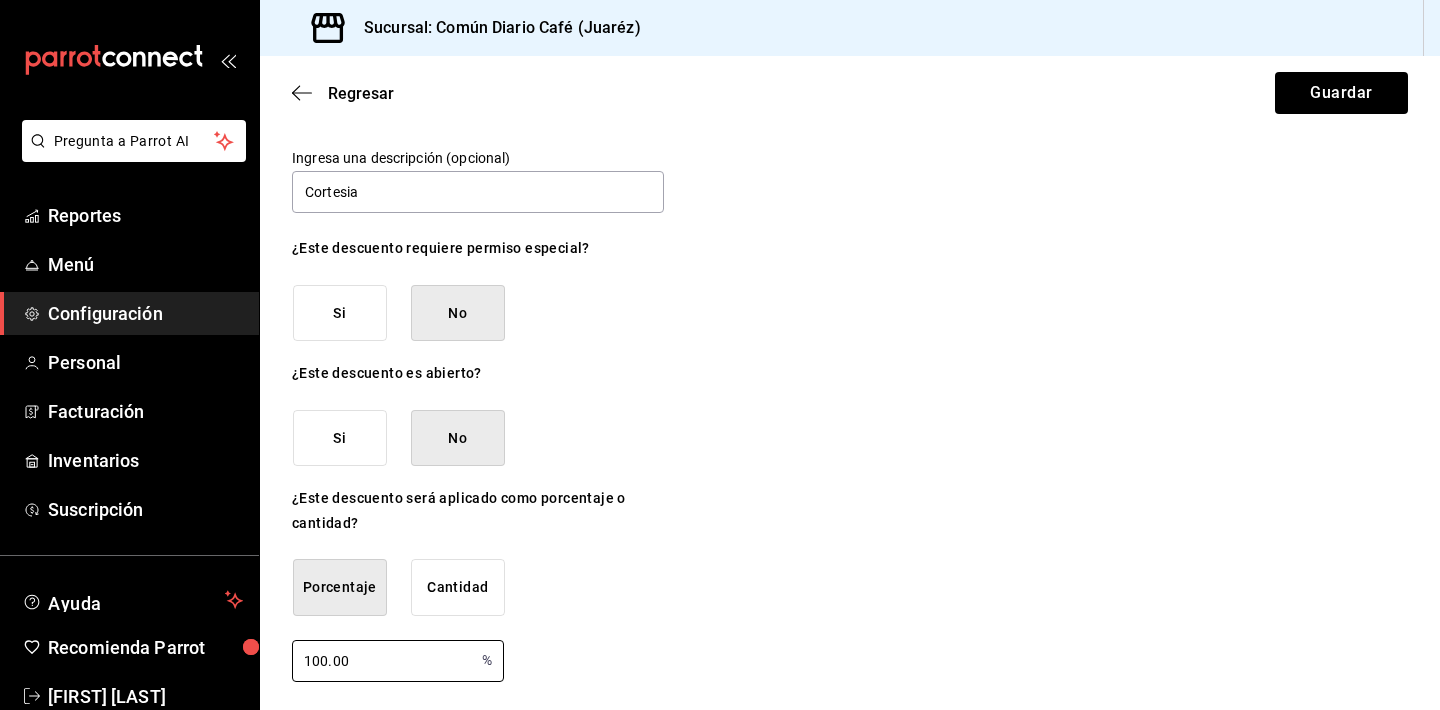 type on "100.00" 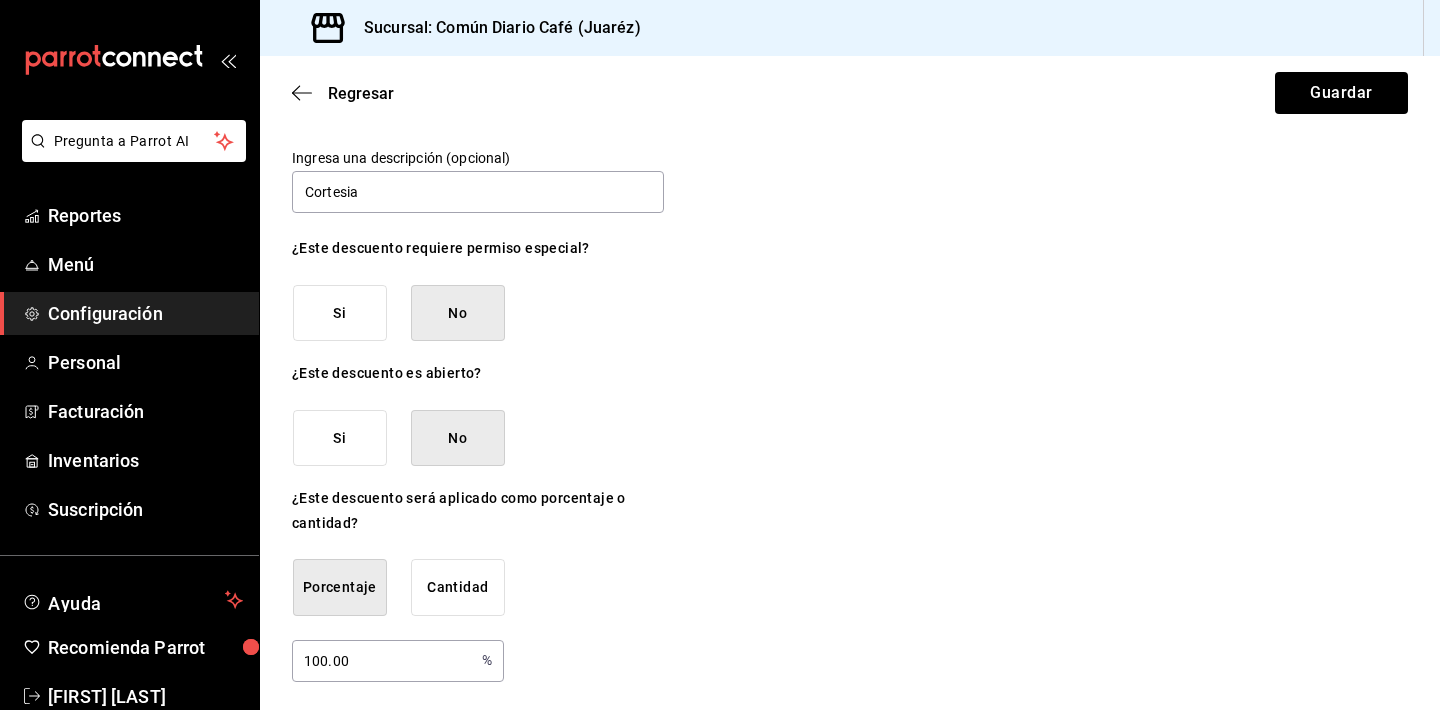 click on "¿Este descuento será aplicado como porcentaje o cantidad? Porcentaje Cantidad 100.00 % ​" at bounding box center [478, 584] 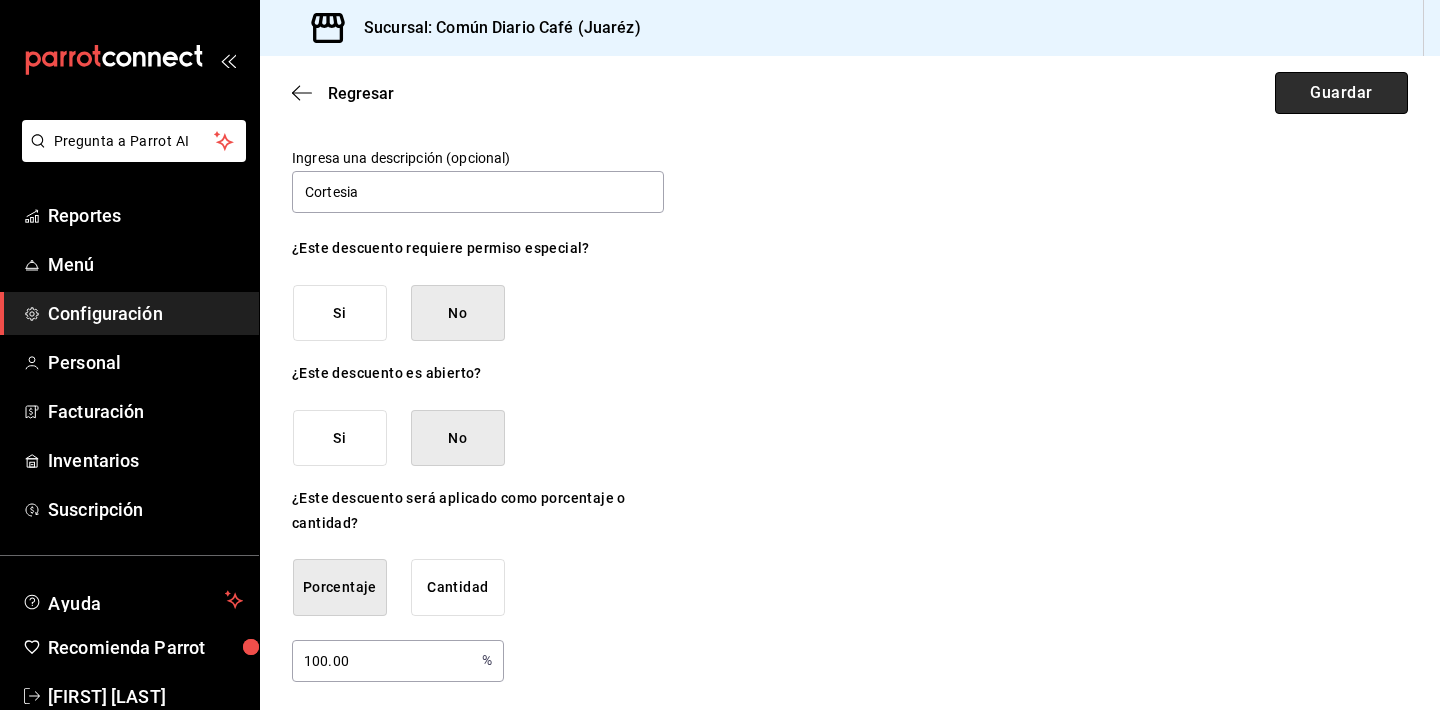 click on "Guardar" at bounding box center (1341, 93) 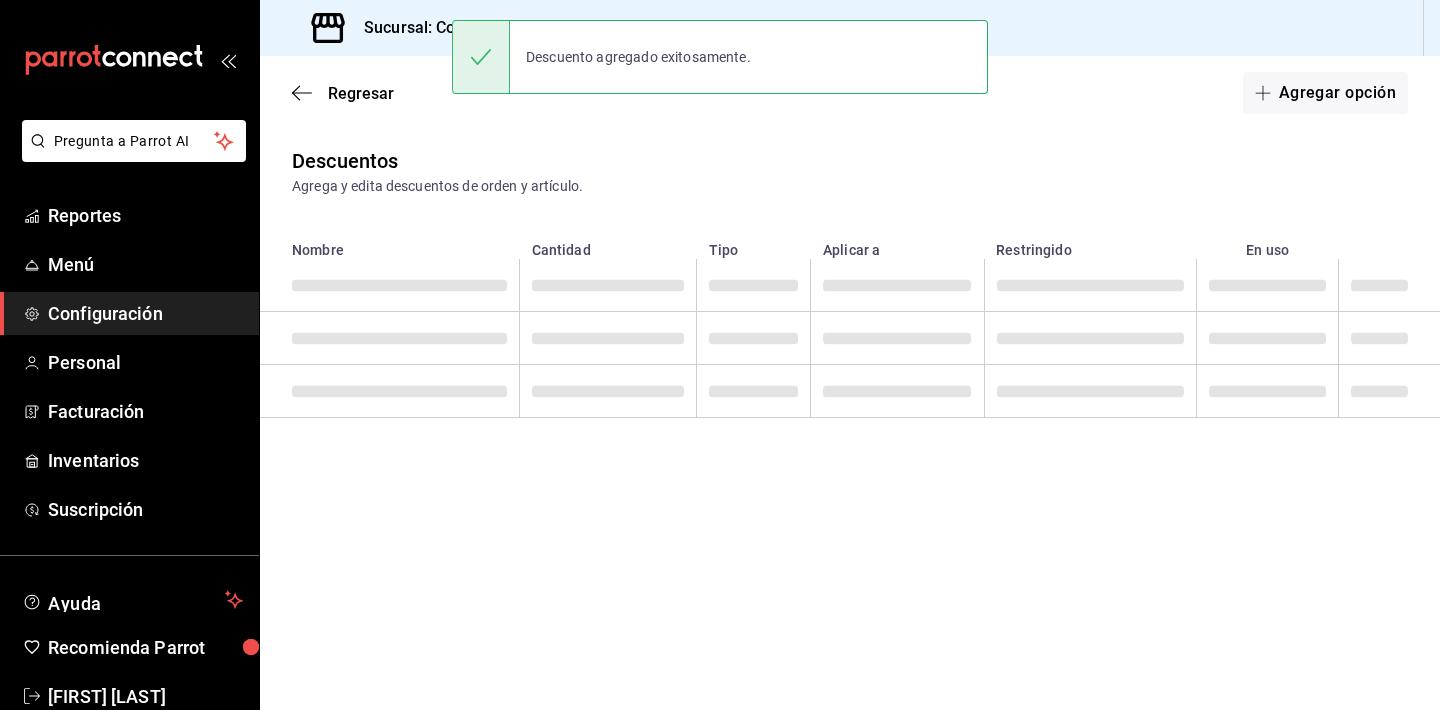 scroll, scrollTop: 0, scrollLeft: 0, axis: both 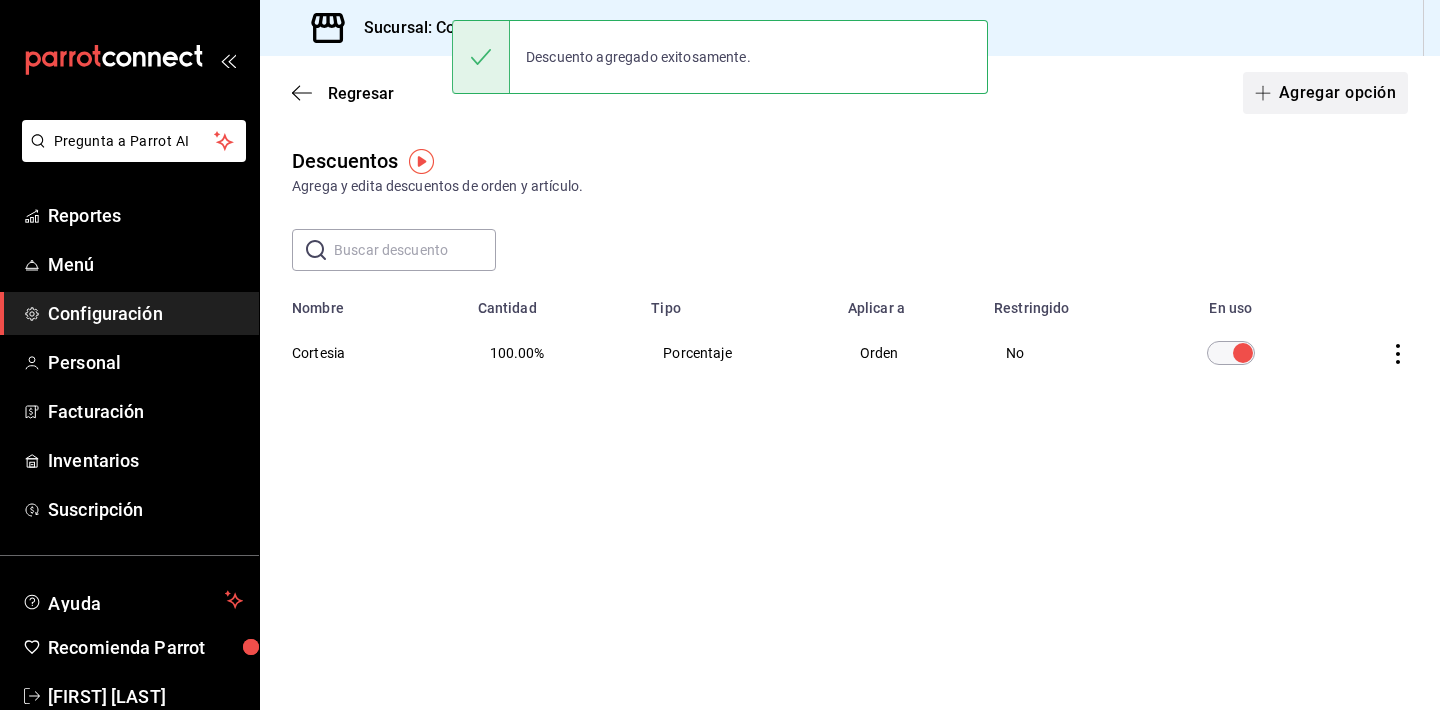 click on "Agregar opción" at bounding box center [1325, 93] 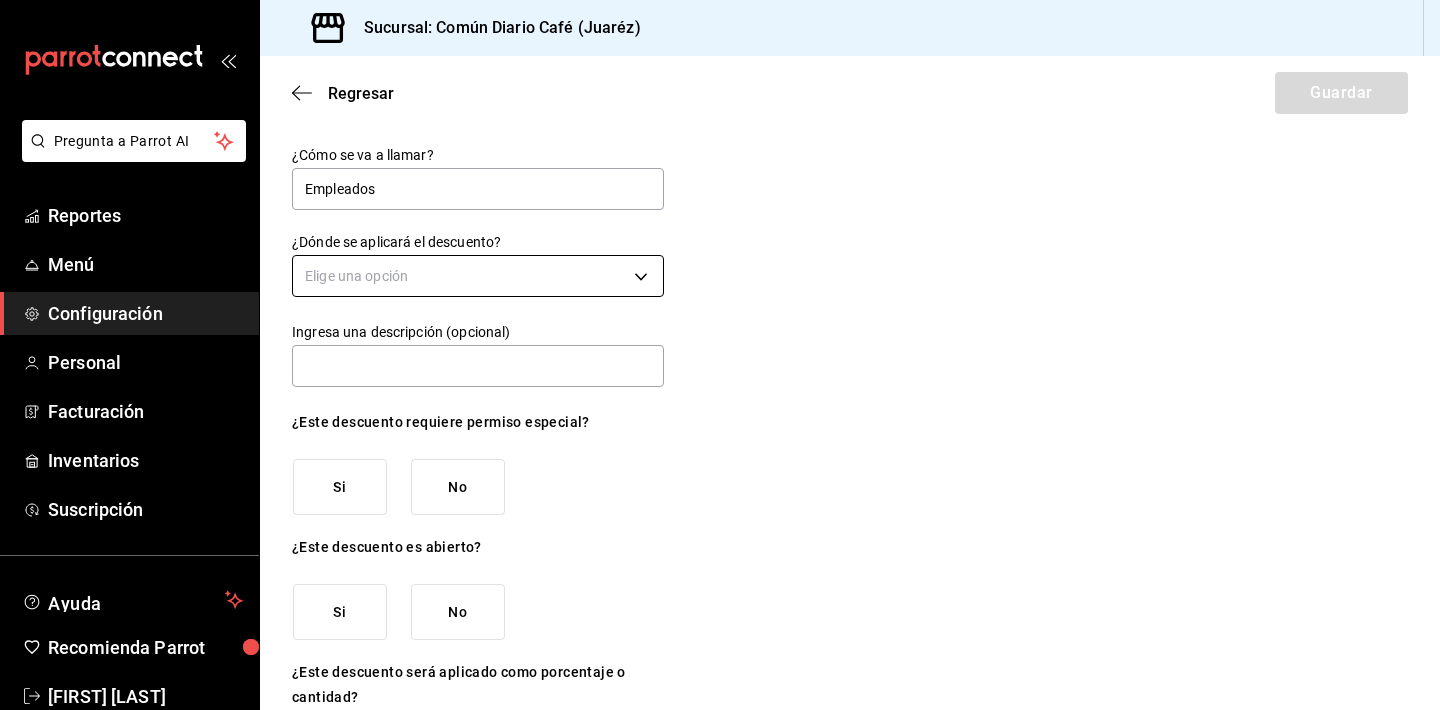 type on "Empleados" 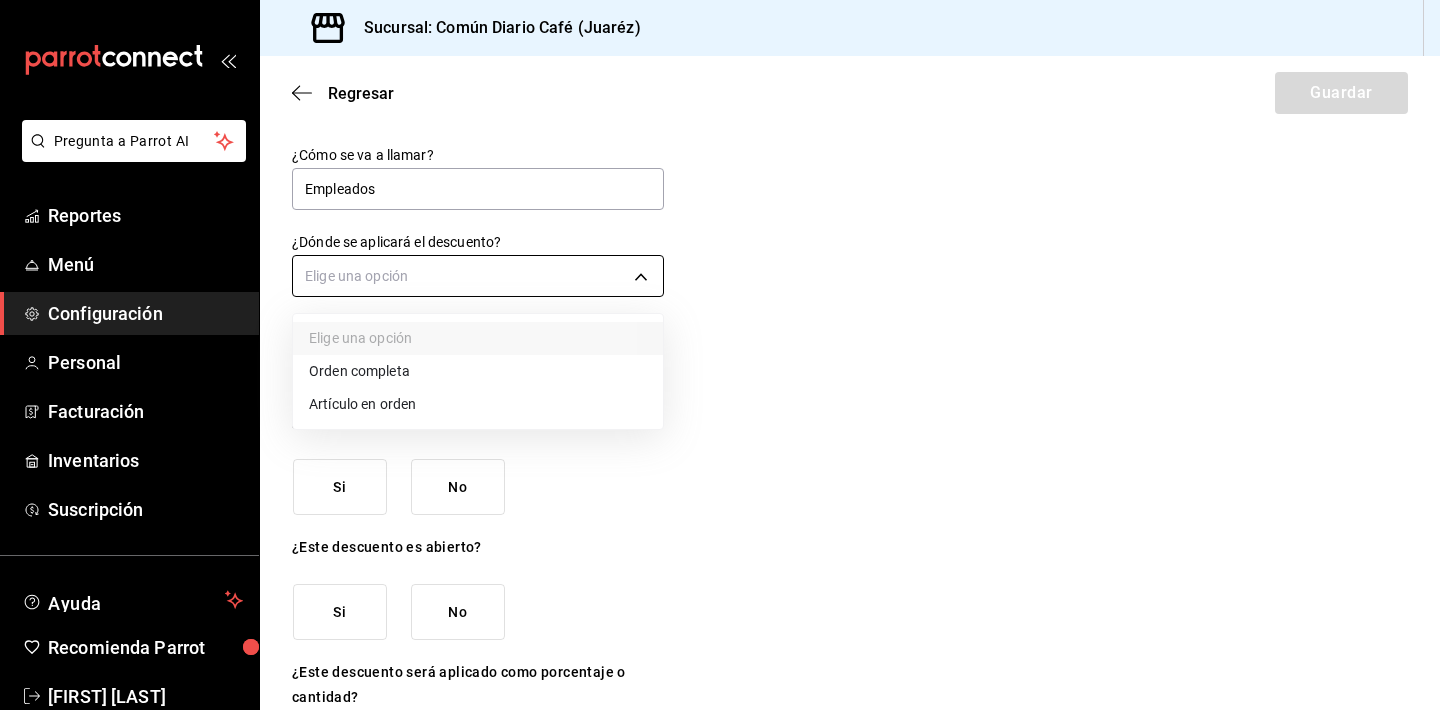 click on "Pregunta a Parrot AI Reportes   Menú   Configuración   Personal   Facturación   Inventarios   Suscripción   Ayuda Recomienda Parrot   [FIRST] [LAST]   Sugerir nueva función   Sucursal: Común Diario Café ([JUAREZ]) Regresar Guardar ¿Cómo se va a llamar? Empleados ¿Dónde se aplicará el descuento? Elige una opción Ingresa una descripción (opcional) ¿Este descuento requiere permiso especial? Si No ¿Este descuento es abierto? Si No ¿Este descuento será aplicado como porcentaje o cantidad? Porcentaje Cantidad GANA 1 MES GRATIS EN TU SUSCRIPCIÓN AQUÍ ¿Recuerdas cómo empezó tu restaurante?
Hoy puedes ayudar a un colega a tener el mismo cambio que tú viviste.
Recomienda Parrot directamente desde tu Portal Administrador.
Es fácil y rápido.
🎁 Por cada restaurante que se una, ganas 1 mes gratis. Ver video tutorial Ir a video Pregunta a Parrot AI Reportes   Menú   Configuración   Personal   Facturación   Inventarios   Suscripción   Ayuda Recomienda Parrot   [FIRST] [LAST]" at bounding box center (720, 355) 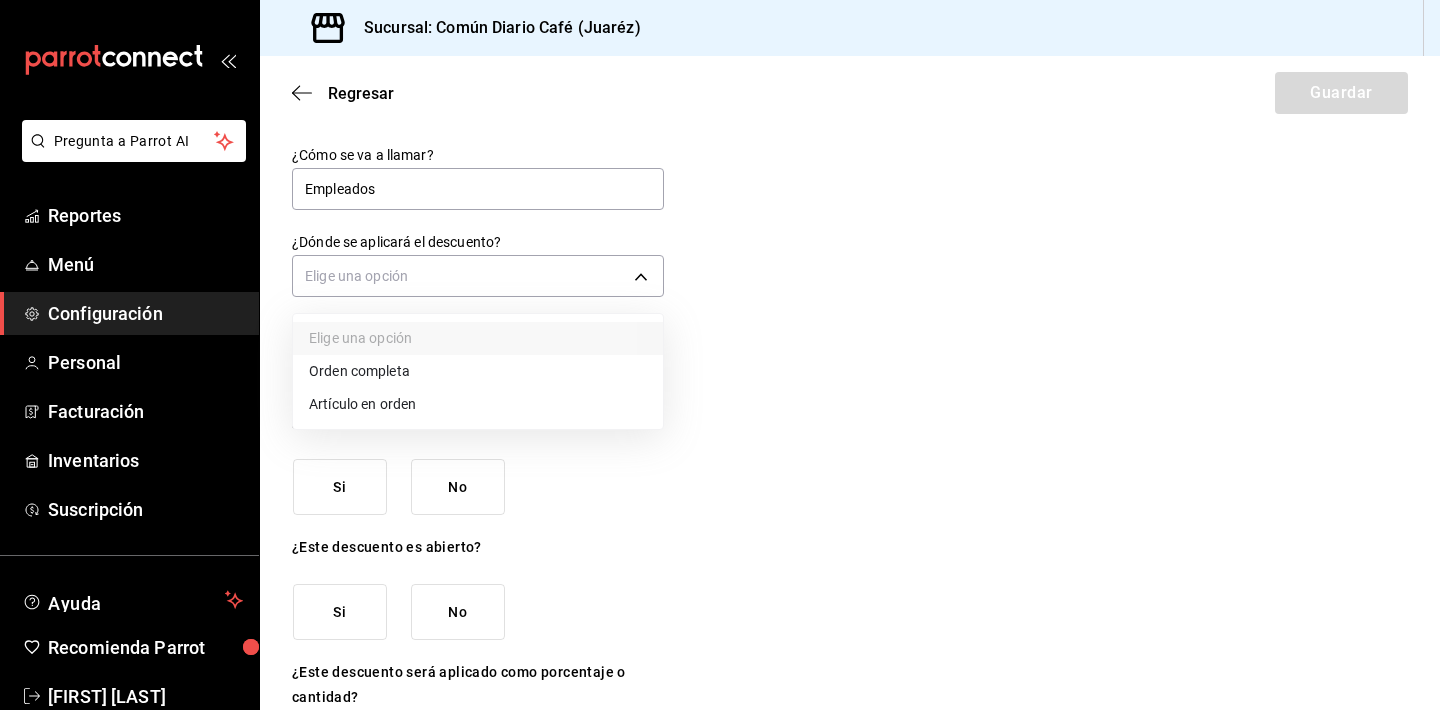 click on "Orden completa" at bounding box center [478, 371] 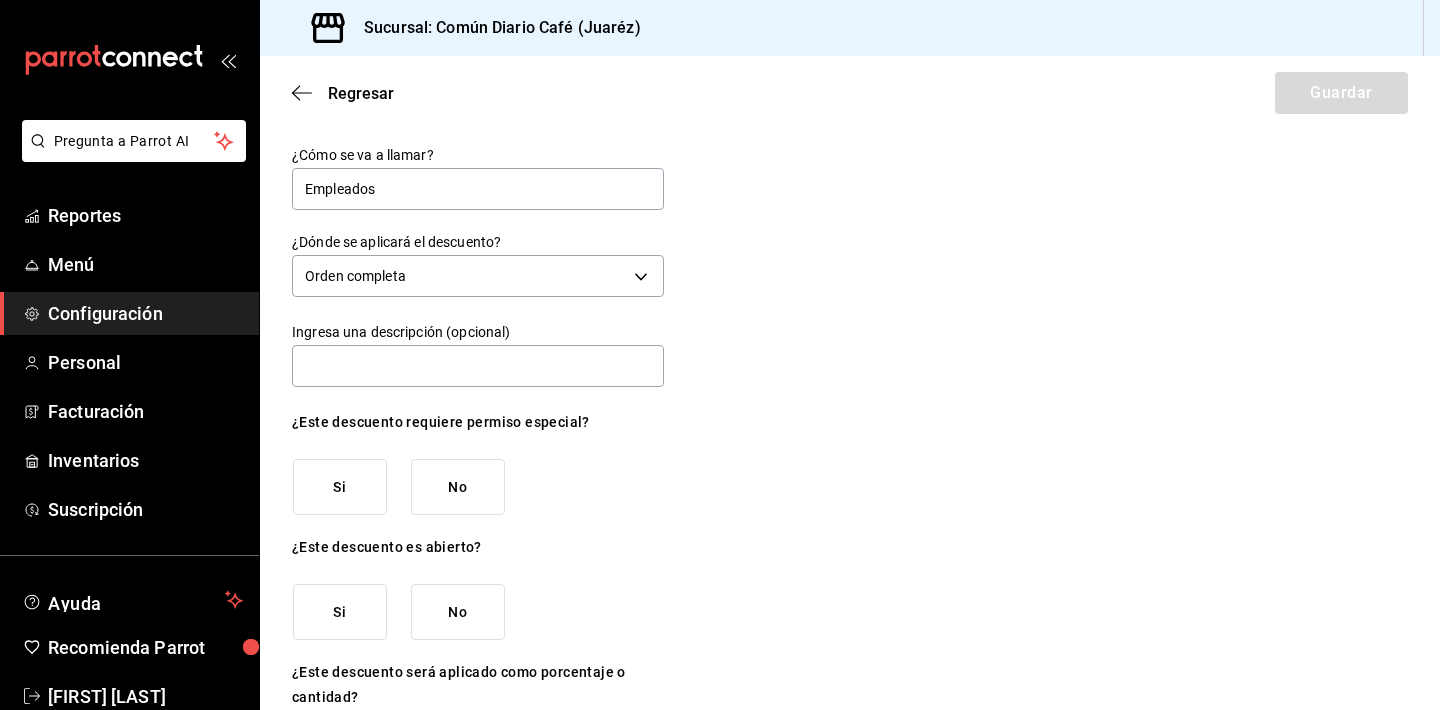 click on "¿Cómo se va a llamar? Empleados ¿Dónde se aplicará el descuento? Orden completa ORDER Ingresa una descripción (opcional) ¿Este descuento requiere permiso especial? Si No ¿Este descuento es abierto? Si No ¿Este descuento será aplicado como porcentaje o cantidad? Porcentaje Cantidad" at bounding box center (850, 468) 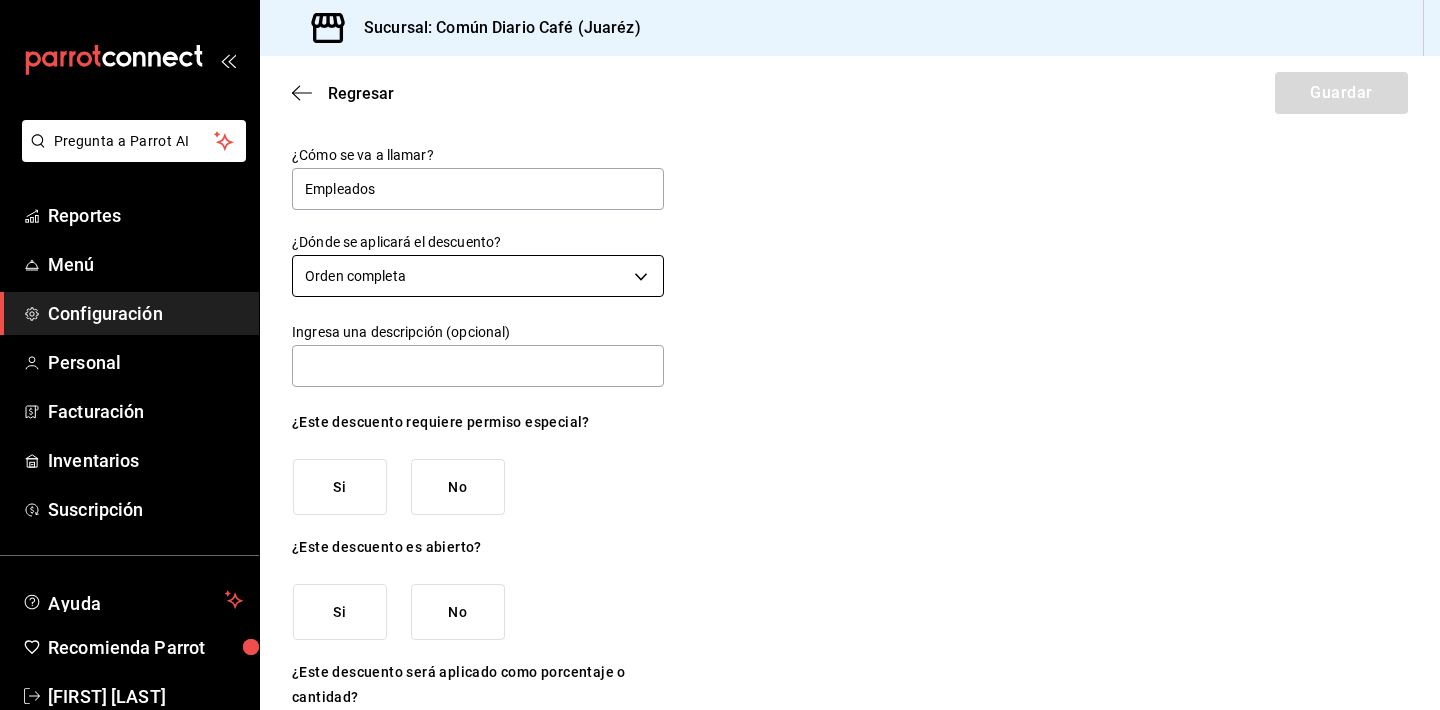 click on "Pregunta a Parrot AI Reportes   Menú   Configuración   Personal   Facturación   Inventarios   Suscripción   Ayuda Recomienda Parrot   [FIRST] [LAST]   Sugerir nueva función   Sucursal: Común Diario Café ([JUAREZ]) Regresar Guardar ¿Cómo se va a llamar? Empleados ¿Dónde se aplicará el descuento? Orden completa ORDER Ingresa una descripción (opcional) ¿Este descuento requiere permiso especial? Si No ¿Este descuento es abierto? Si No ¿Este descuento será aplicado como porcentaje o cantidad? Porcentaje Cantidad GANA 1 MES GRATIS EN TU SUSCRIPCIÓN AQUÍ ¿Recuerdas cómo empezó tu restaurante?
Hoy puedes ayudar a un colega a tener el mismo cambio que tú viviste.
Recomienda Parrot directamente desde tu Portal Administrador.
Es fácil y rápido.
🎁 Por cada restaurante que se una, ganas 1 mes gratis. Ver video tutorial Ir a video Pregunta a Parrot AI Reportes   Menú   Configuración   Personal   Facturación   Inventarios   Suscripción   Ayuda Recomienda Parrot   [FIRST] [LAST]" at bounding box center (720, 355) 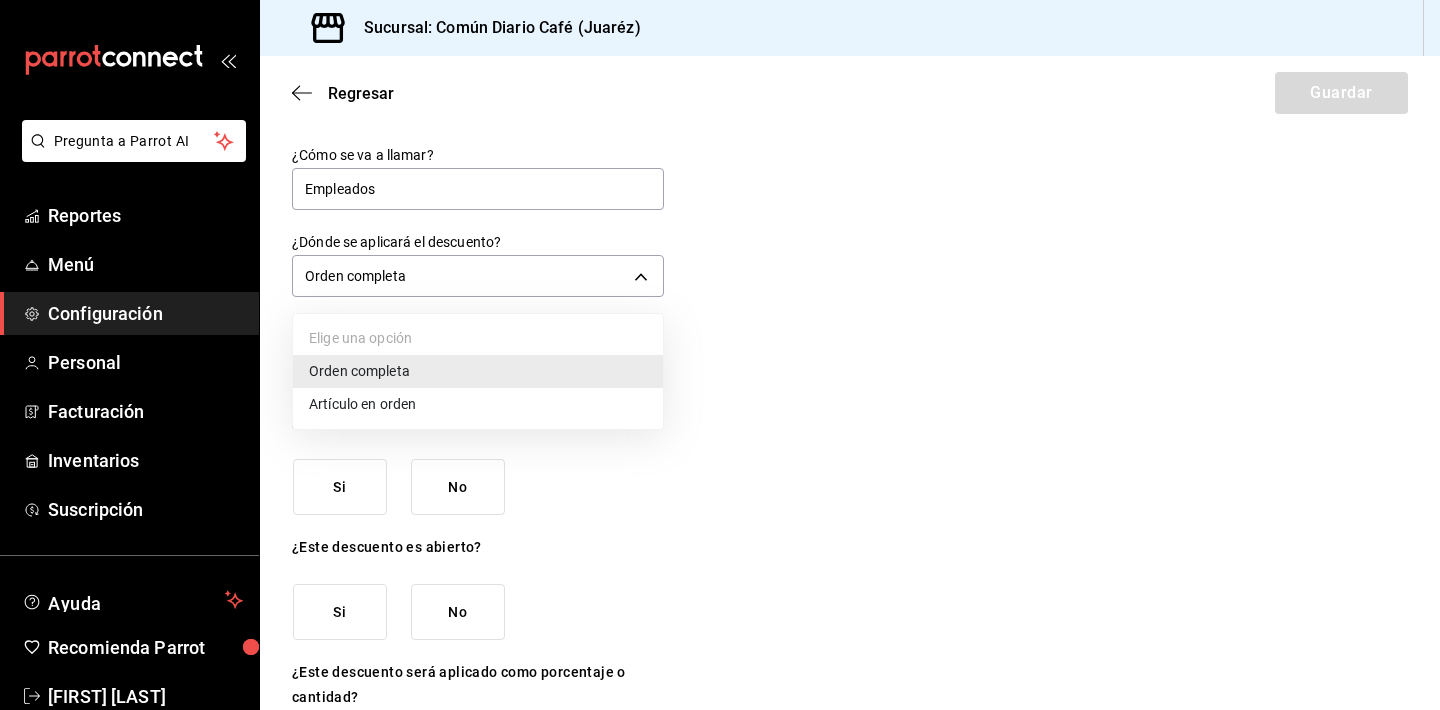 click on "Artículo en orden" at bounding box center (478, 404) 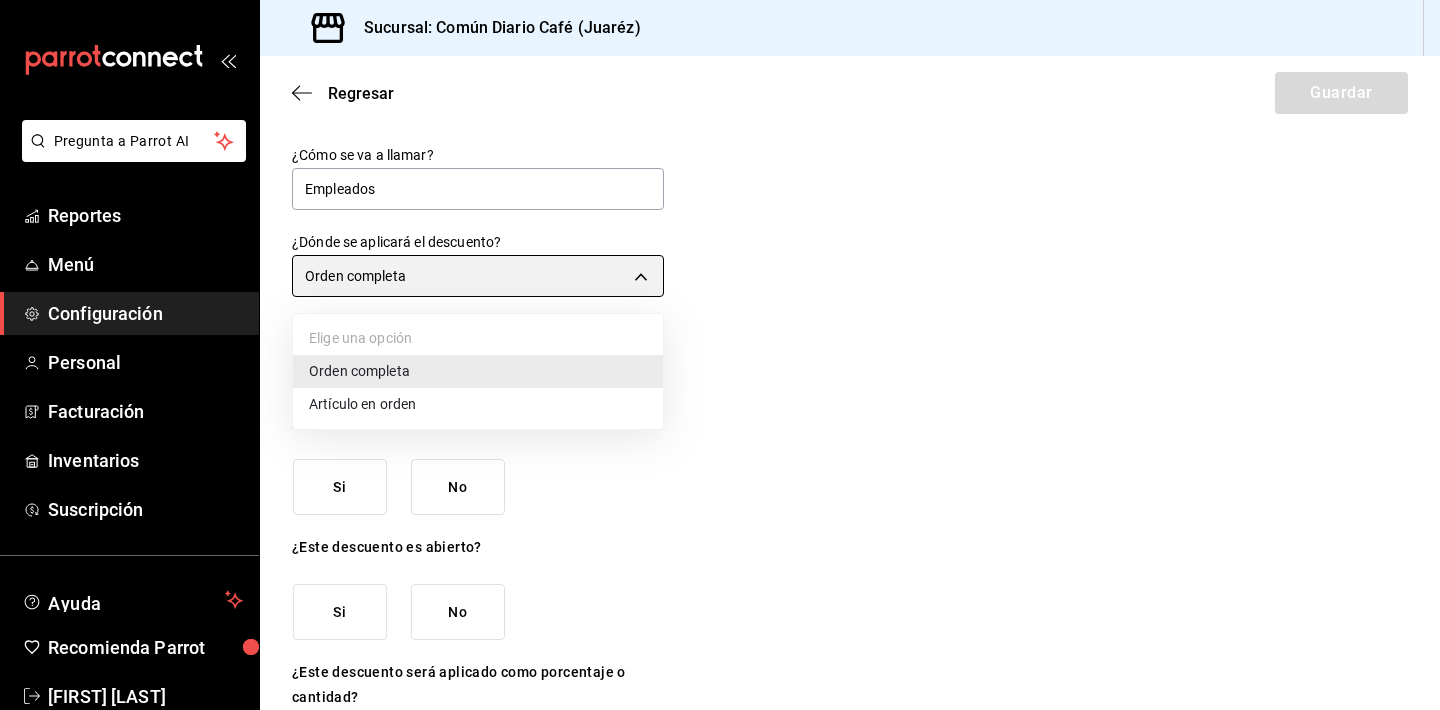 type on "ORDER_ITEM" 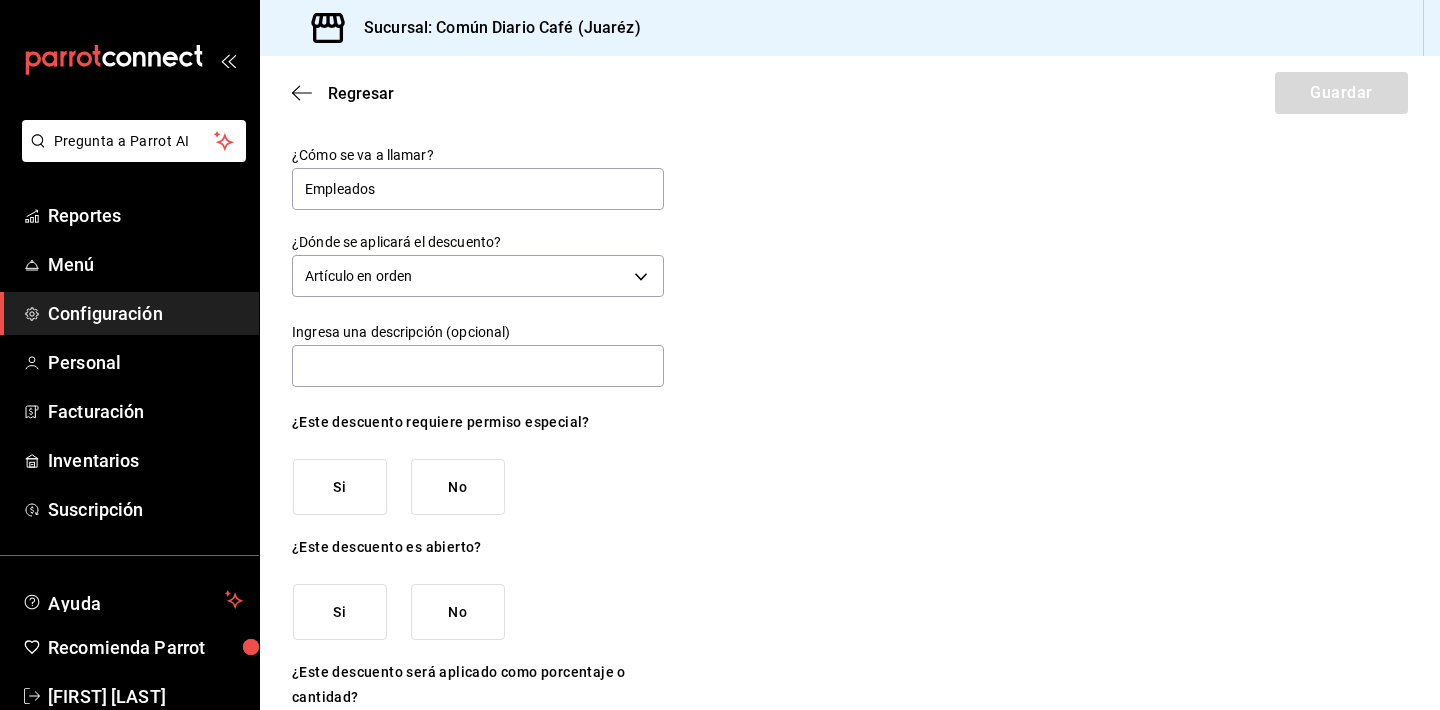 click on "¿Cómo se va a llamar? Empleados ¿Dónde se aplicará el descuento? Artículo en orden ORDER_ITEM Ingresa una descripción (opcional) ¿Este descuento requiere permiso especial? Si No ¿Este descuento es abierto? Si No ¿Este descuento será aplicado como porcentaje o cantidad? Porcentaje Cantidad" at bounding box center (850, 468) 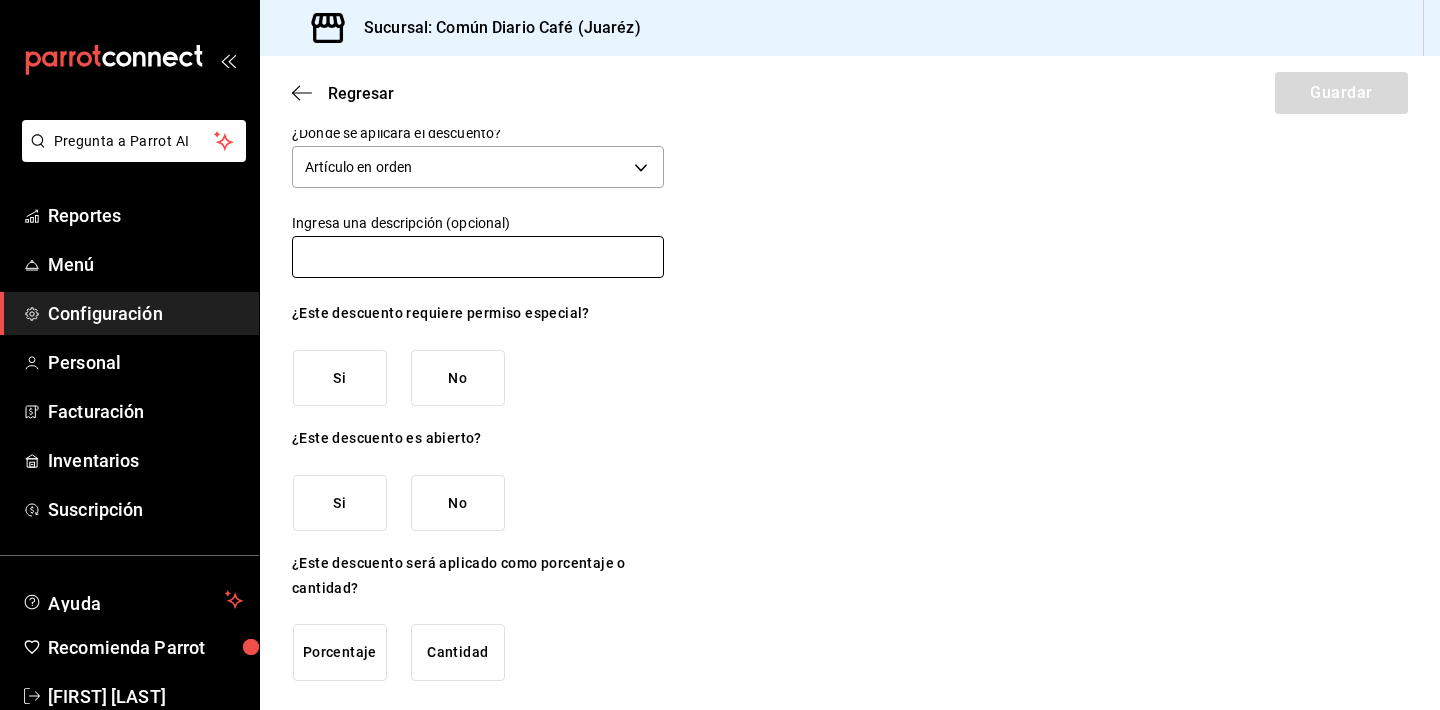scroll, scrollTop: 108, scrollLeft: 0, axis: vertical 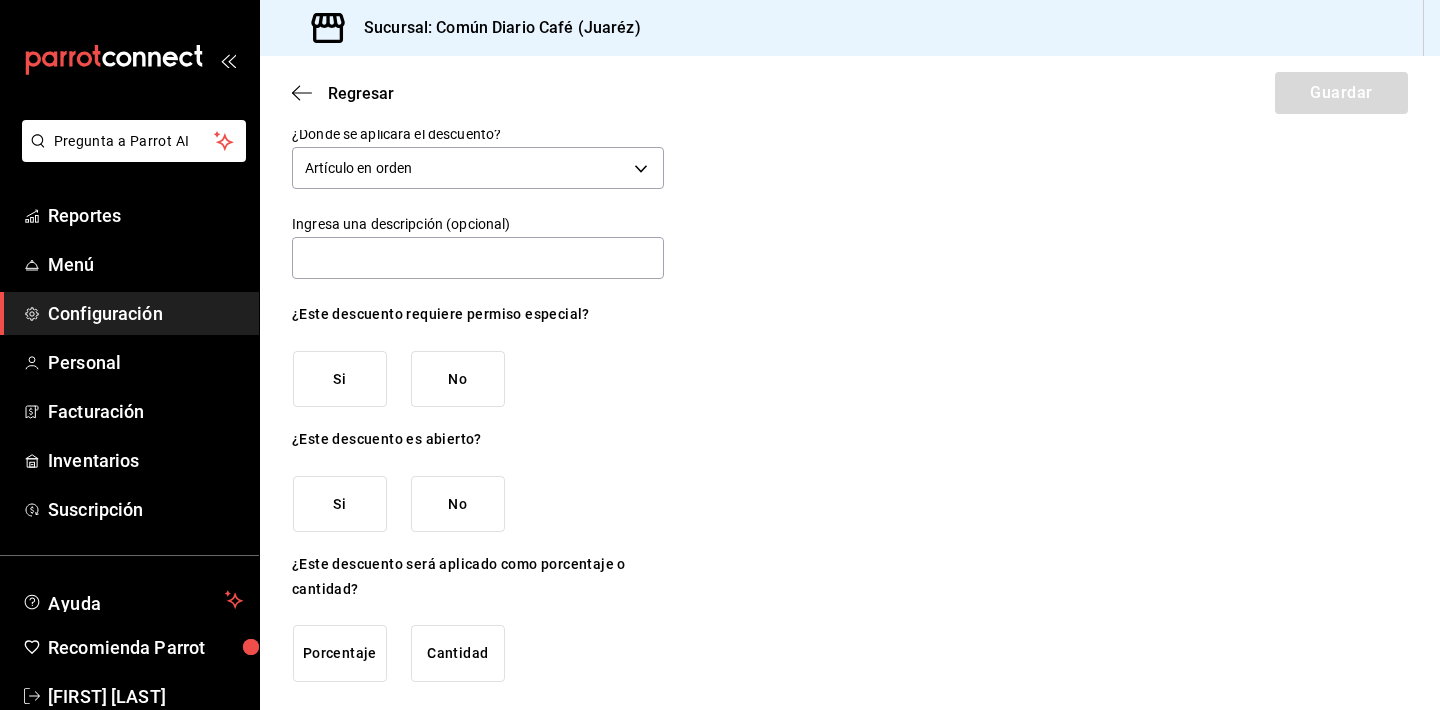 click on "No" at bounding box center (458, 379) 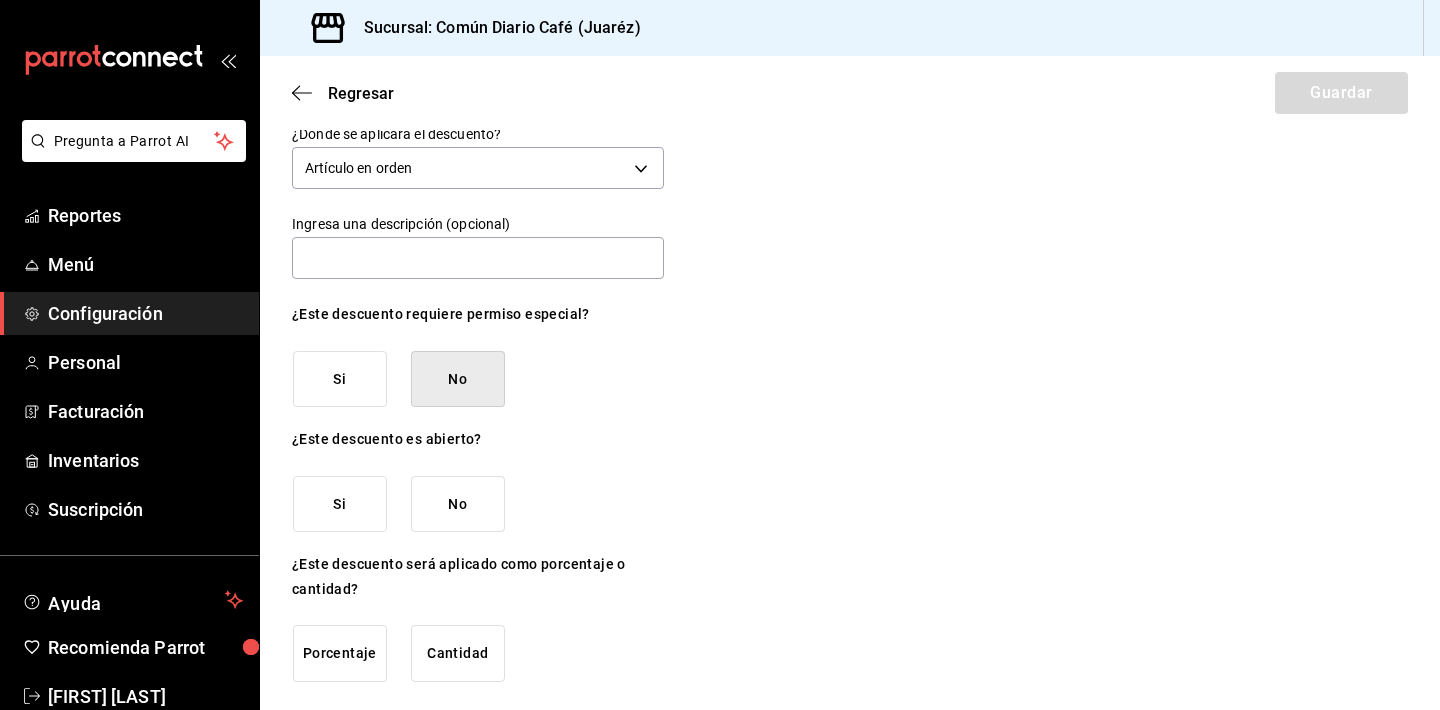 click on "No" at bounding box center [458, 504] 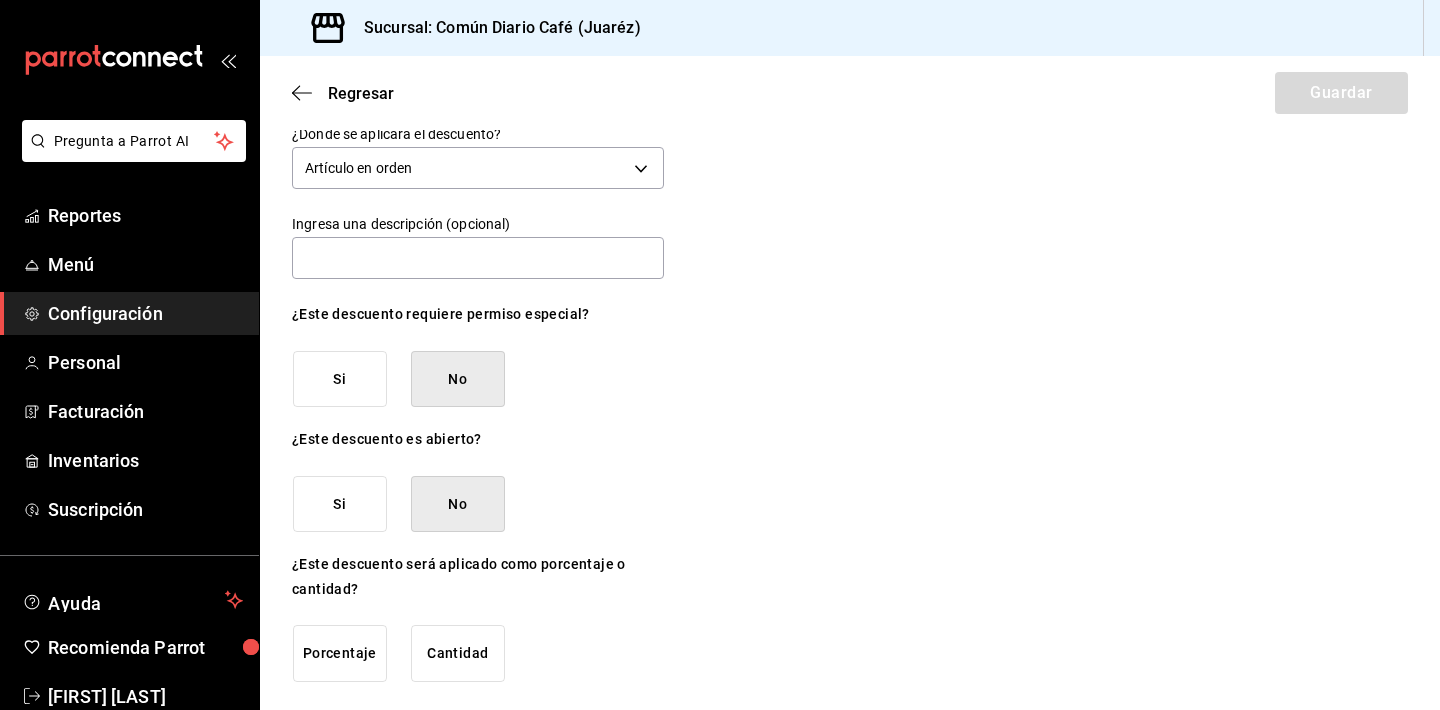 scroll, scrollTop: 0, scrollLeft: 0, axis: both 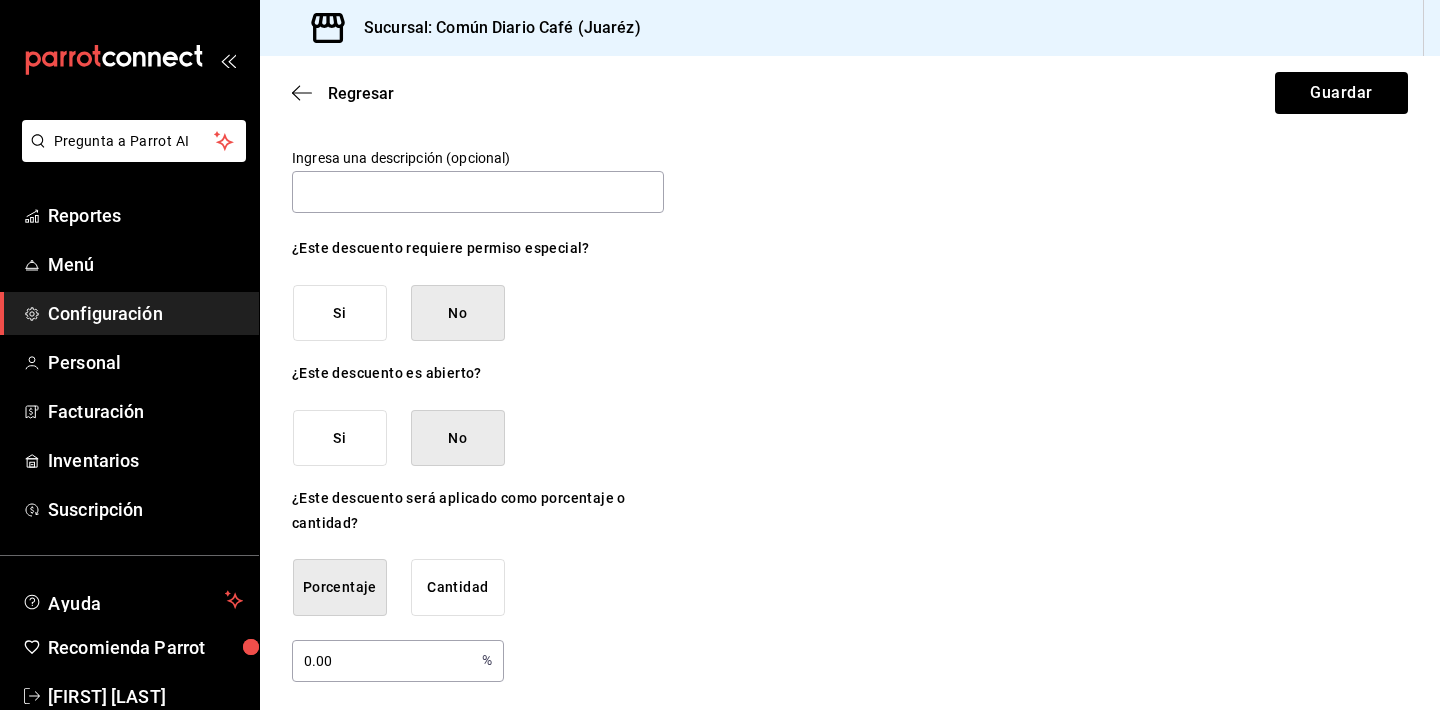 click on "0.00" at bounding box center (383, 660) 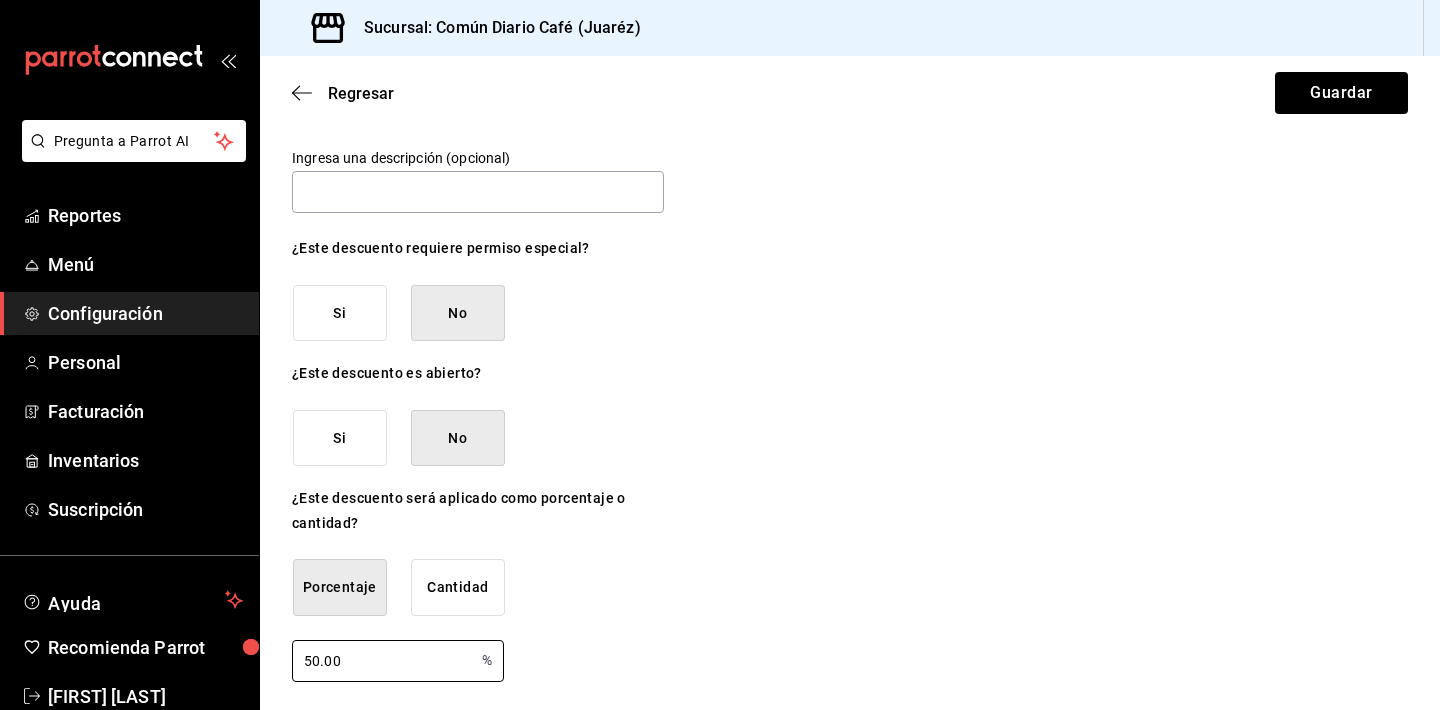 type on "50.00" 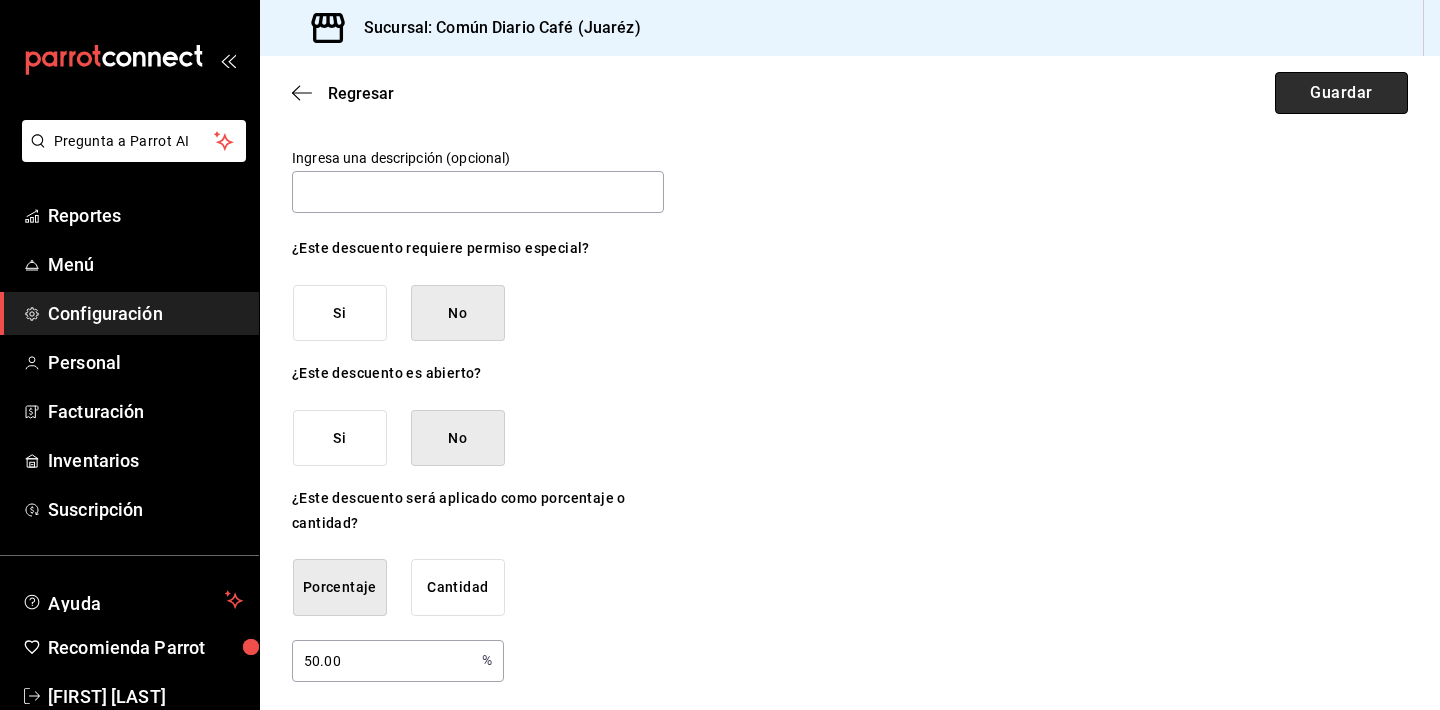 click on "Guardar" at bounding box center [1341, 93] 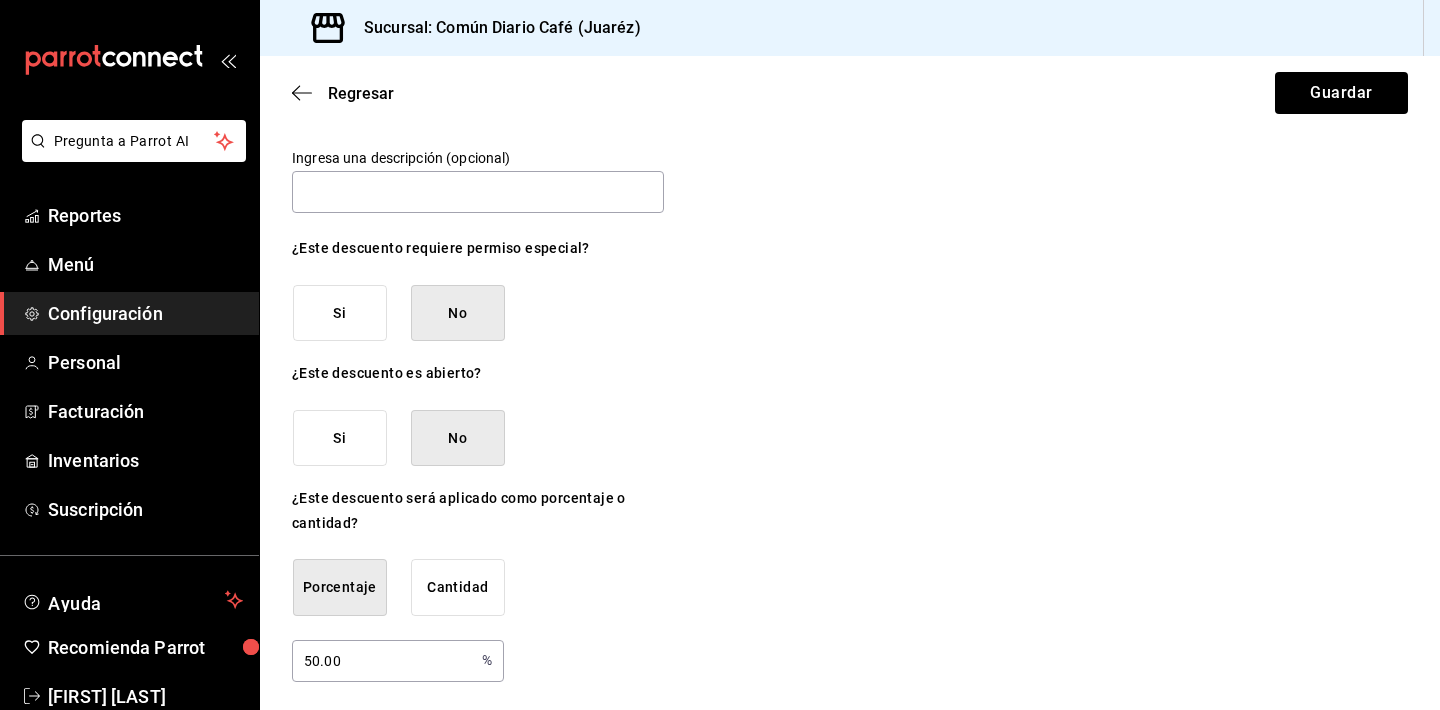 scroll, scrollTop: 0, scrollLeft: 0, axis: both 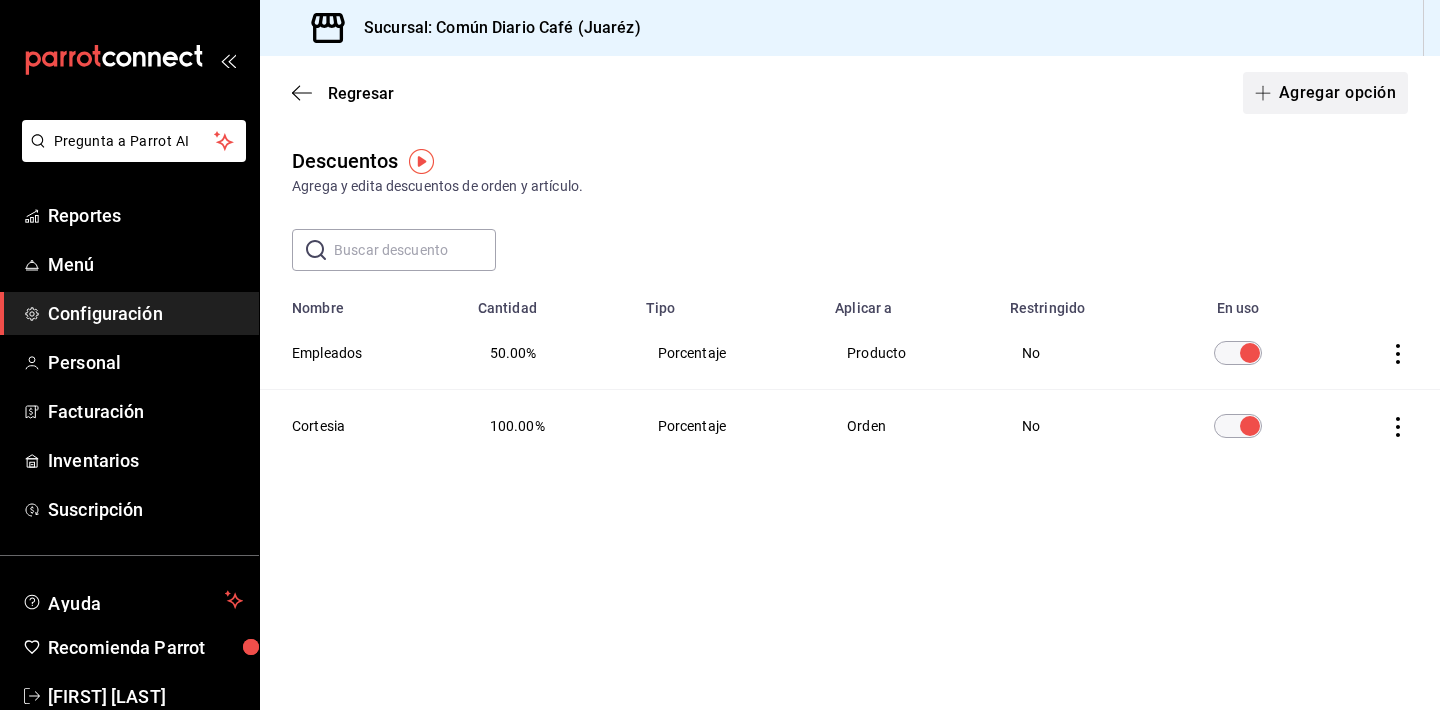click on "Agregar opción" at bounding box center [1325, 93] 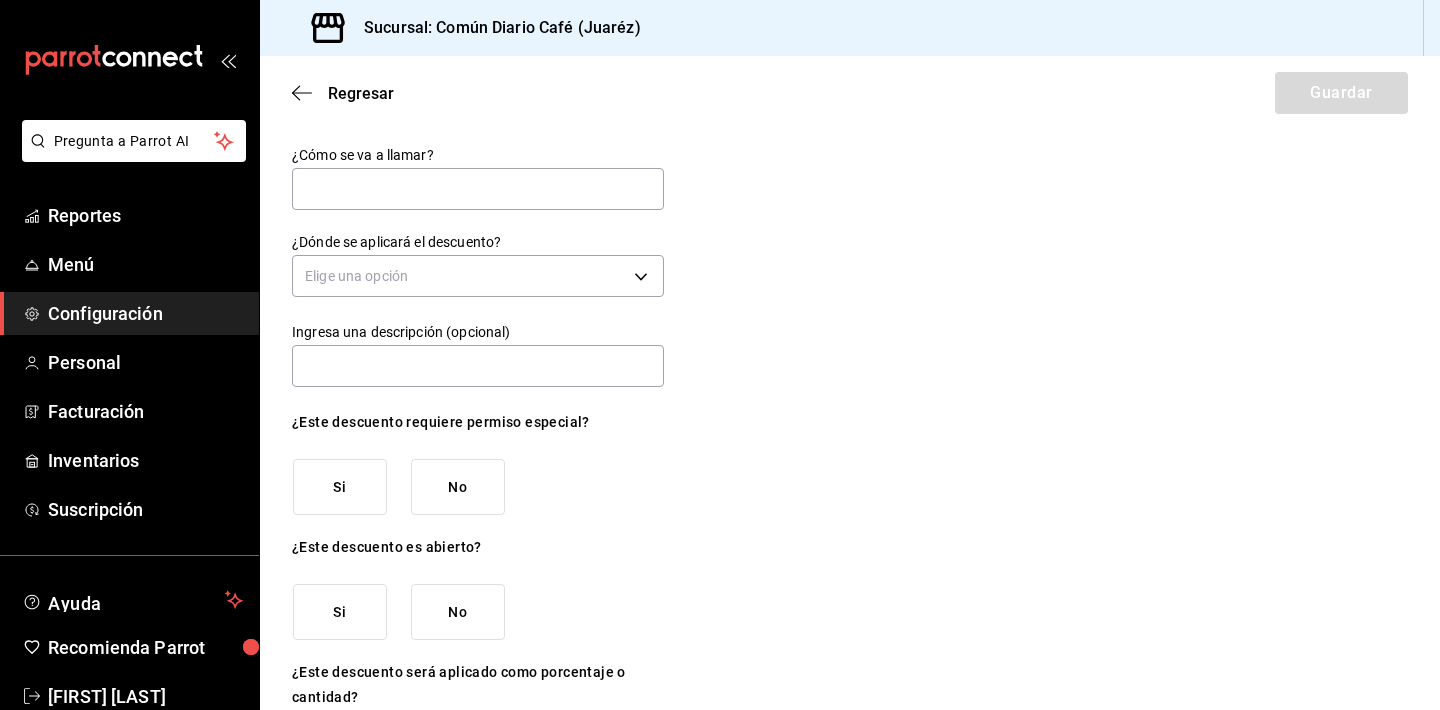 type on "s" 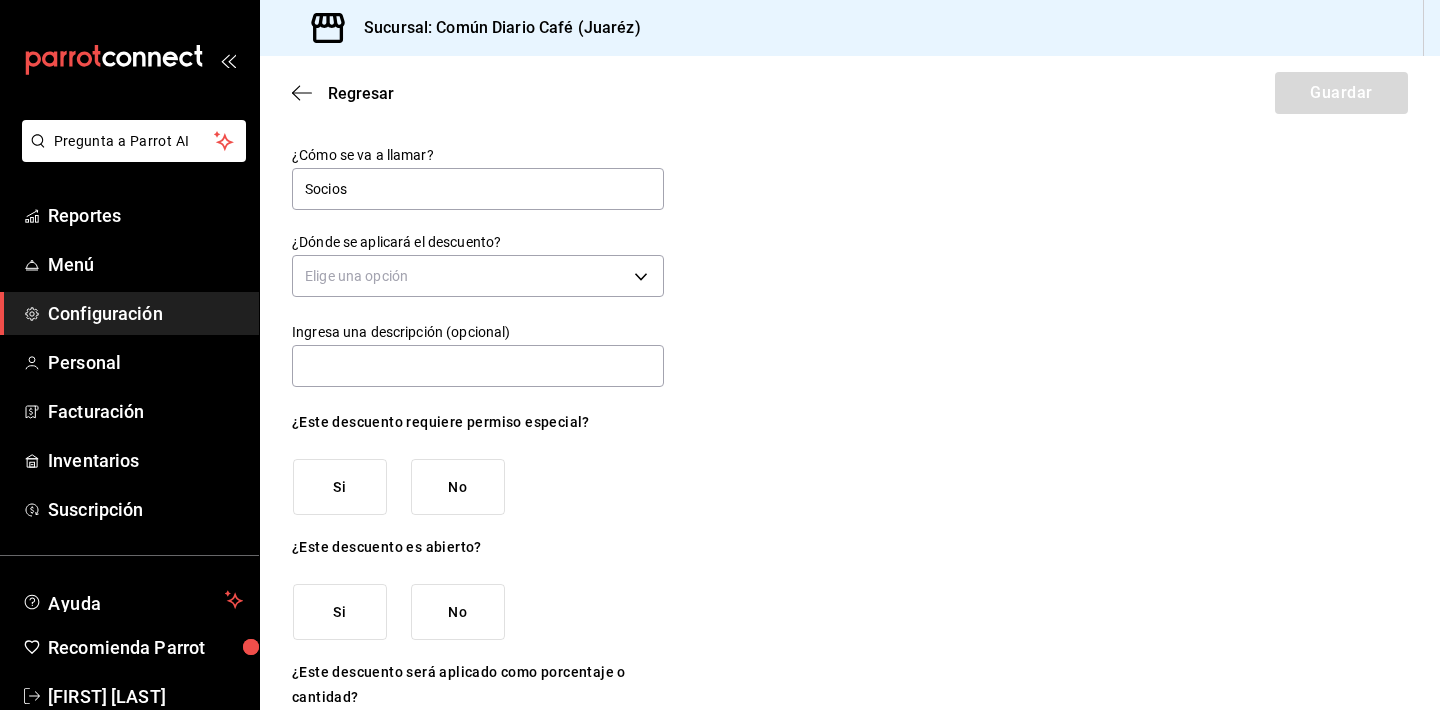 type on "Socios" 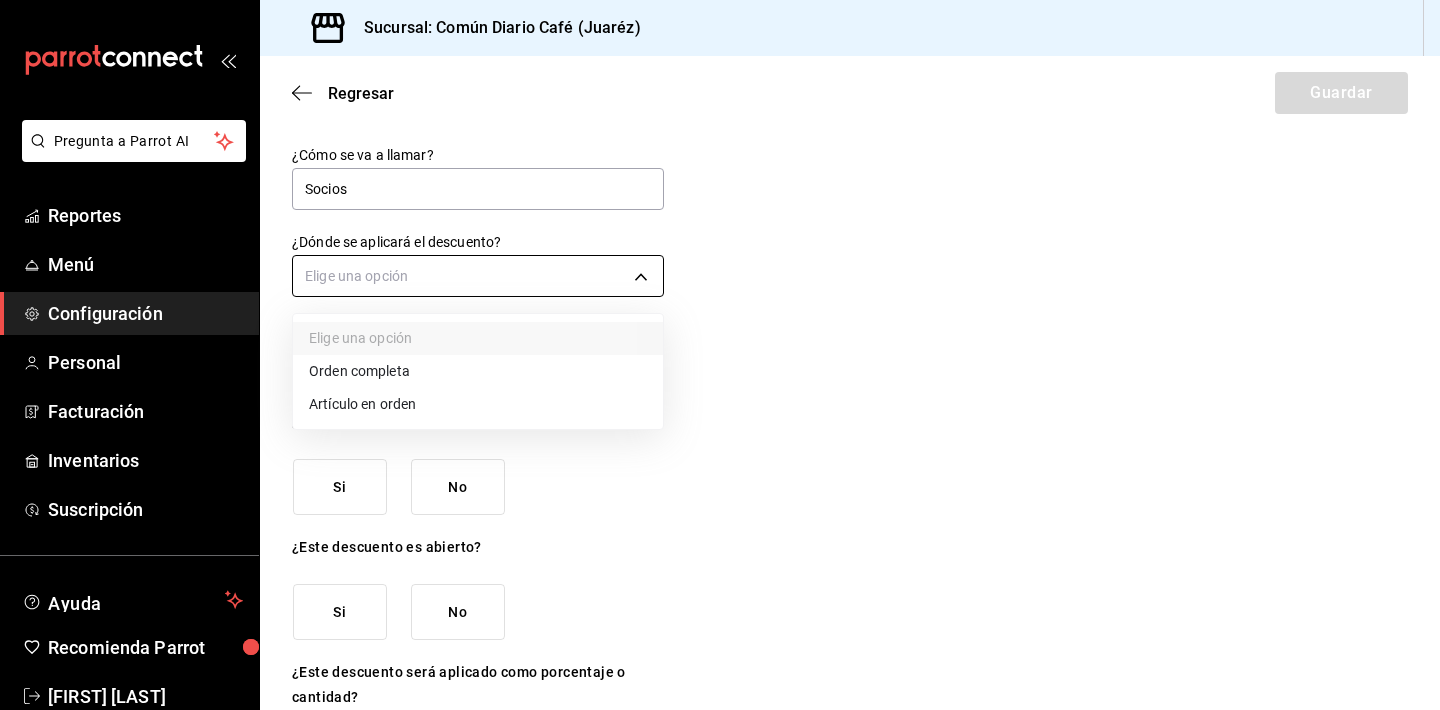 click on "Pregunta a Parrot AI Reportes   Menú   Configuración   Personal   Facturación   Inventarios   Suscripción   Ayuda Recomienda Parrot   [FIRST] [LAST]   Sugerir nueva función   Sucursal: Común Diario Café ([JUAREZ]) Regresar Guardar ¿Cómo se va a llamar? Socios ¿Dónde se aplicará el descuento? Elige una opción Ingresa una descripción (opcional) ¿Este descuento requiere permiso especial? Si No ¿Este descuento es abierto? Si No ¿Este descuento será aplicado como porcentaje o cantidad? Porcentaje Cantidad GANA 1 MES GRATIS EN TU SUSCRIPCIÓN AQUÍ ¿Recuerdas cómo empezó tu restaurante?
Hoy puedes ayudar a un colega a tener el mismo cambio que tú viviste.
Recomienda Parrot directamente desde tu Portal Administrador.
Es fácil y rápido.
🎁 Por cada restaurante que se una, ganas 1 mes gratis. Ver video tutorial Ir a video Pregunta a Parrot AI Reportes   Menú   Configuración   Personal   Facturación   Inventarios   Suscripción   Ayuda Recomienda Parrot   [FIRST] [LAST]" at bounding box center (720, 355) 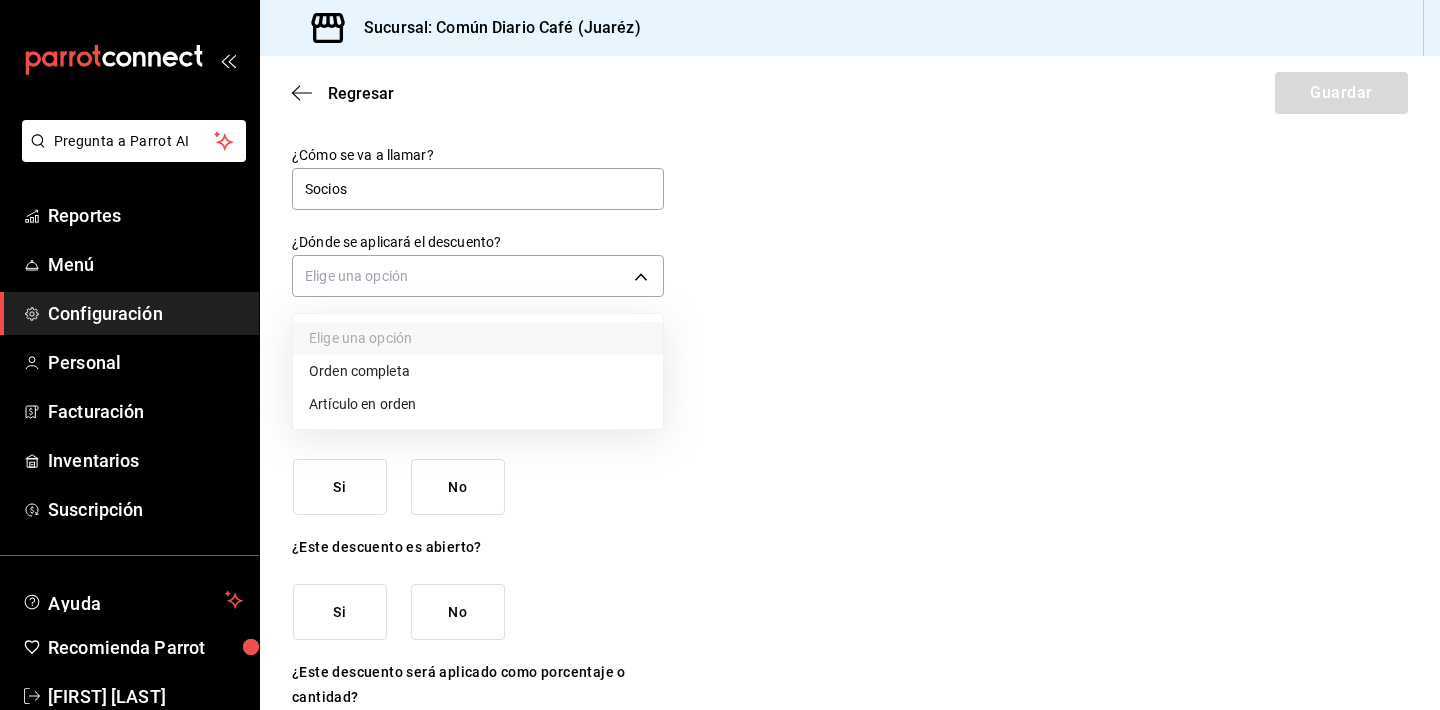 click on "Artículo en orden" at bounding box center [478, 404] 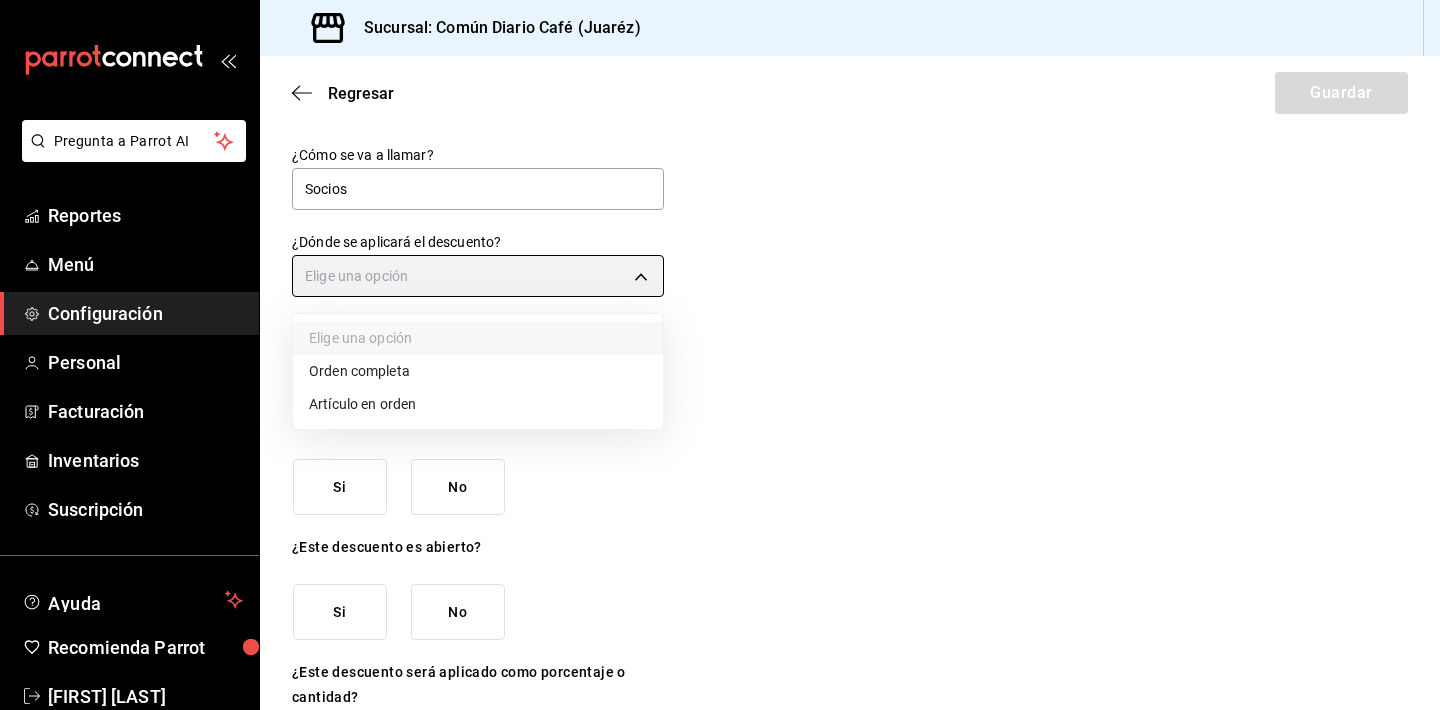 type on "ORDER_ITEM" 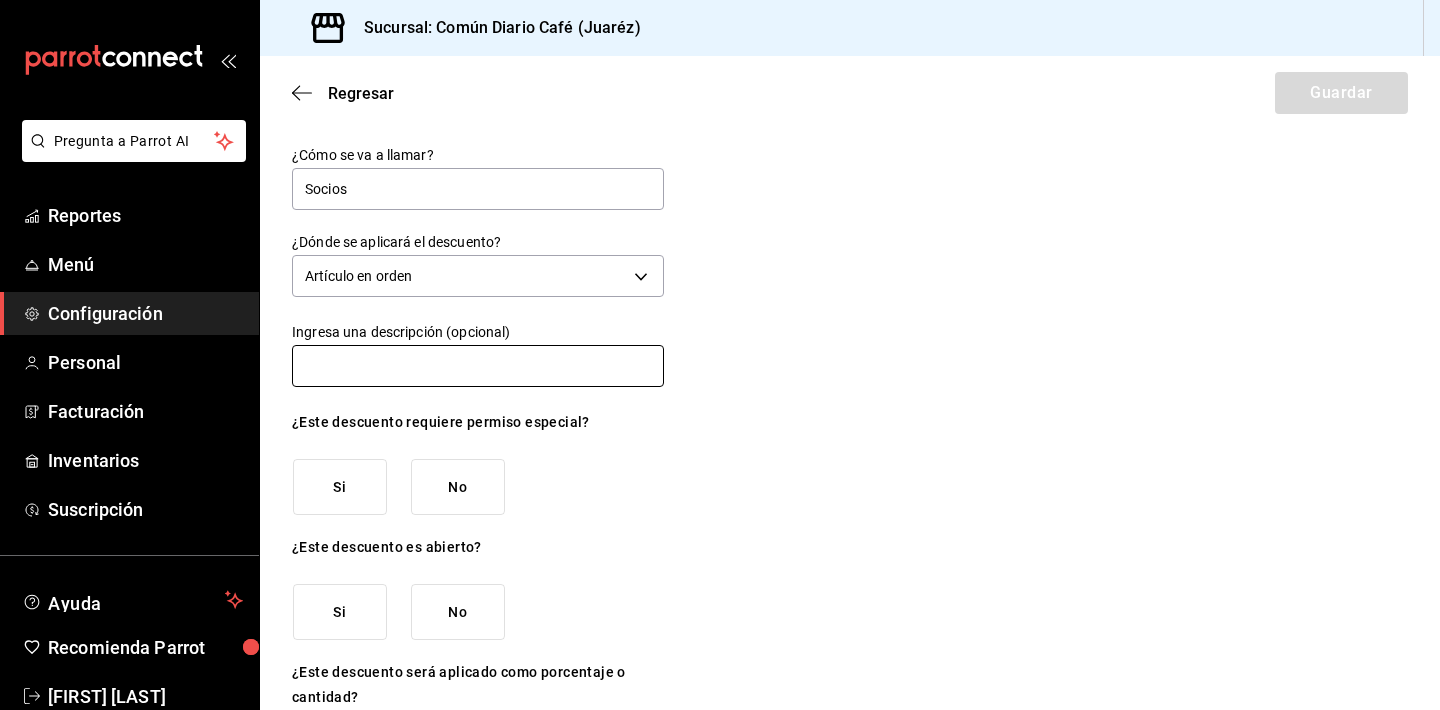 click at bounding box center (478, 366) 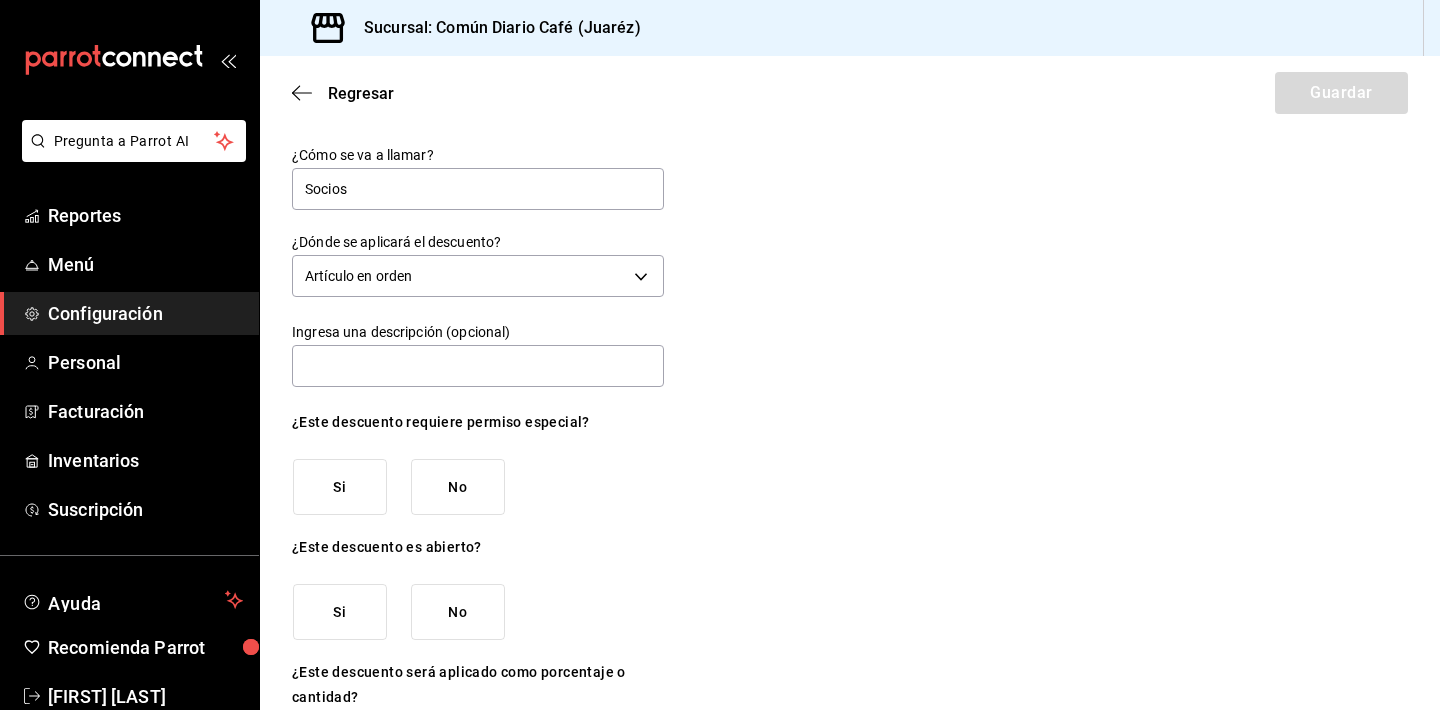 click on "No" at bounding box center [458, 487] 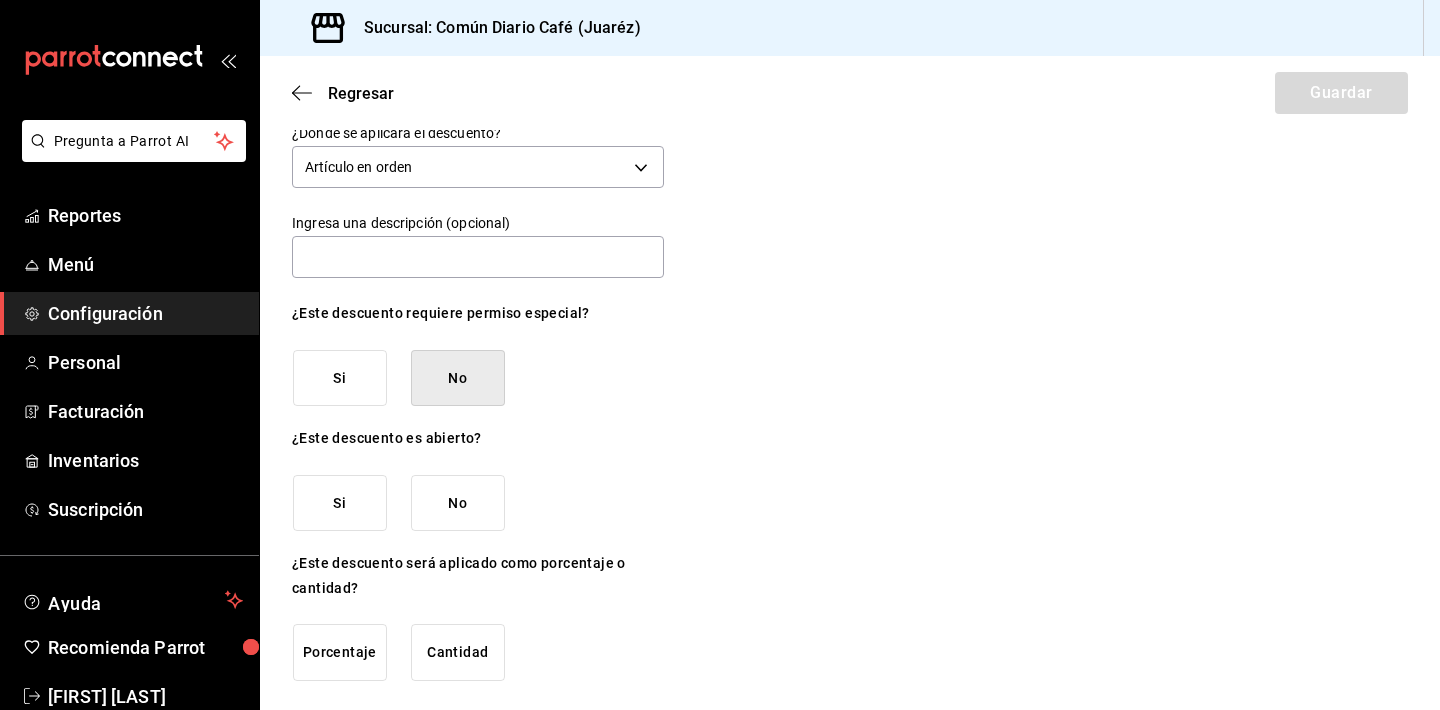scroll, scrollTop: 108, scrollLeft: 0, axis: vertical 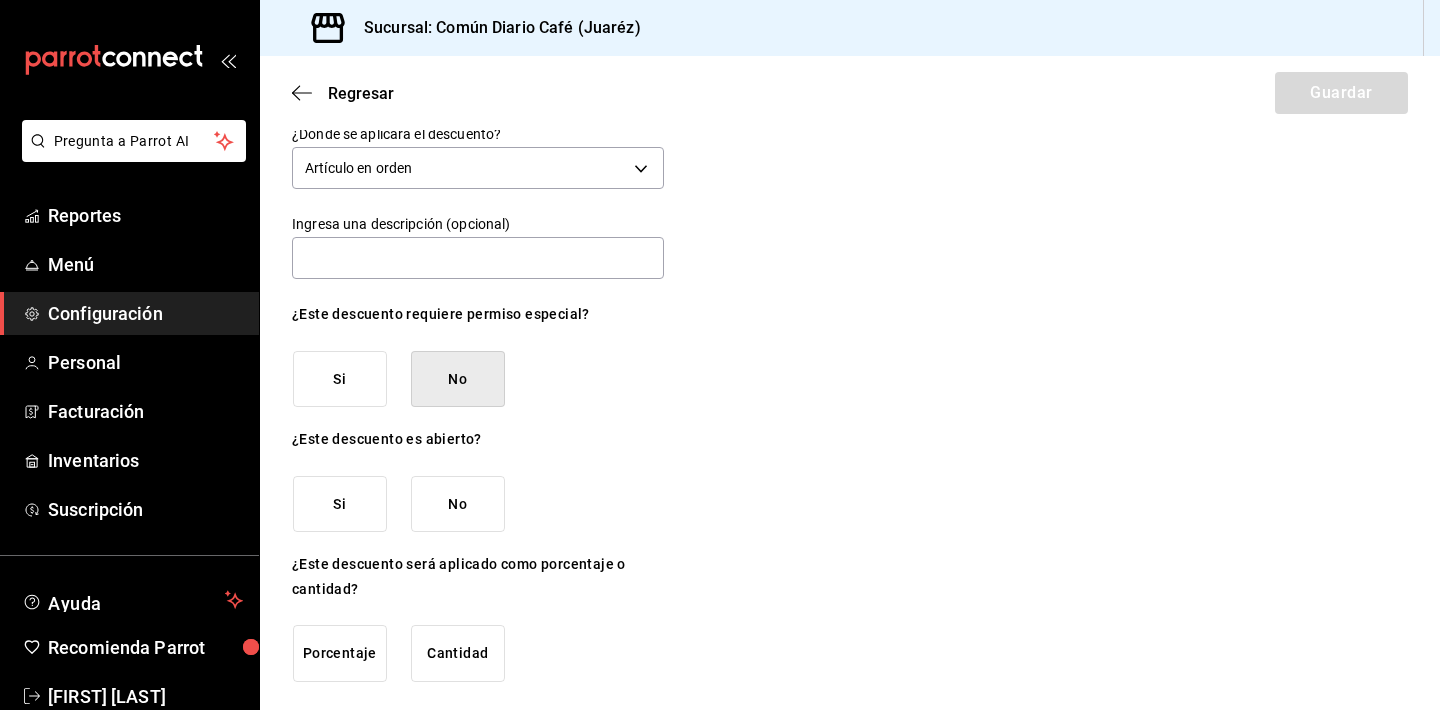 click on "¿Este descuento es abierto? Si No" at bounding box center [478, 479] 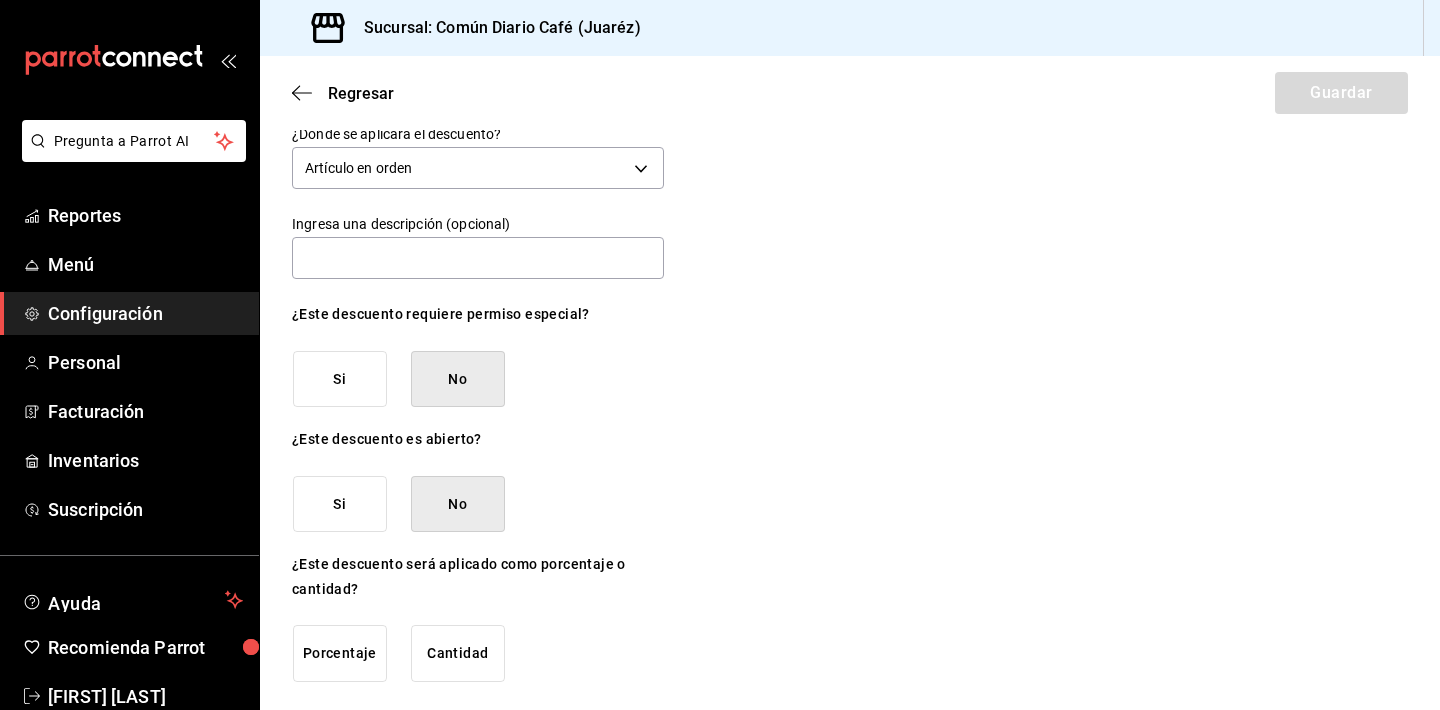 click on "Porcentaje" at bounding box center (340, 653) 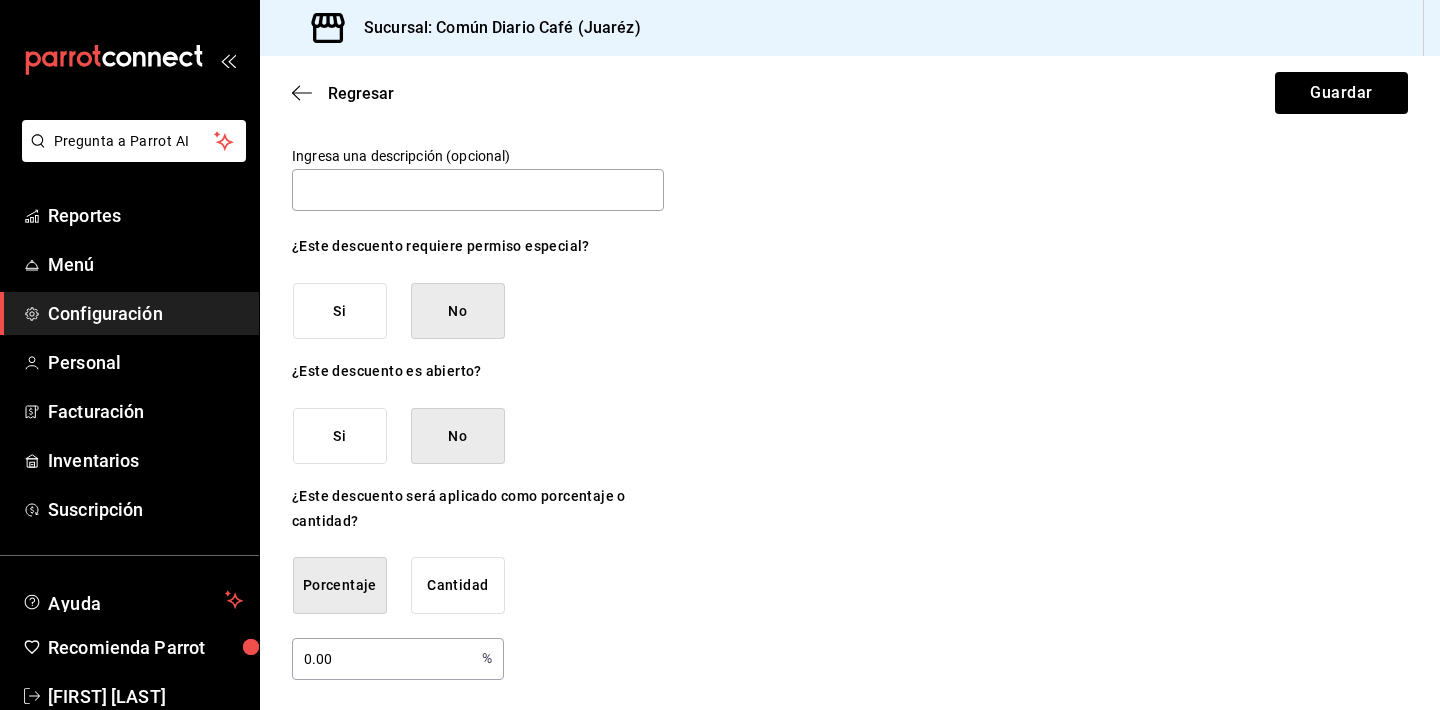 scroll, scrollTop: 174, scrollLeft: 0, axis: vertical 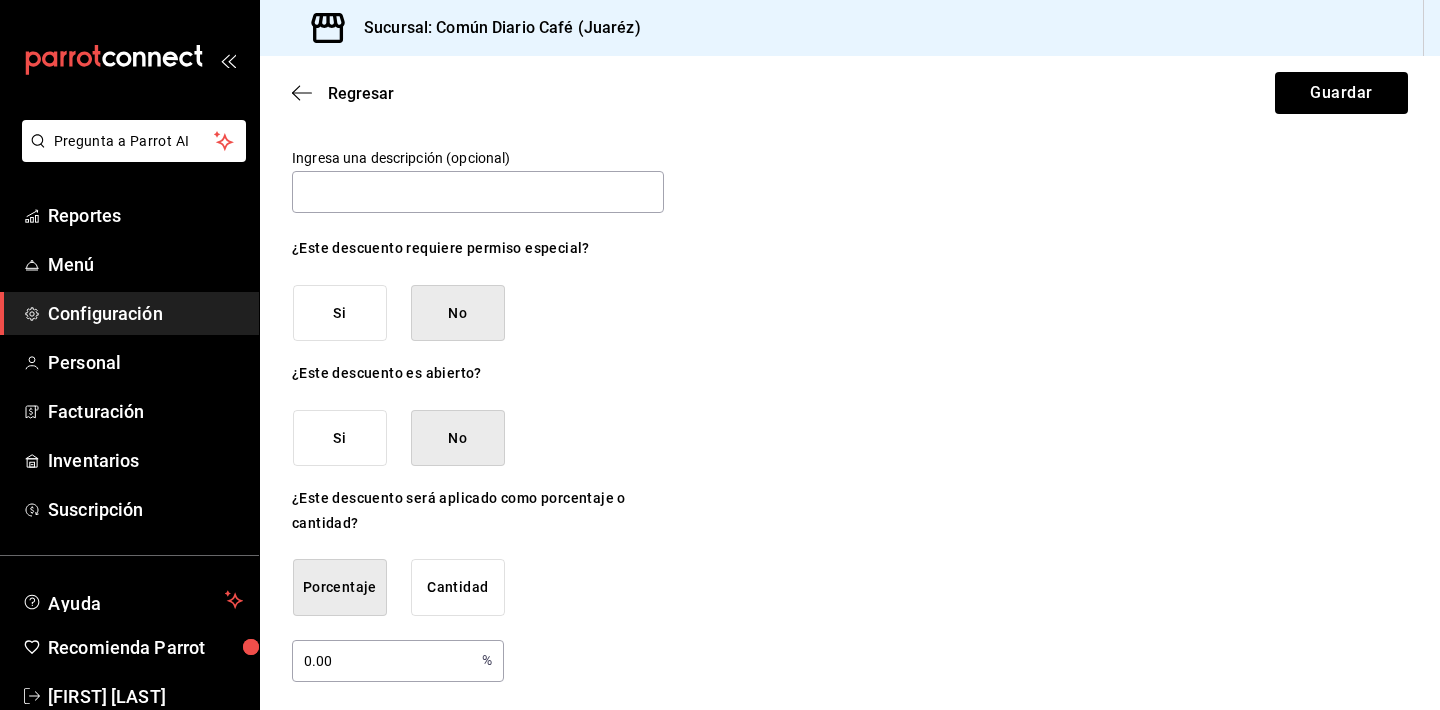 click on "0.00" at bounding box center (383, 660) 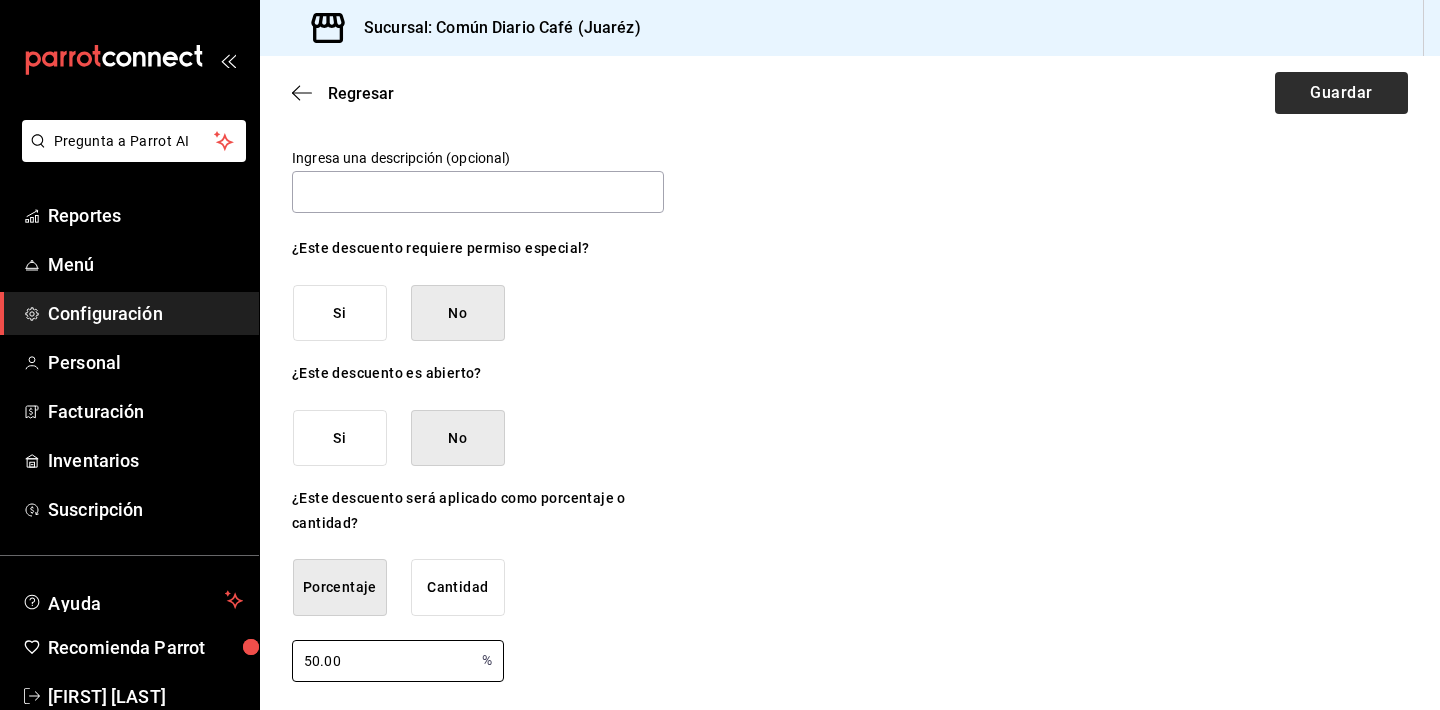 type on "50.00" 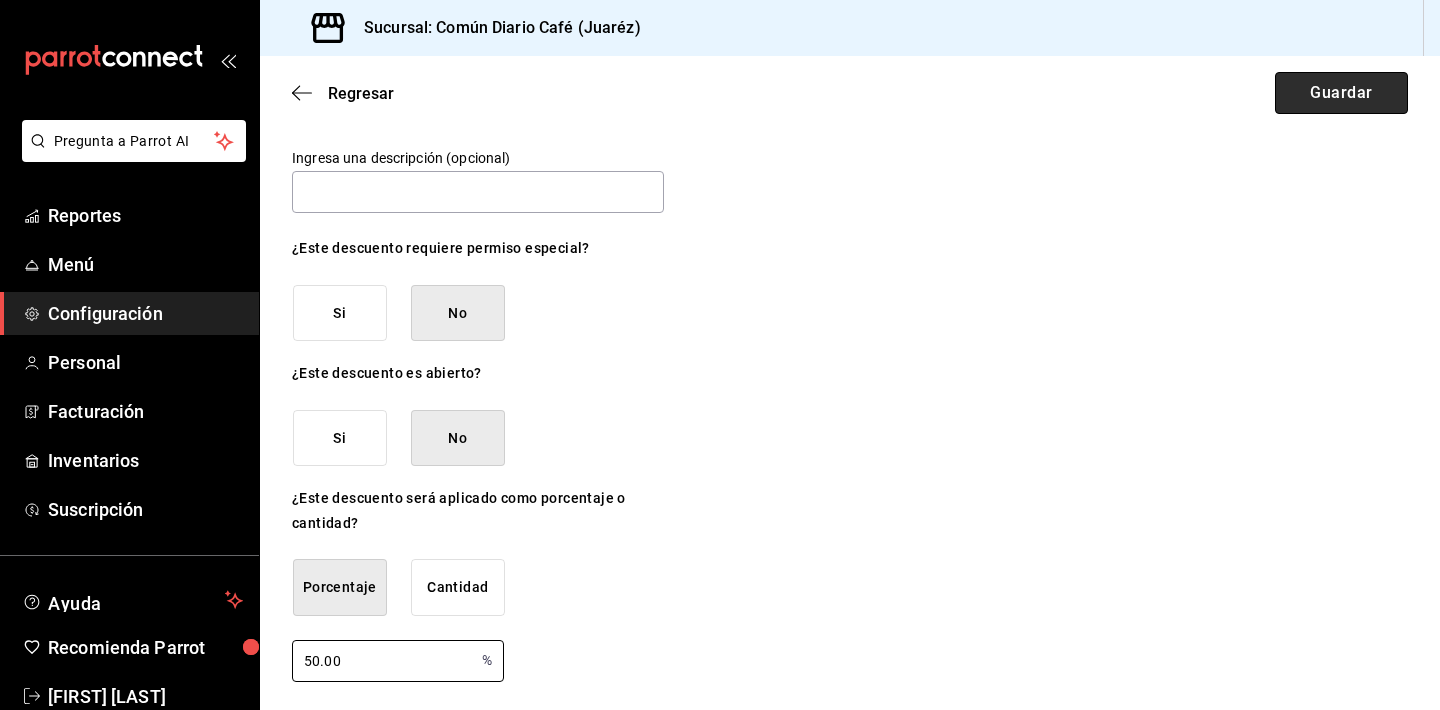 click on "Guardar" at bounding box center [1341, 93] 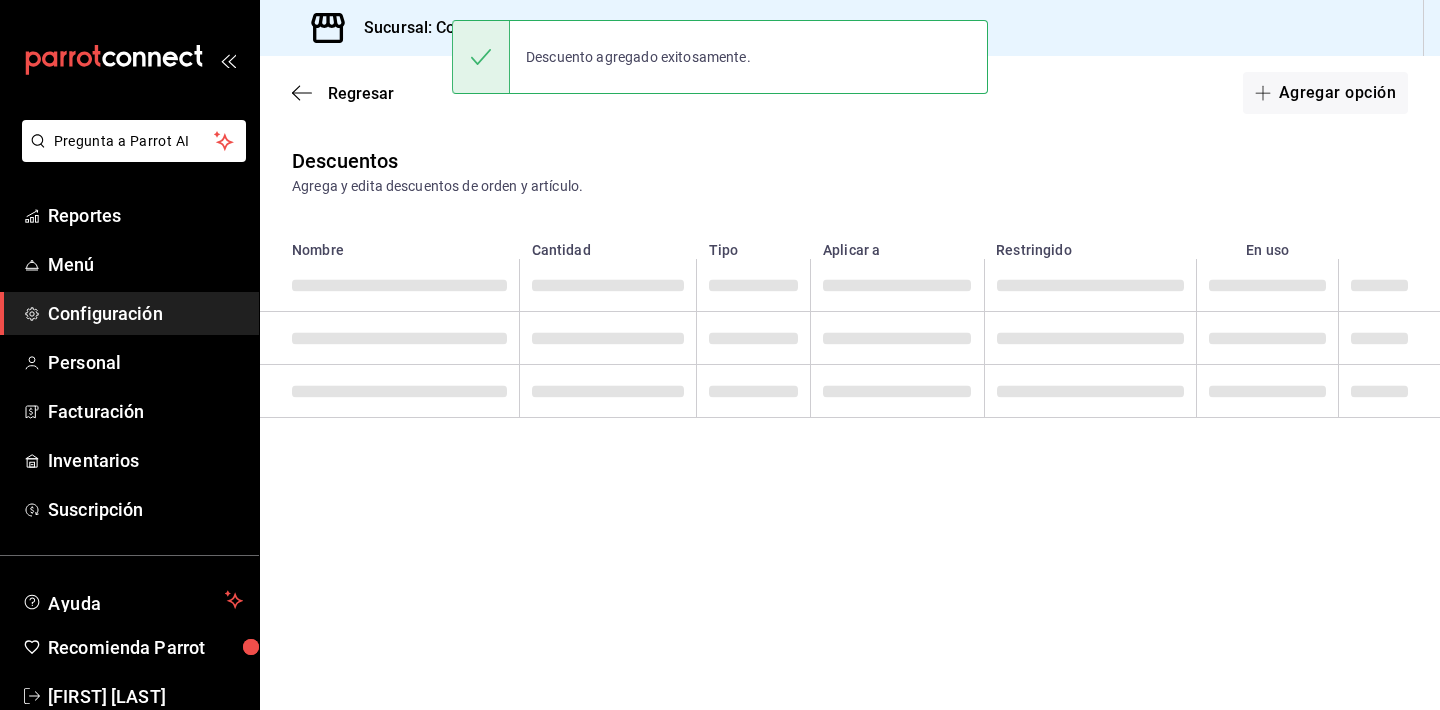 scroll, scrollTop: 0, scrollLeft: 0, axis: both 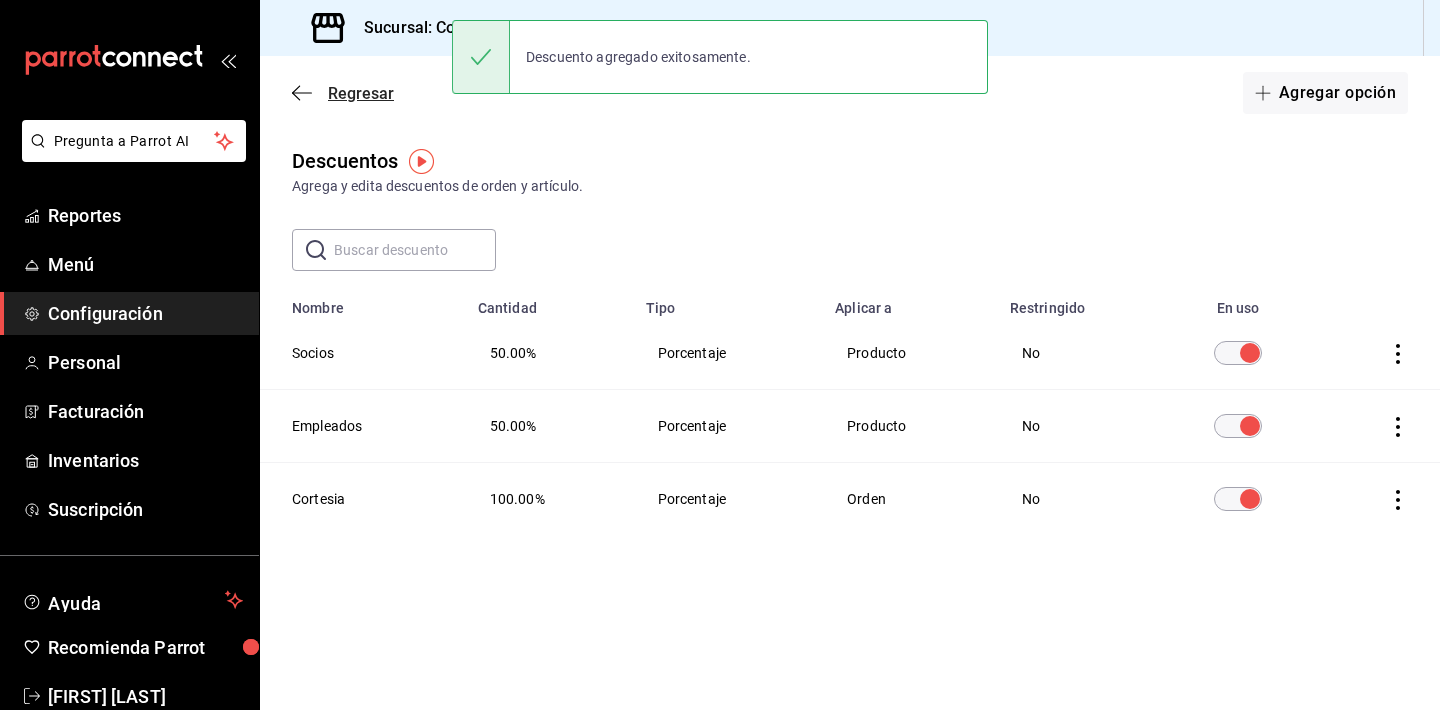 click 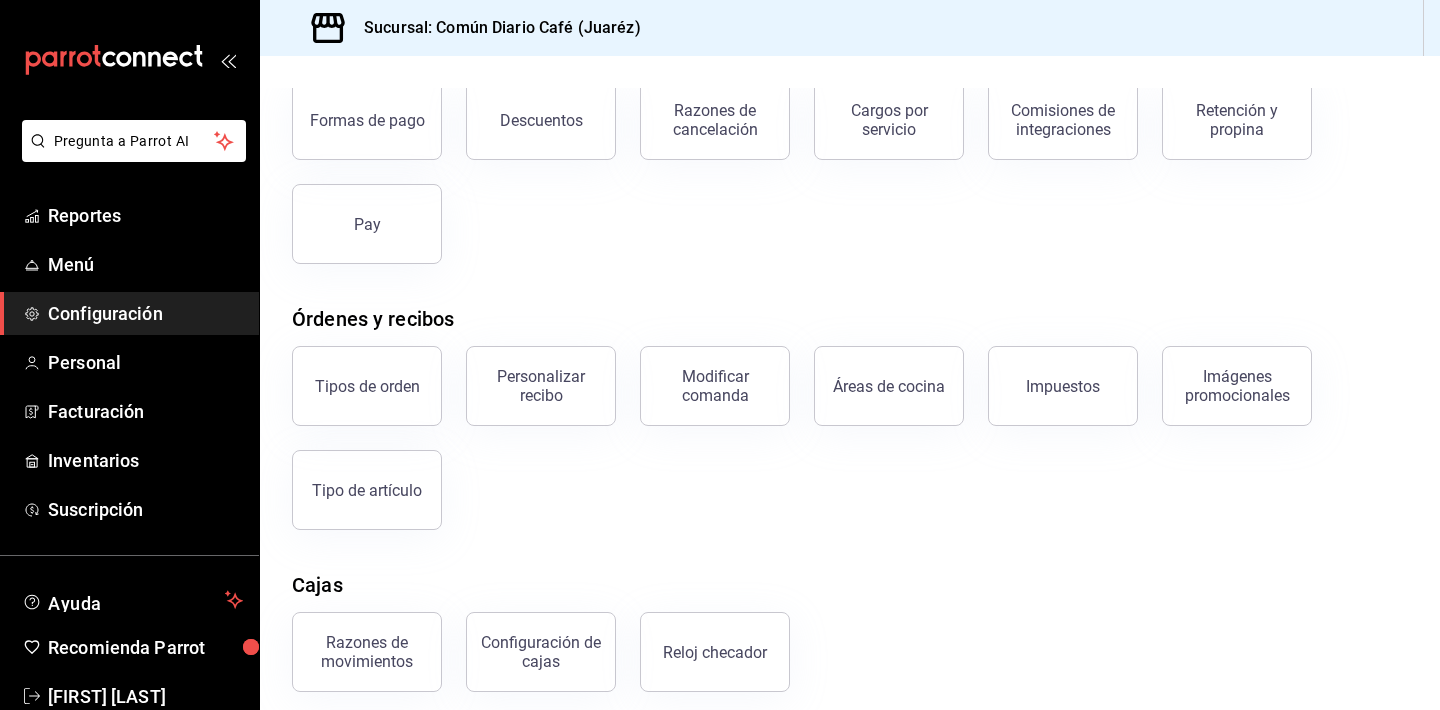 scroll, scrollTop: 189, scrollLeft: 0, axis: vertical 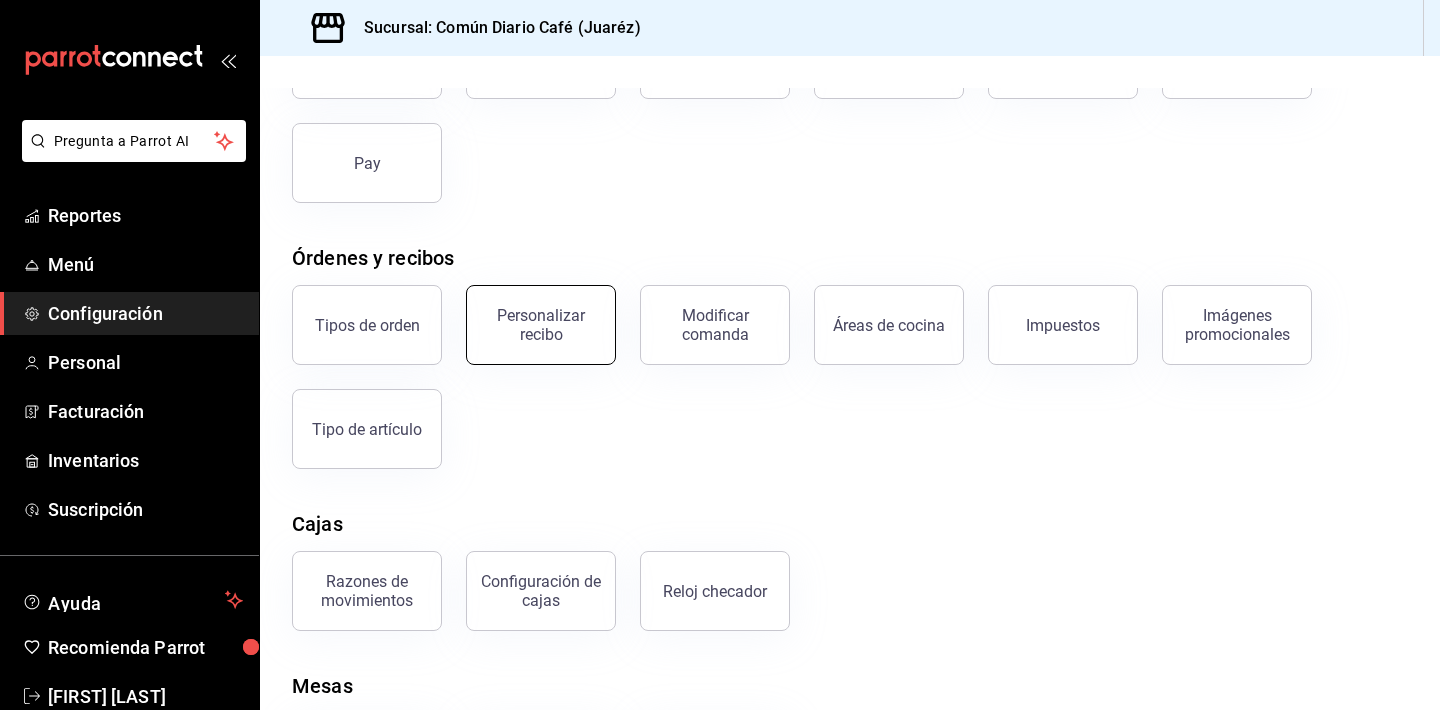 click on "Personalizar recibo" at bounding box center (541, 325) 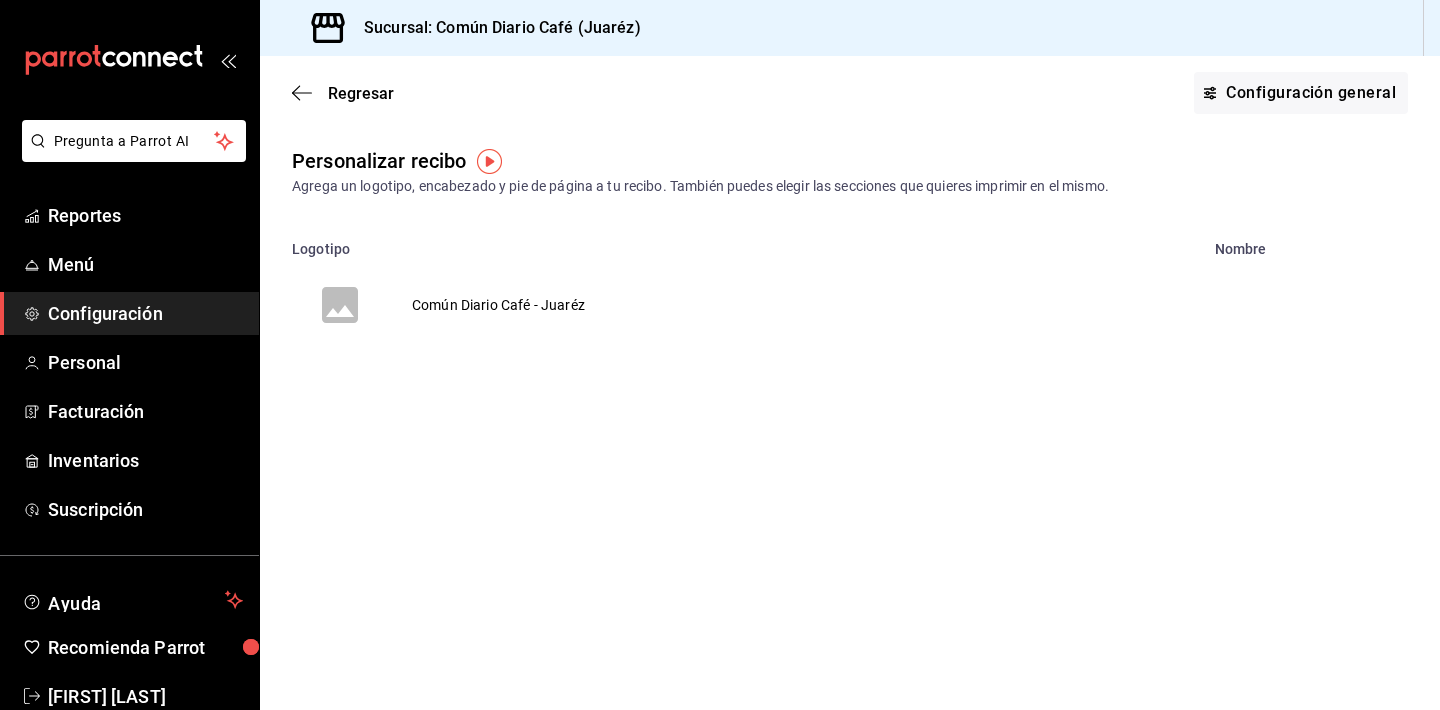 click on "Común Diario Café - Juaréz" at bounding box center [498, 305] 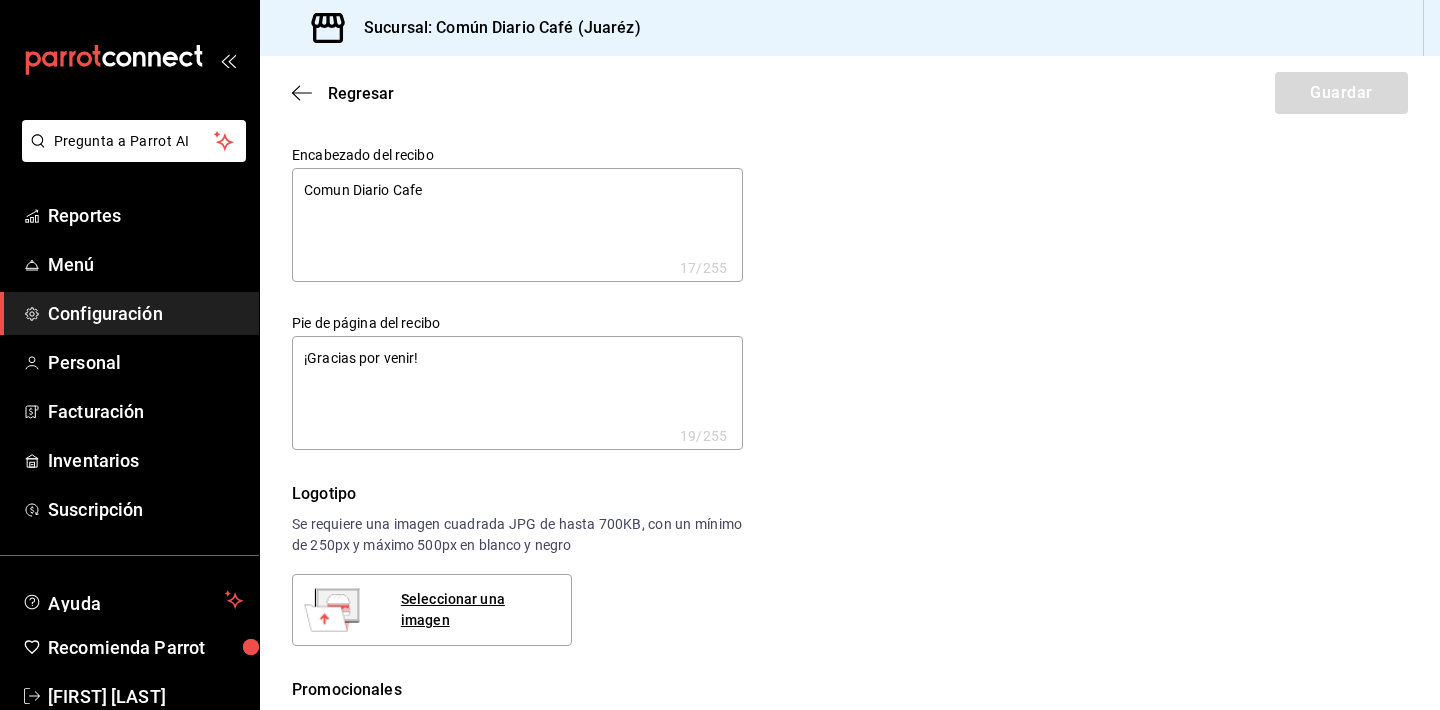 type on "x" 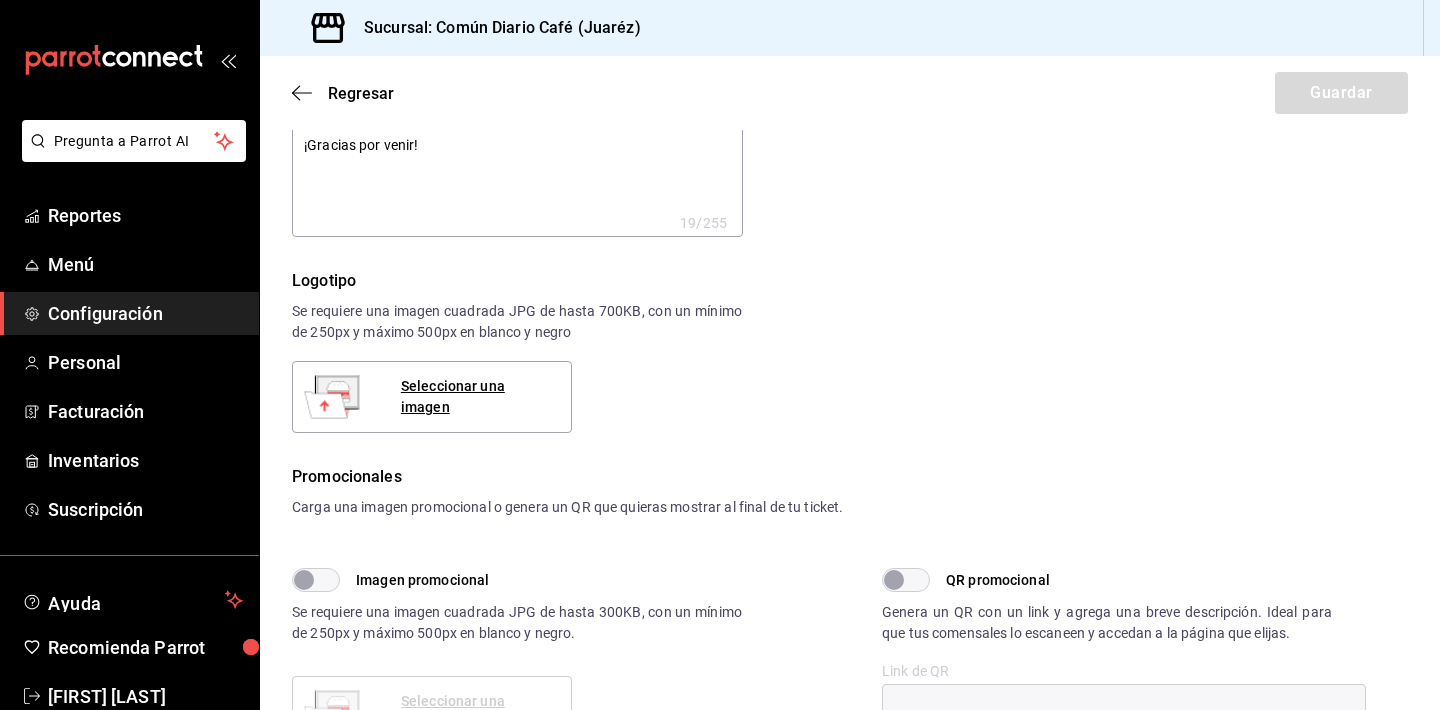 scroll, scrollTop: 220, scrollLeft: 0, axis: vertical 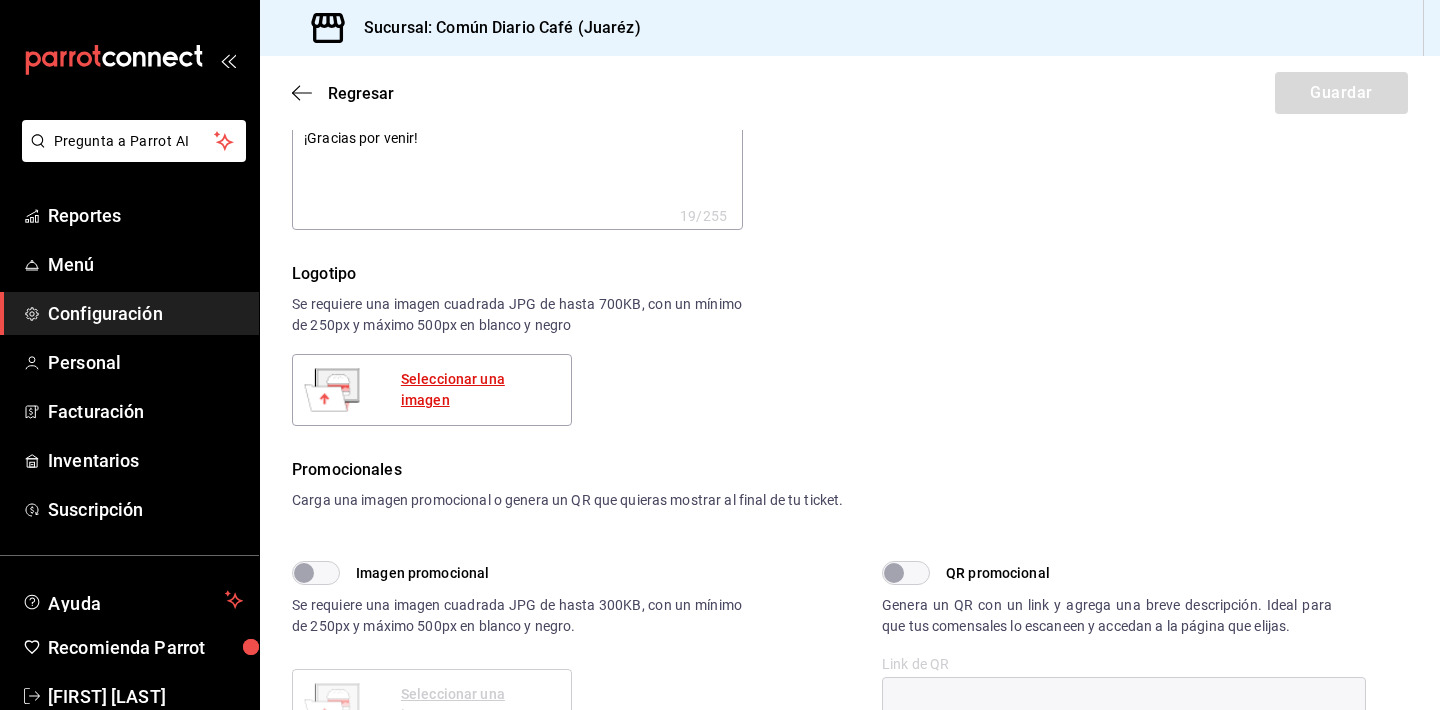 click on "Seleccionar una imagen" at bounding box center (478, 390) 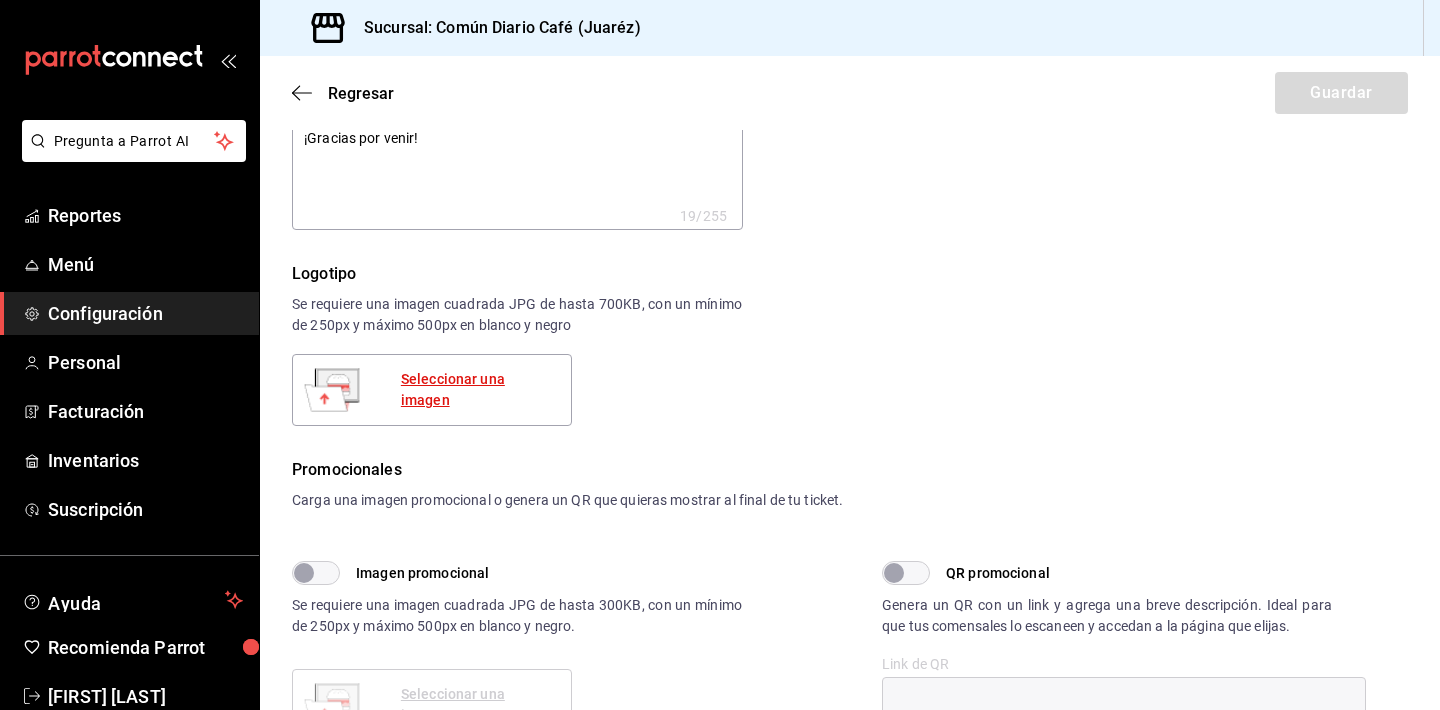 type on "x" 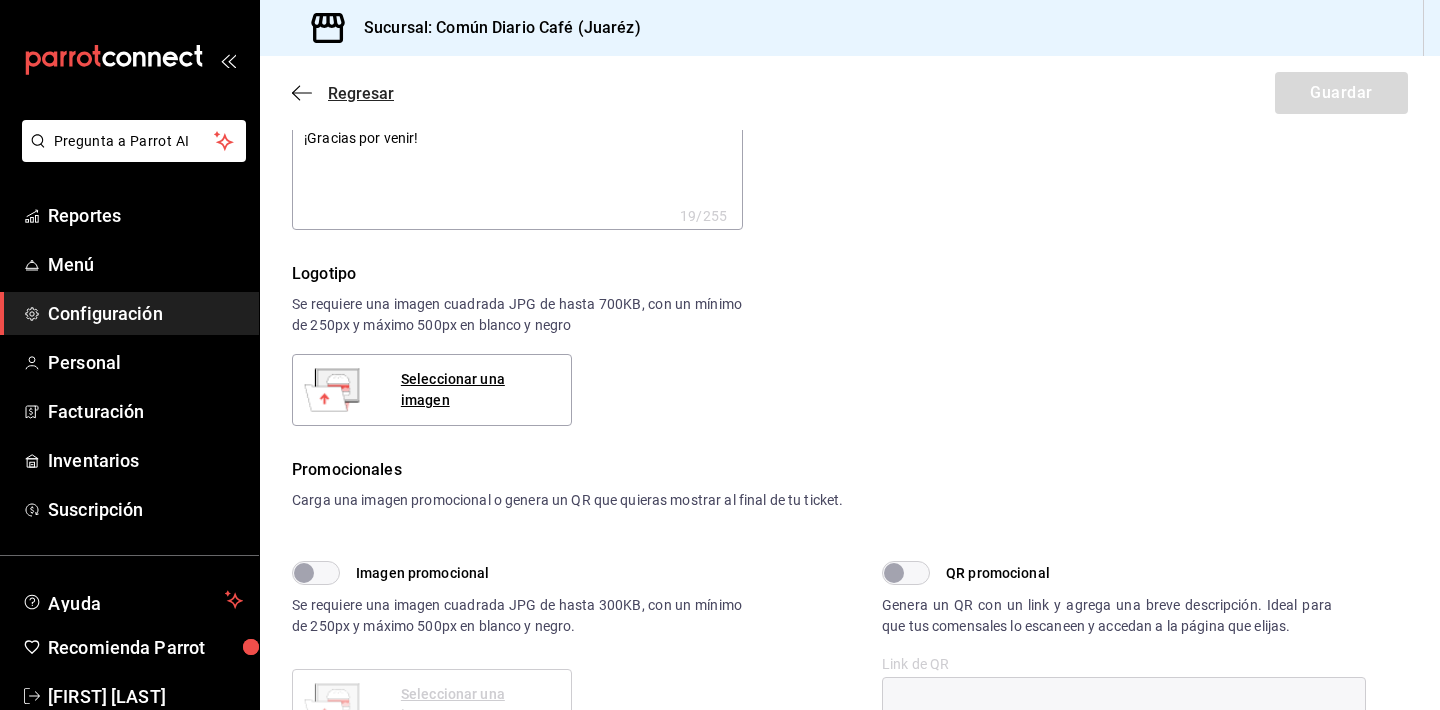 click 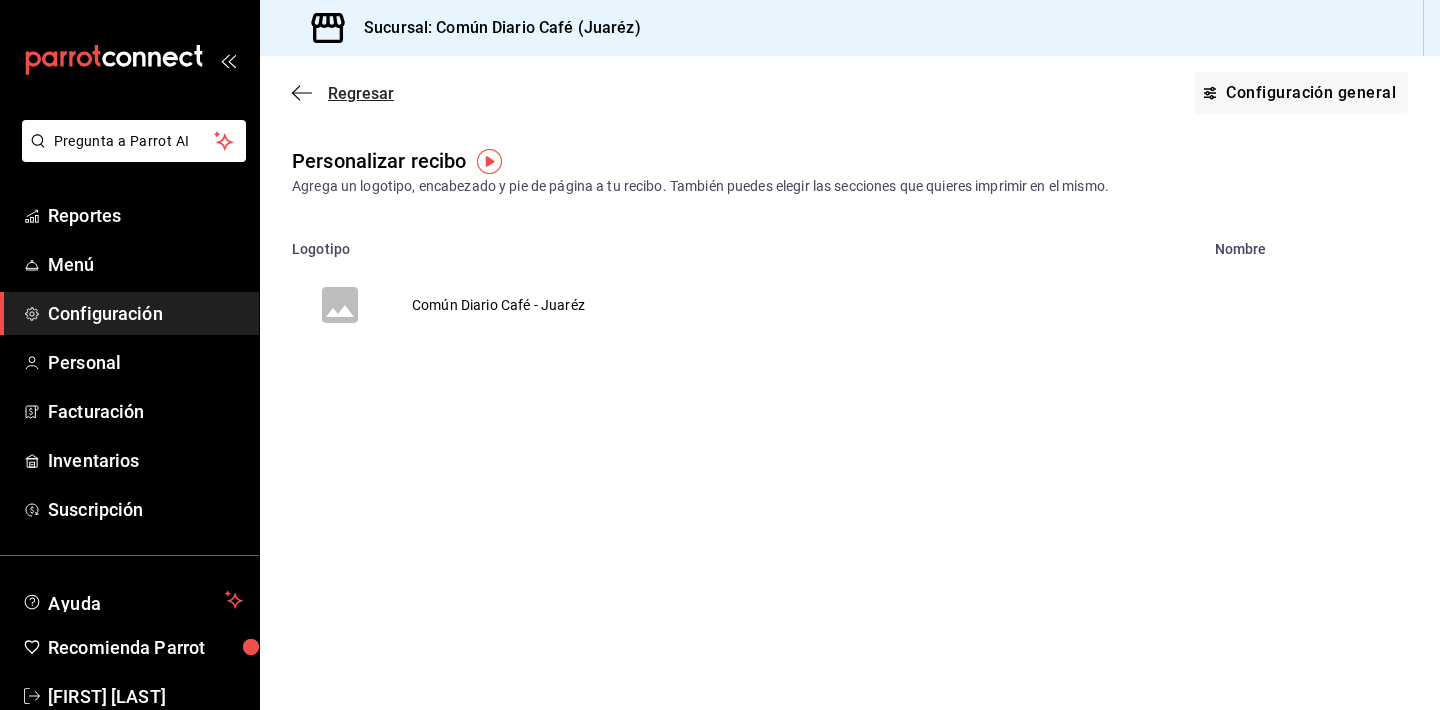 scroll, scrollTop: 0, scrollLeft: 0, axis: both 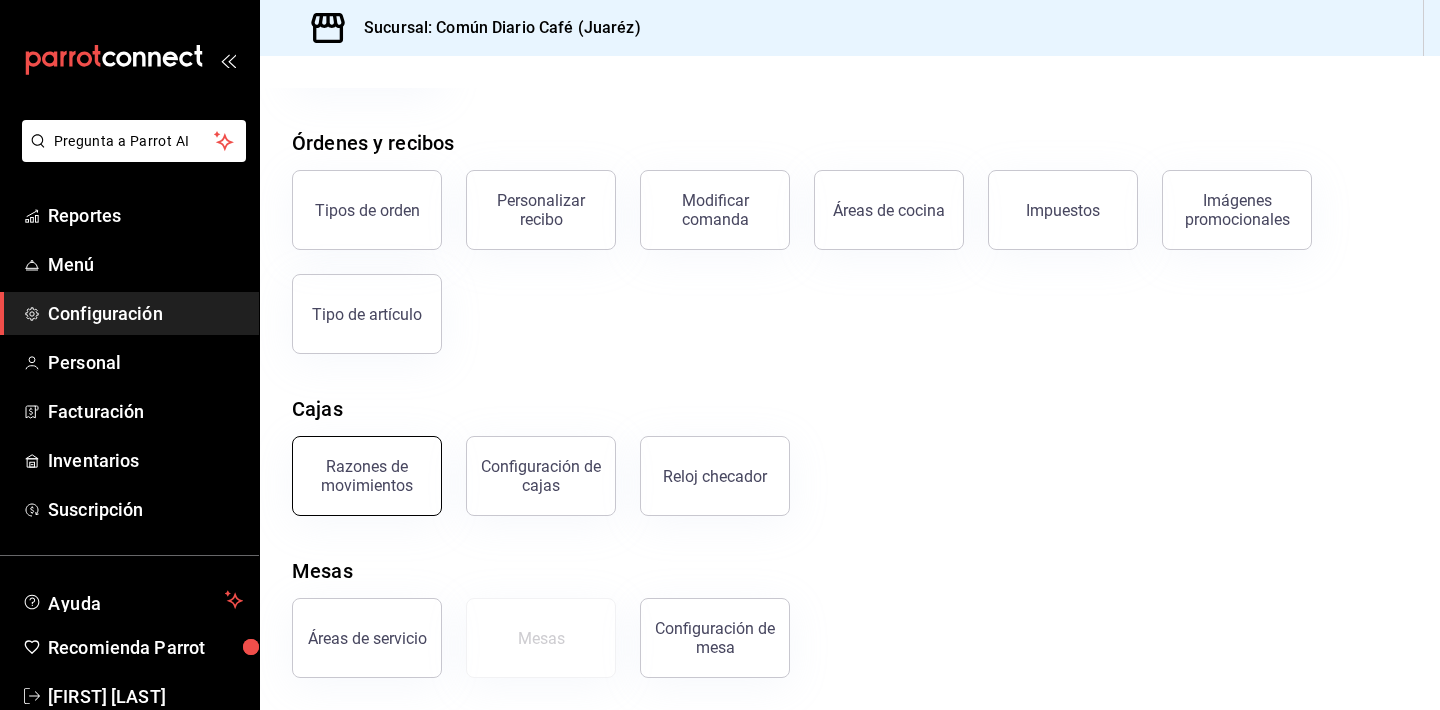 click on "Razones de movimientos" at bounding box center [367, 476] 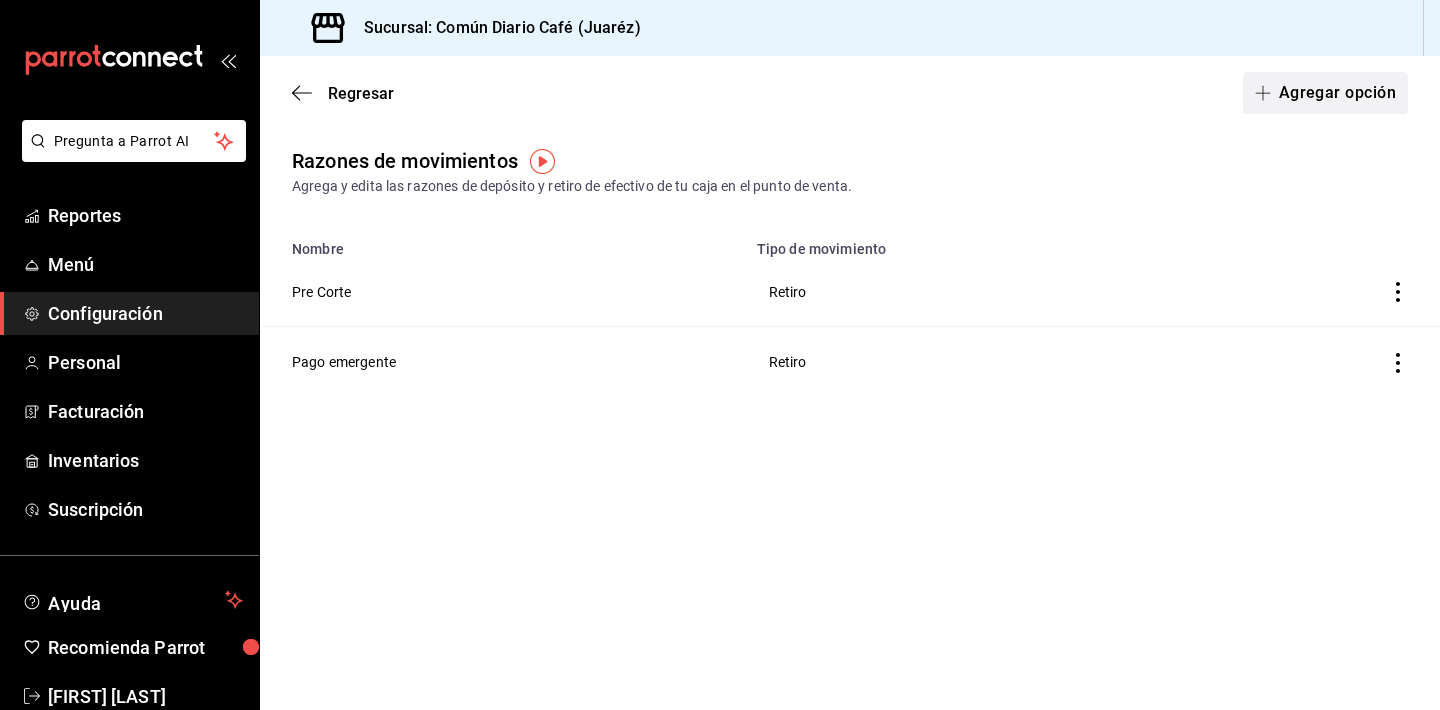 click on "Agregar opción" at bounding box center [1325, 93] 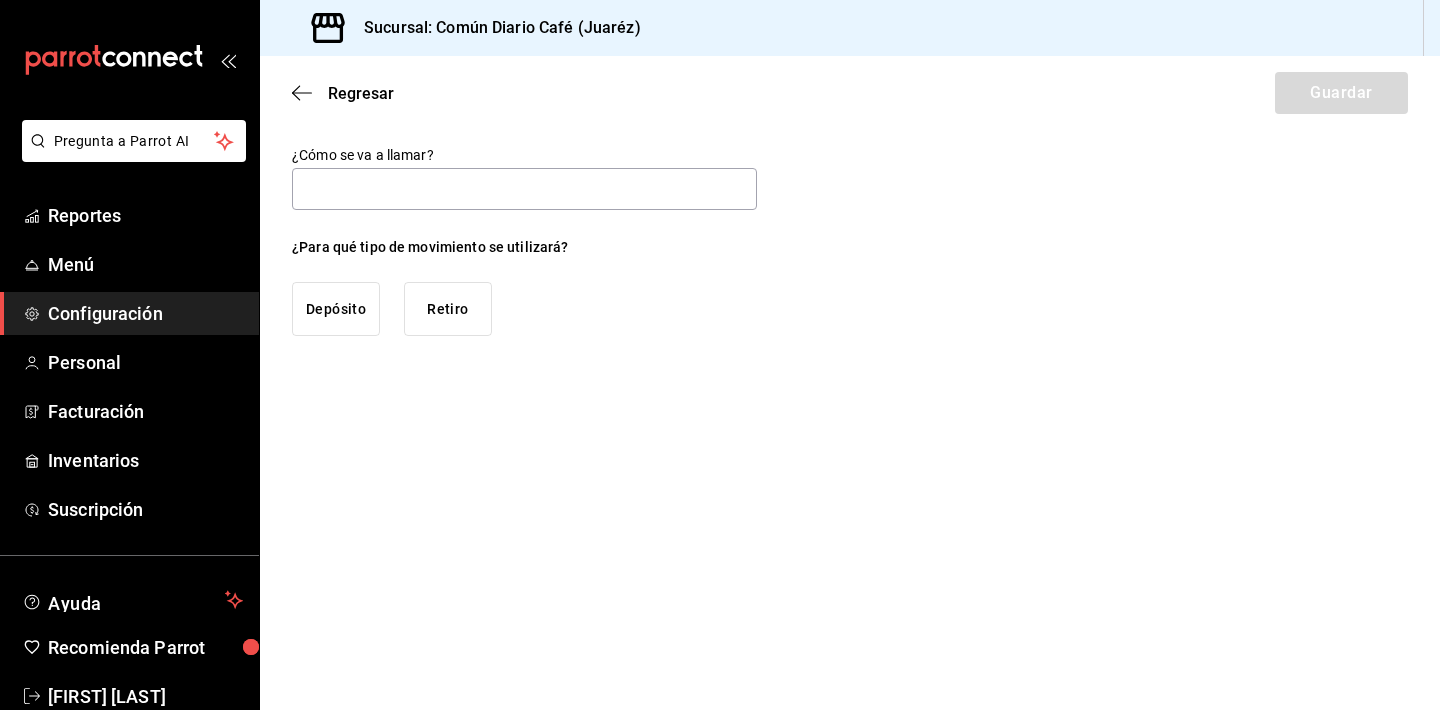 click on "Retiro" at bounding box center (448, 309) 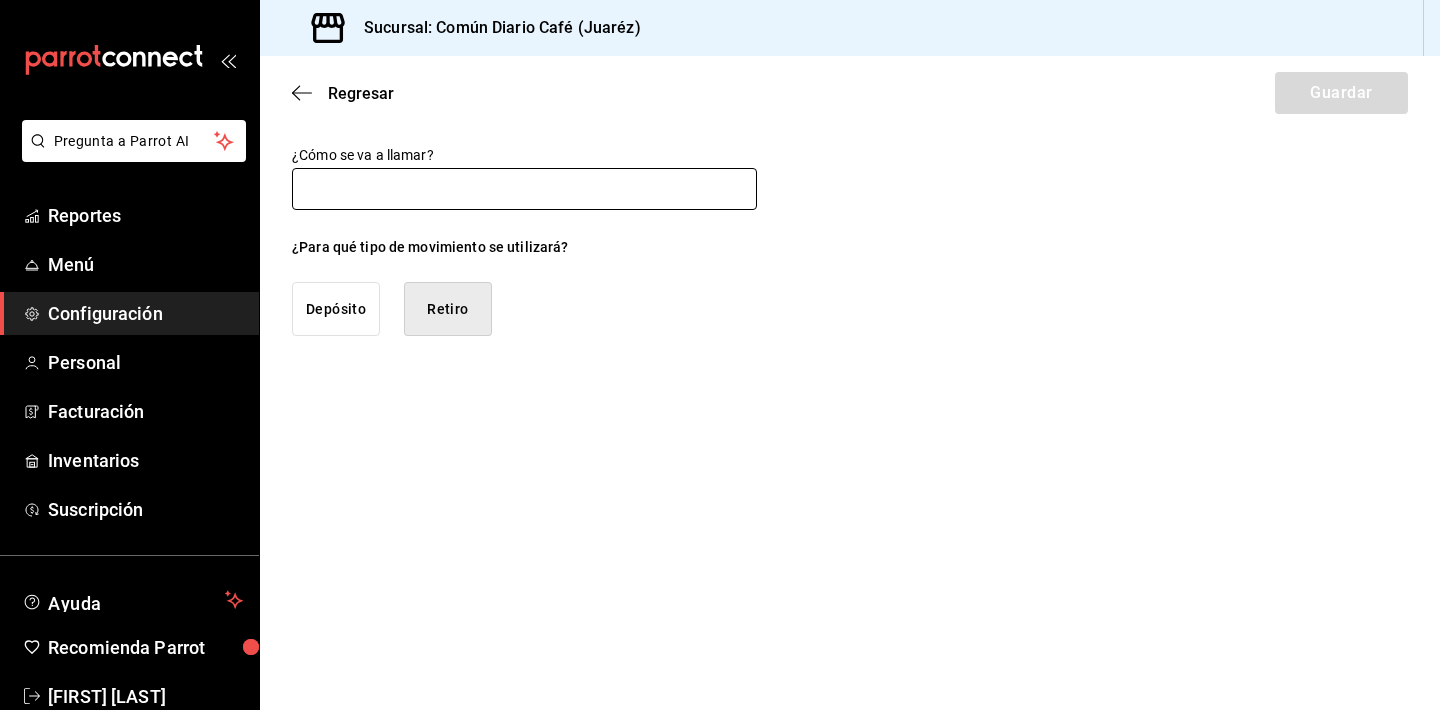 click at bounding box center [524, 189] 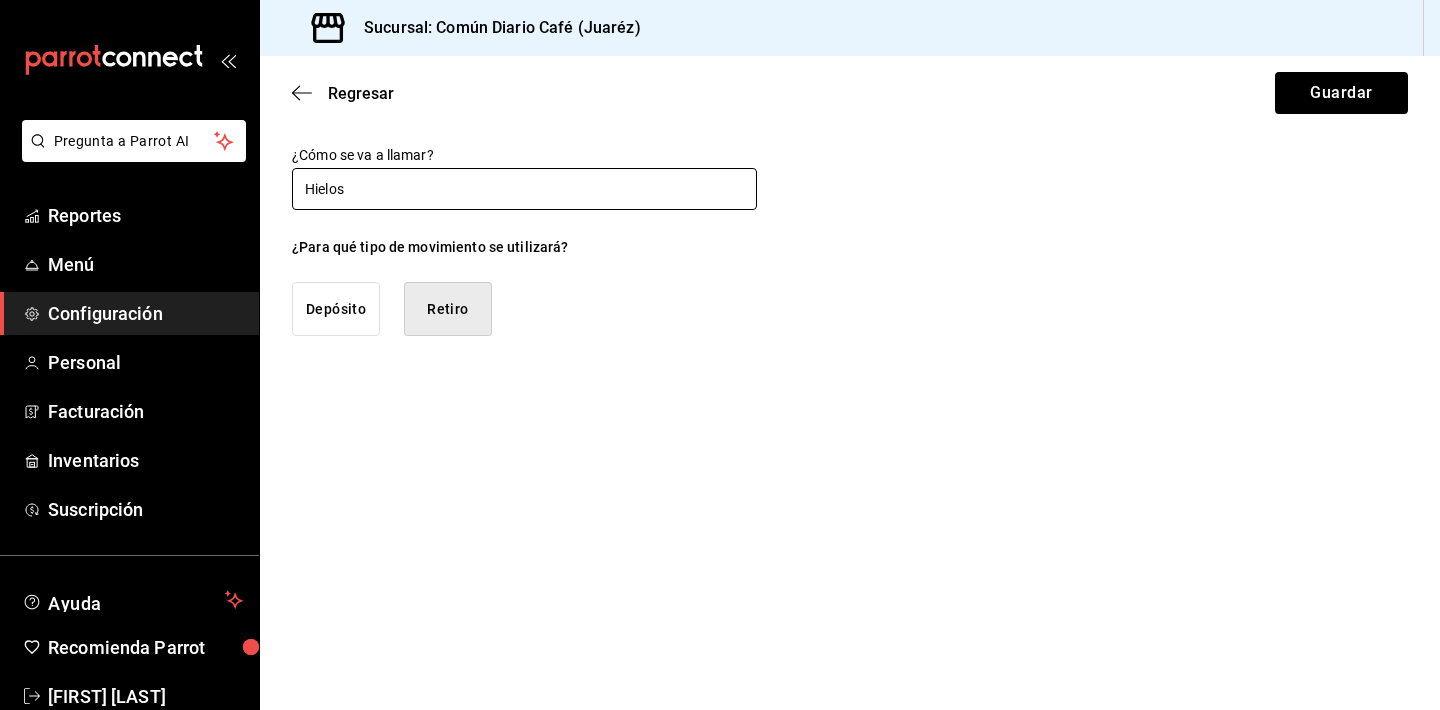 type on "Hielos" 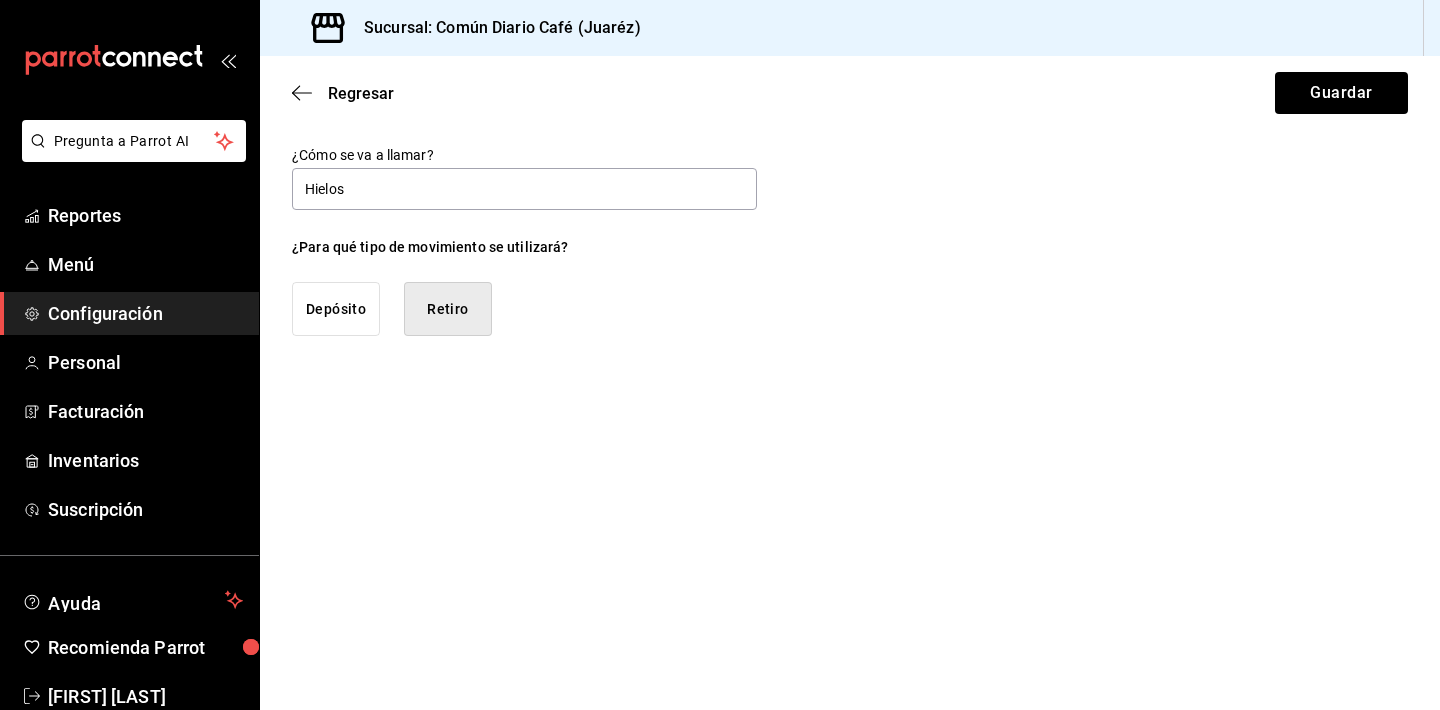 click on "¿Para qué tipo de movimiento se utilizará? Depósito Retiro" at bounding box center (524, 286) 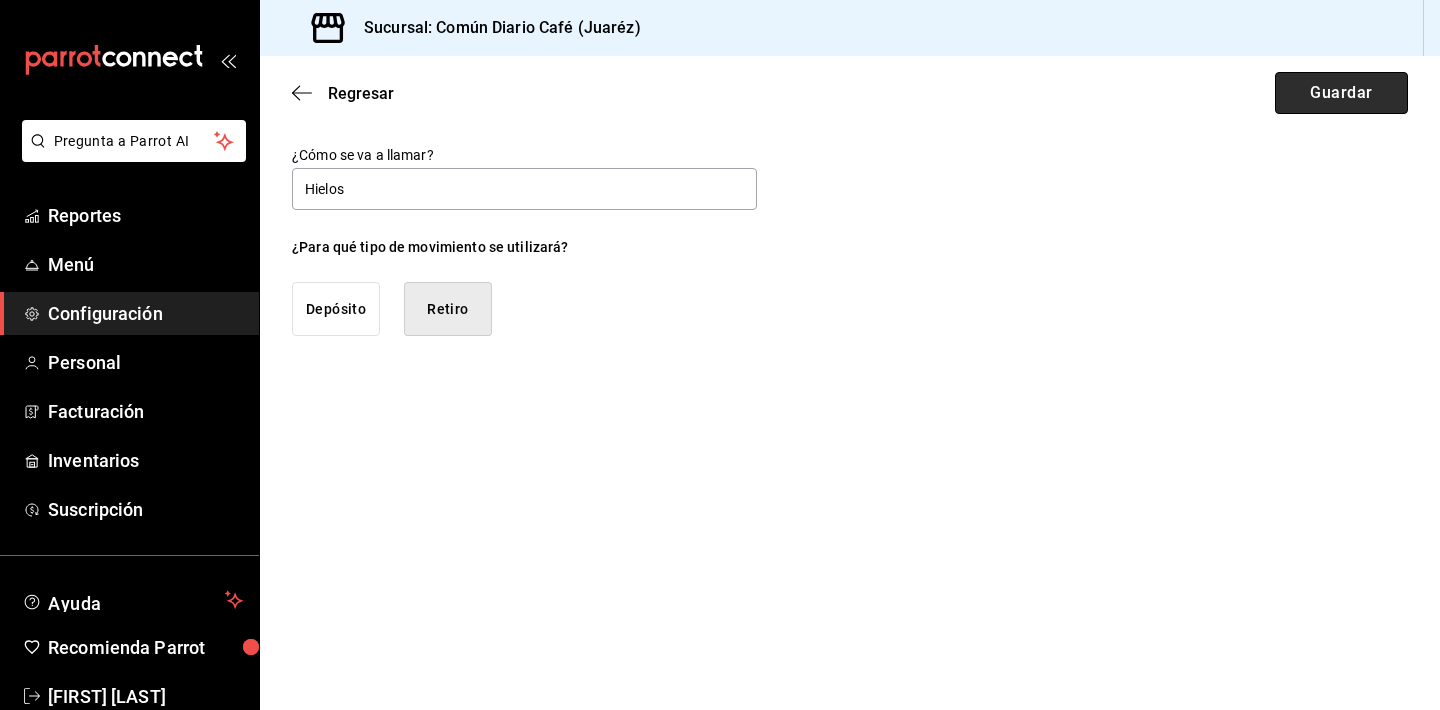 click on "Guardar" at bounding box center [1341, 93] 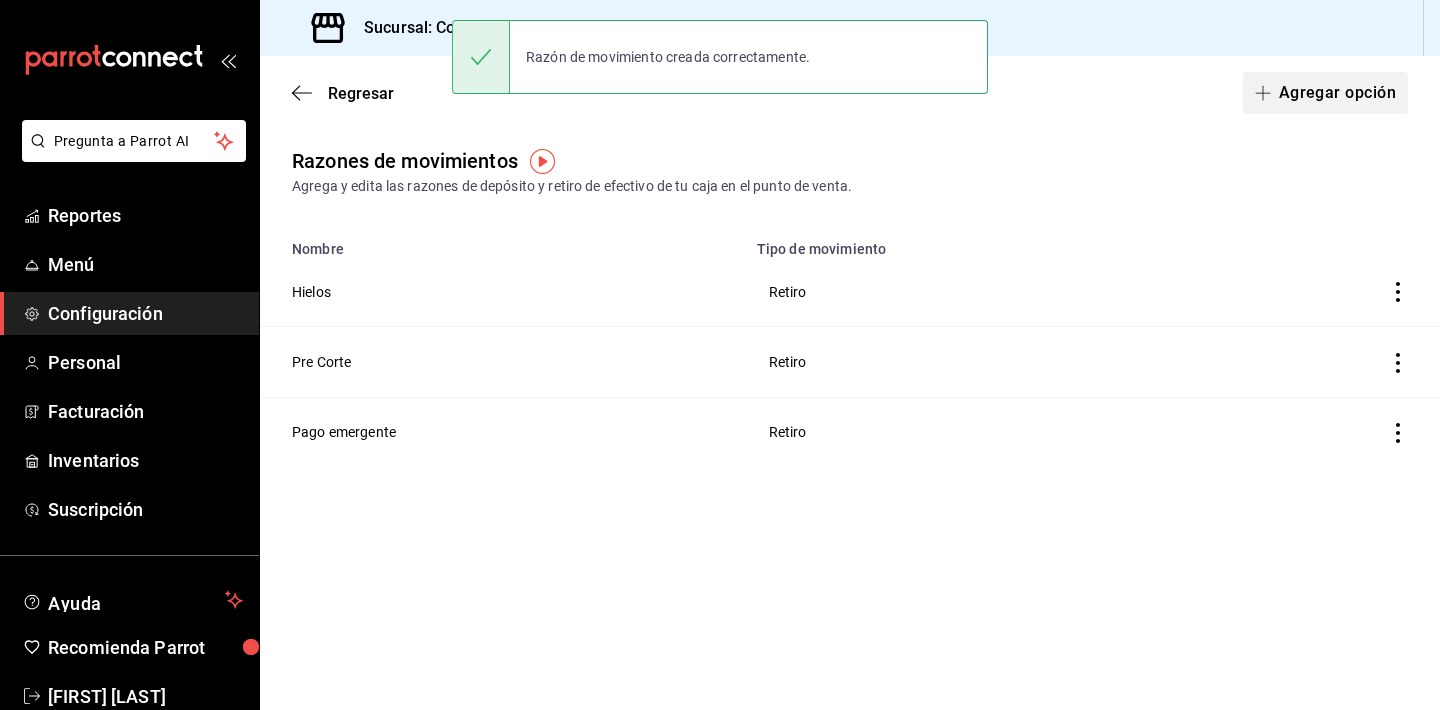 click on "Agregar opción" at bounding box center [1325, 93] 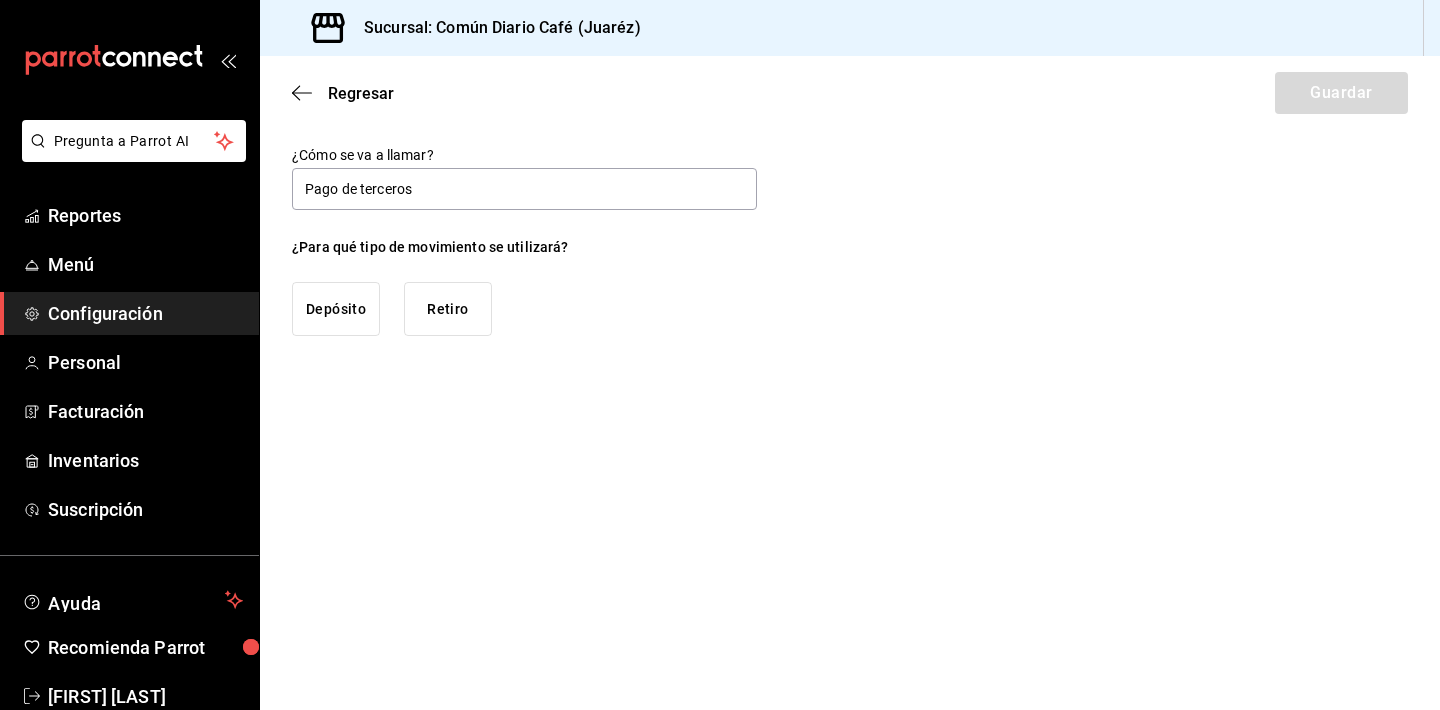 type on "Pago de terceros" 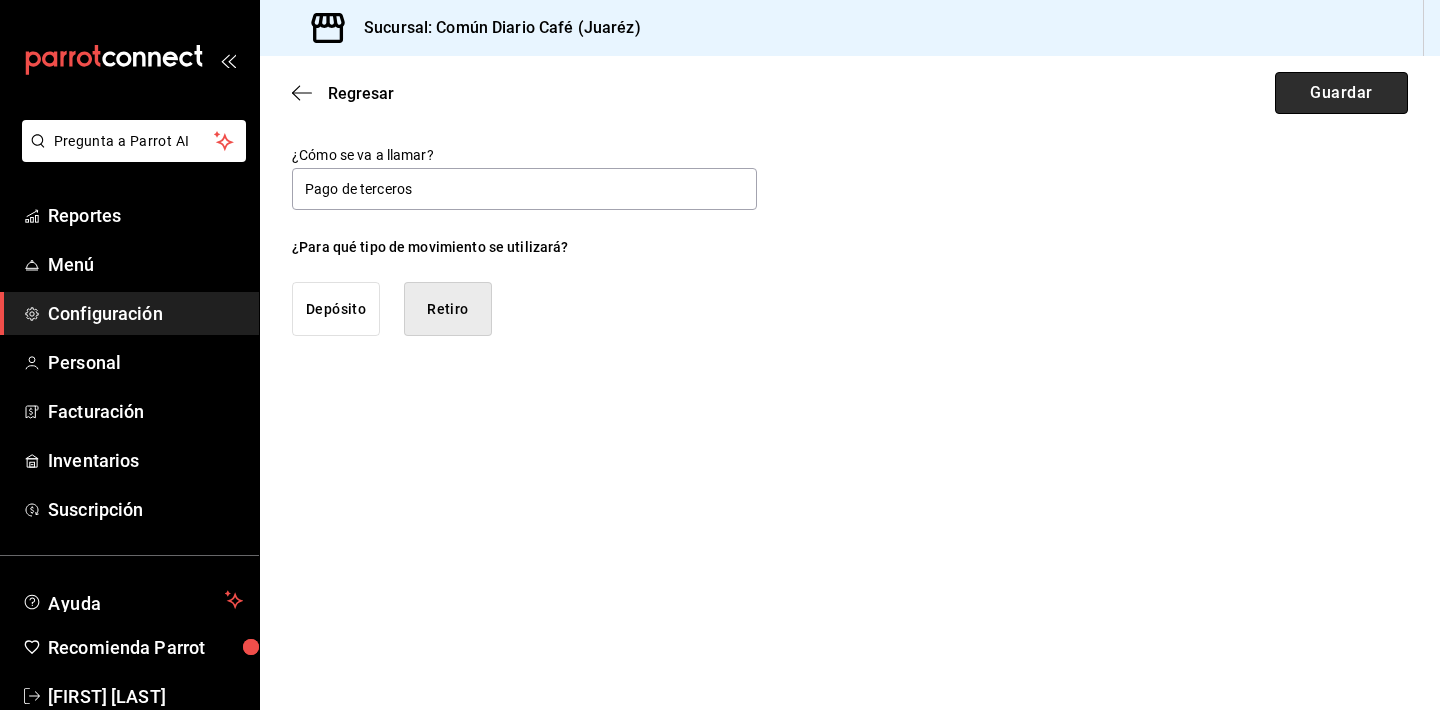 click on "Guardar" at bounding box center [1341, 93] 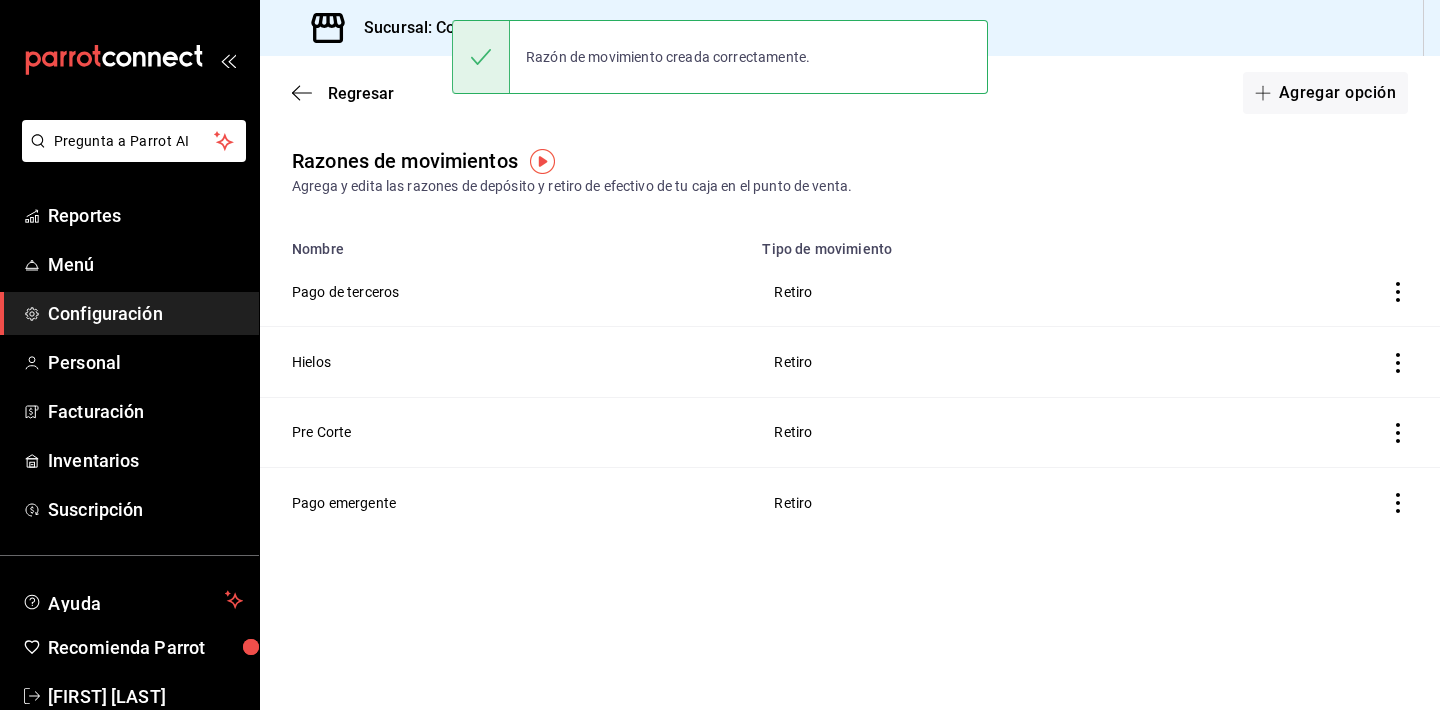 click on "Regresar Agregar opción" at bounding box center (850, 93) 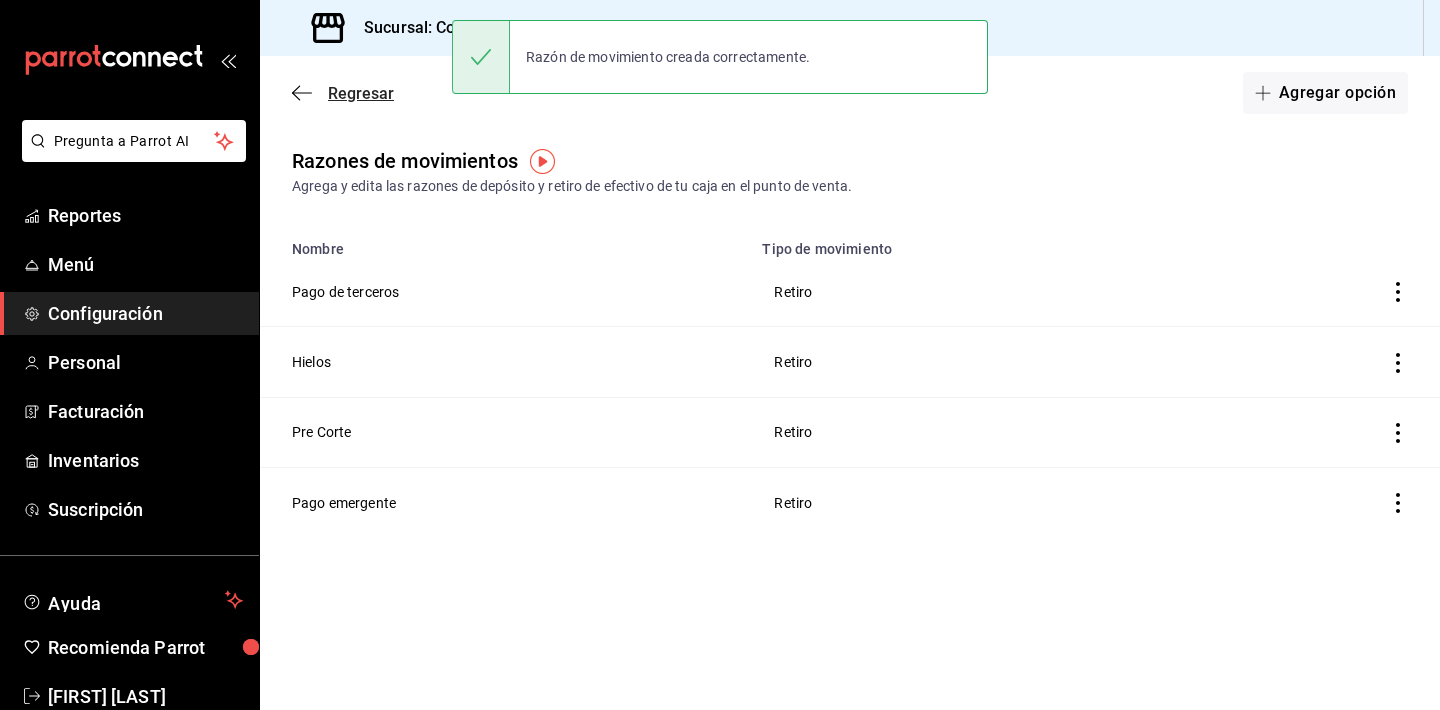 click on "Regresar" at bounding box center (343, 93) 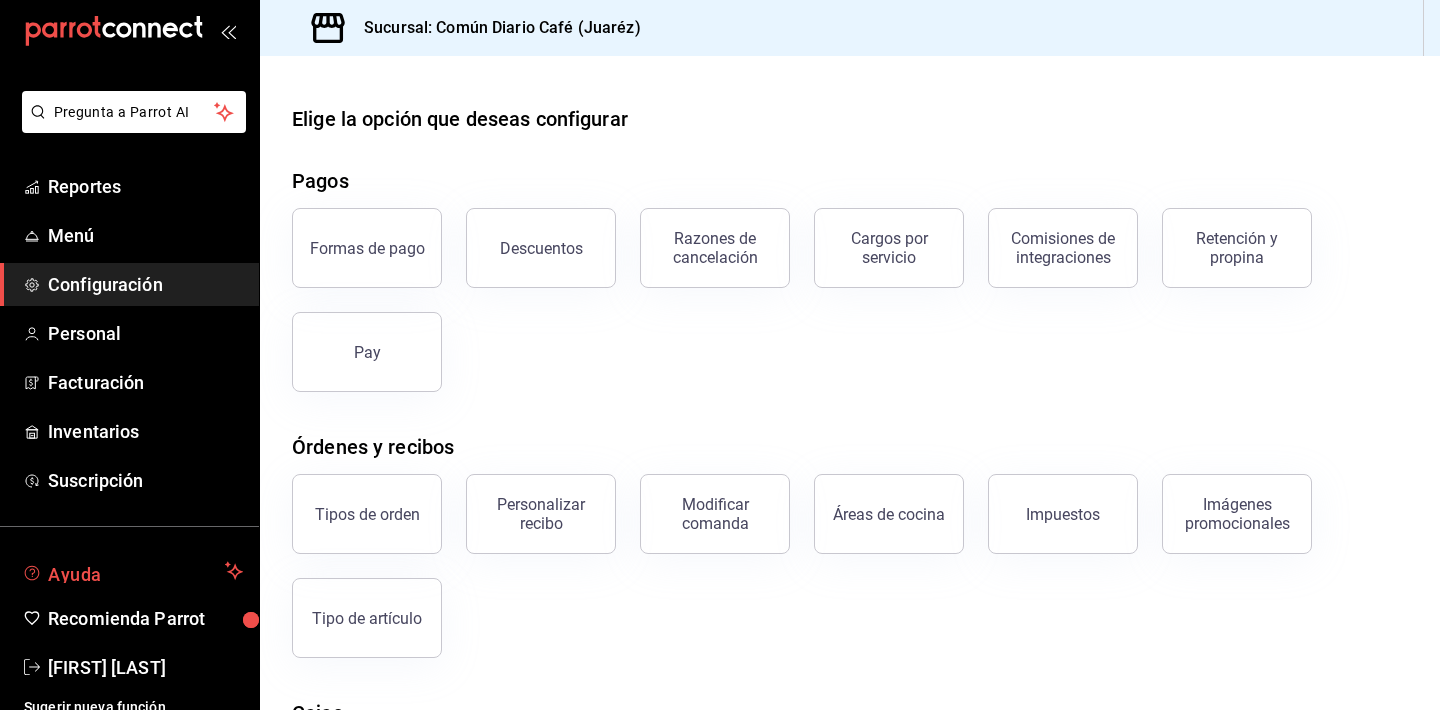 scroll, scrollTop: 27, scrollLeft: 0, axis: vertical 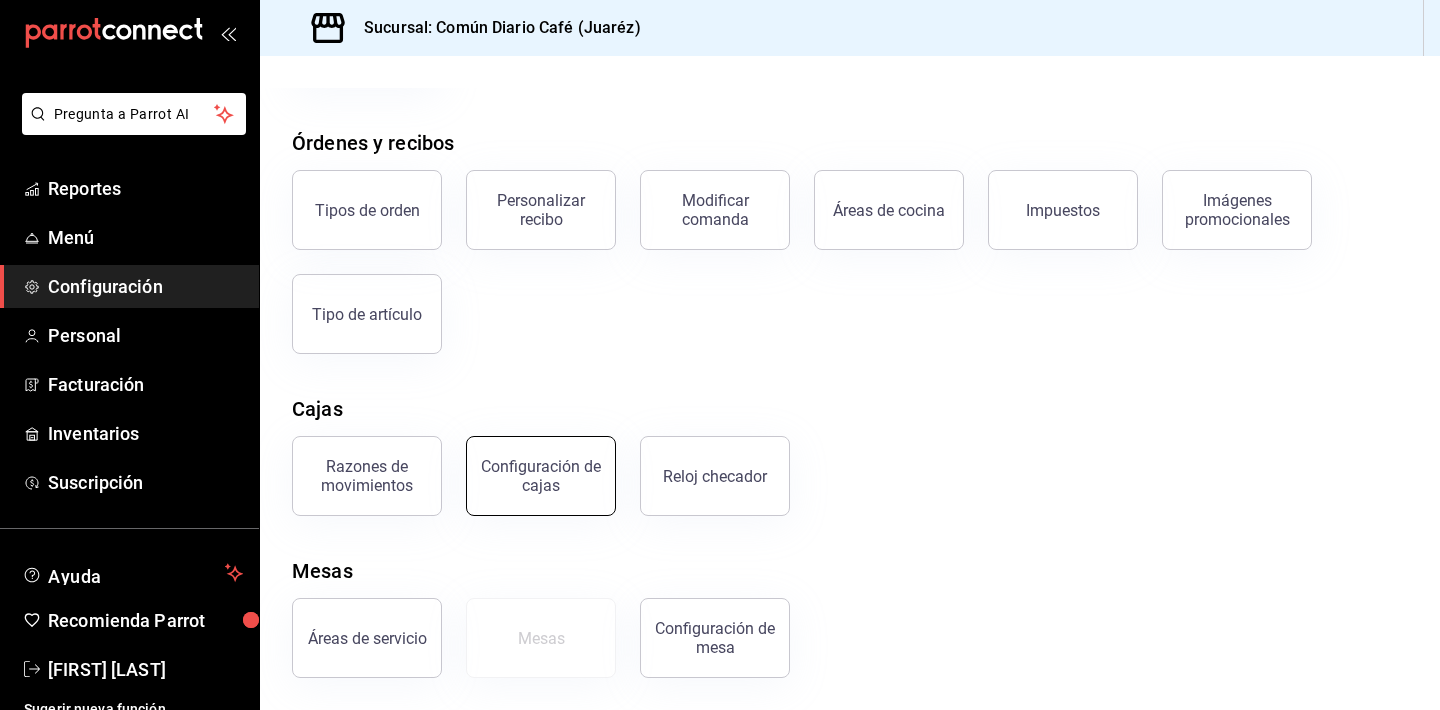 click on "Configuración de cajas" at bounding box center (541, 476) 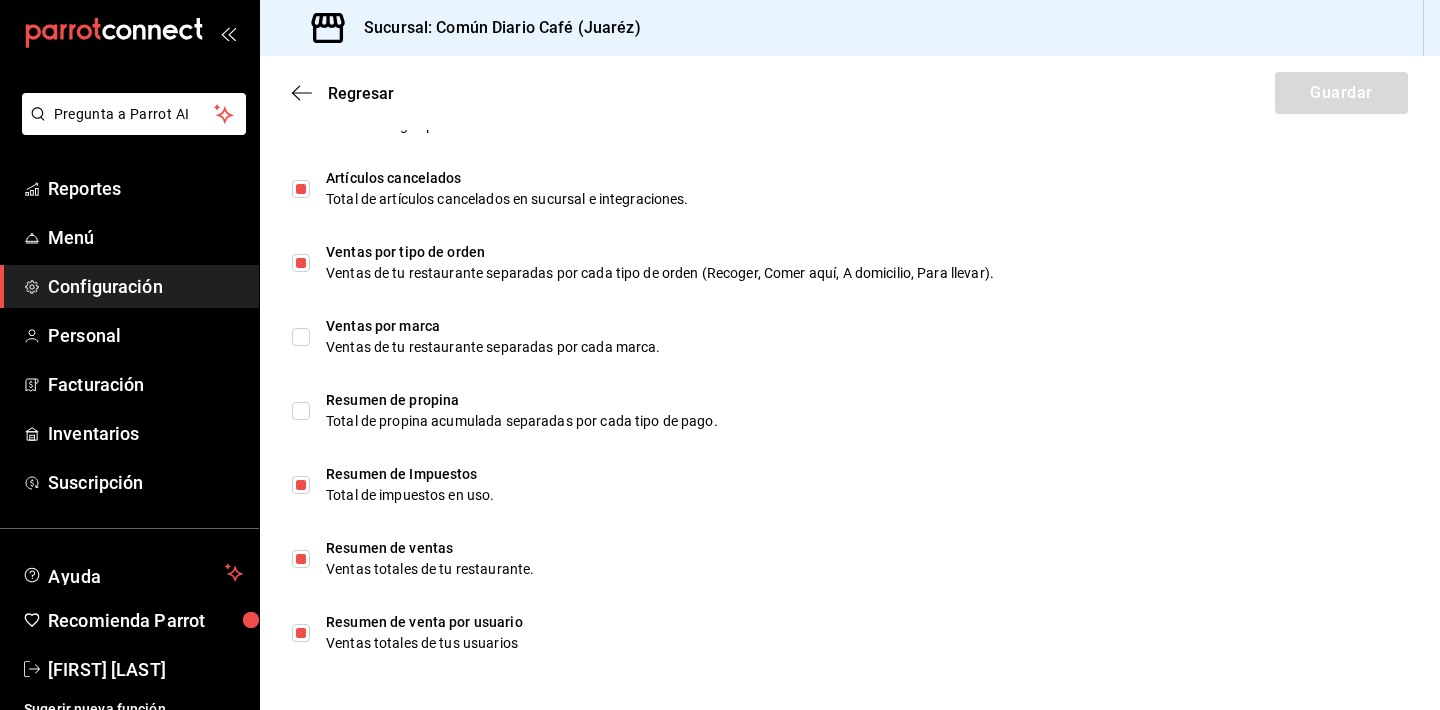 scroll, scrollTop: 1265, scrollLeft: 0, axis: vertical 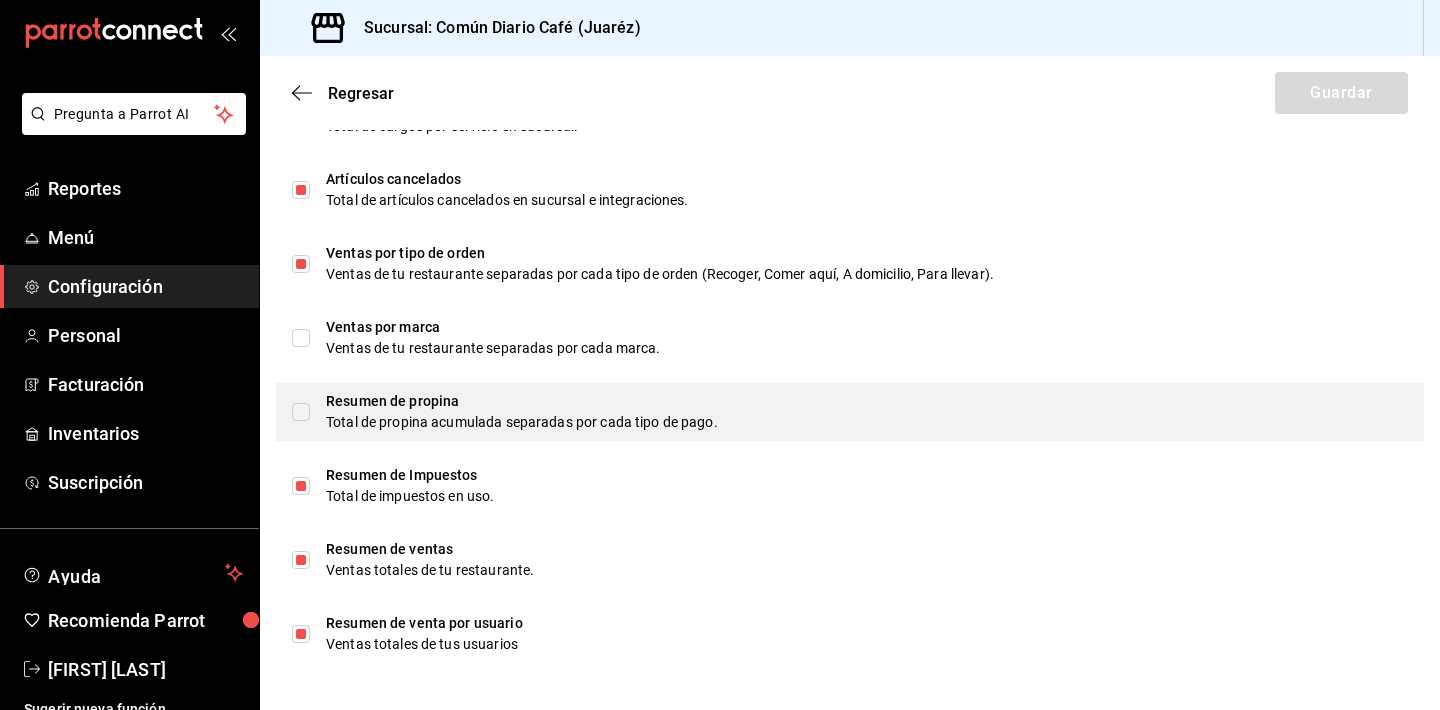 click on "Total de propina acumulada separadas por cada tipo de pago." at bounding box center (867, 422) 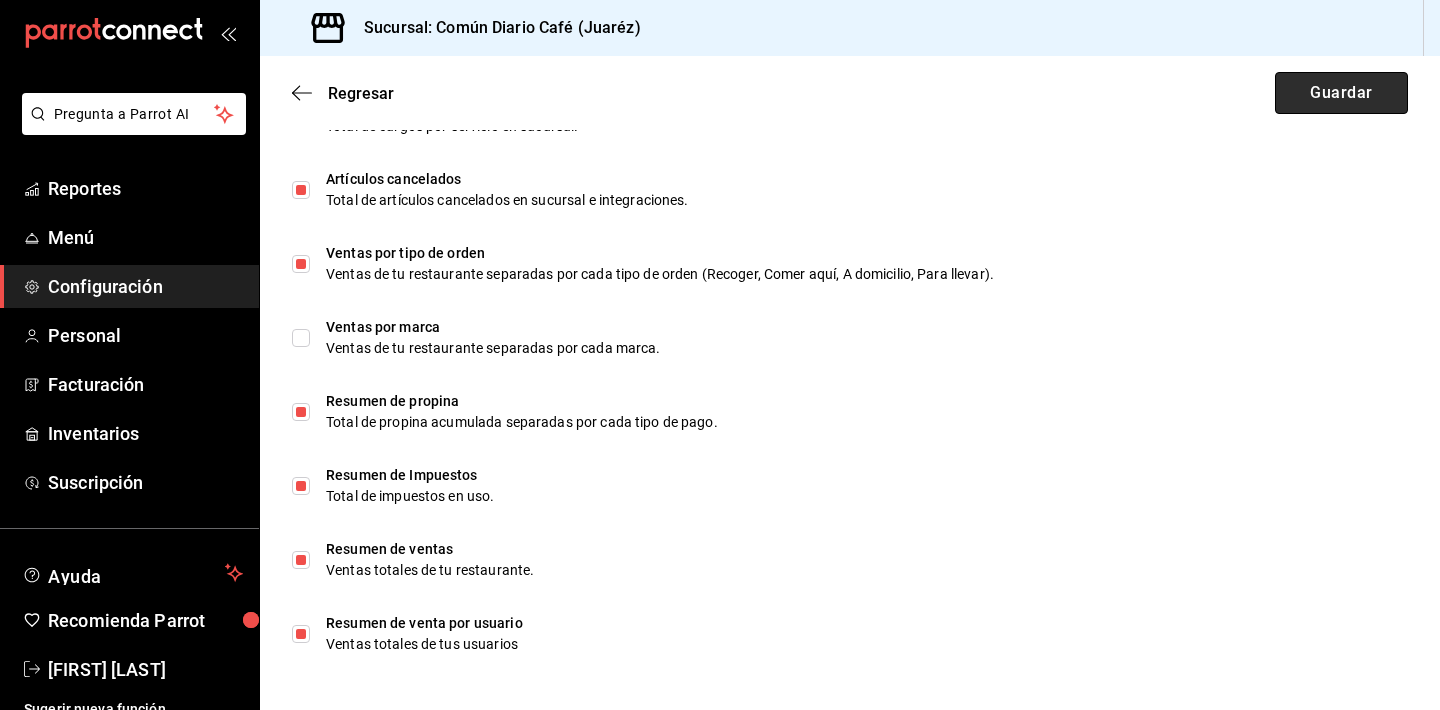click on "Guardar" at bounding box center (1341, 93) 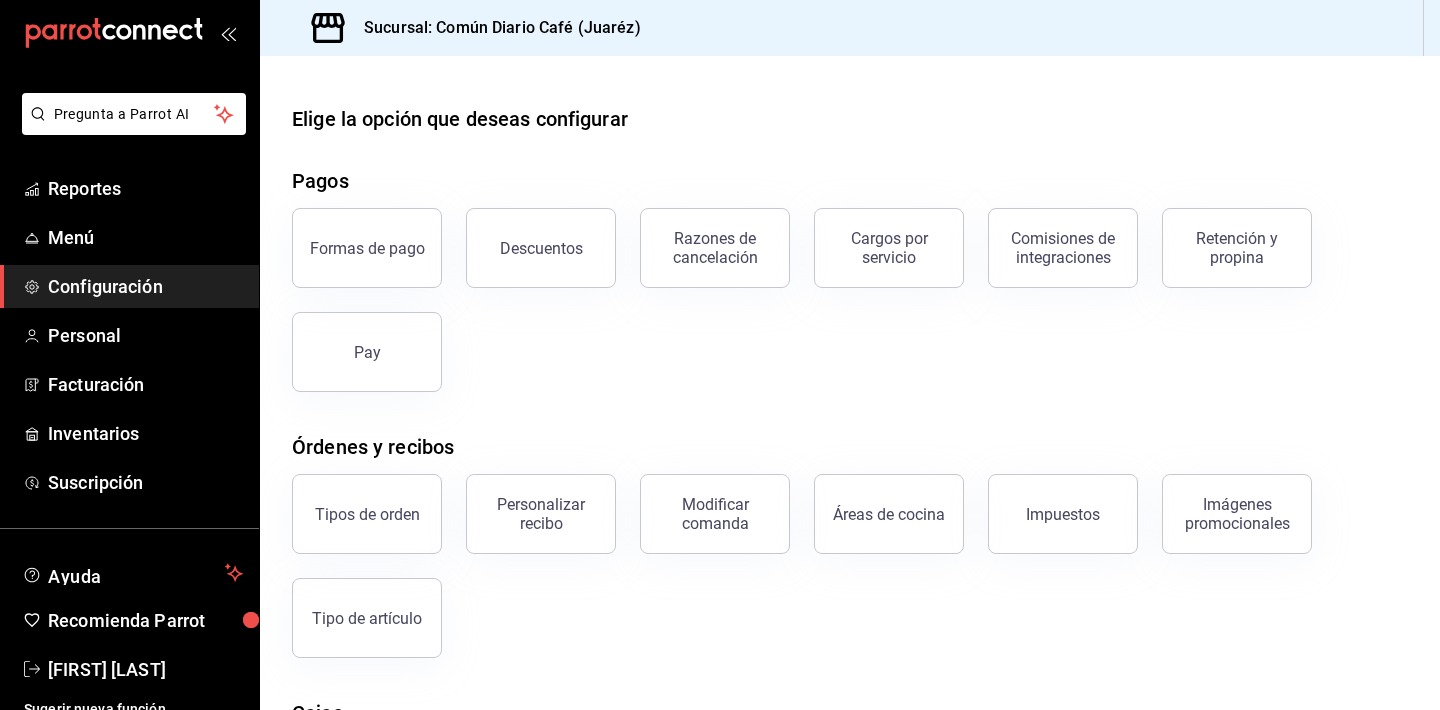 scroll, scrollTop: 0, scrollLeft: 0, axis: both 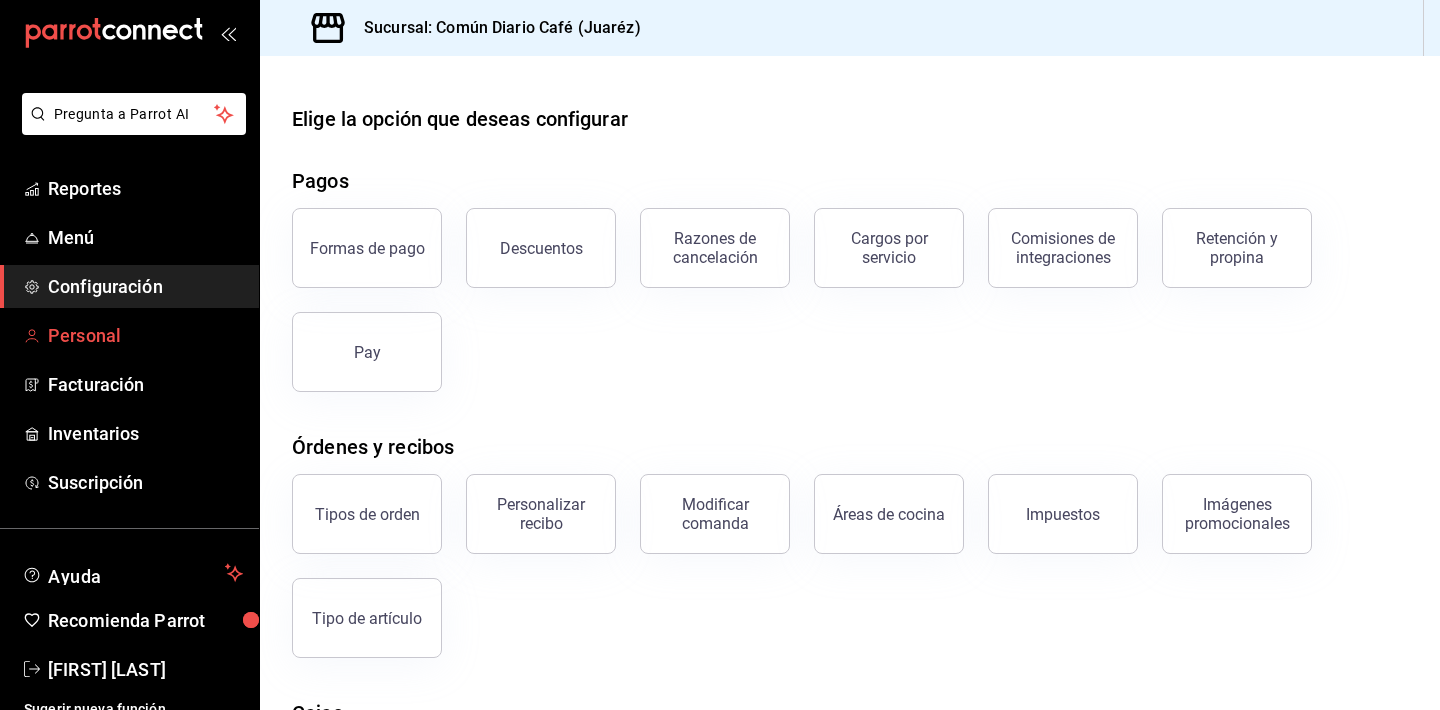 click on "Personal" at bounding box center [145, 335] 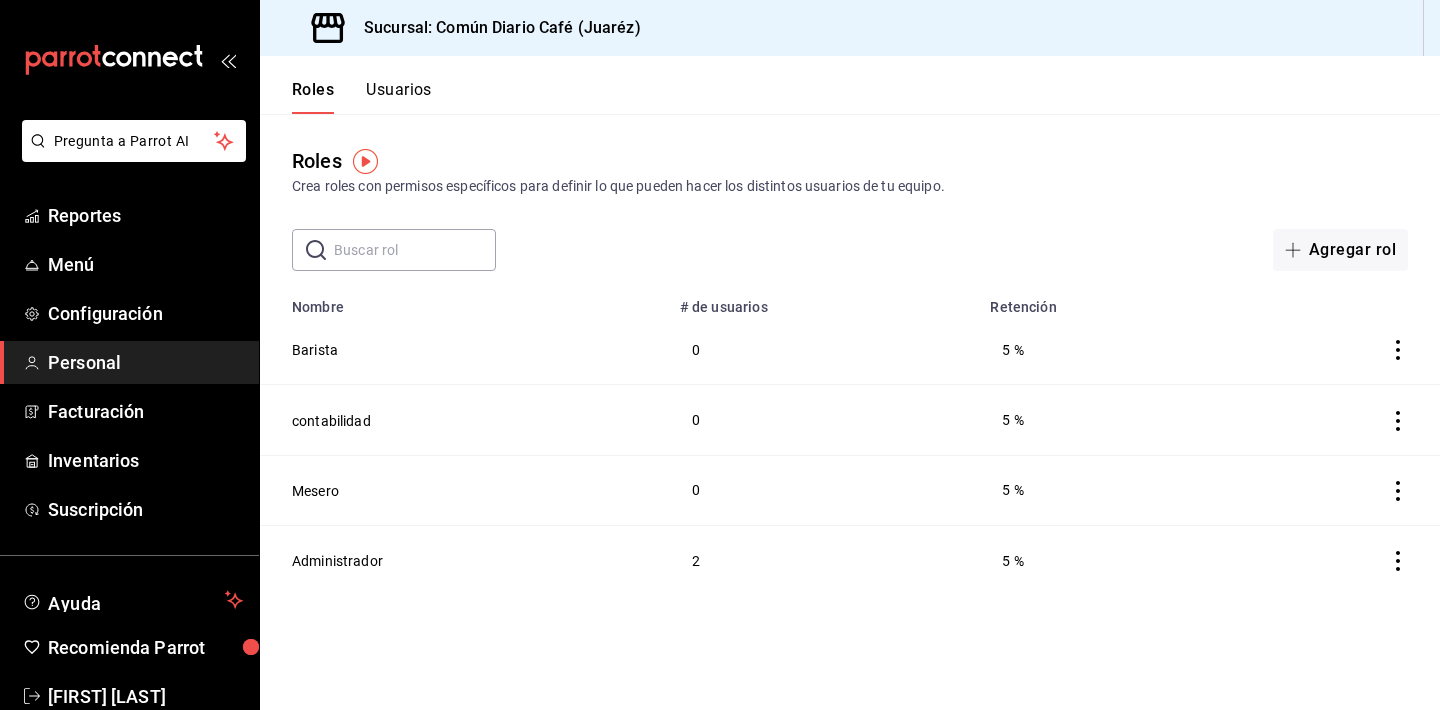 click on "Crea roles con permisos específicos para definir lo que pueden hacer los distintos usuarios de tu equipo." at bounding box center (850, 186) 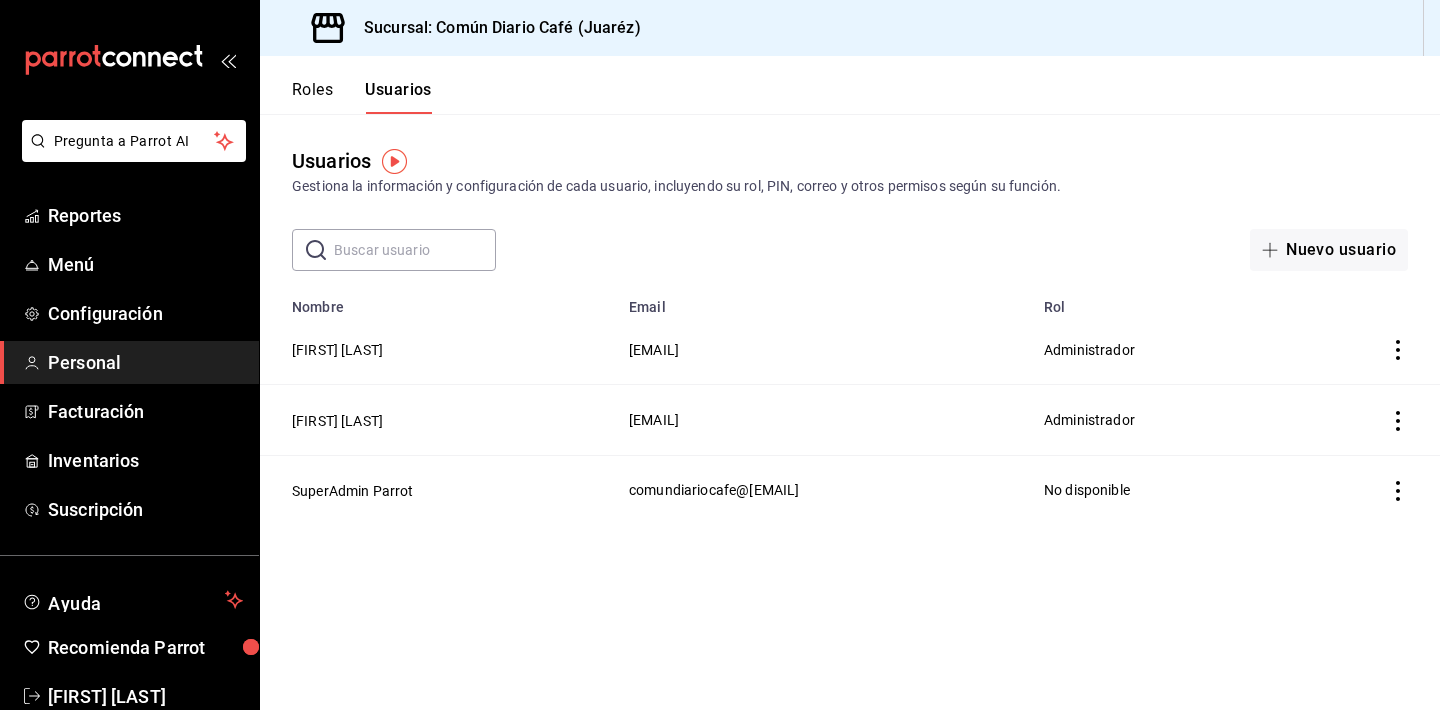 click on "Roles" at bounding box center [312, 97] 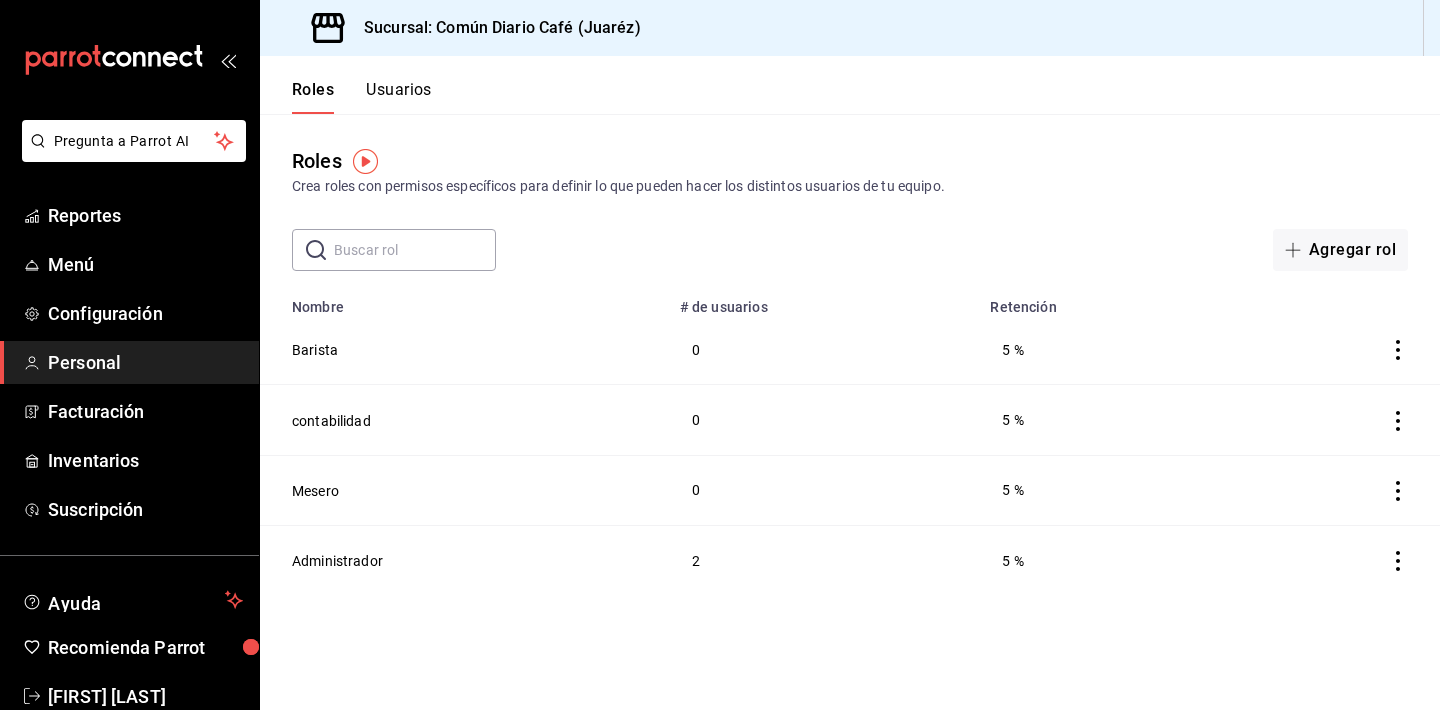 click on "Usuarios" at bounding box center [399, 97] 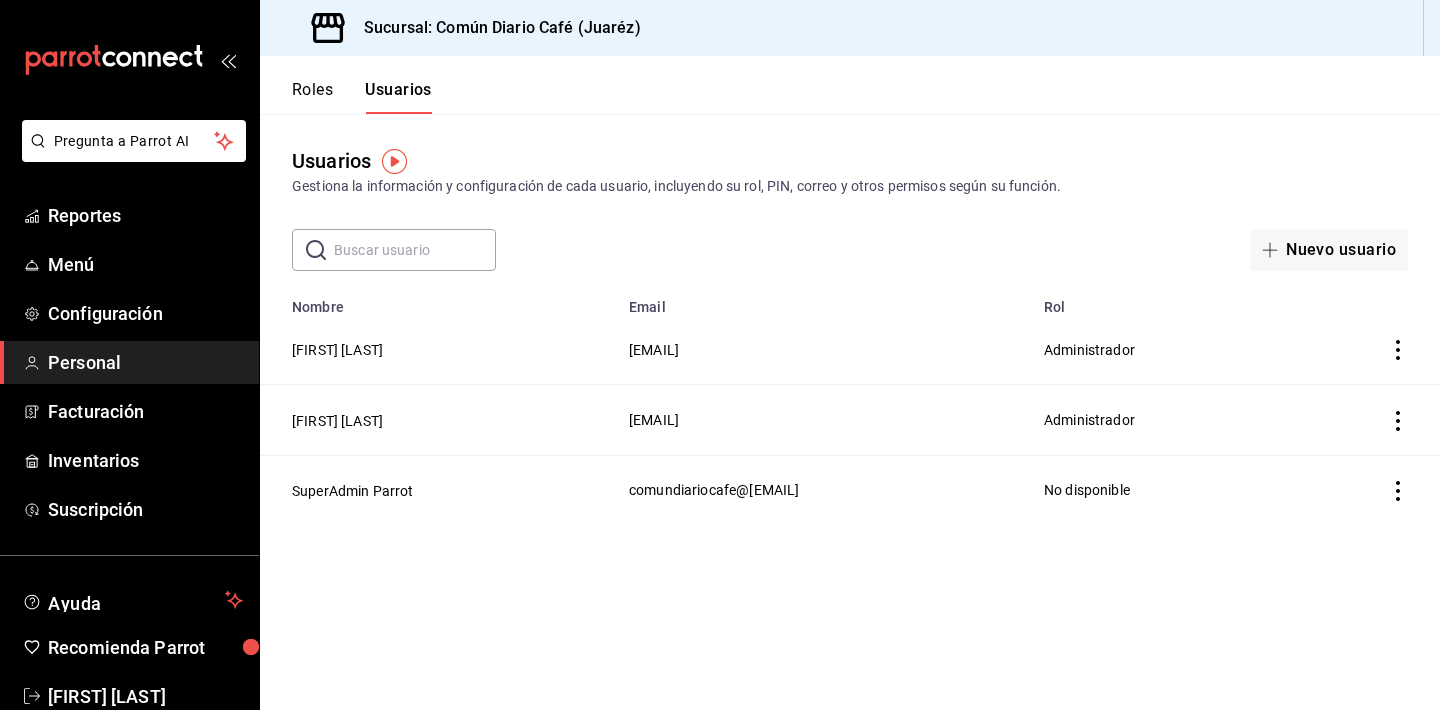 click on "Roles" at bounding box center (312, 97) 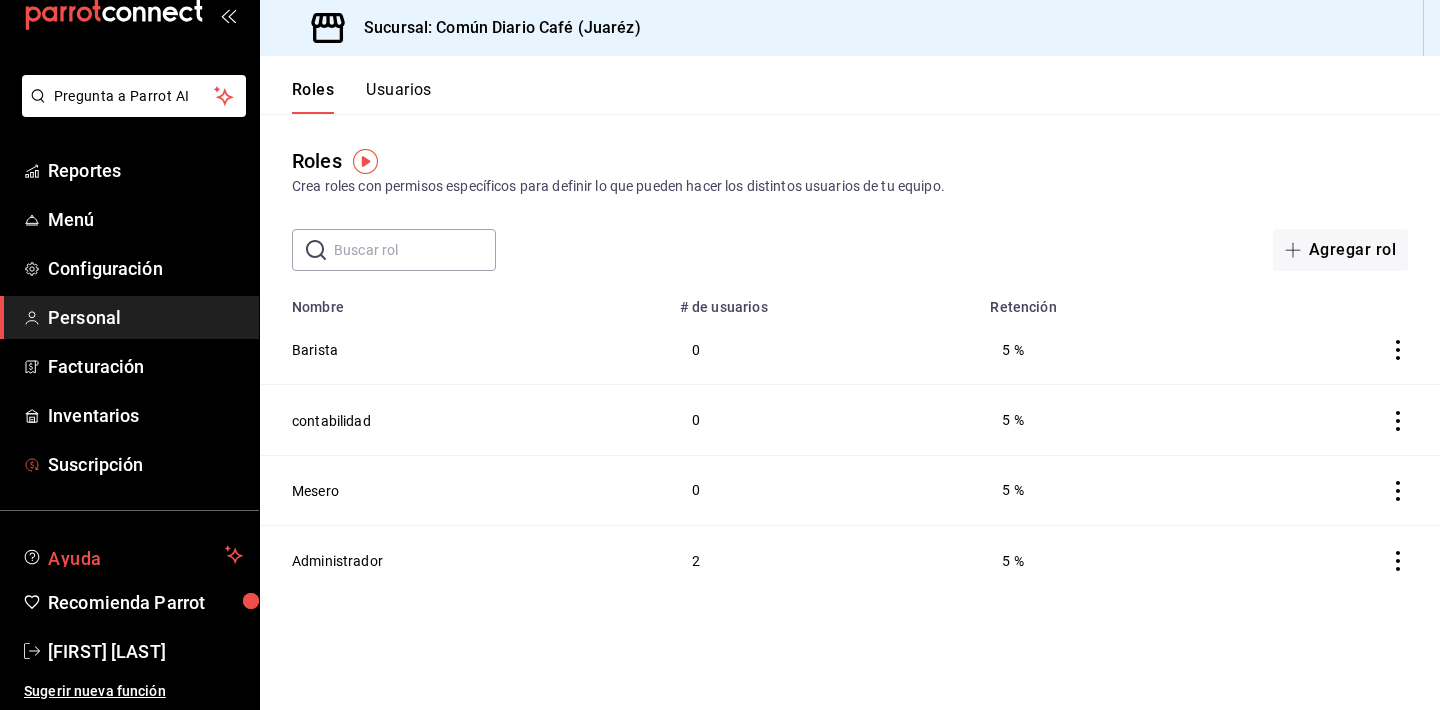 scroll, scrollTop: 45, scrollLeft: 0, axis: vertical 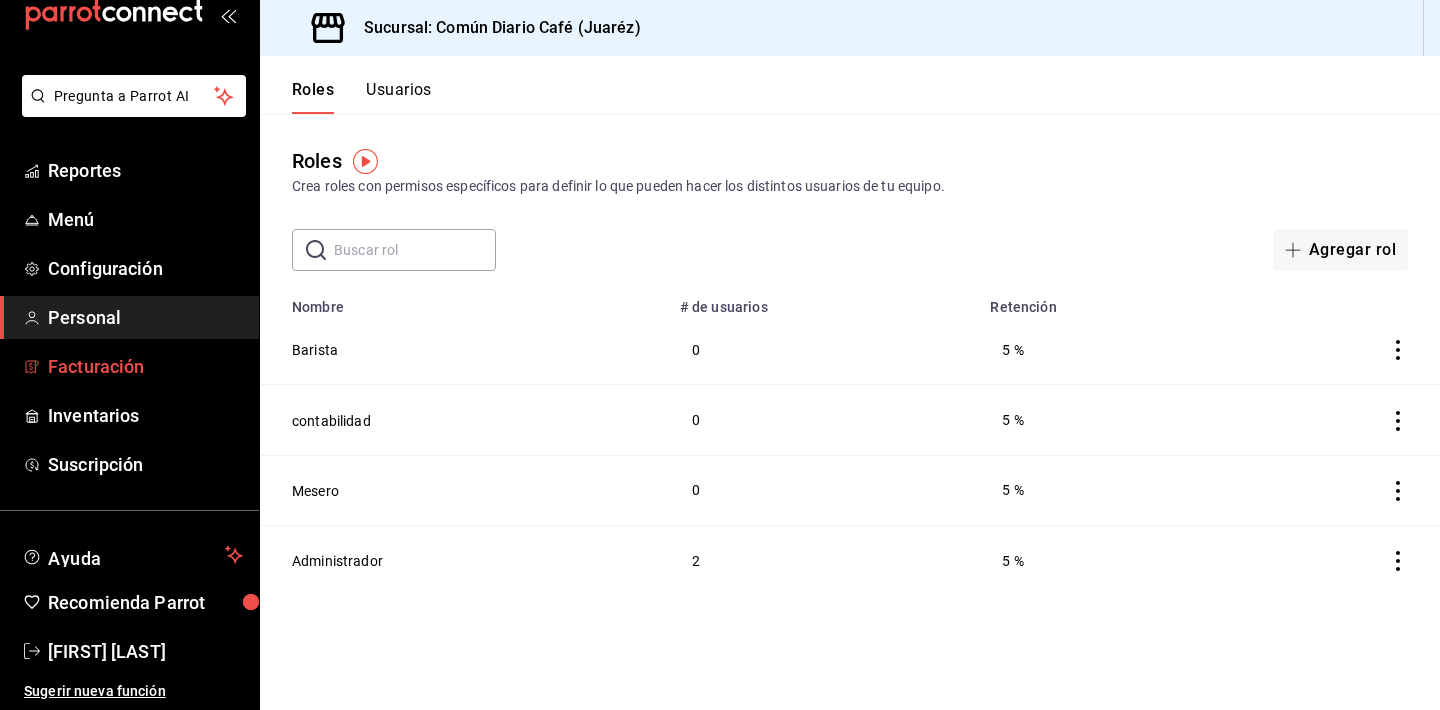 click on "Facturación" at bounding box center (145, 366) 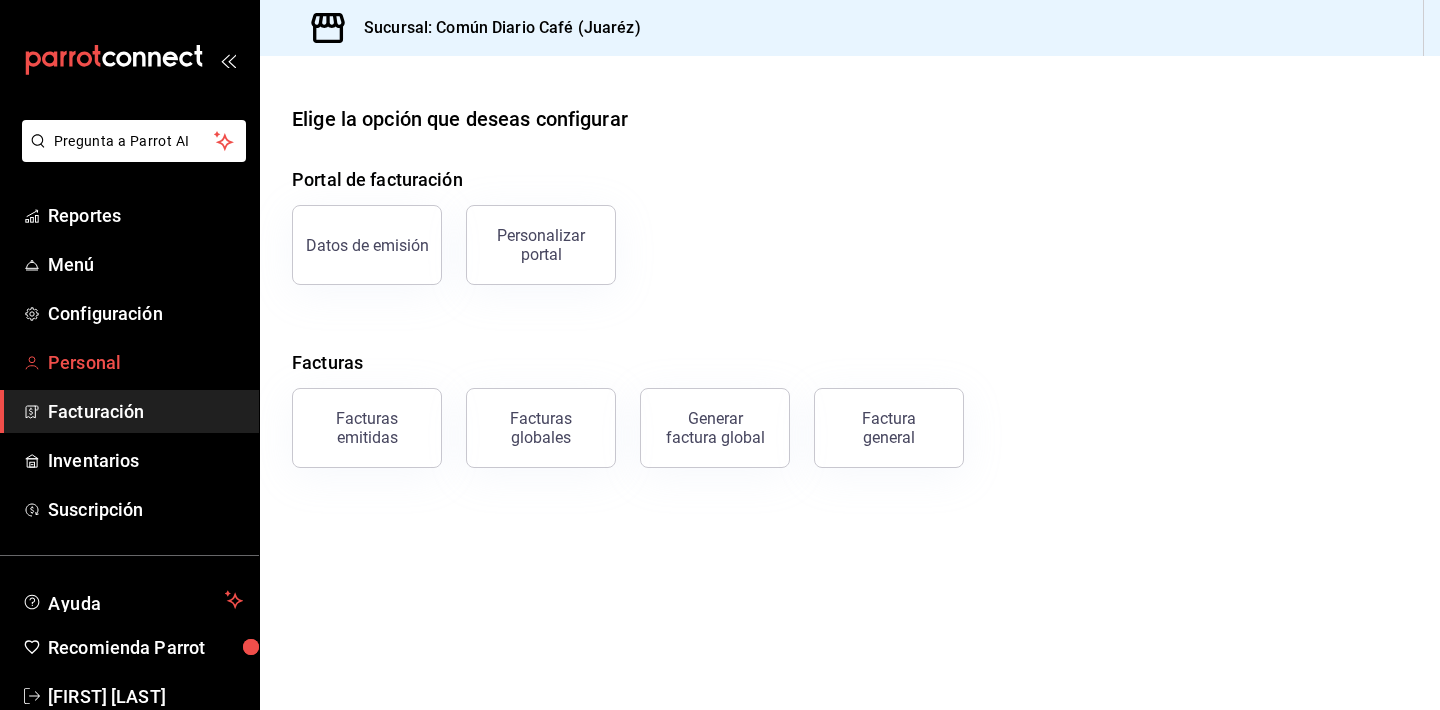 click on "Personal" at bounding box center (145, 362) 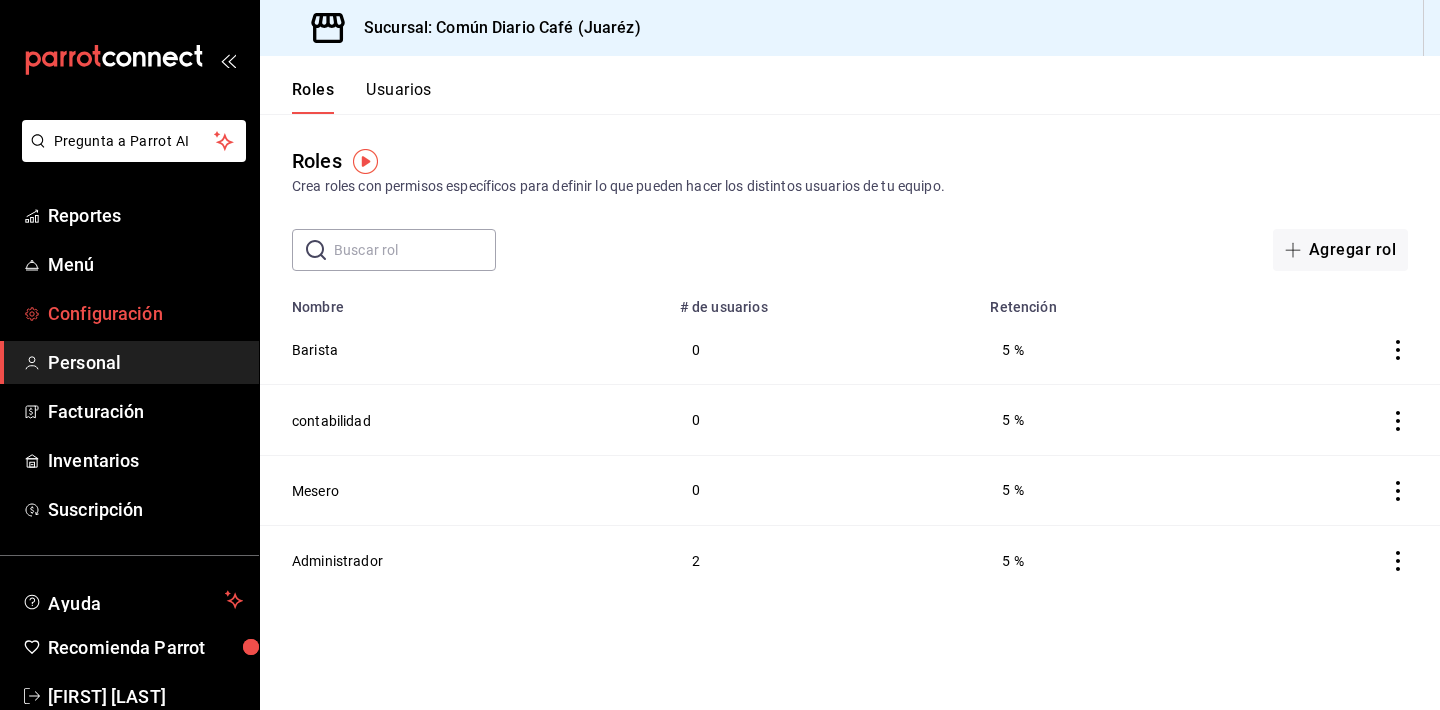 click on "Configuración" at bounding box center [145, 313] 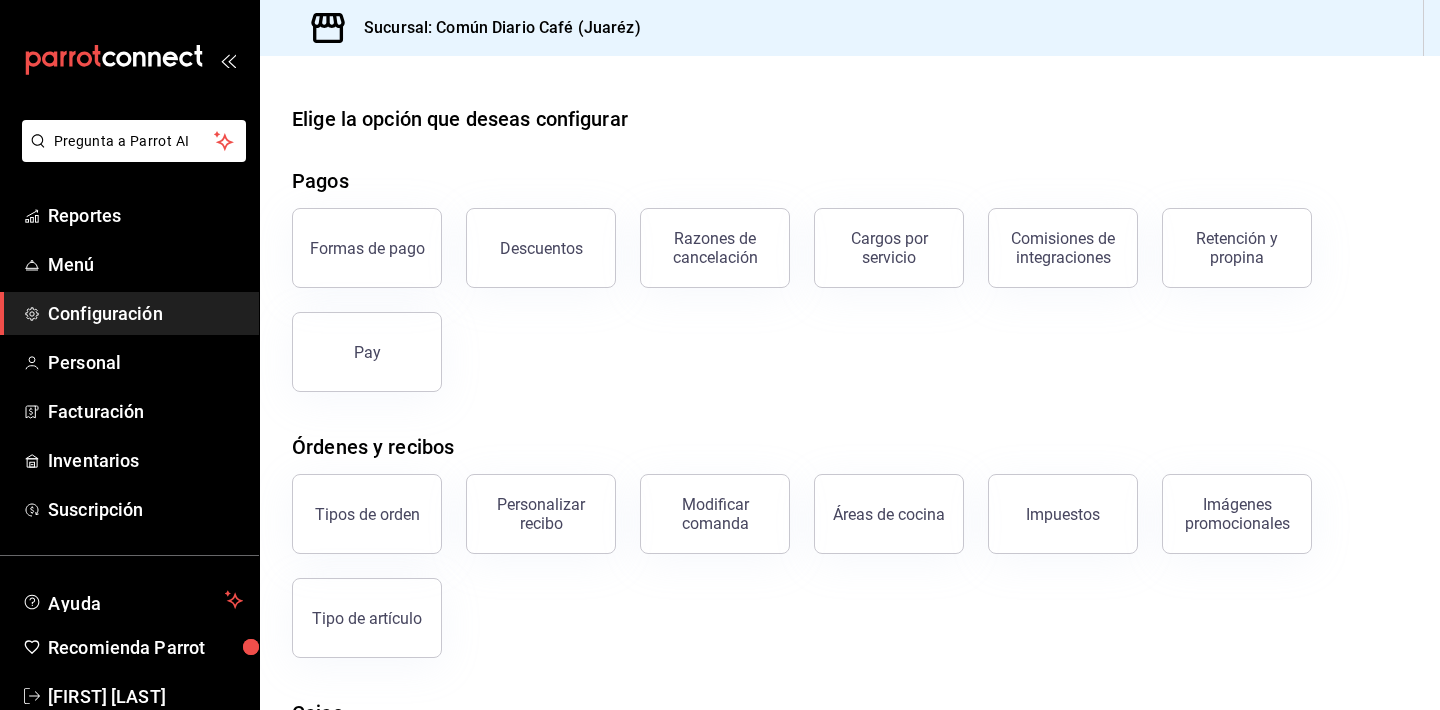 scroll, scrollTop: 0, scrollLeft: 0, axis: both 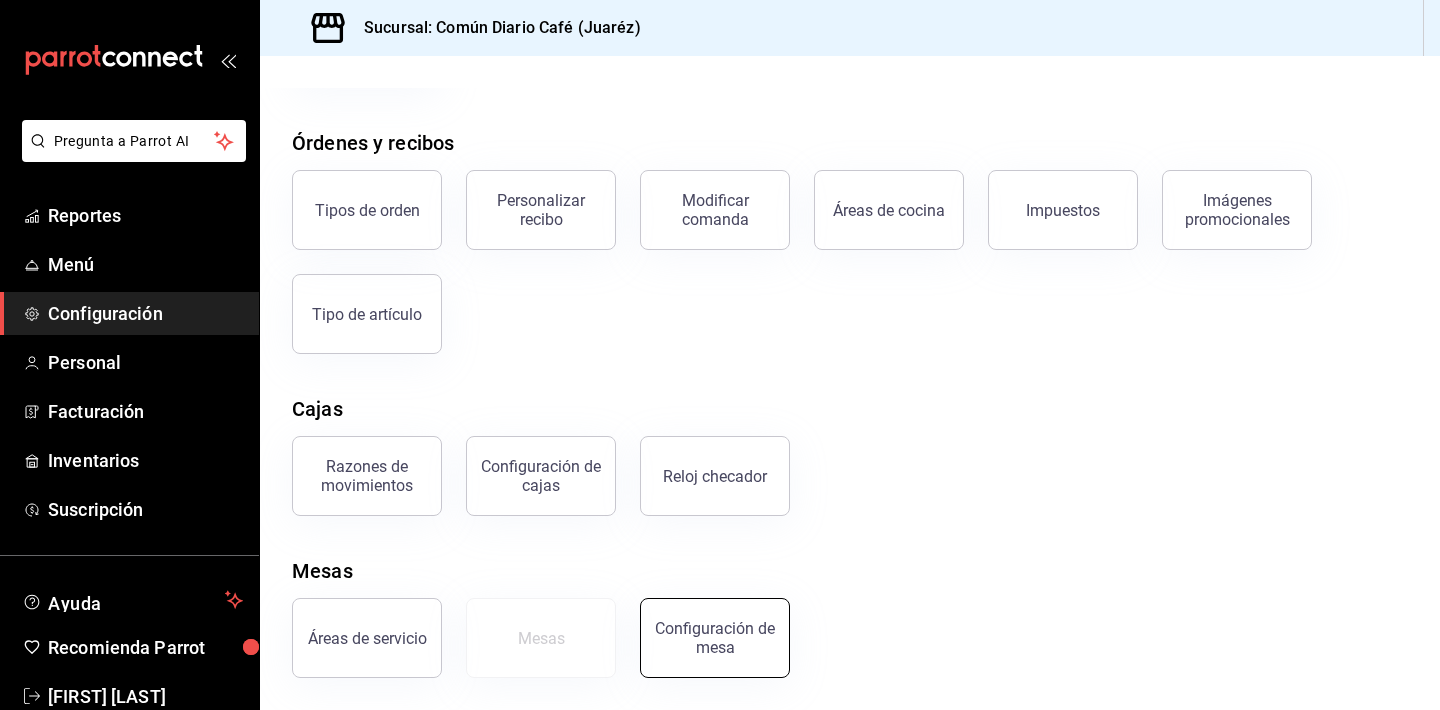 click on "Configuración de mesa" at bounding box center (715, 638) 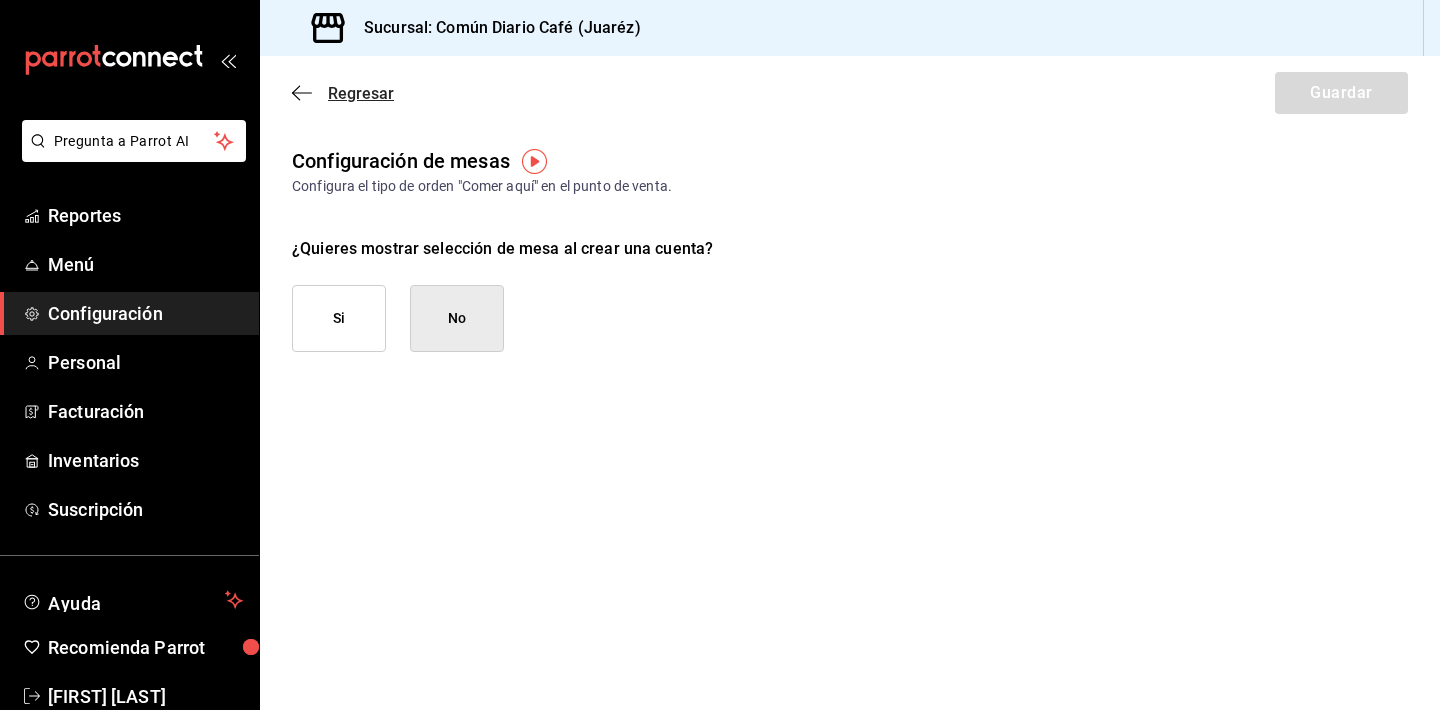 click 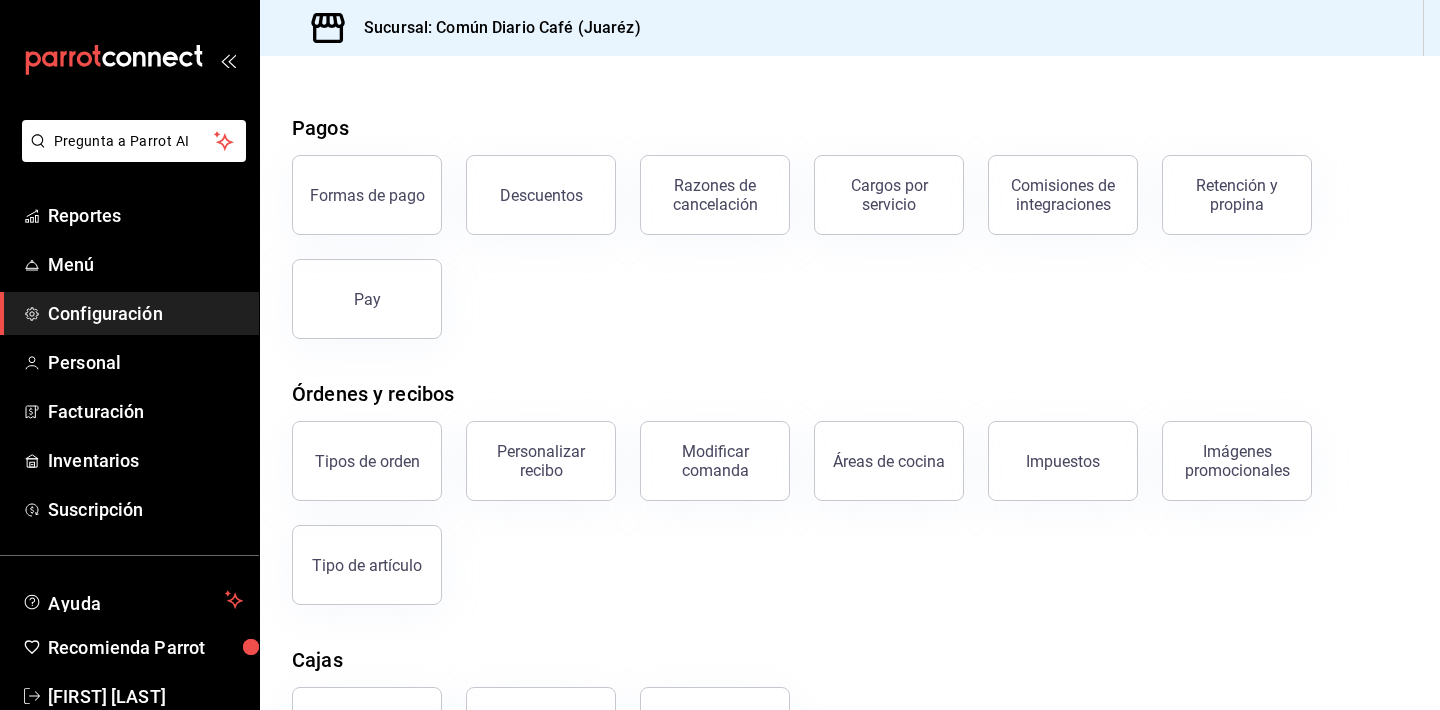 scroll, scrollTop: 51, scrollLeft: 0, axis: vertical 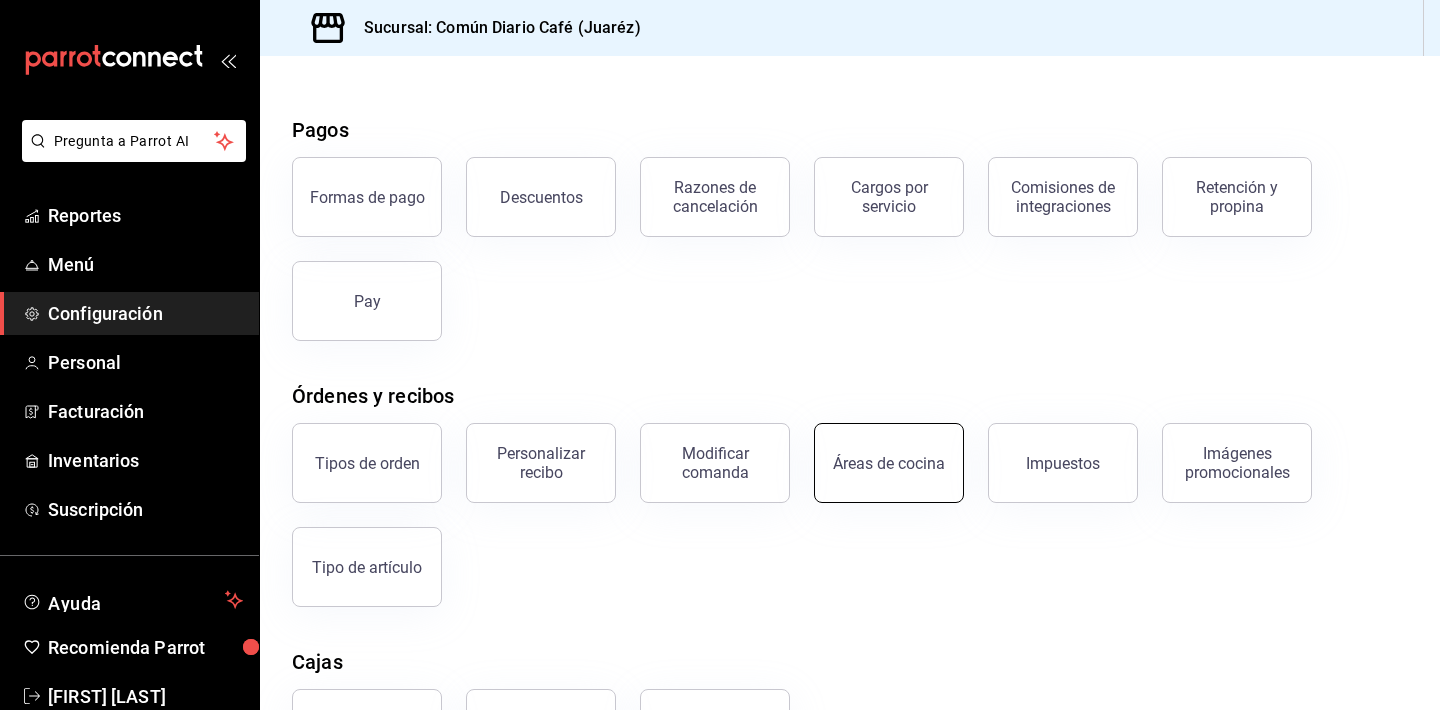 click on "Áreas de cocina" at bounding box center [889, 463] 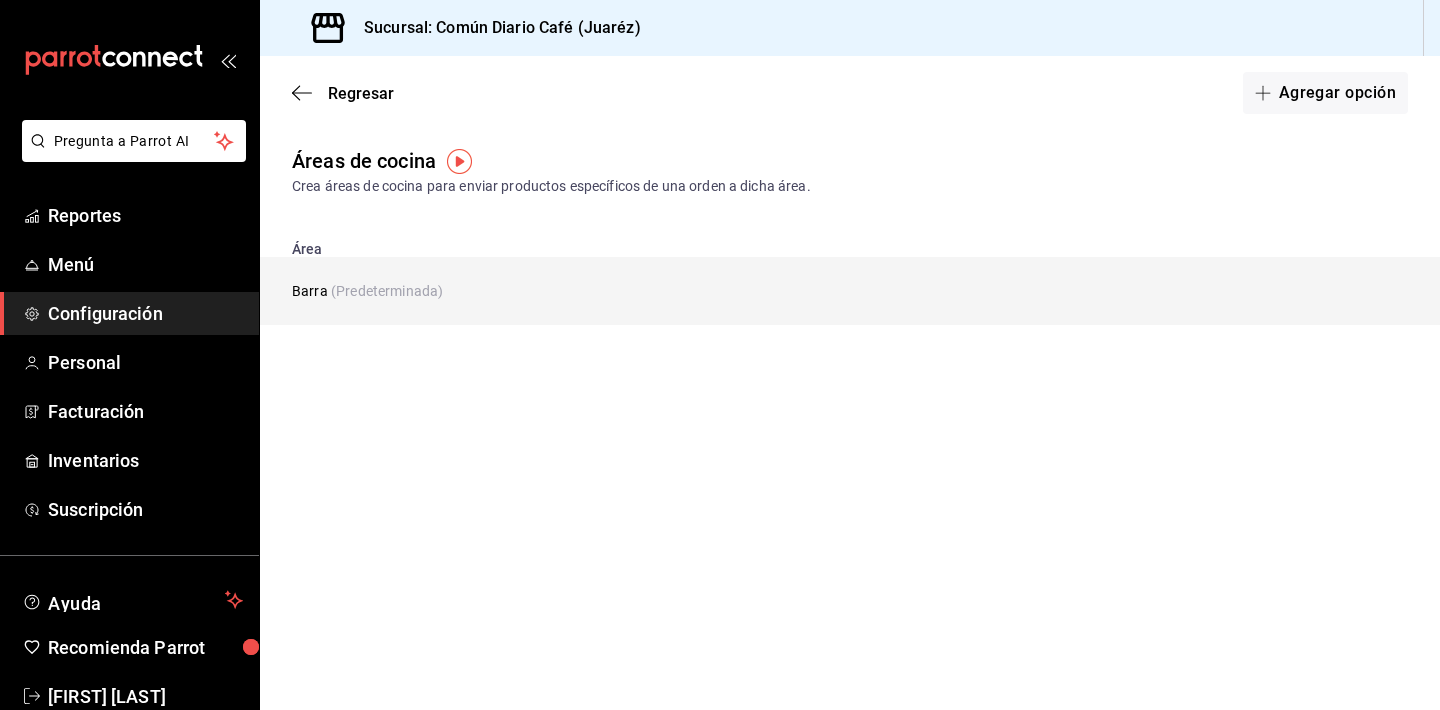 click on "Barra   (Predeterminada)" at bounding box center [724, 291] 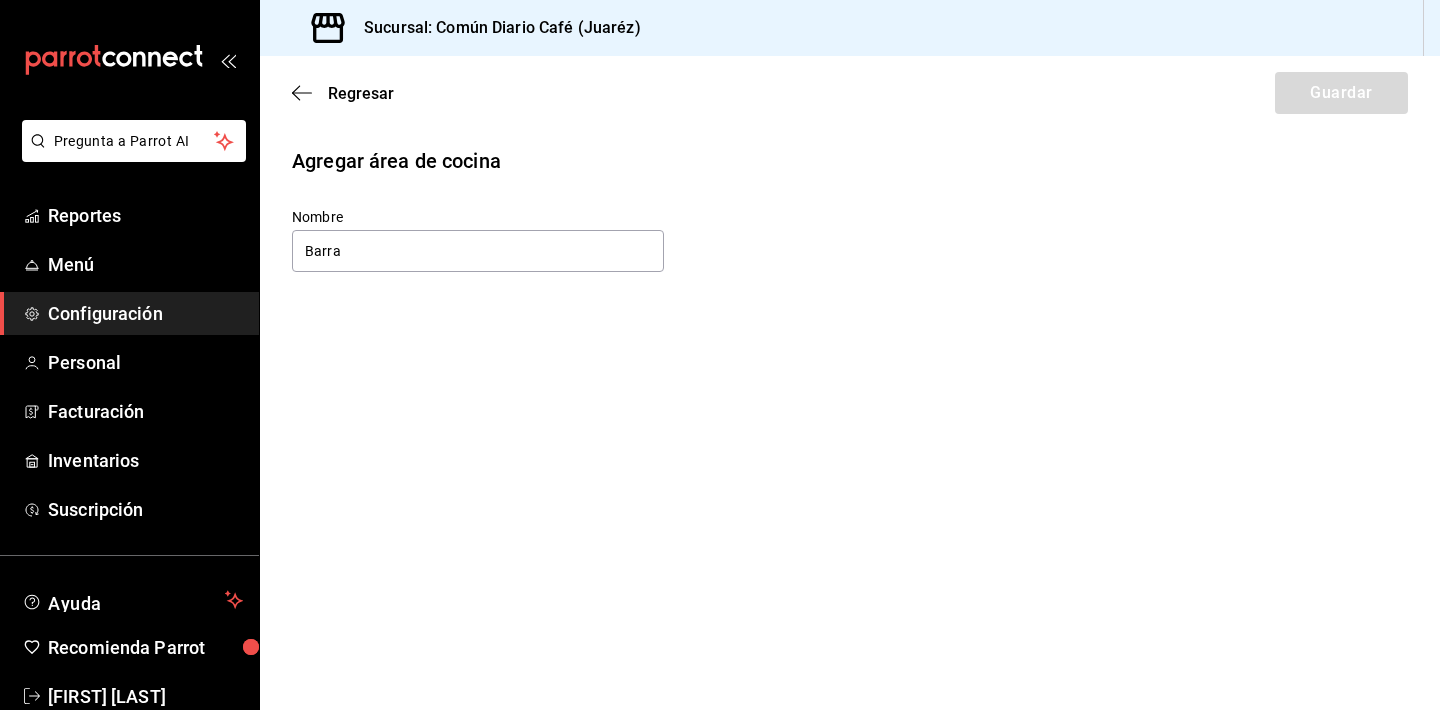 click on "Regresar Guardar" at bounding box center [850, 93] 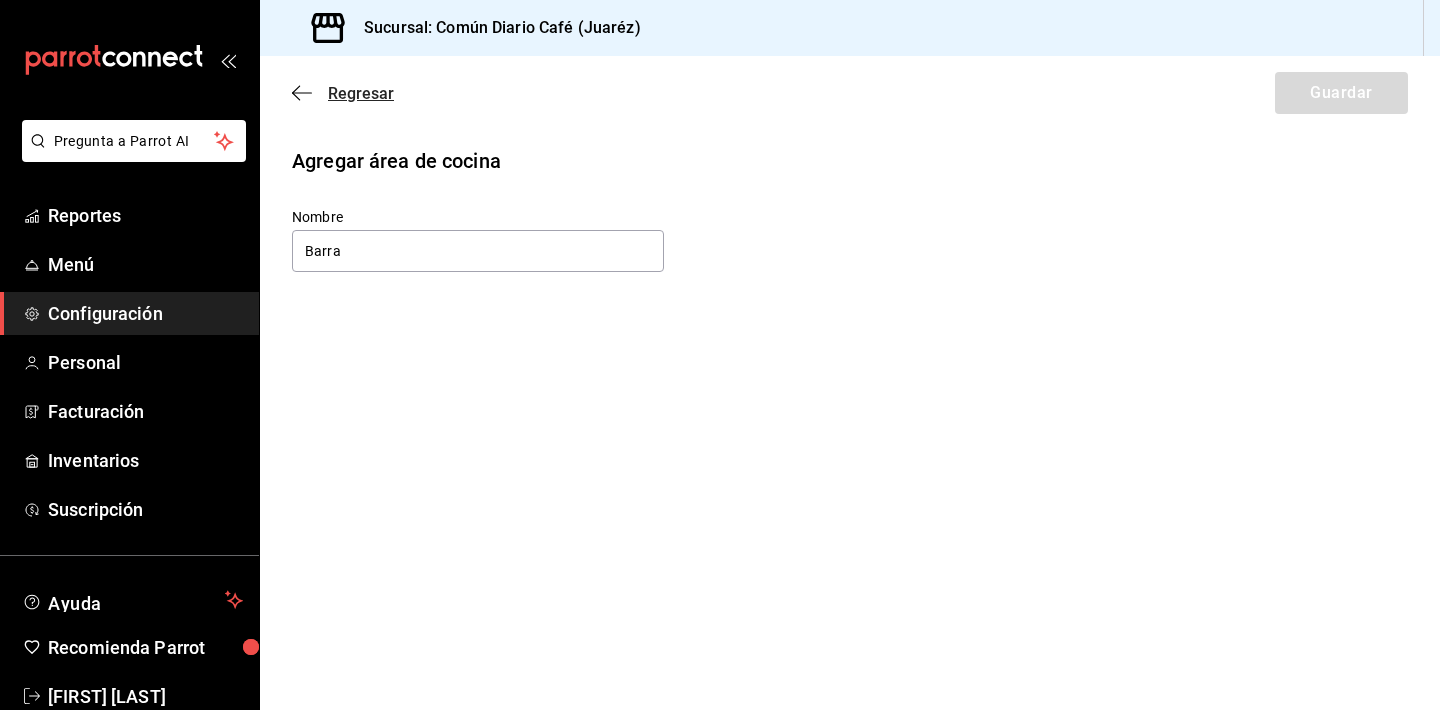 click 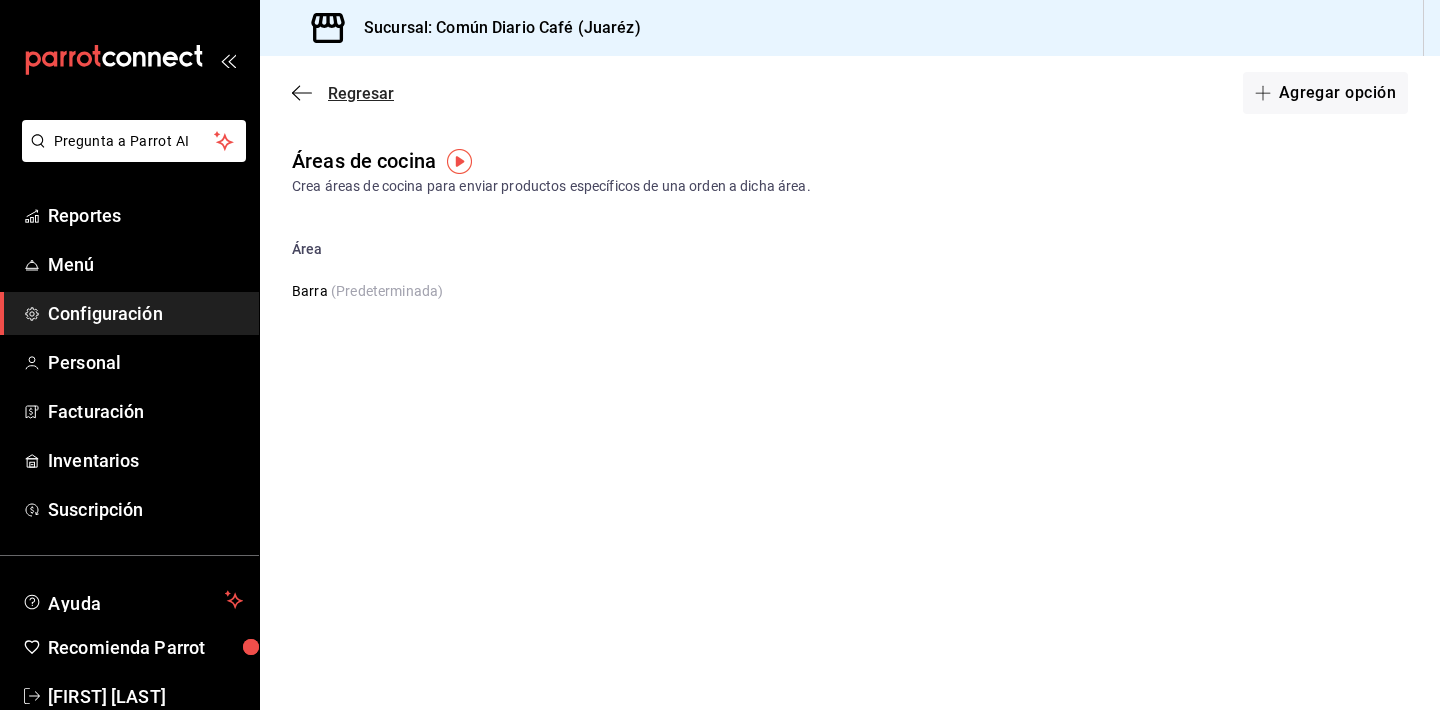 click 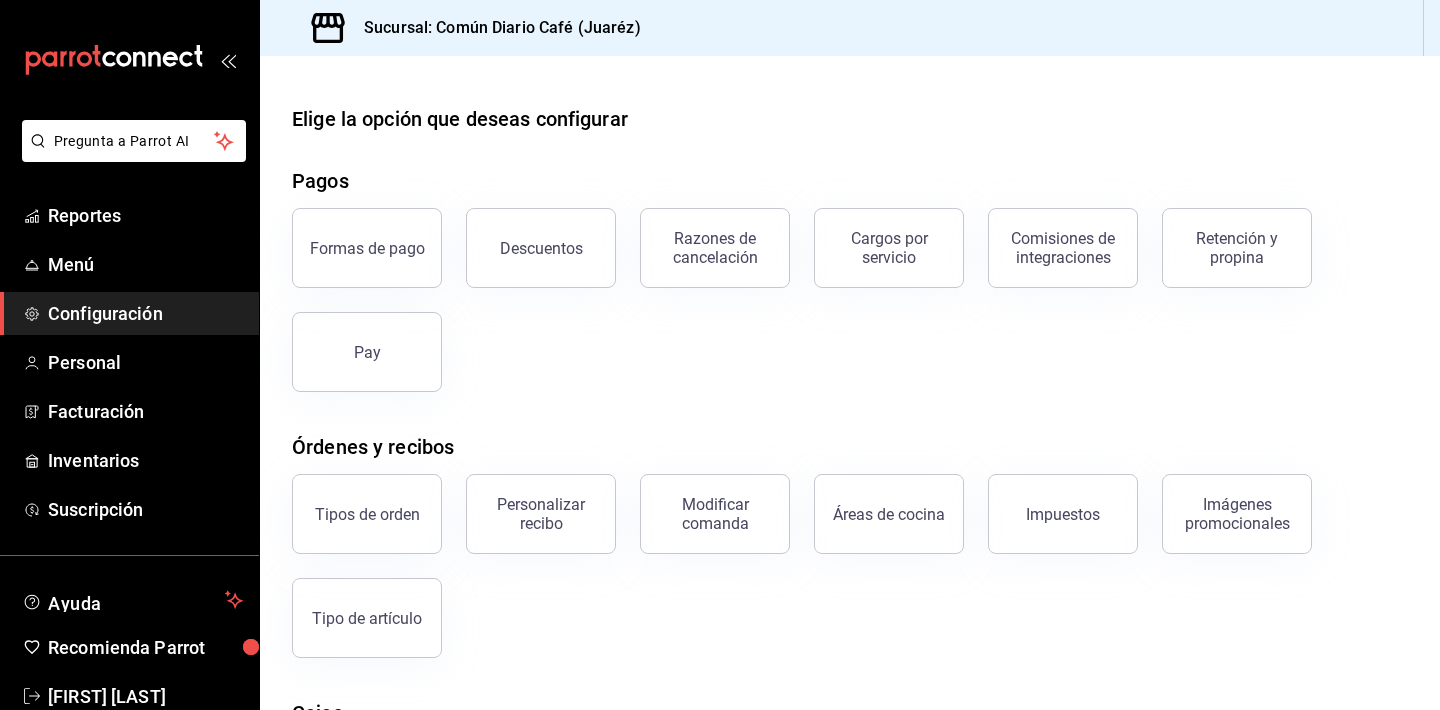 scroll, scrollTop: 0, scrollLeft: 0, axis: both 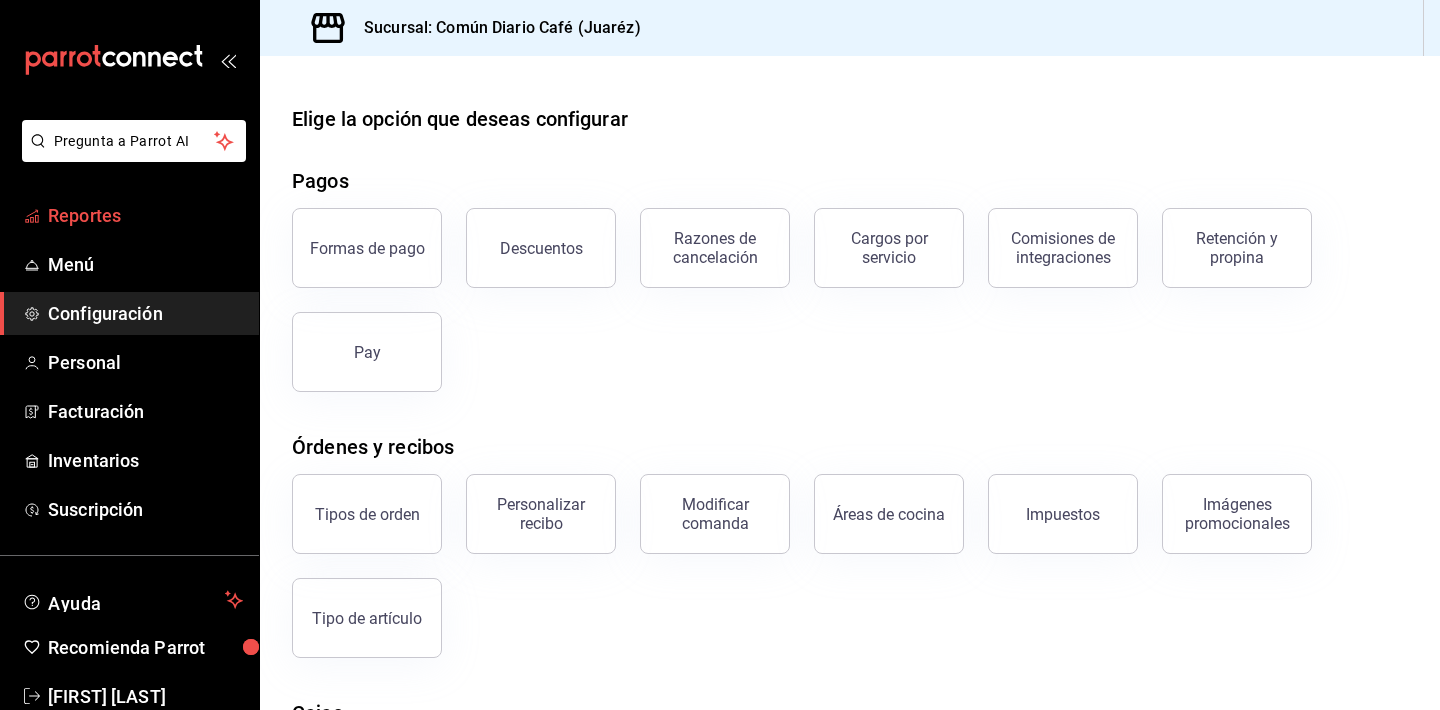 click on "Reportes" at bounding box center [145, 215] 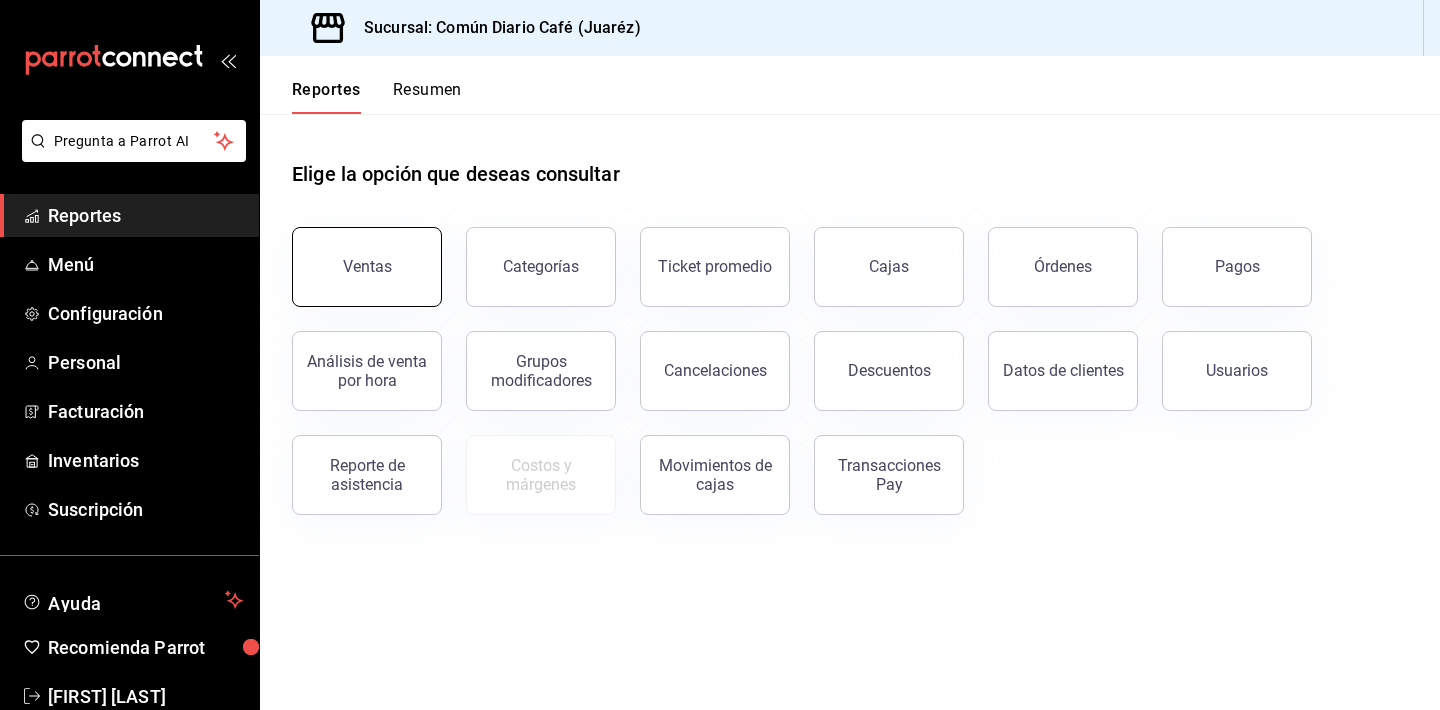 click on "Ventas" at bounding box center (367, 267) 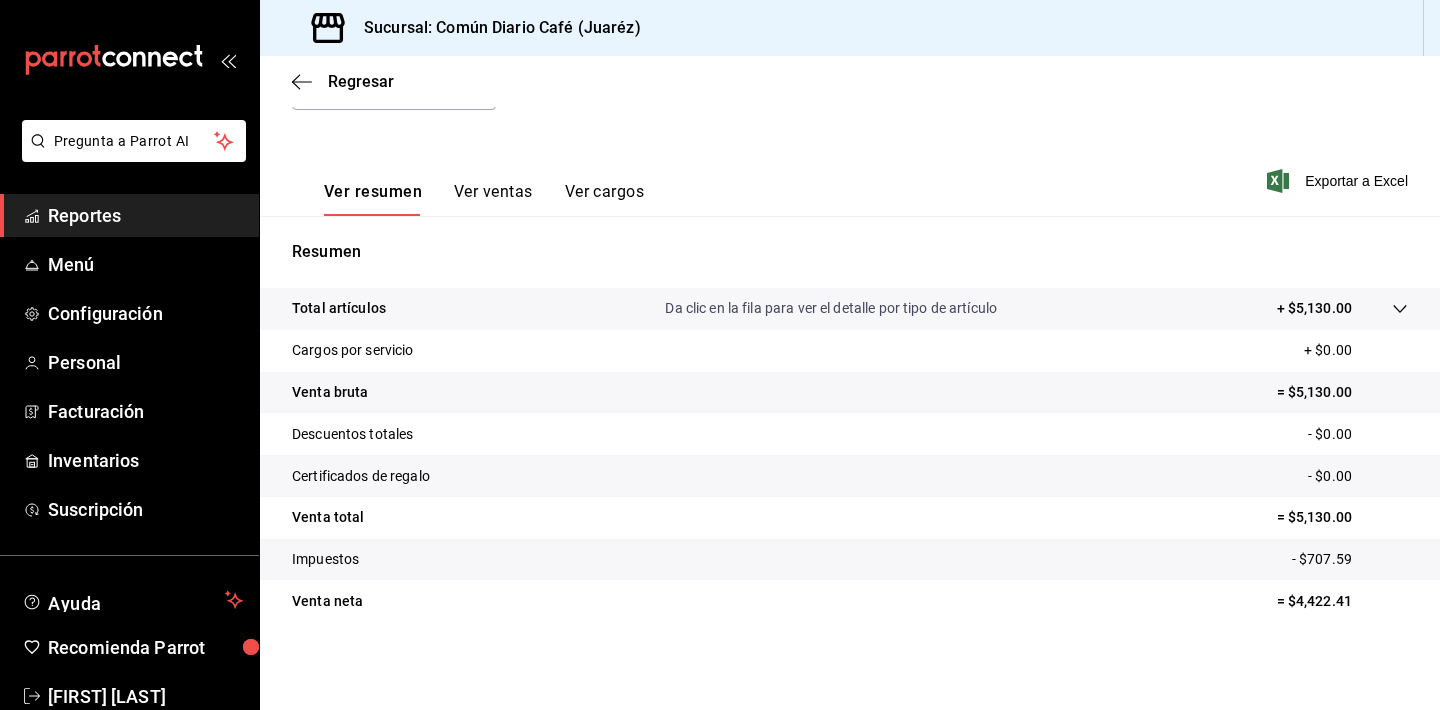 scroll, scrollTop: 248, scrollLeft: 0, axis: vertical 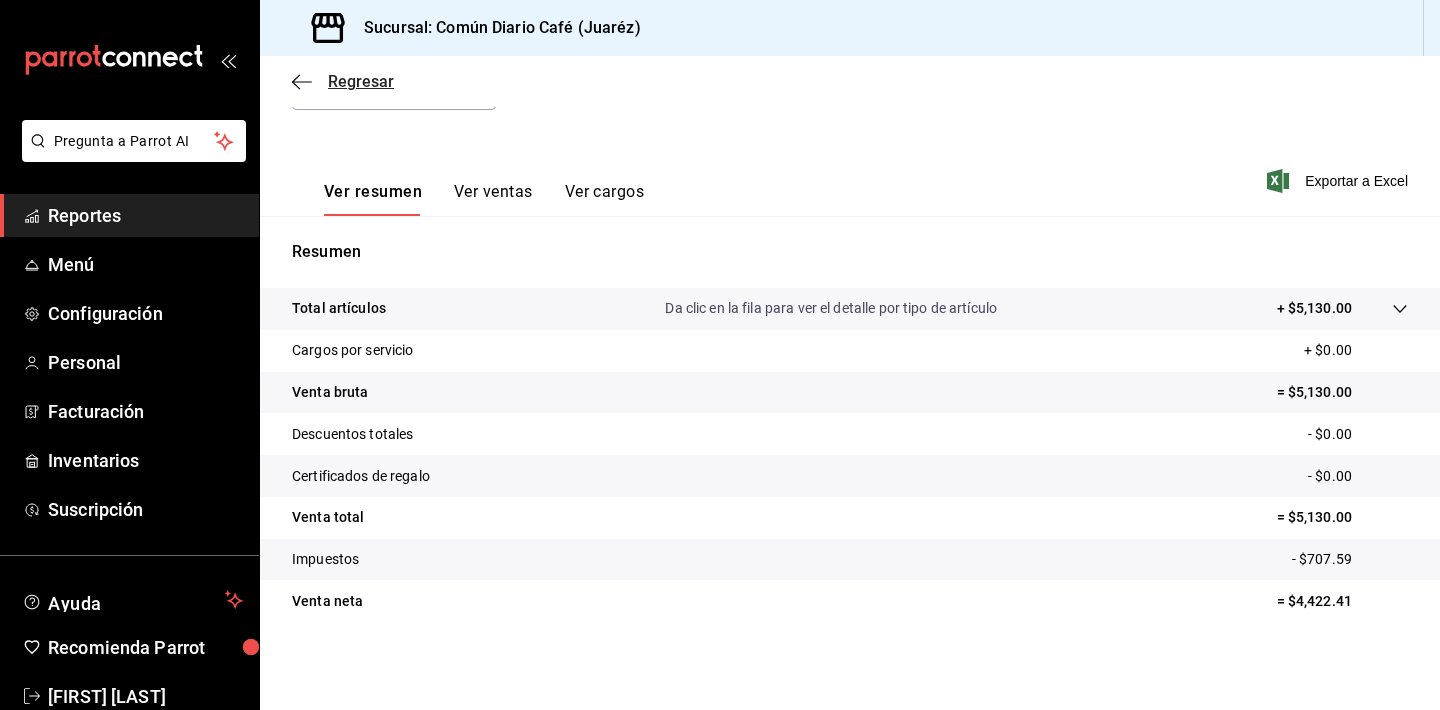 click on "Regresar" at bounding box center (361, 81) 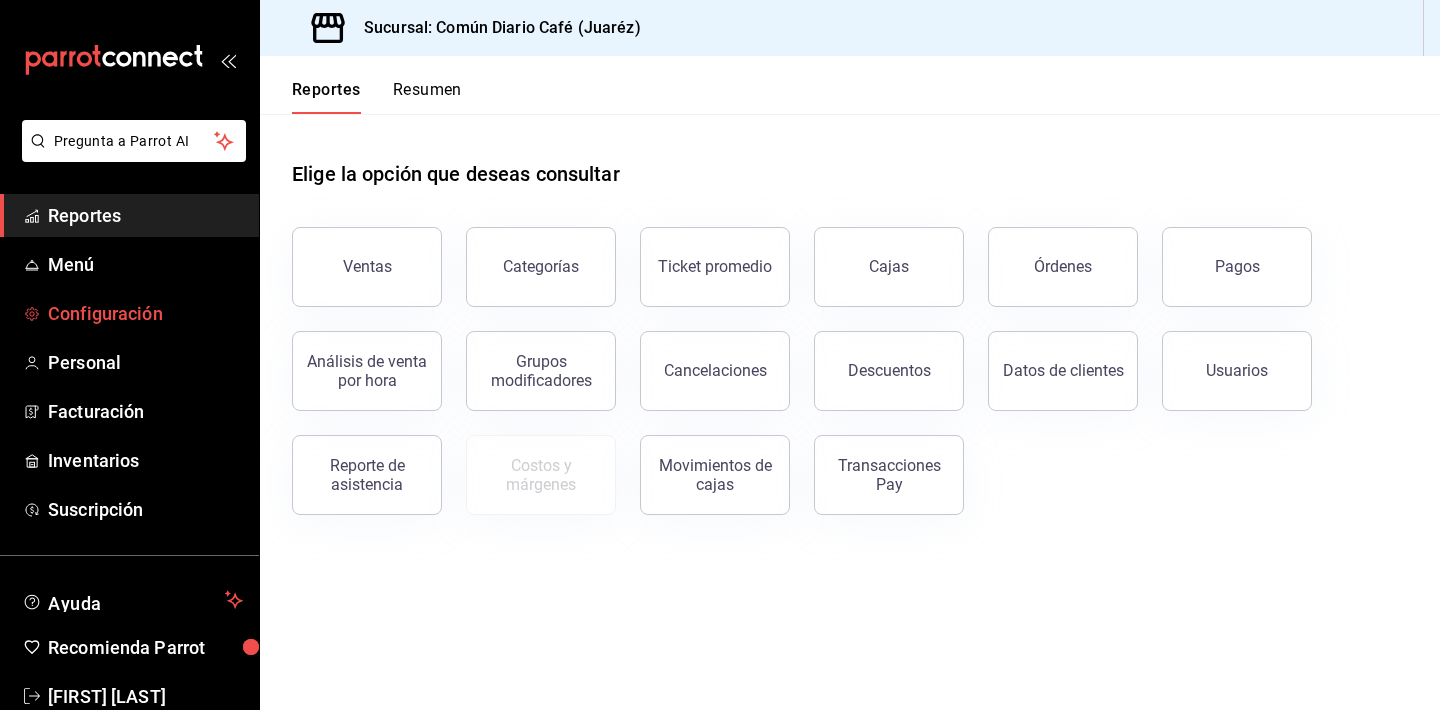 click on "Configuración" at bounding box center (145, 313) 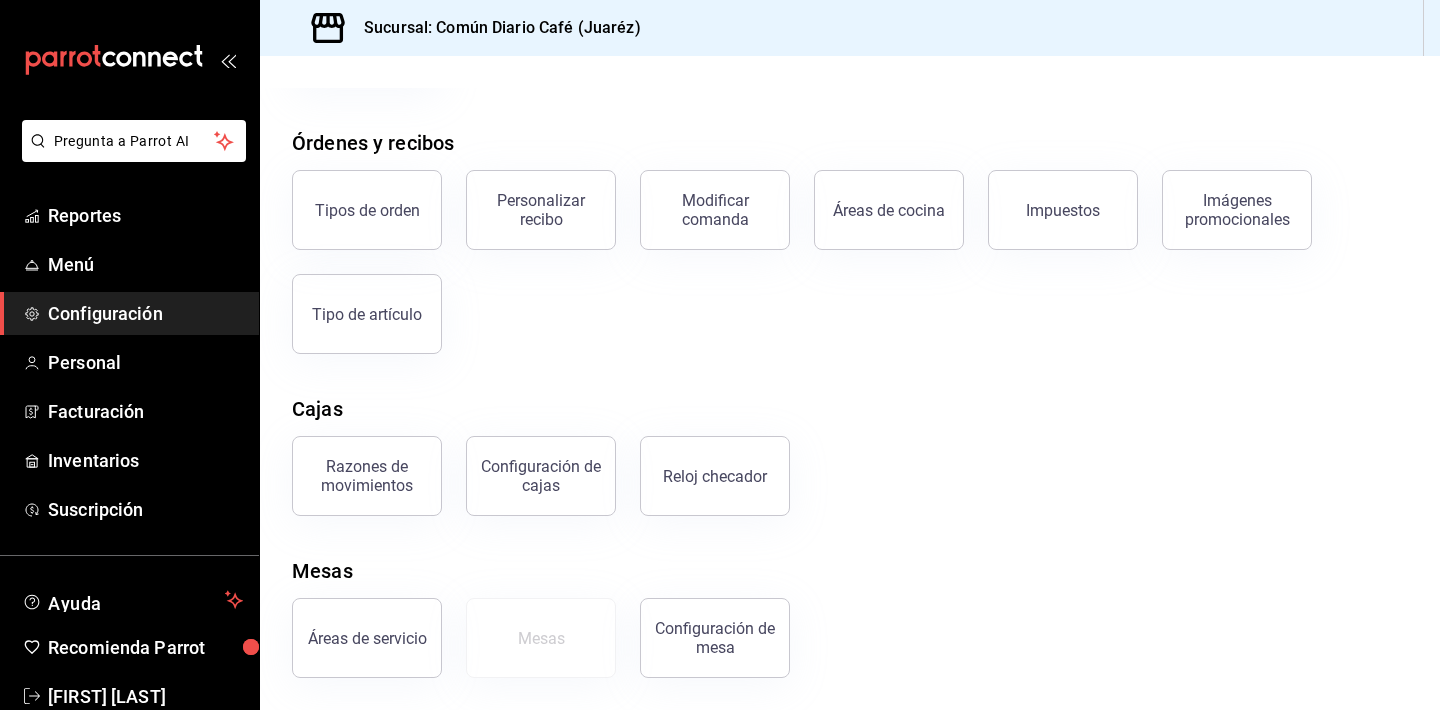 scroll, scrollTop: 304, scrollLeft: 0, axis: vertical 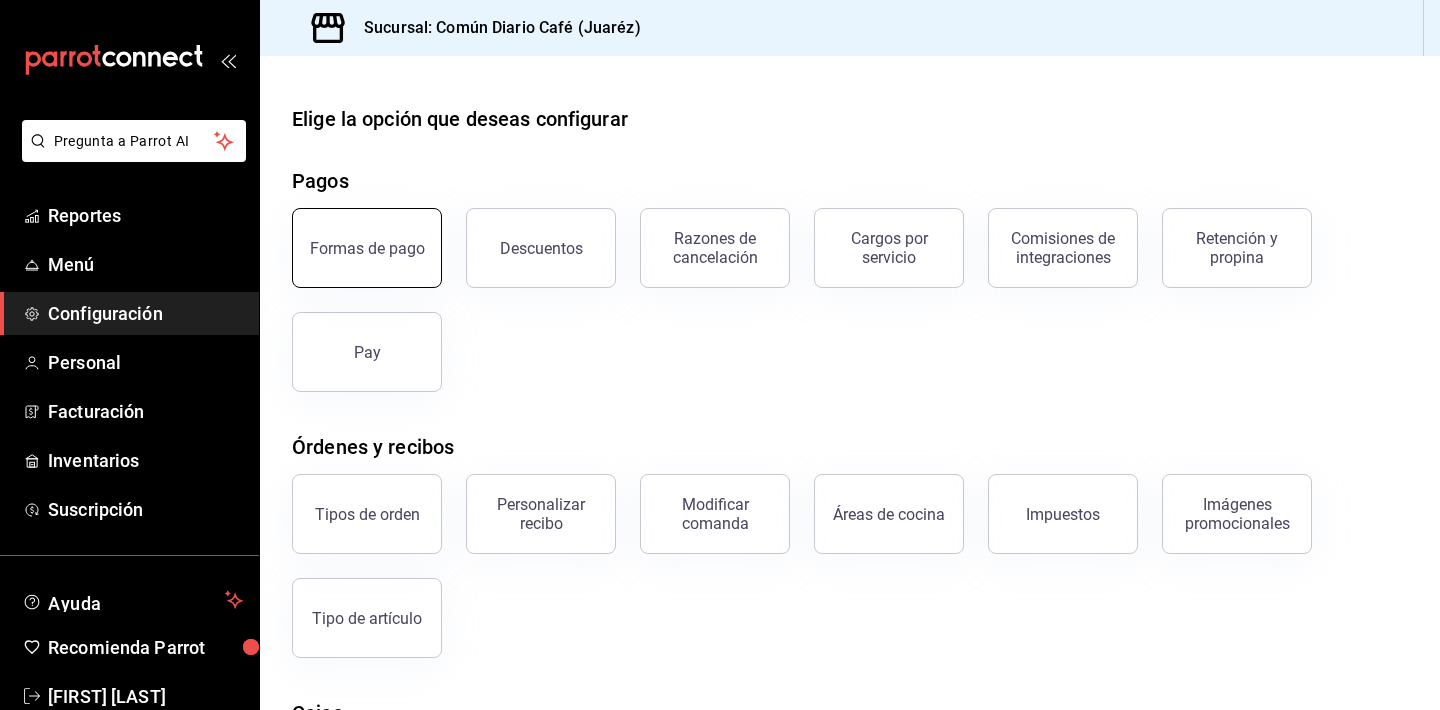 click on "Formas de pago" at bounding box center (367, 248) 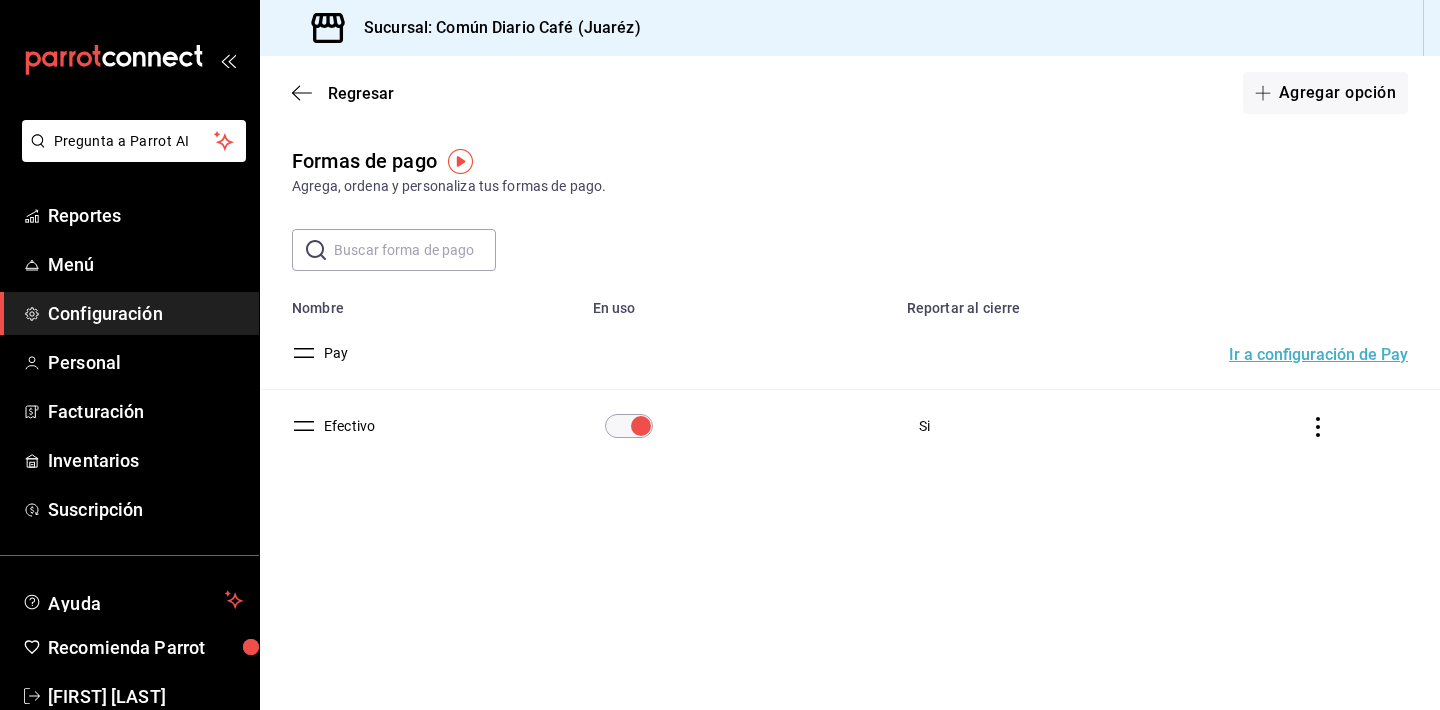 click on "Ir a configuración de Pay" at bounding box center (1318, 355) 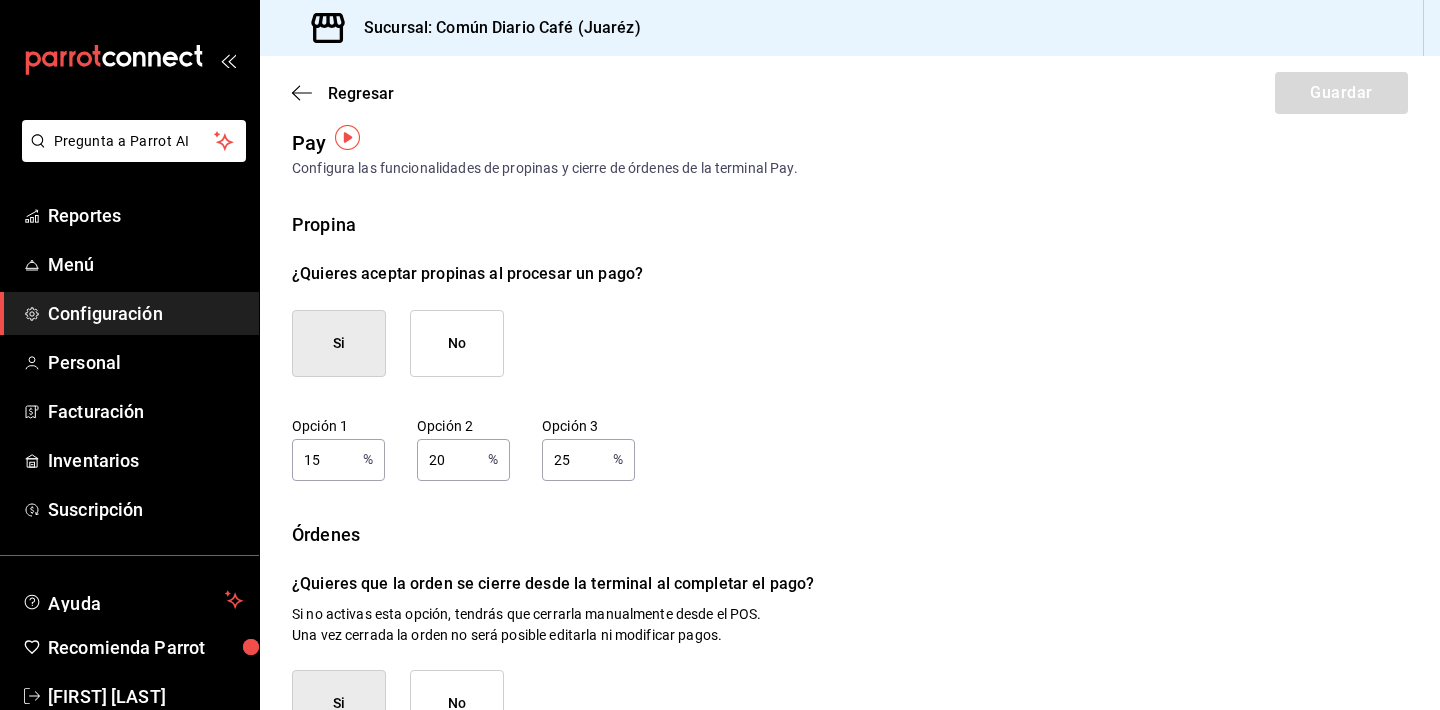 scroll, scrollTop: 26, scrollLeft: 0, axis: vertical 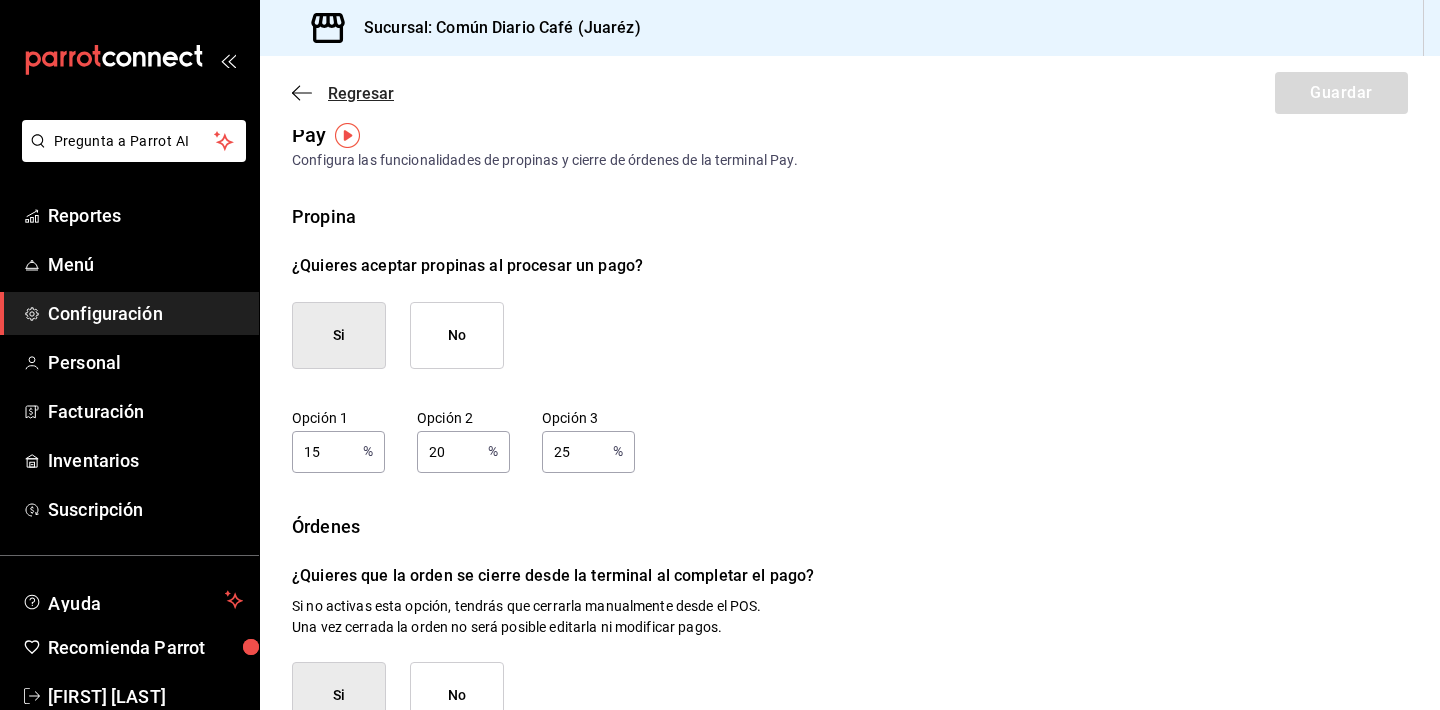 click 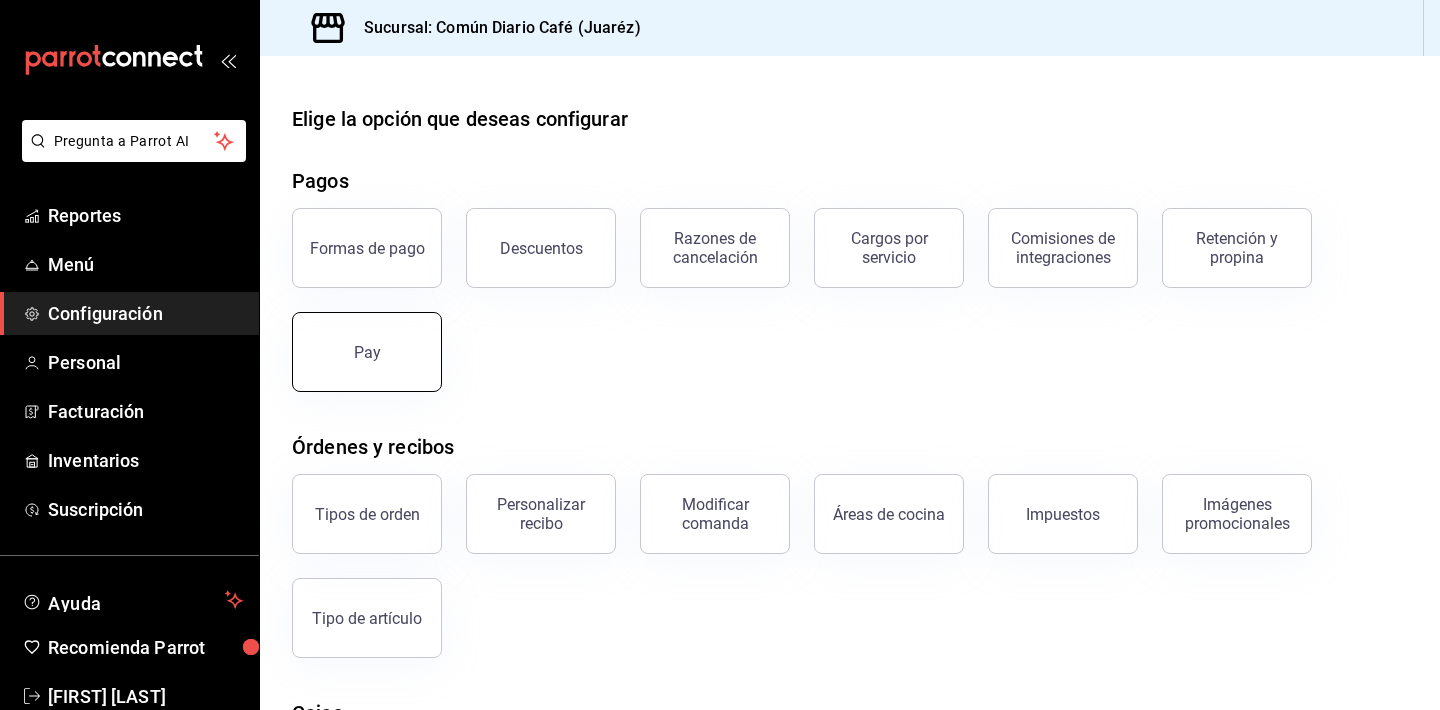 click on "Pay" at bounding box center (367, 352) 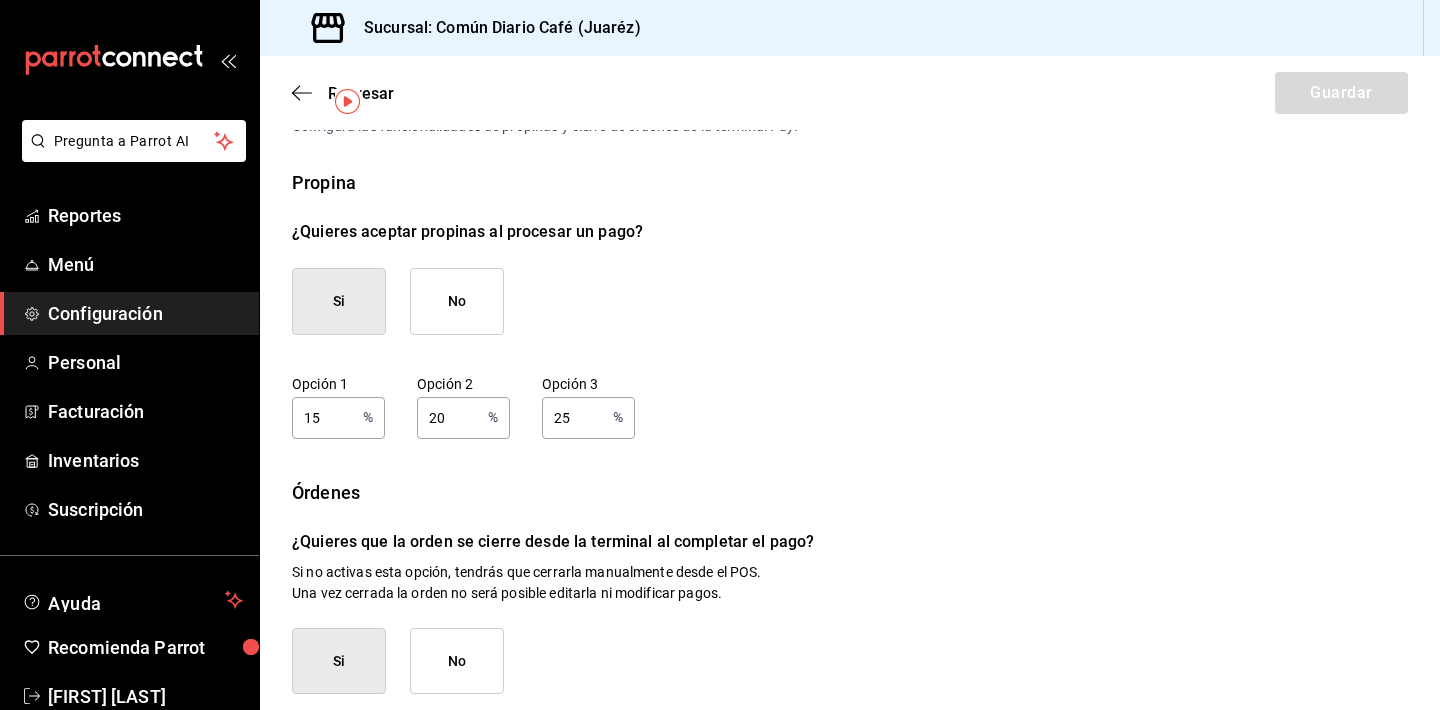 scroll, scrollTop: 16, scrollLeft: 0, axis: vertical 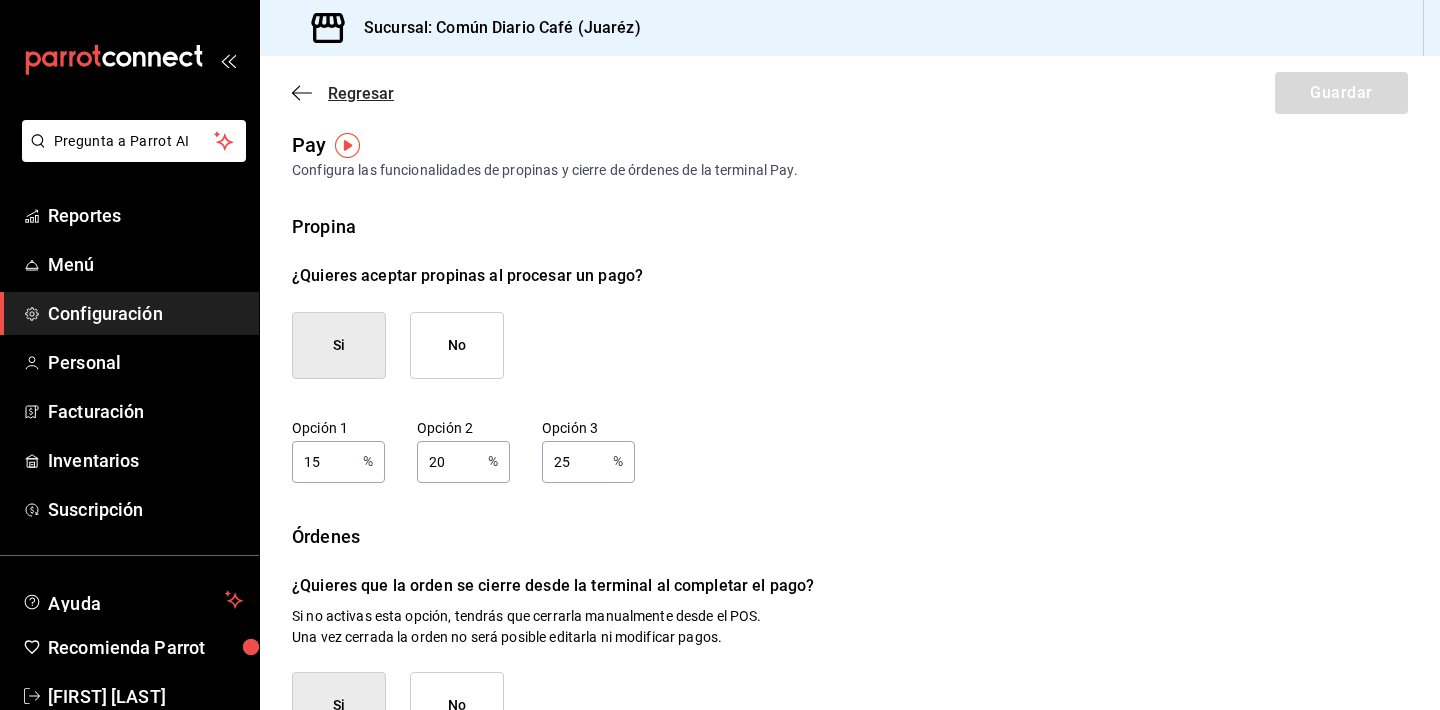 click 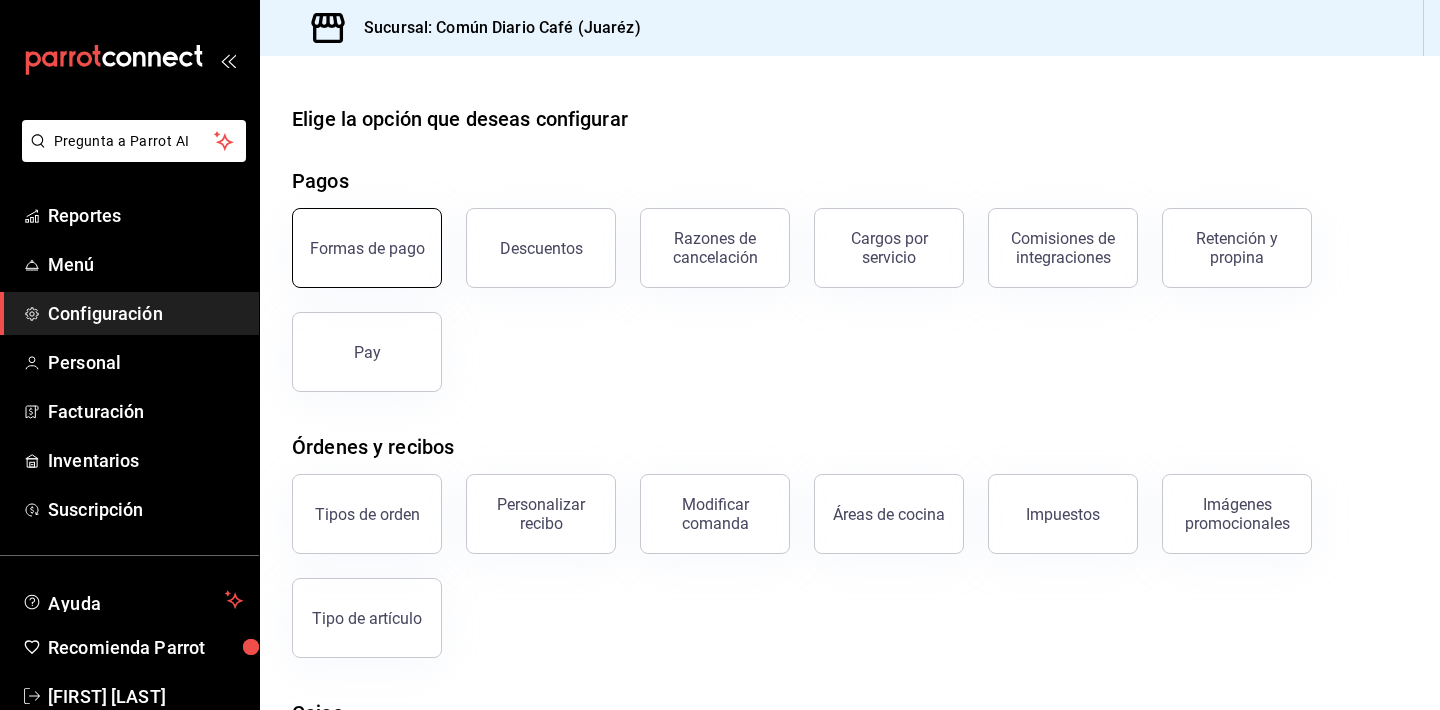 click on "Formas de pago" at bounding box center (367, 248) 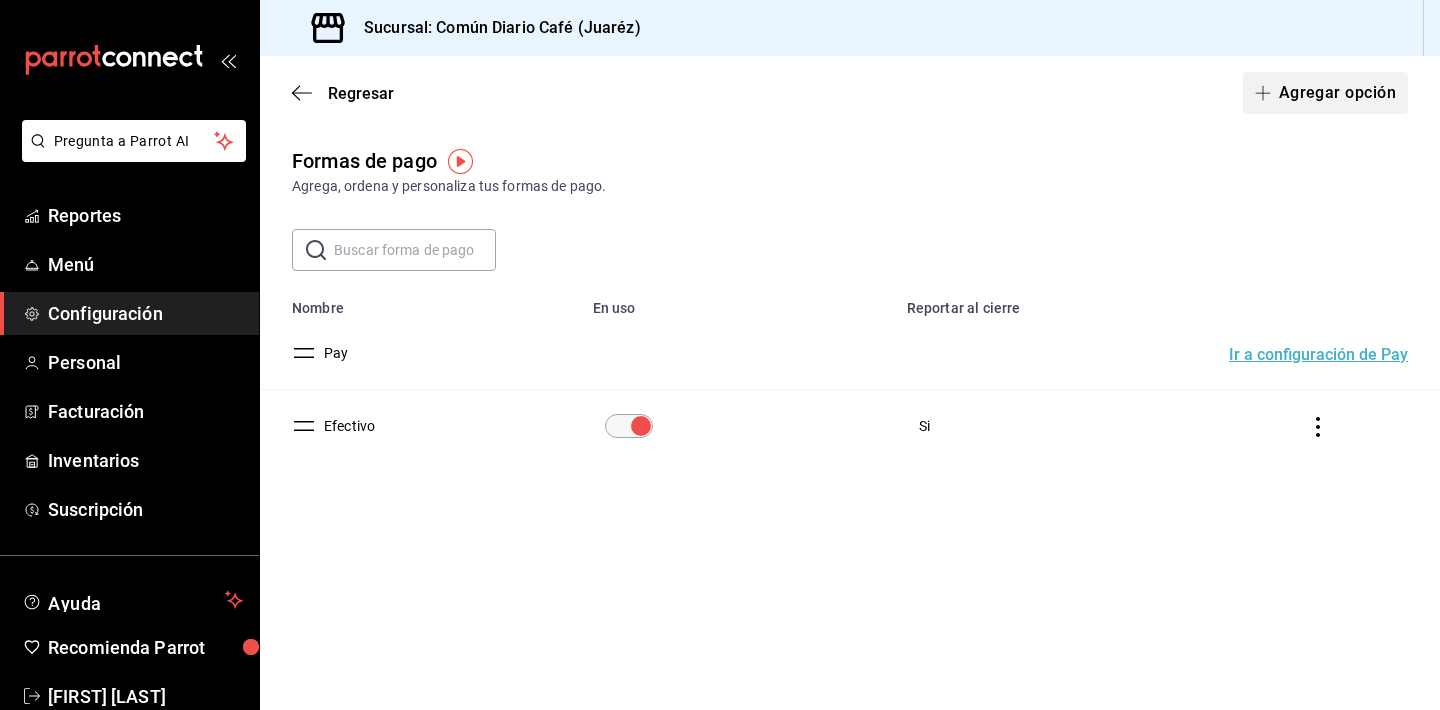 click on "Agregar opción" at bounding box center [1325, 93] 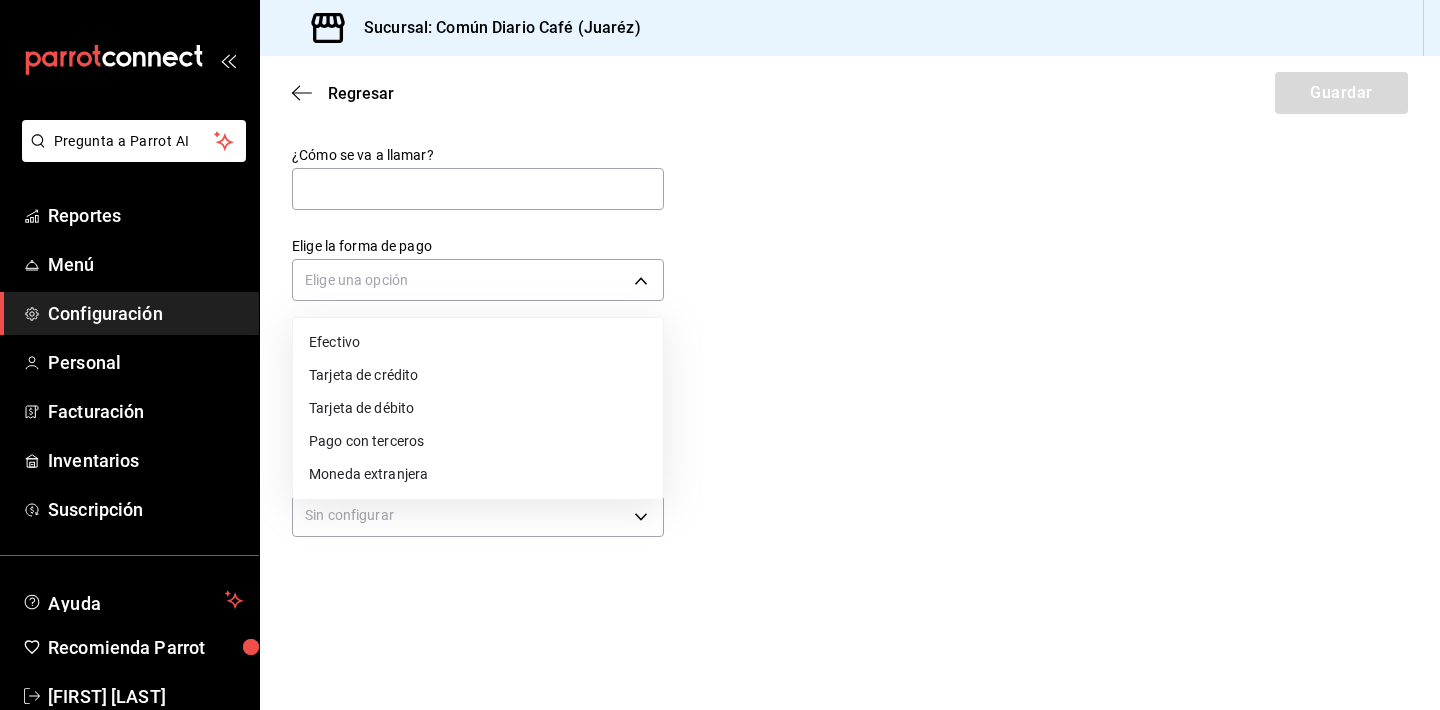 click on "Pregunta a Parrot AI Reportes   Menú   Configuración   Personal   Facturación   Inventarios   Suscripción   Ayuda Recomienda Parrot   [FIRST] [LAST]   Sugerir nueva función   Sucursal: Común Diario Café ([JUAREZ]) Regresar Guardar ¿Cómo se va a llamar? Elige la forma de pago Elige una opción ¿Debe reportarse al hacer el cierre de caja? Si No Clave SAT para facturación Sin configurar Ver video tutorial Ir a video GANA 1 MES GRATIS EN TU SUSCRIPCIÓN AQUÍ ¿Recuerdas cómo empezó tu restaurante?
Hoy puedes ayudar a un colega a tener el mismo cambio que tú viviste.
Recomienda Parrot directamente desde tu Portal Administrador.
Es fácil y rápido.
🎁 Por cada restaurante que se una, ganas 1 mes gratis. Pregunta a Parrot AI Reportes   Menú   Configuración   Personal   Facturación   Inventarios   Suscripción   Ayuda Recomienda Parrot   [FIRST] [LAST]   Sugerir nueva función   Visitar centro de ayuda ([PHONE]) [EMAIL] Visitar centro de ayuda ([PHONE]) Efectivo" at bounding box center (720, 355) 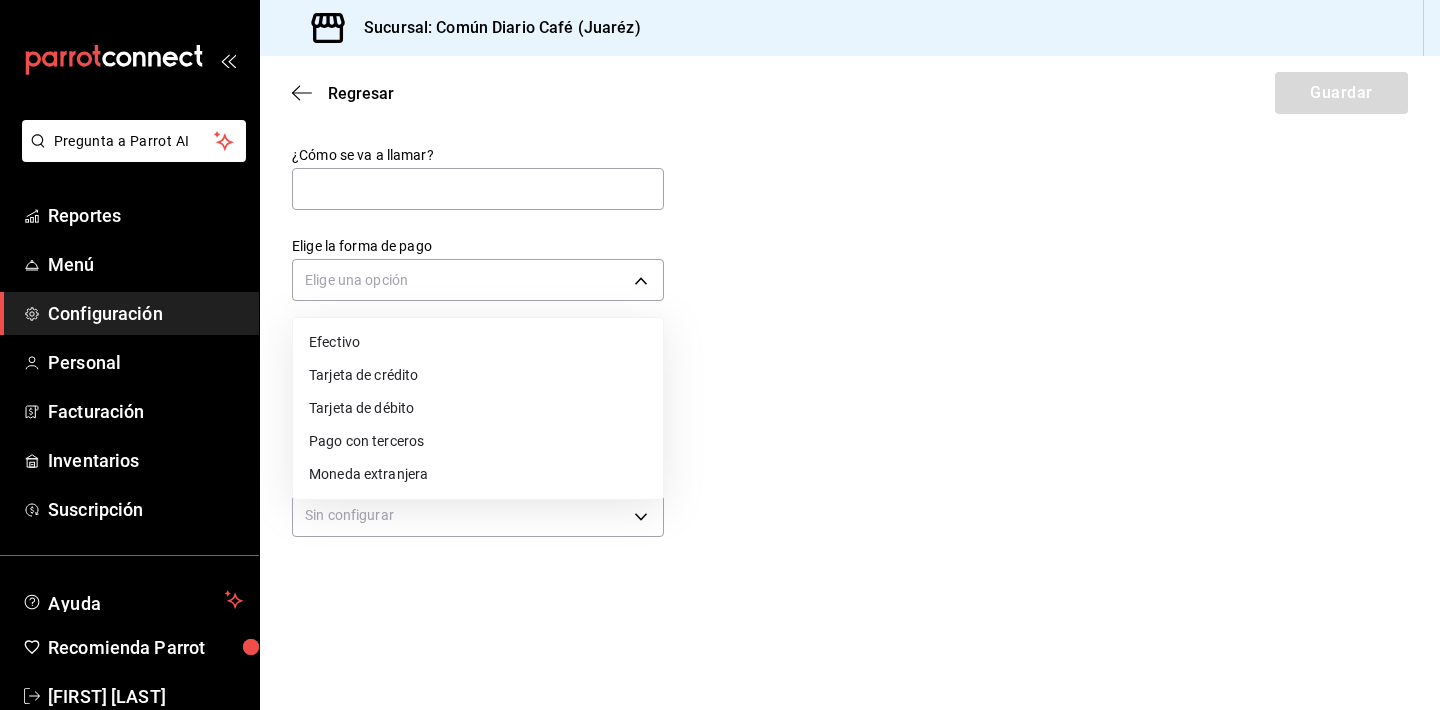 click on "Moneda extranjera" at bounding box center [478, 474] 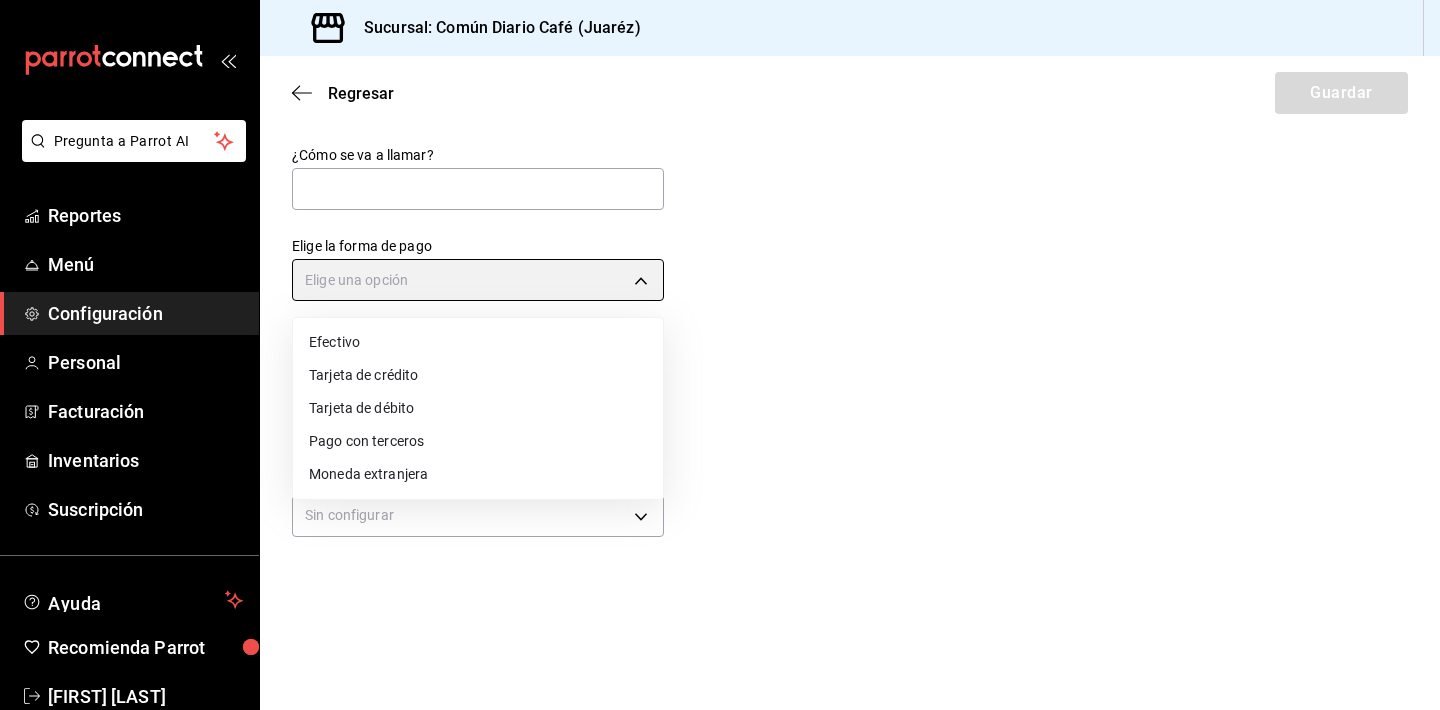 type on "FOREIGN_CURRENCY" 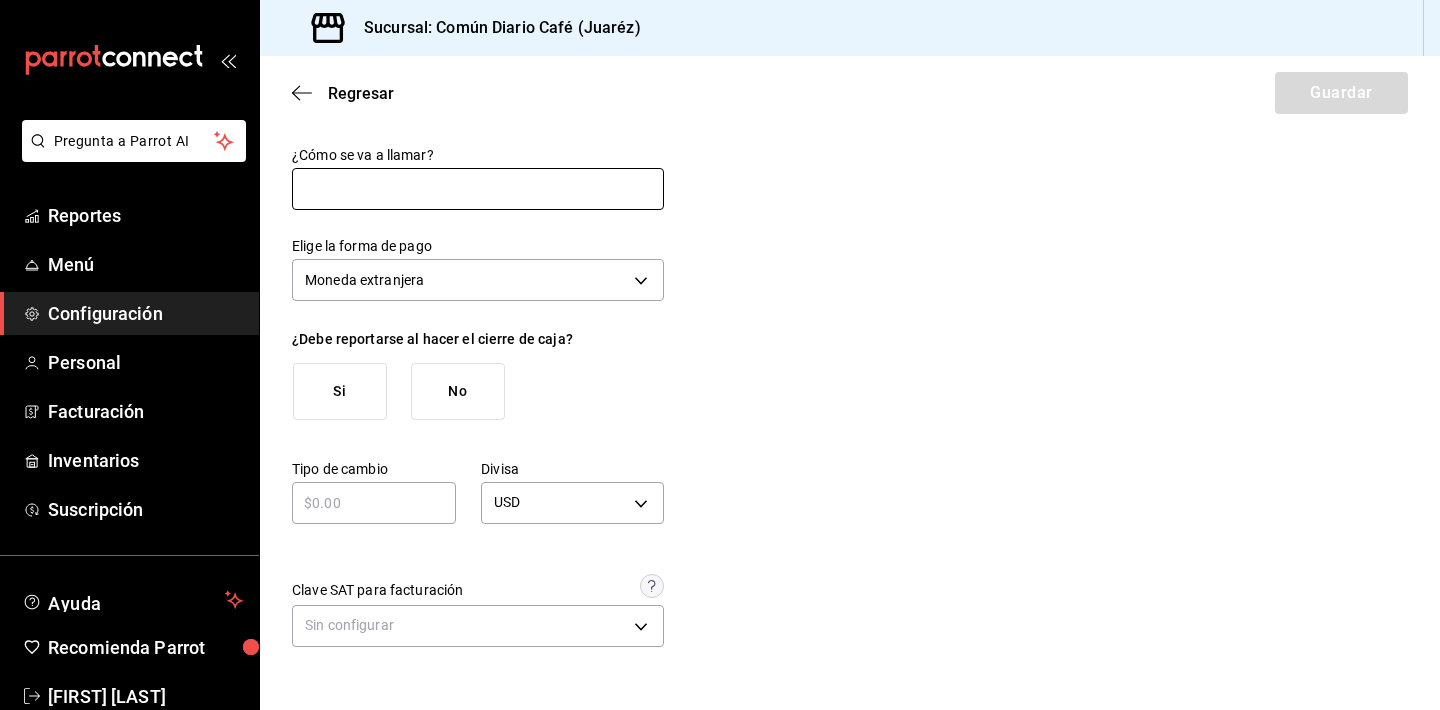 click at bounding box center [478, 189] 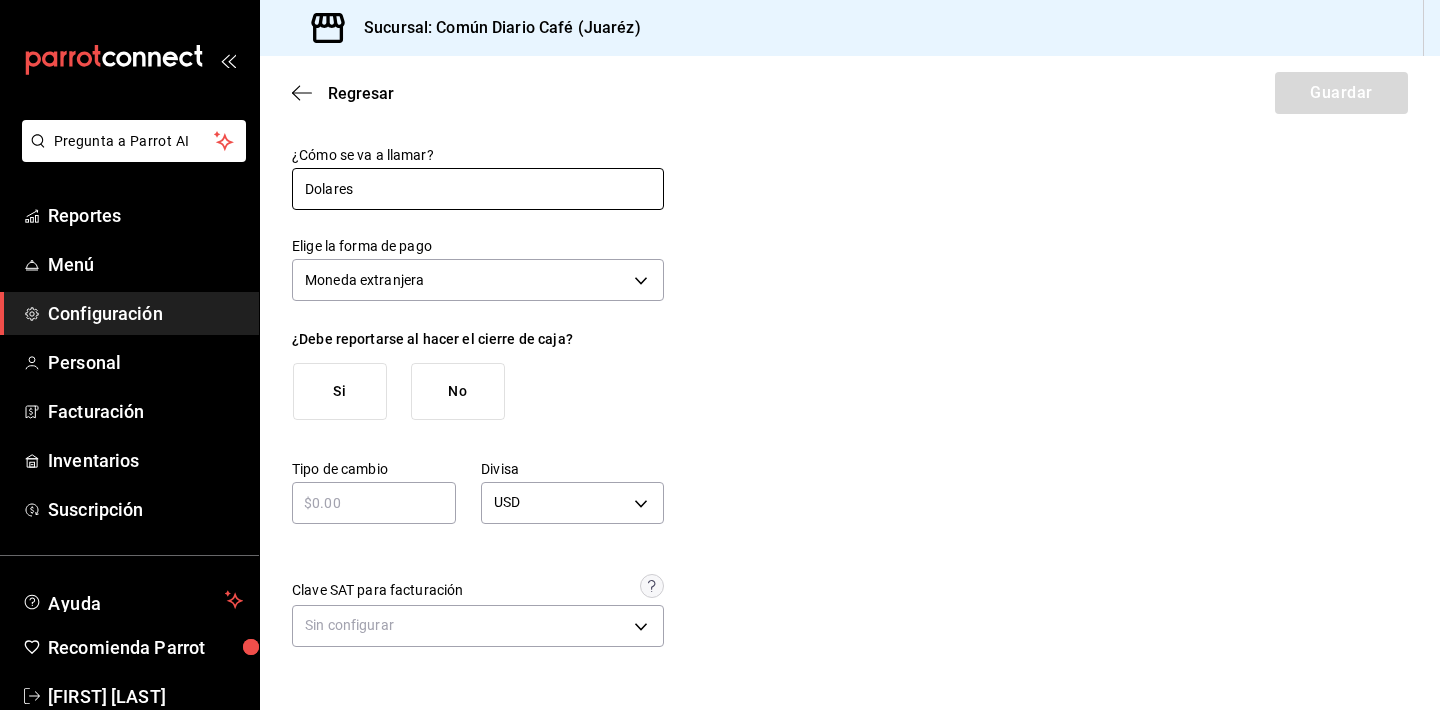 type on "Dólares" 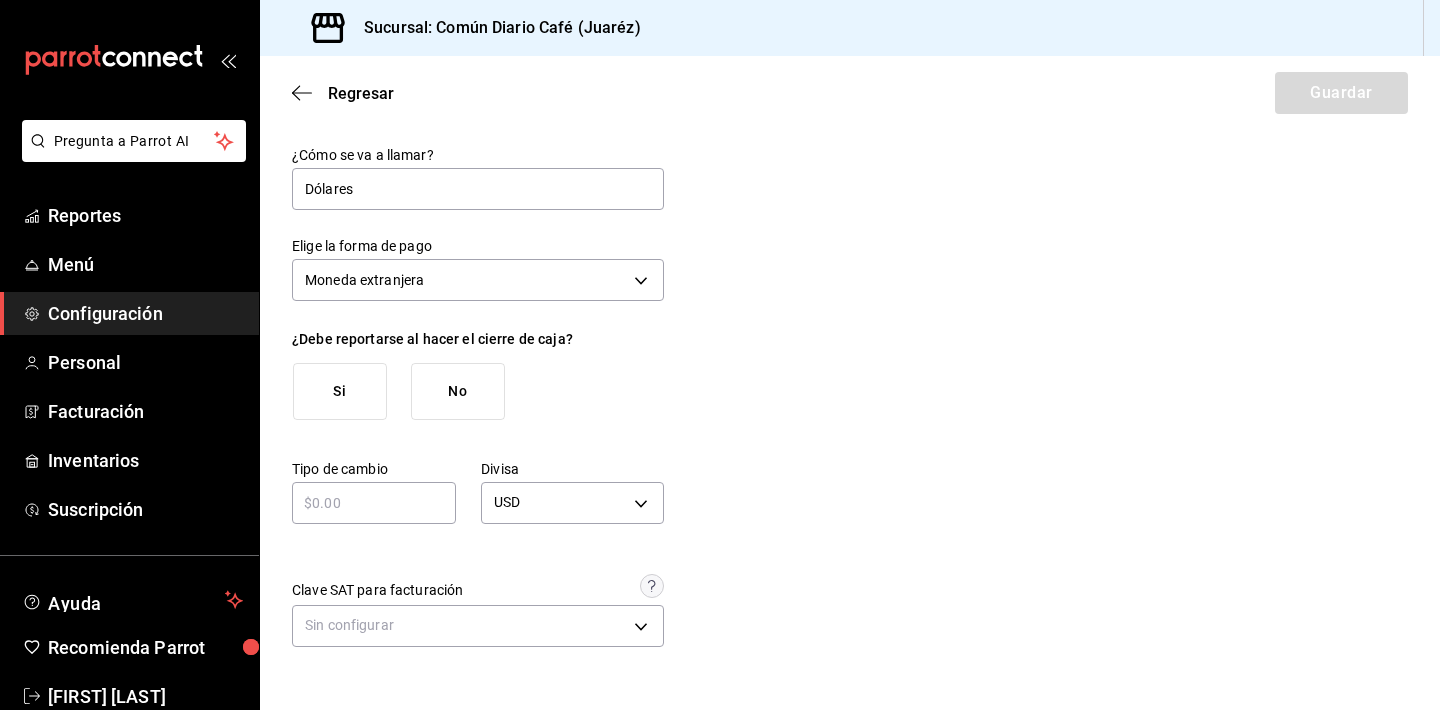 drag, startPoint x: 389, startPoint y: 231, endPoint x: 365, endPoint y: 390, distance: 160.80112 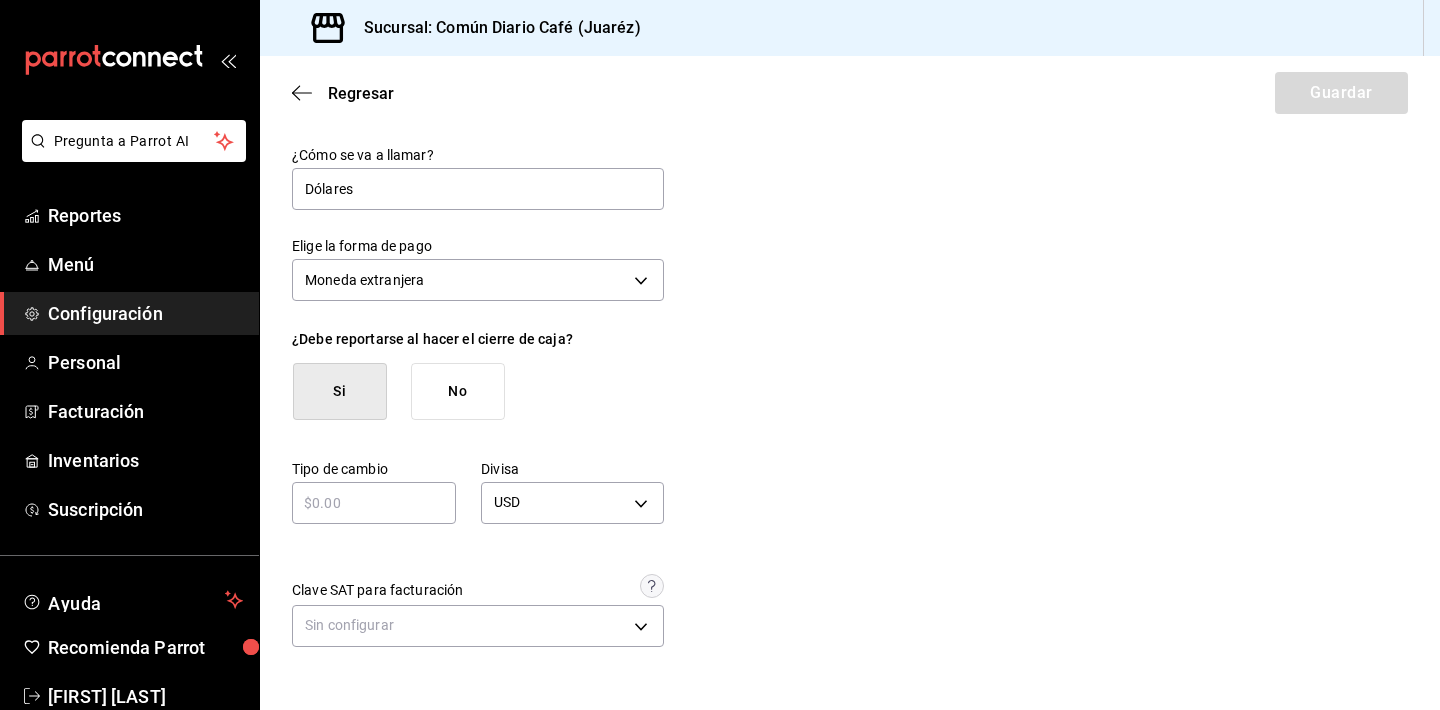 scroll, scrollTop: 0, scrollLeft: 0, axis: both 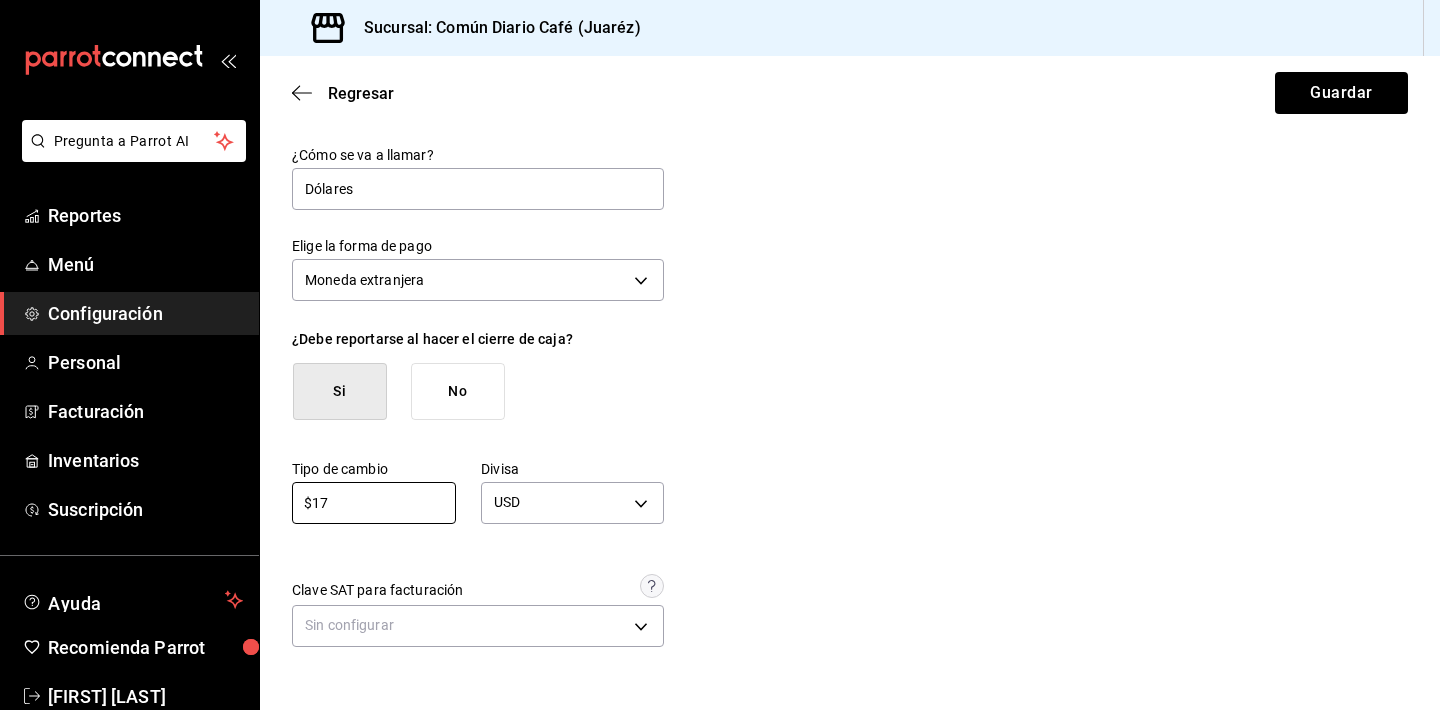 type on "$17" 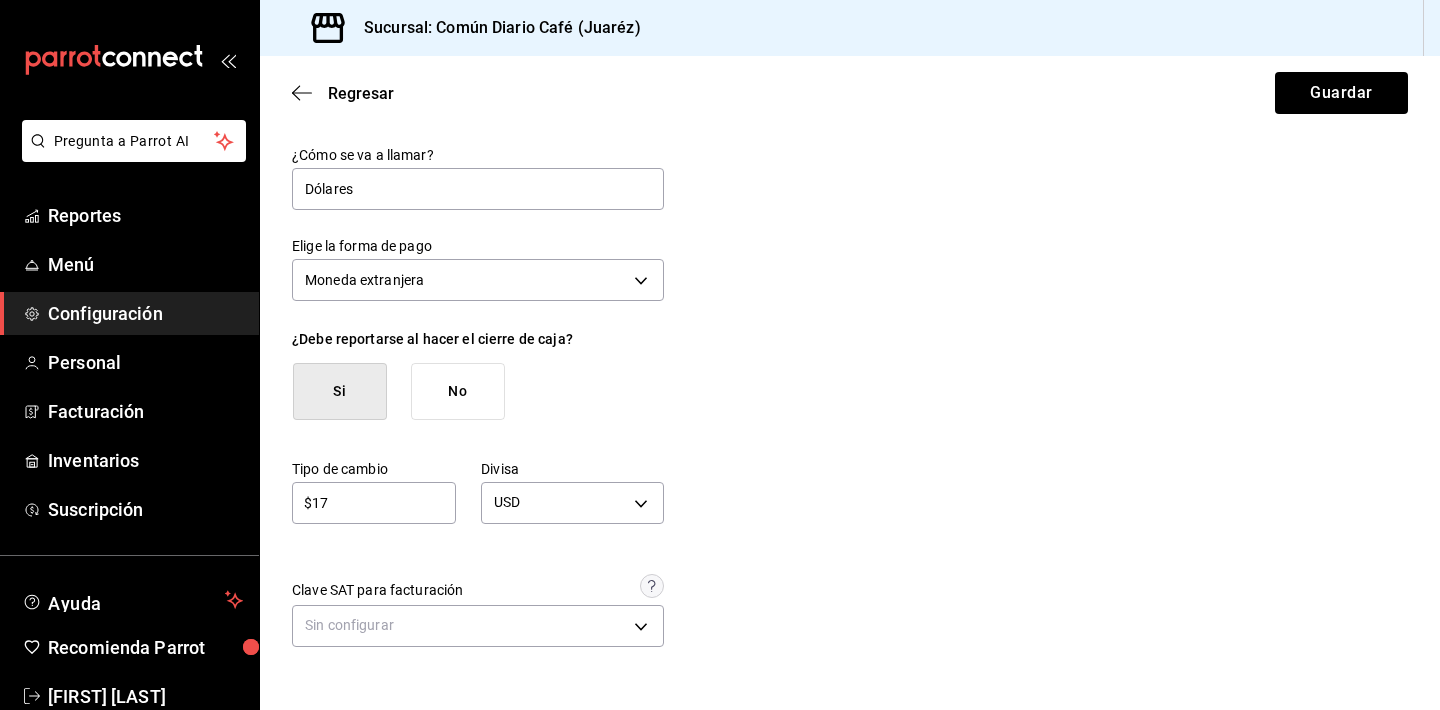 click on "¿Cómo se va a llamar? Dólares Elige la forma de pago Moneda extranjera FOREIGN_CURRENCY ¿Debe reportarse al hacer el cierre de caja? Si No Tipo de cambio $17 ​ Divisa USD USD Clave SAT para facturación Sin configurar" at bounding box center [850, 399] 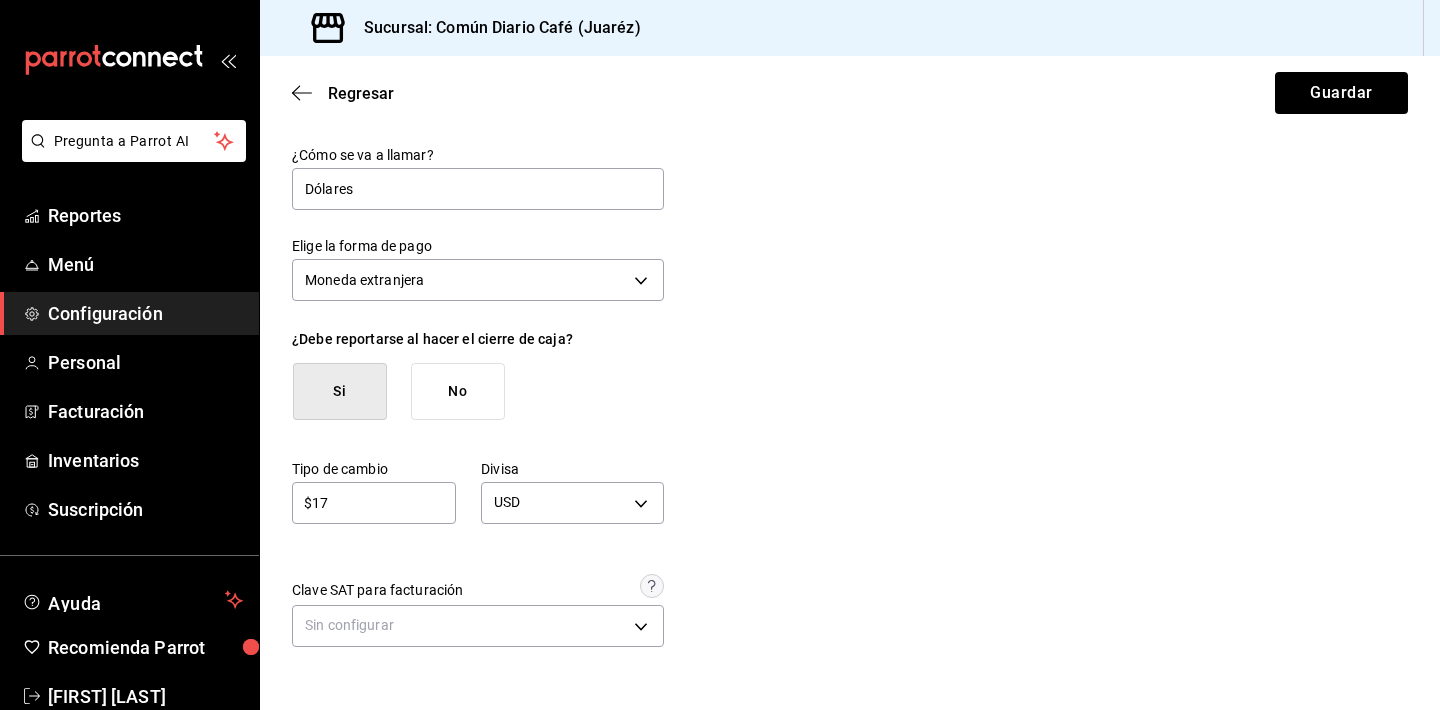 scroll, scrollTop: 0, scrollLeft: 0, axis: both 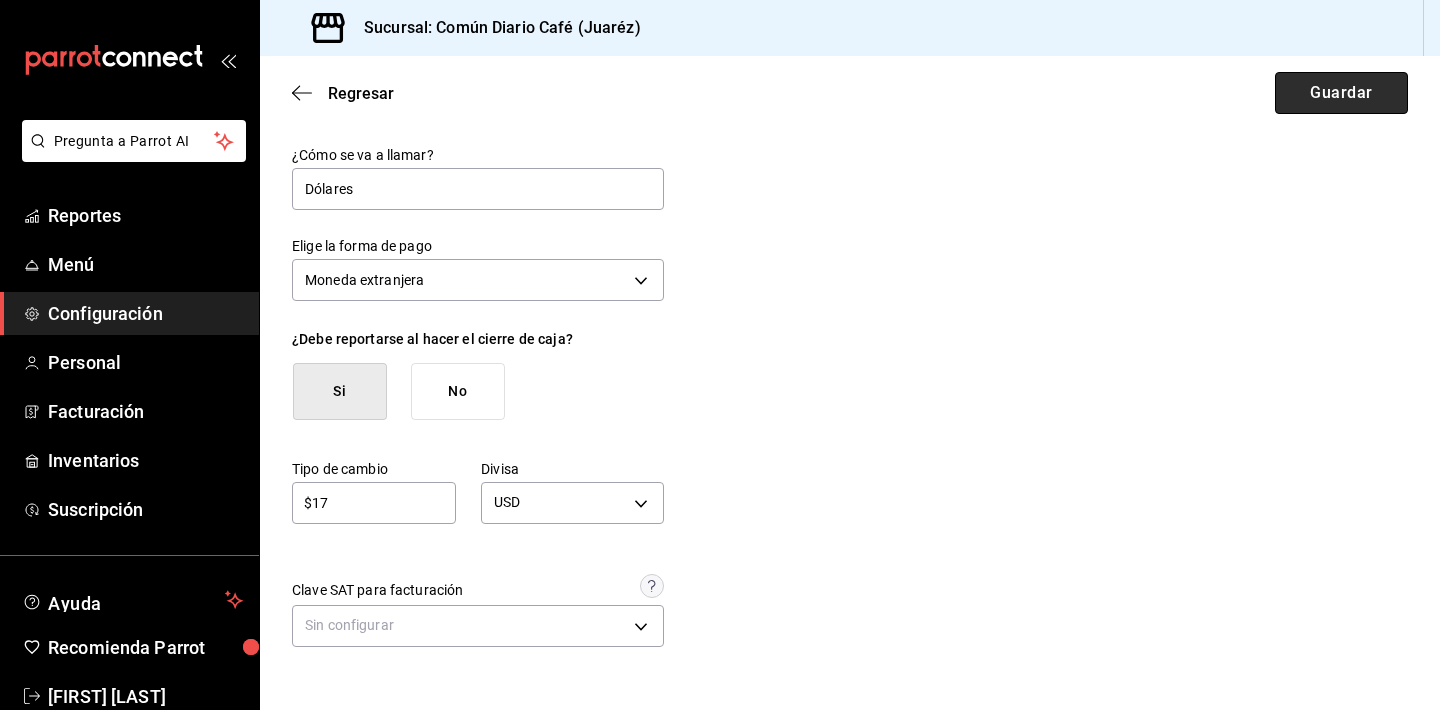 click on "Guardar" at bounding box center (1341, 93) 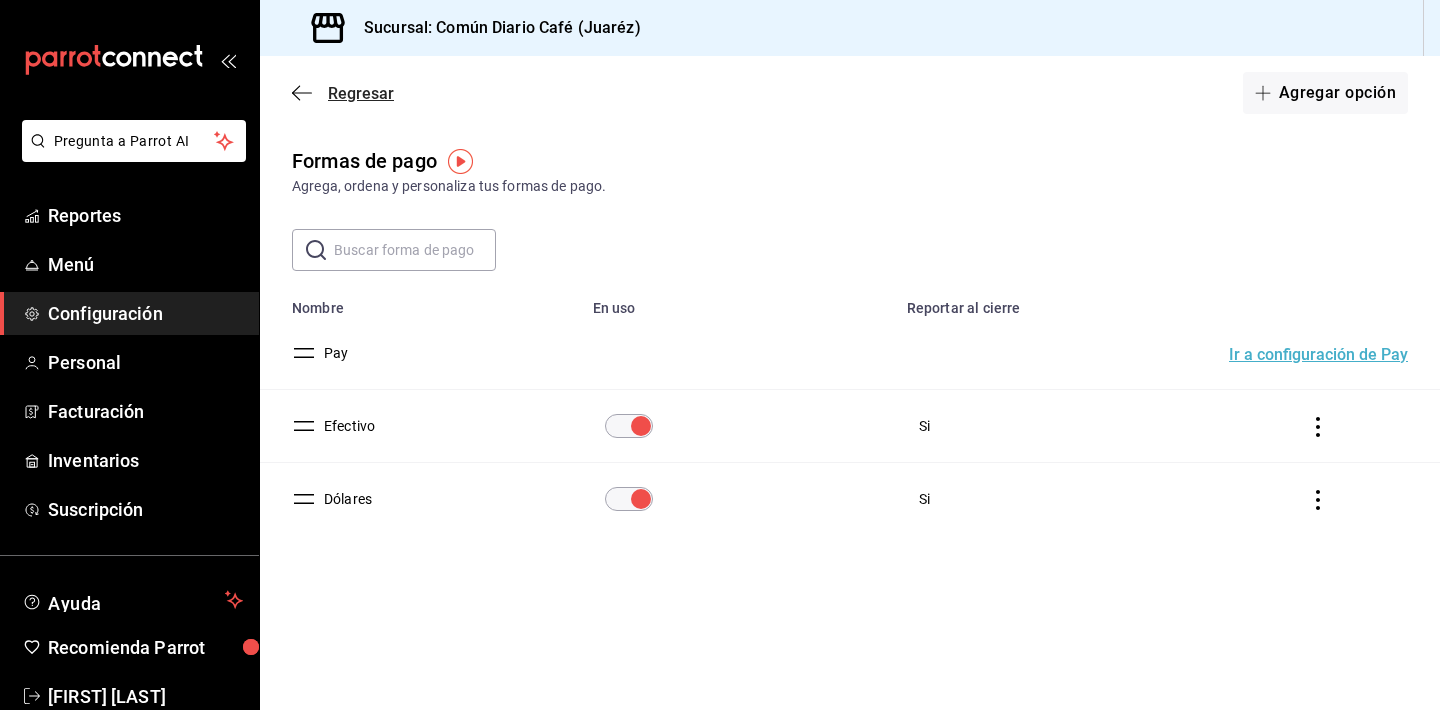 click 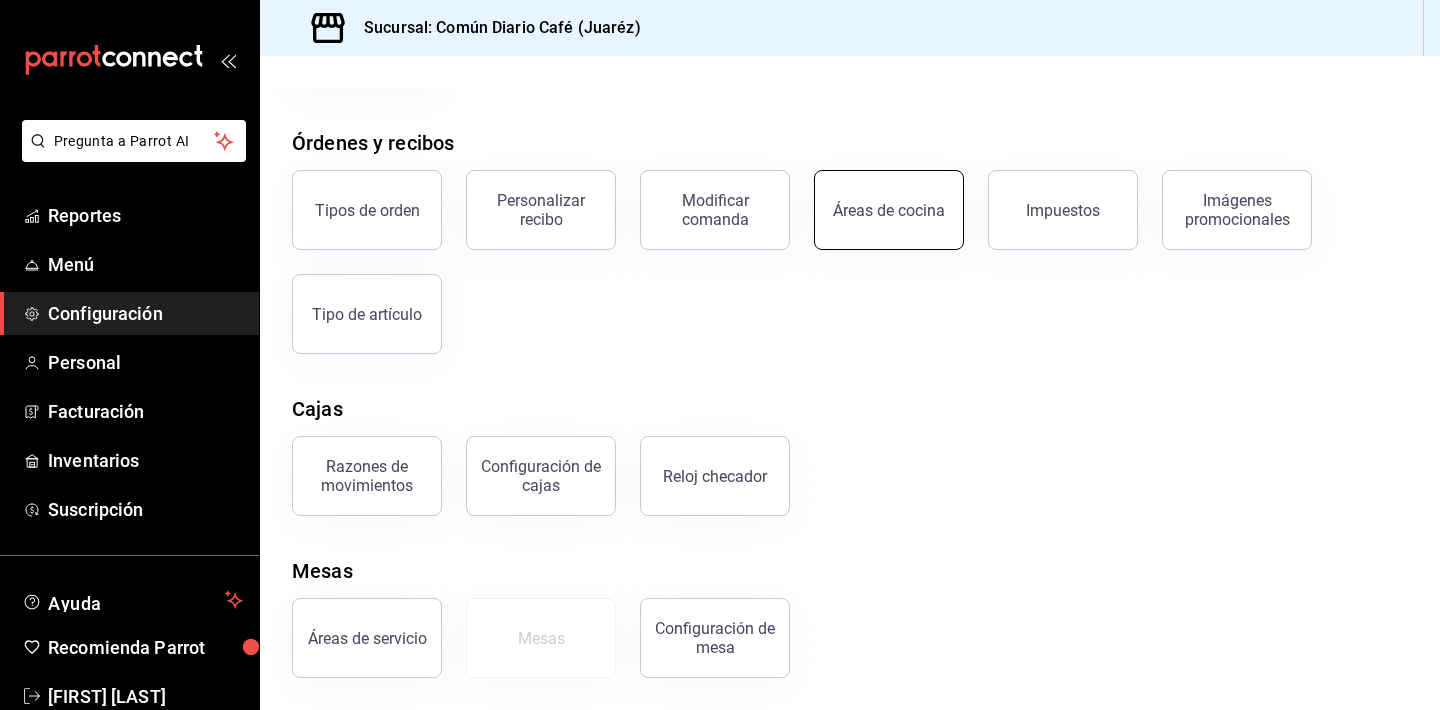 scroll, scrollTop: 304, scrollLeft: 0, axis: vertical 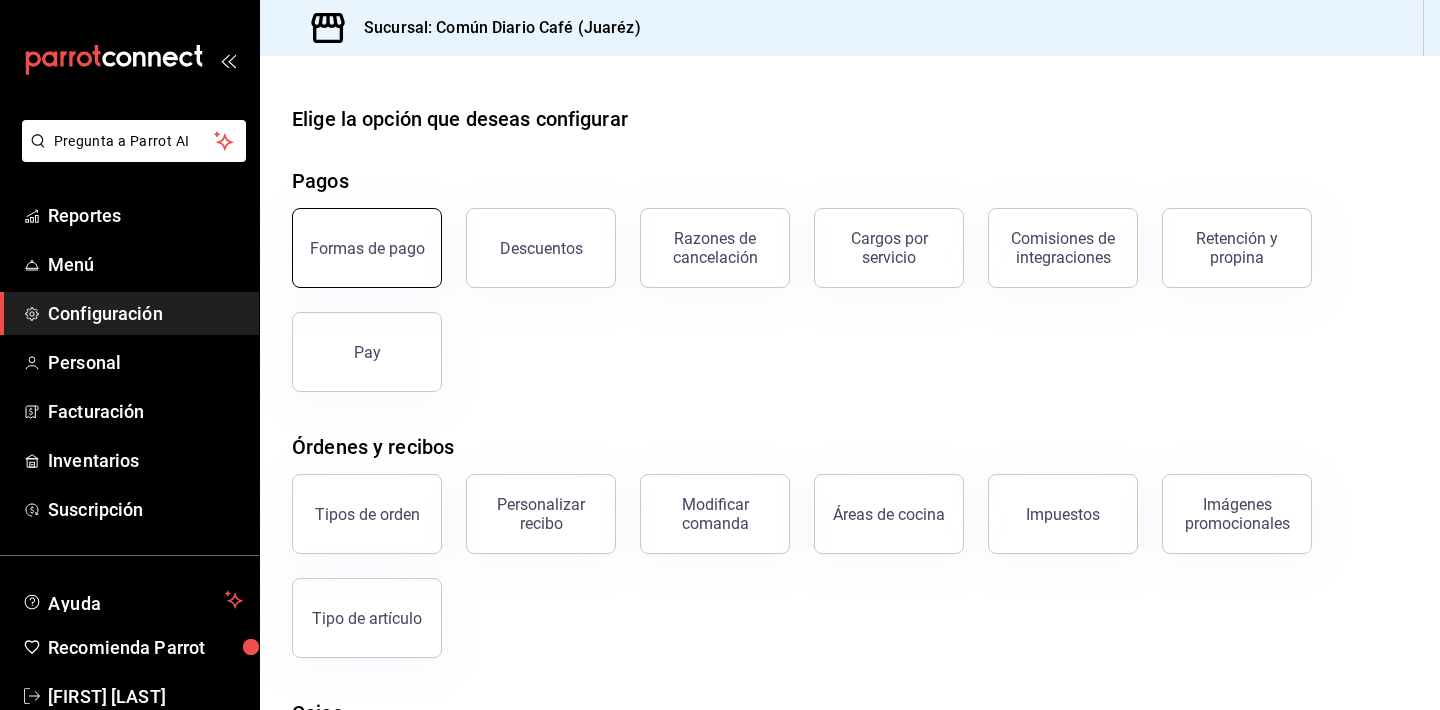 click on "Formas de pago" at bounding box center [367, 248] 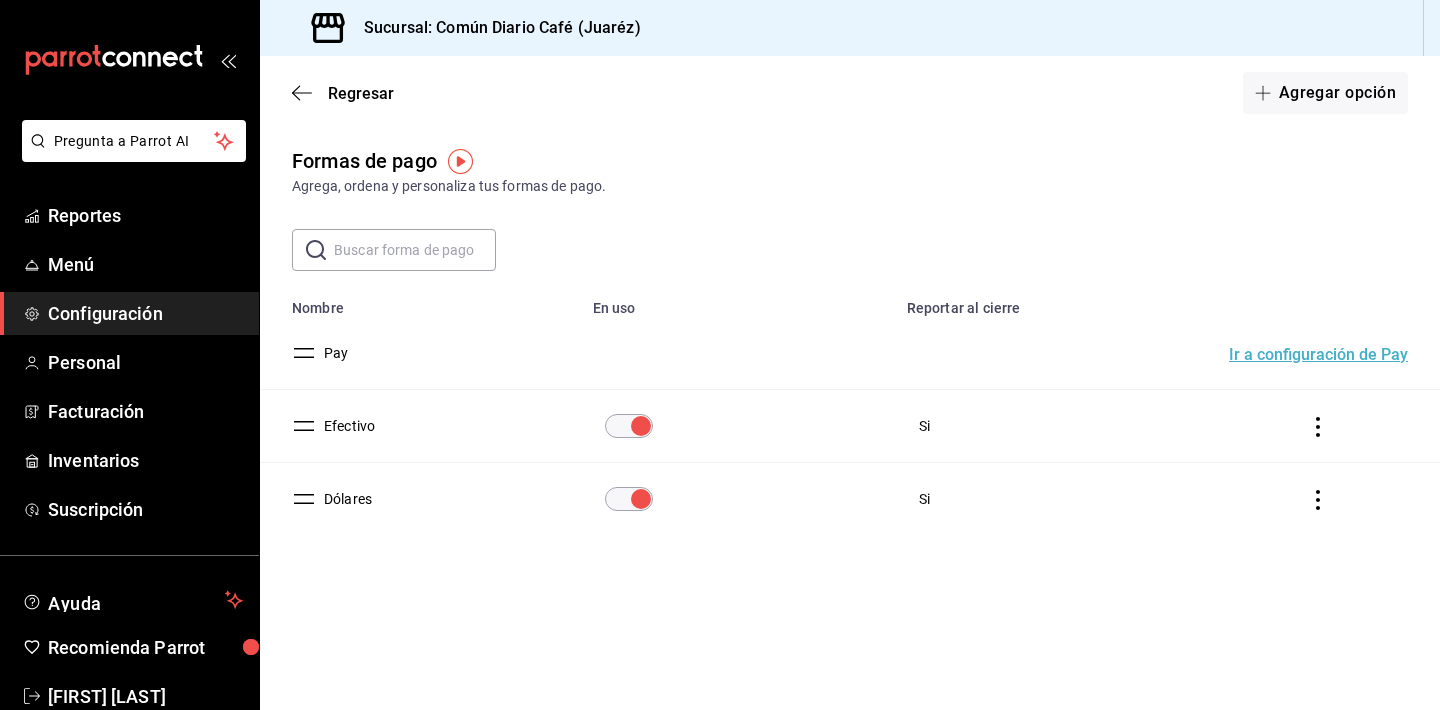 click on "Dólares" at bounding box center [420, 499] 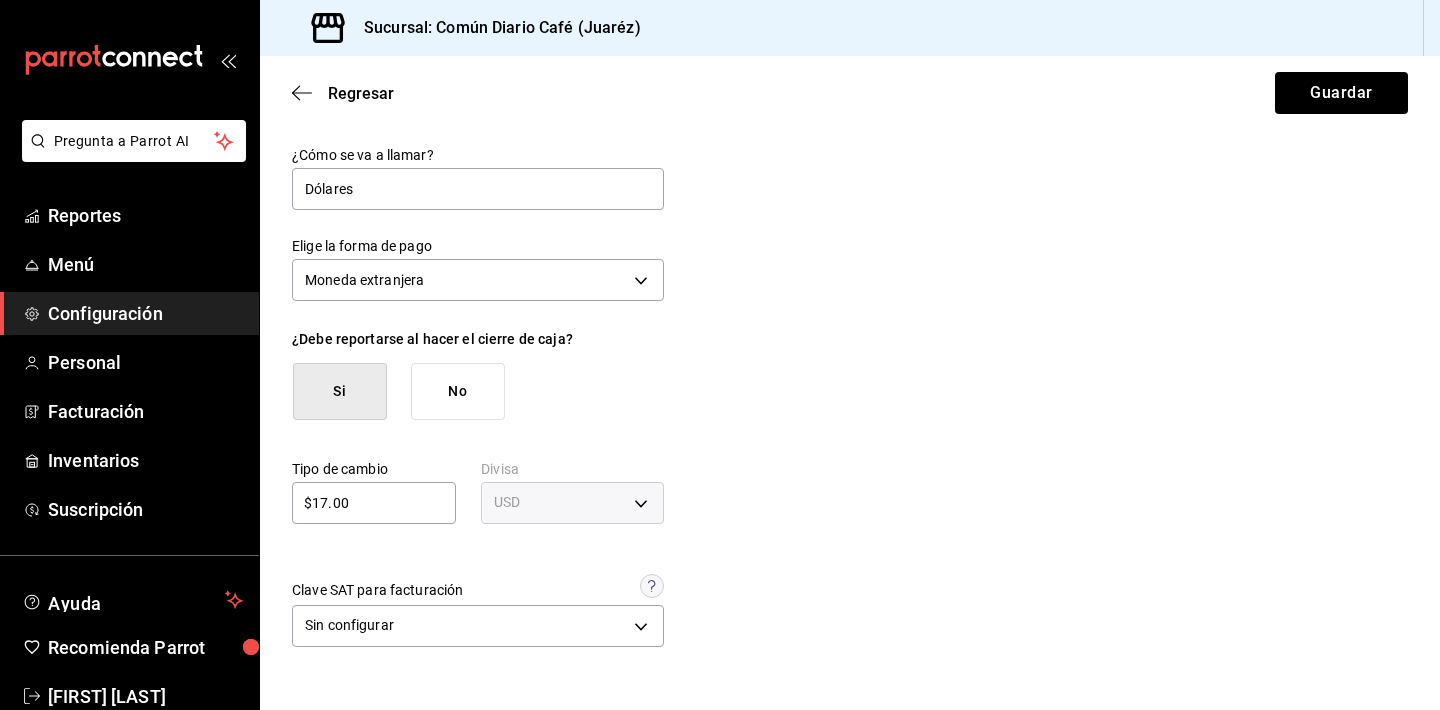scroll, scrollTop: 0, scrollLeft: 0, axis: both 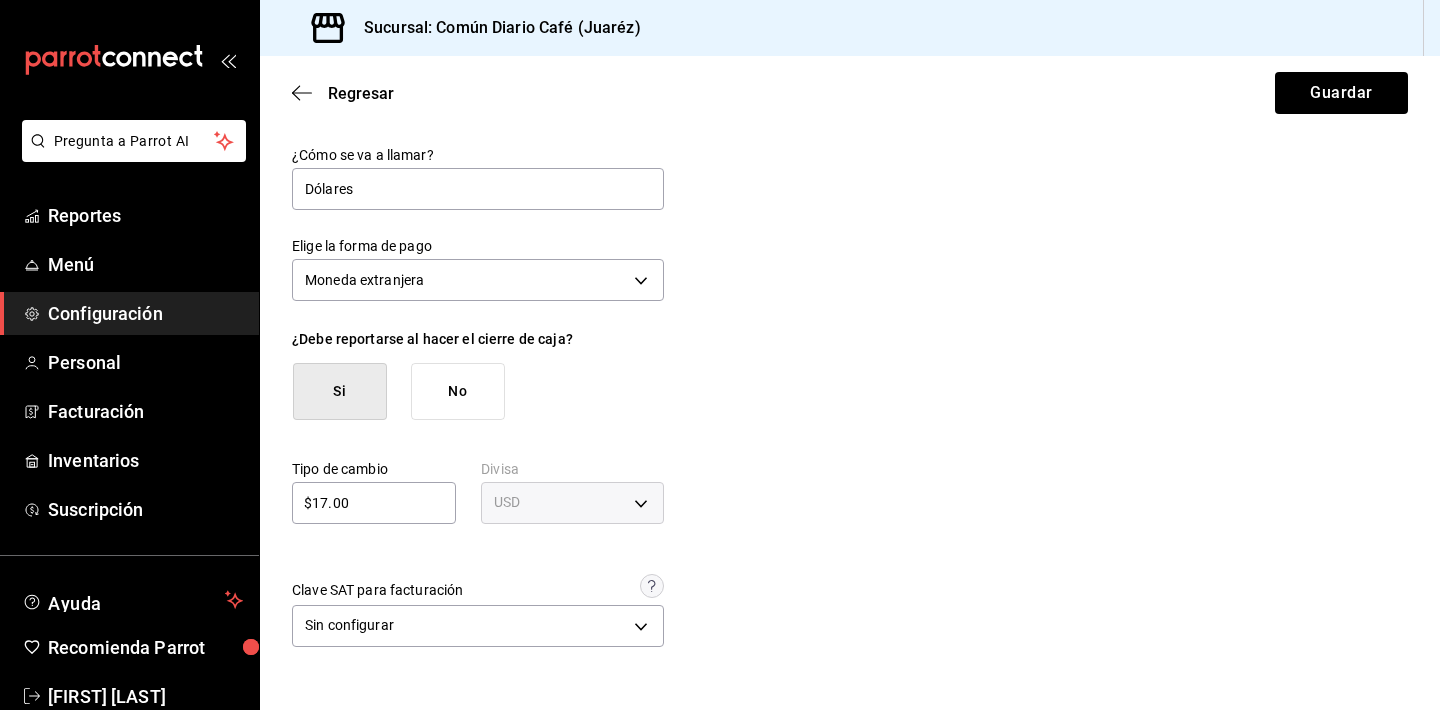 click on "¿Cómo se va a llamar? Dólares Elige la forma de pago Moneda extranjera FOREIGN_CURRENCY ¿Debe reportarse al hacer el cierre de caja? Si No Tipo de cambio $17.00 ​ Divisa USD USD Clave SAT para facturación Sin configurar [object Object]" at bounding box center (850, 399) 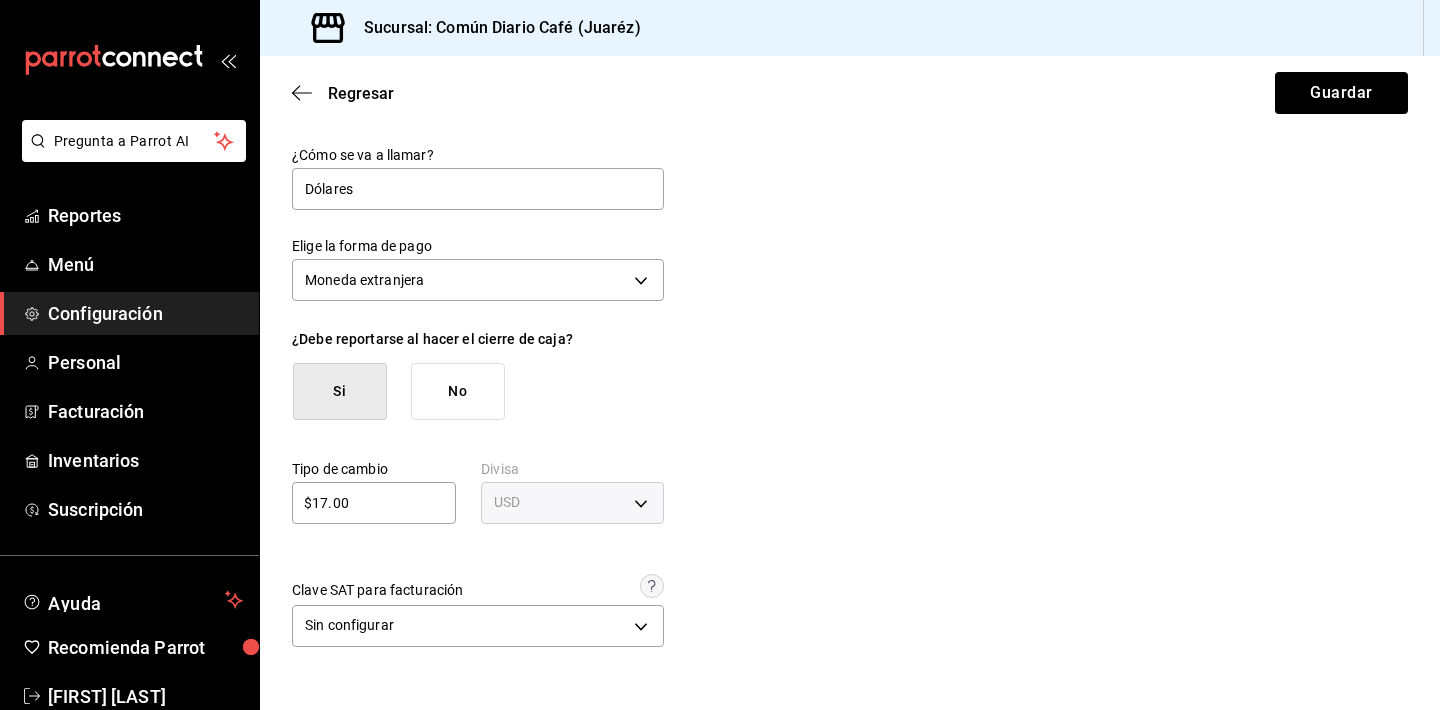 click on "USD" at bounding box center [572, 503] 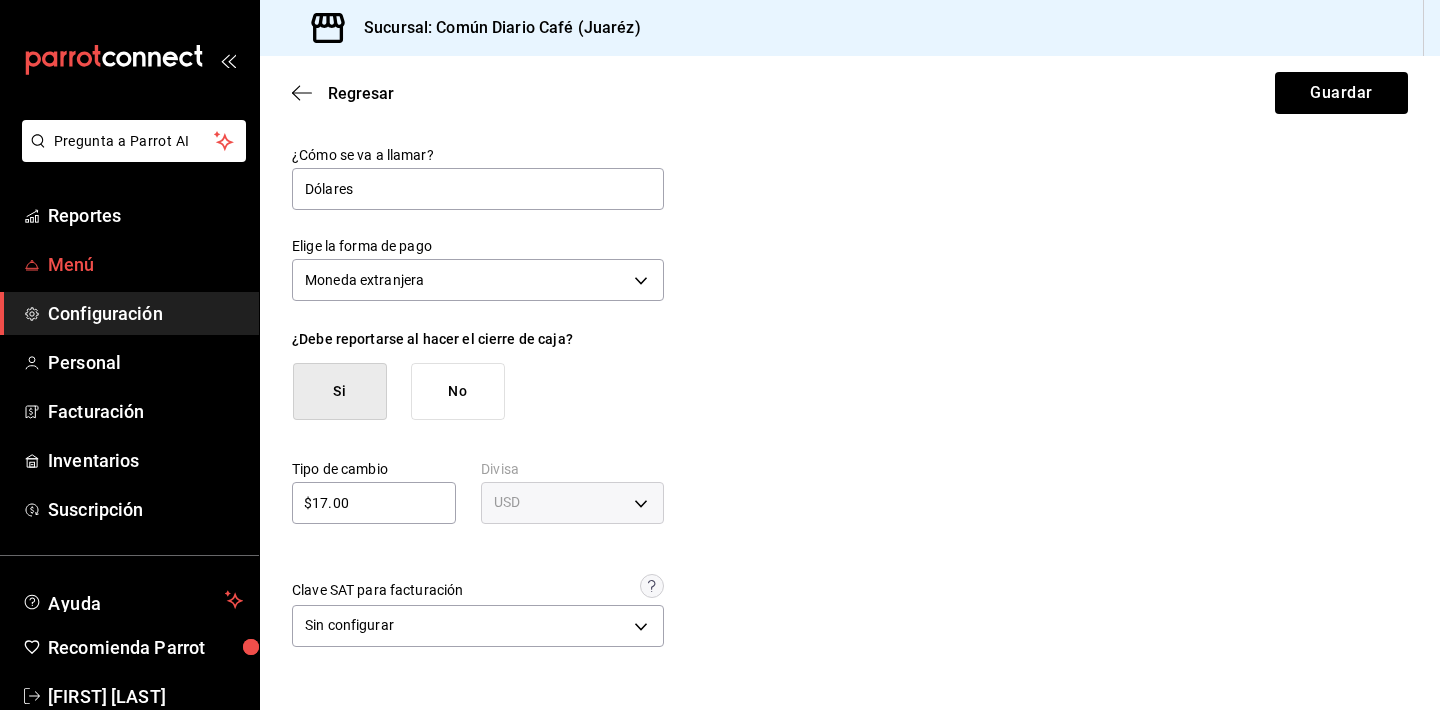 click on "Menú" at bounding box center (145, 264) 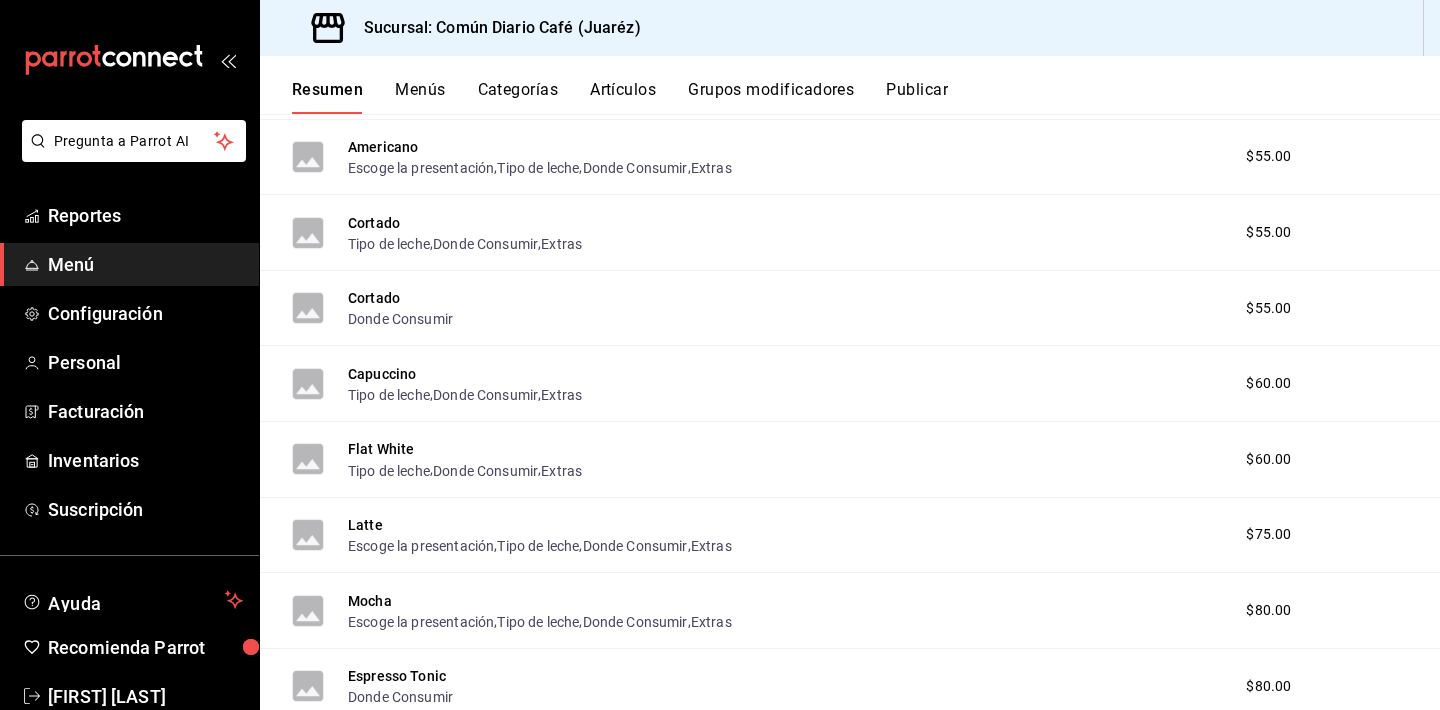 scroll, scrollTop: 552, scrollLeft: 0, axis: vertical 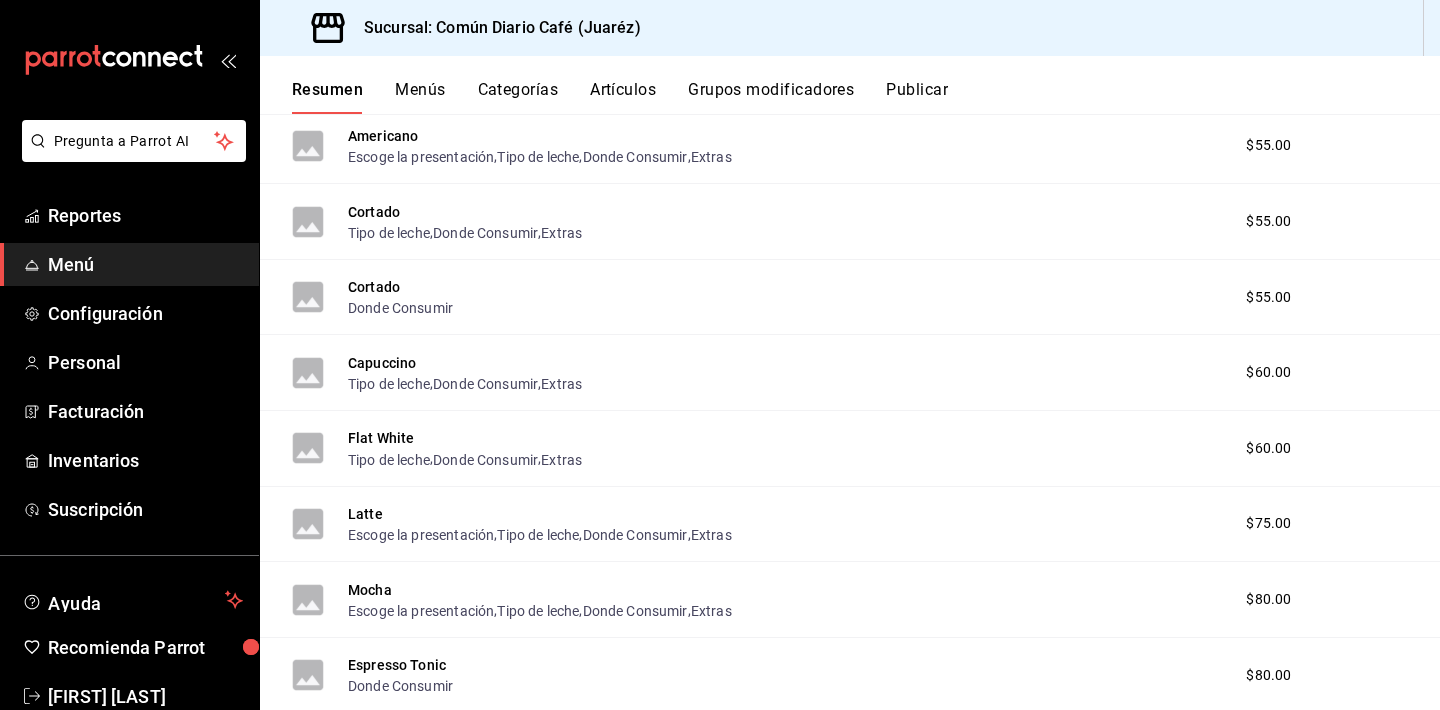 click on "Categorías" at bounding box center (518, 97) 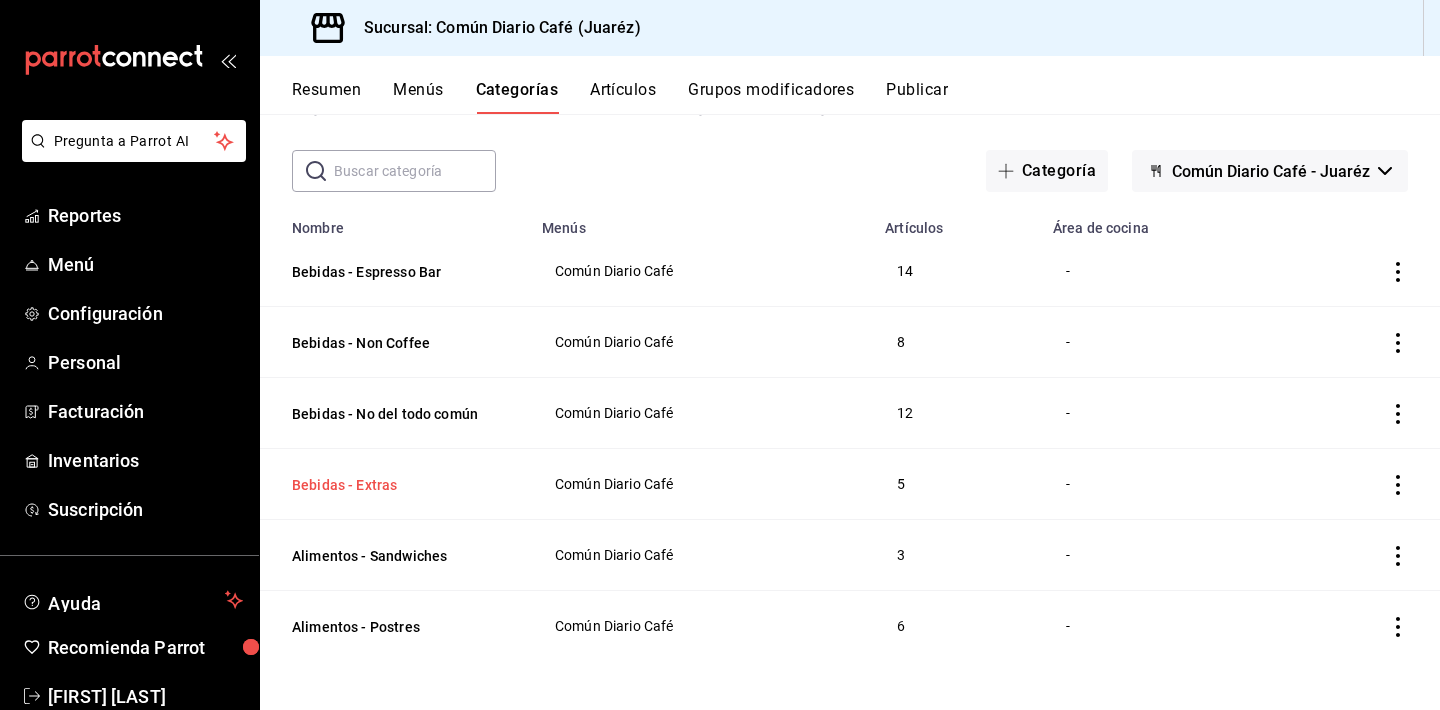 scroll, scrollTop: 79, scrollLeft: 0, axis: vertical 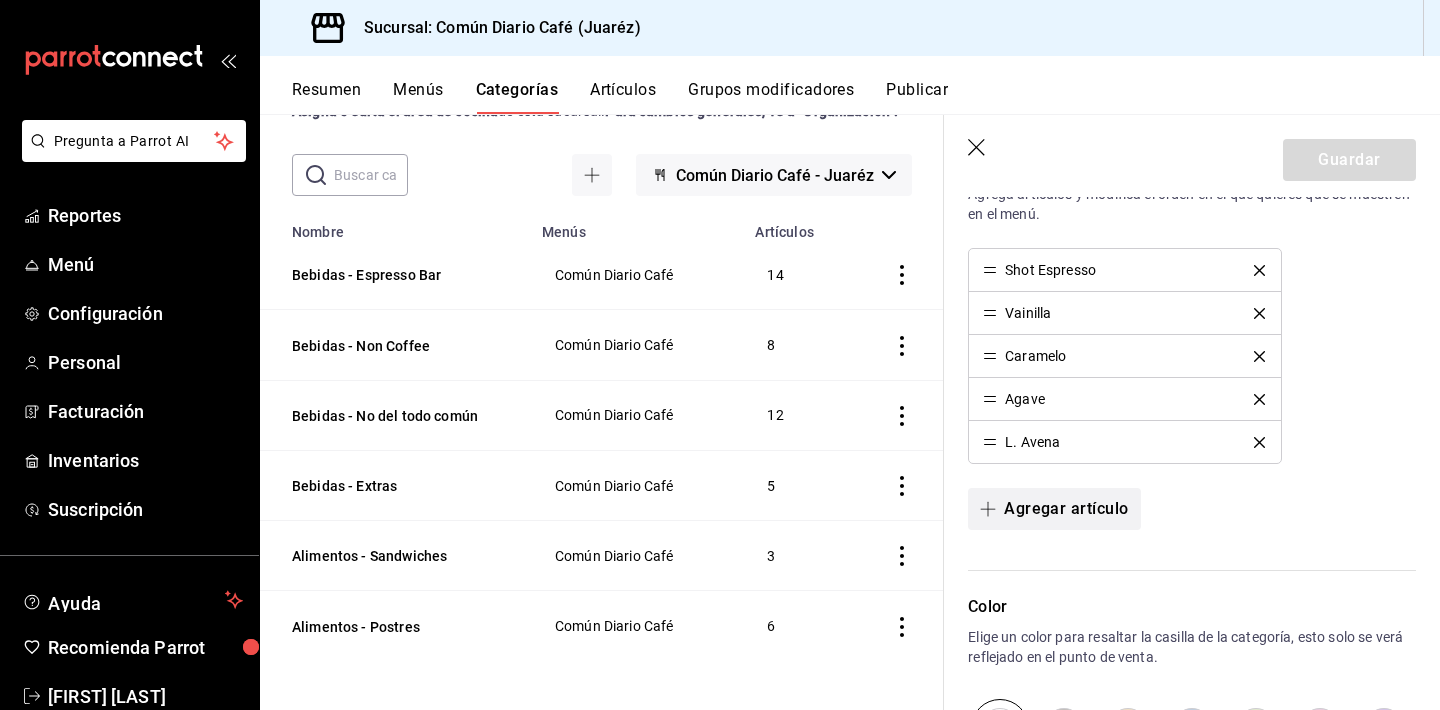 click on "Agregar artículo" at bounding box center (1054, 509) 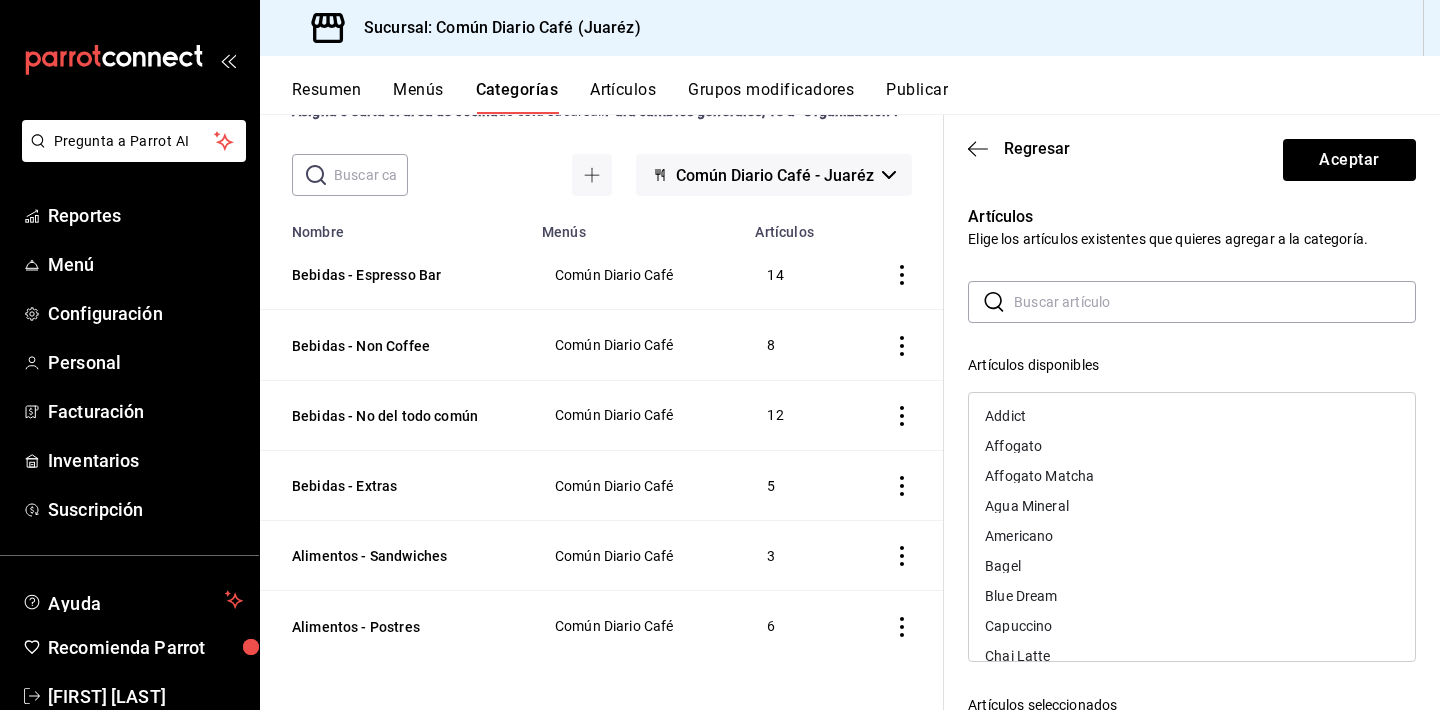 scroll, scrollTop: 0, scrollLeft: 0, axis: both 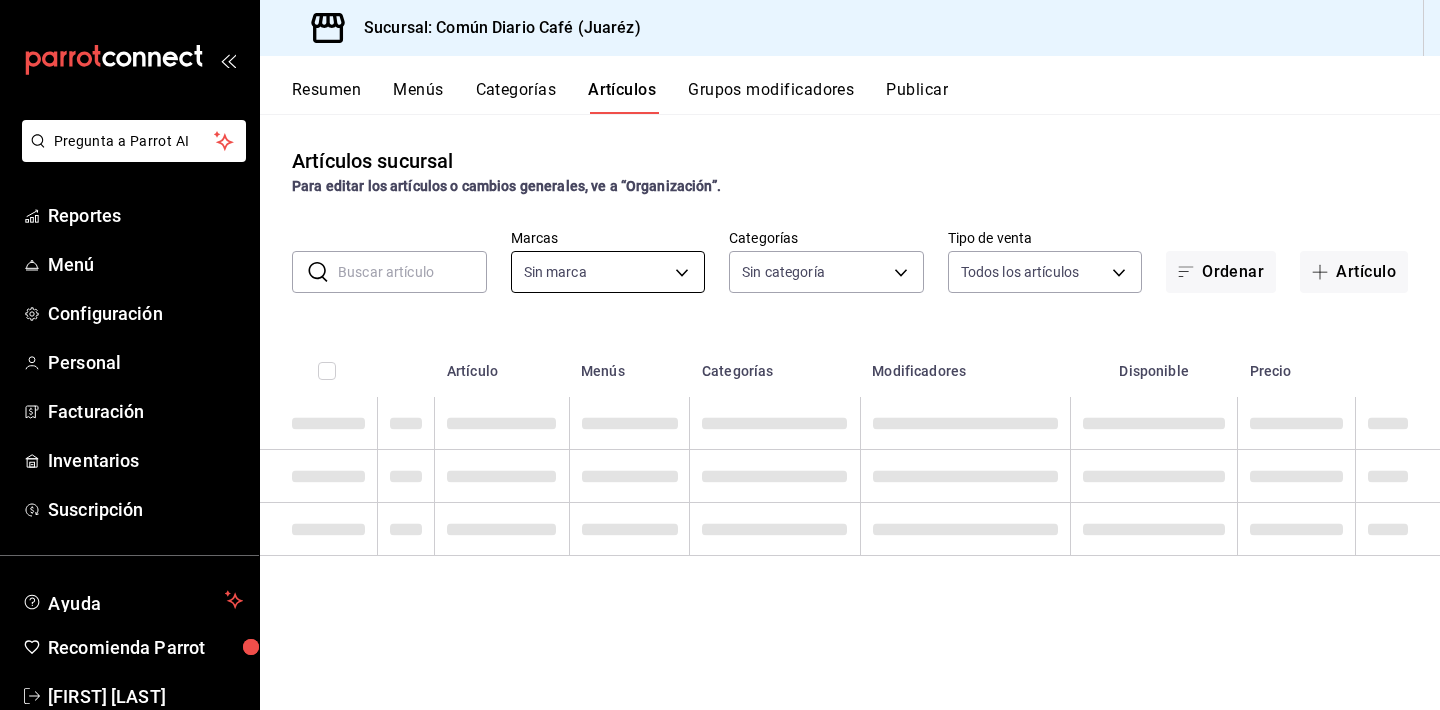 type on "44f4a94f-49af-49c4-a179-7b84ce011e52" 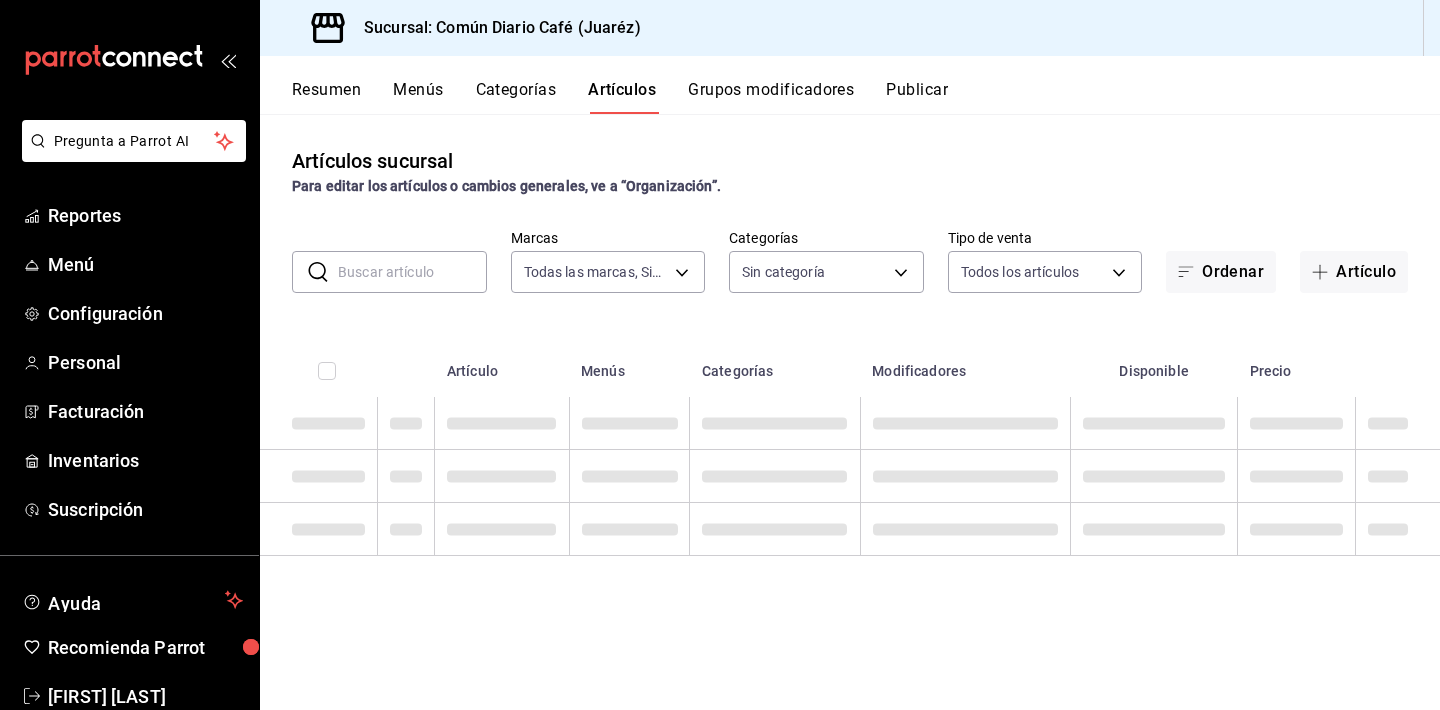 type on "049a0642-6a0e-4ffd-918b-64e1334e360c,9a69c62b-838a-4cbb-bde5-6f8cd39d1457,504b1f2f-6b39-444a-9eb2-924a9d4bc40f,dcfd384d-5c4e-4b19-a192-6bc9dc0e1313,e83db801-d11a-44d6-bc91-d469b9515181,ebf415ef-1533-41e0-ba8c-41d27b51be7c" 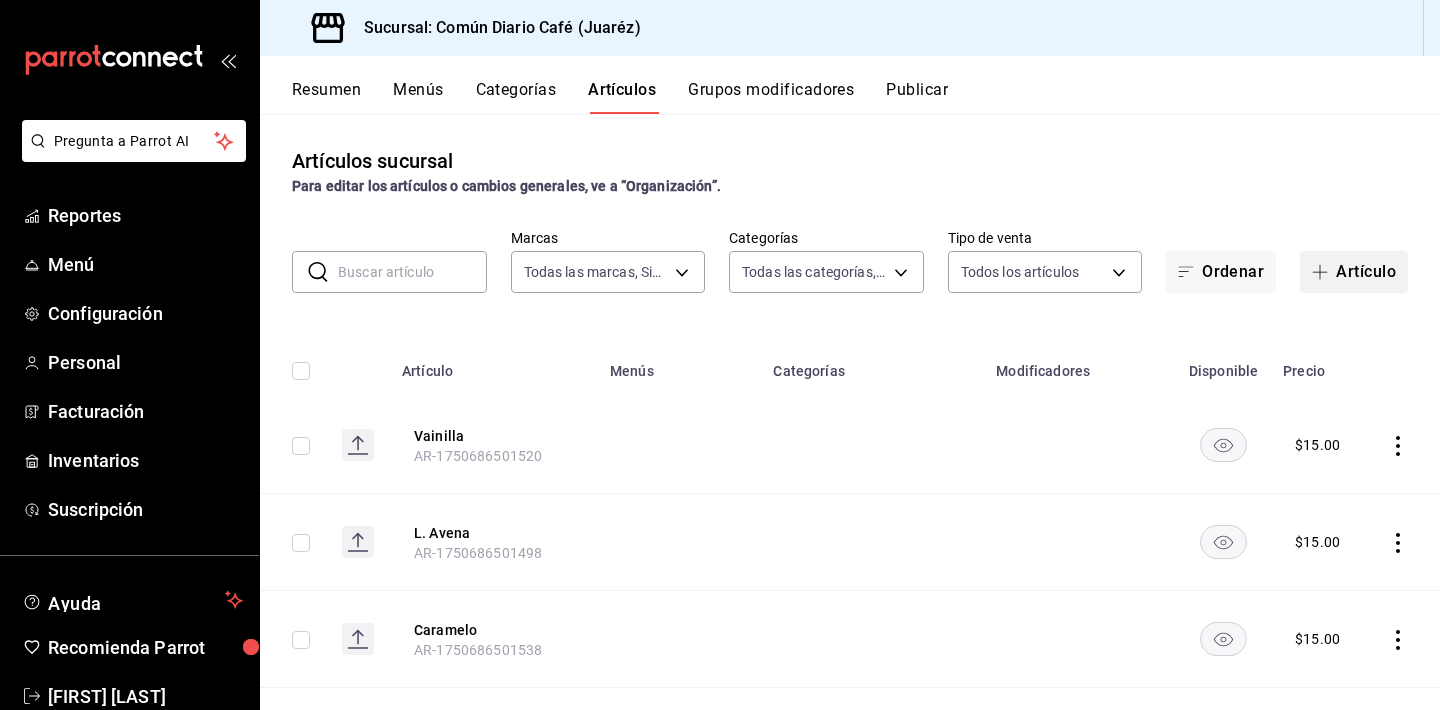 click at bounding box center (1324, 272) 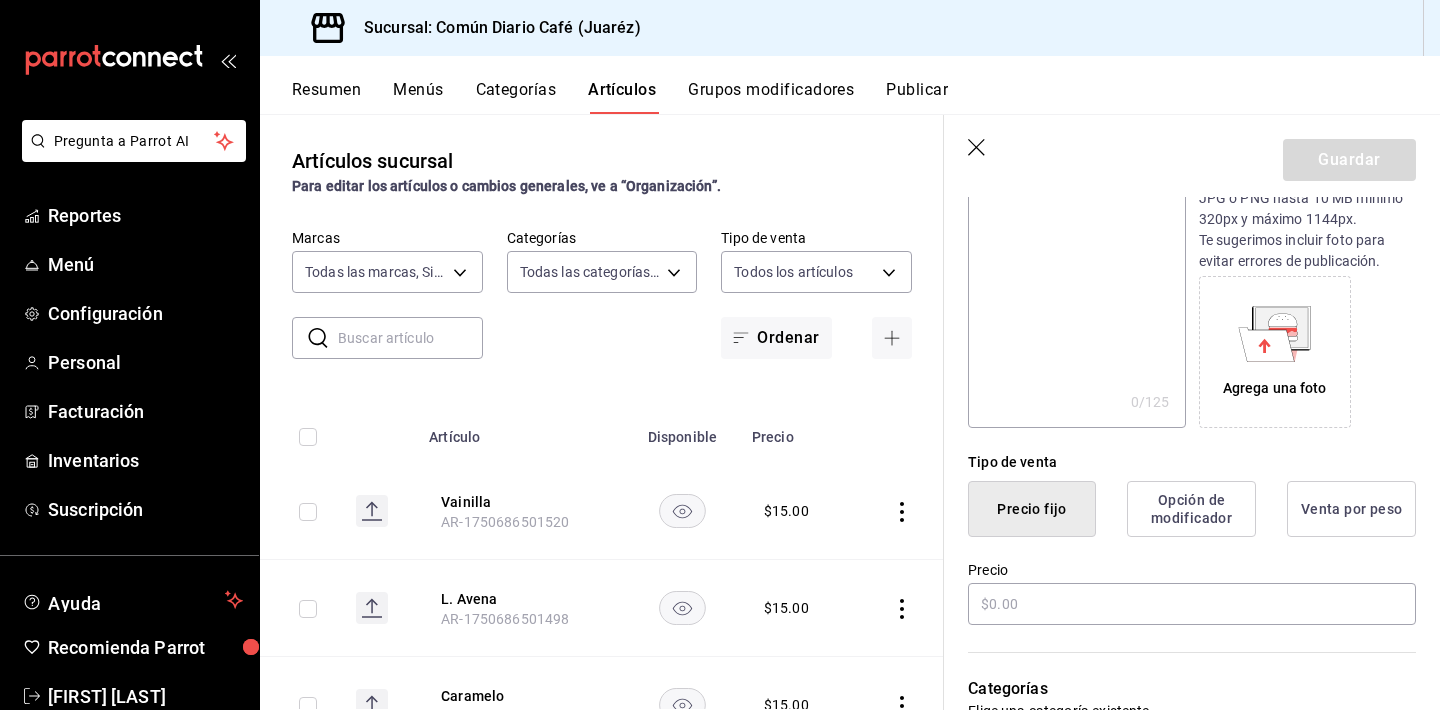 scroll, scrollTop: 302, scrollLeft: 0, axis: vertical 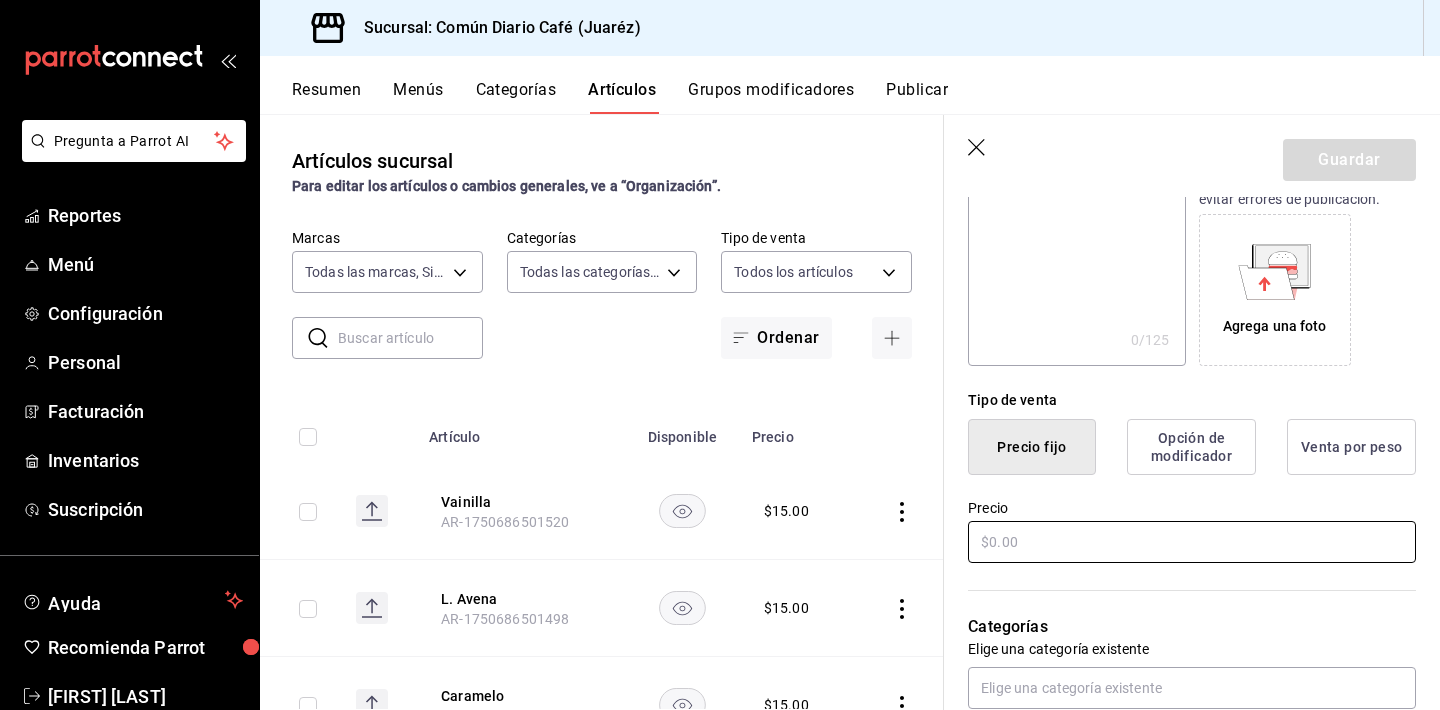 type on "Cold Foam" 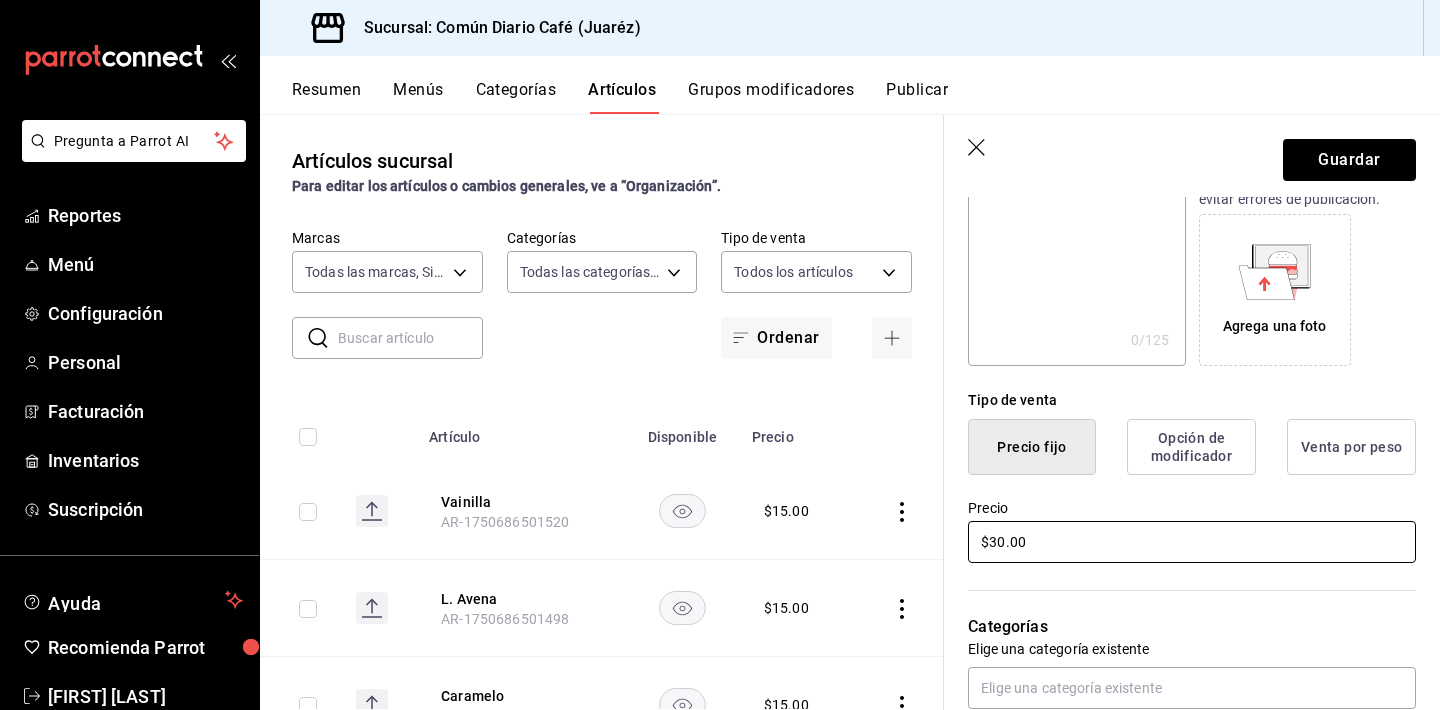 type on "$30.00" 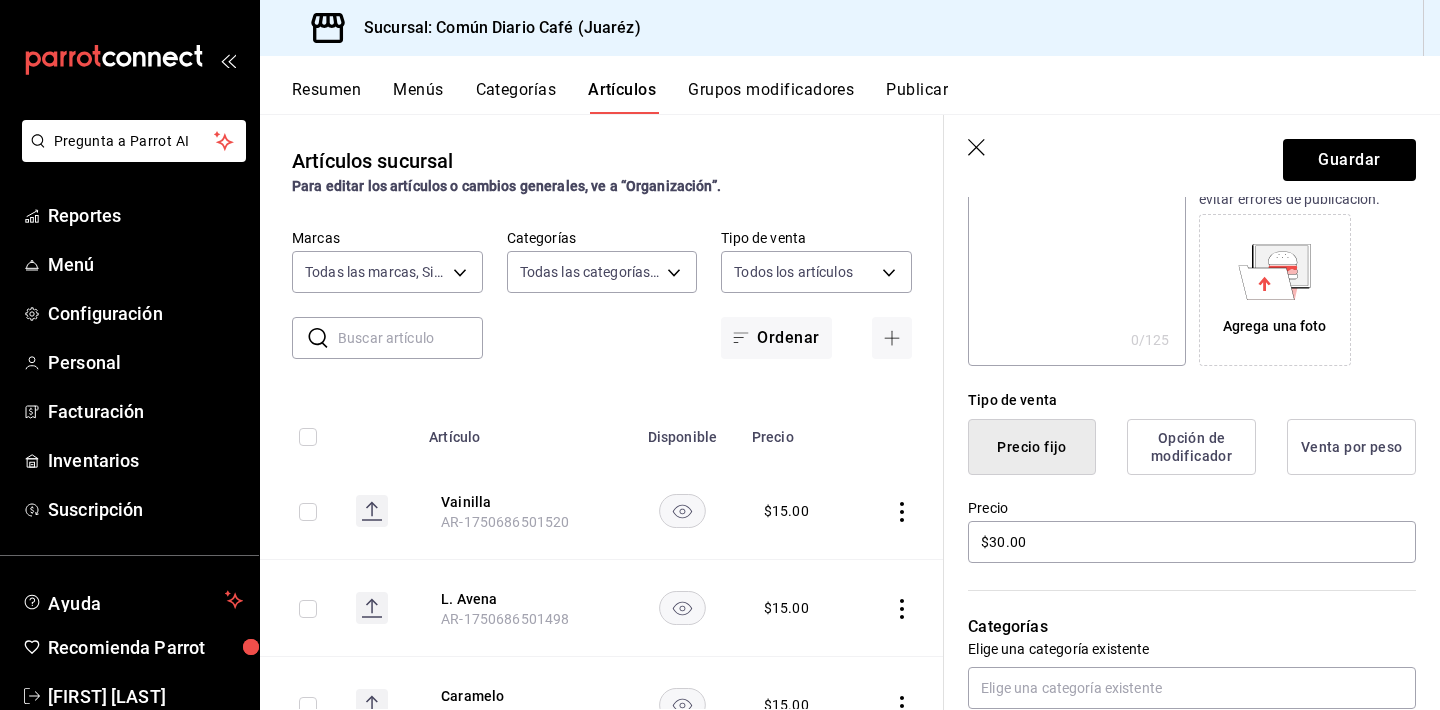 click on "Categorías Elige una categoría existente" at bounding box center (1180, 637) 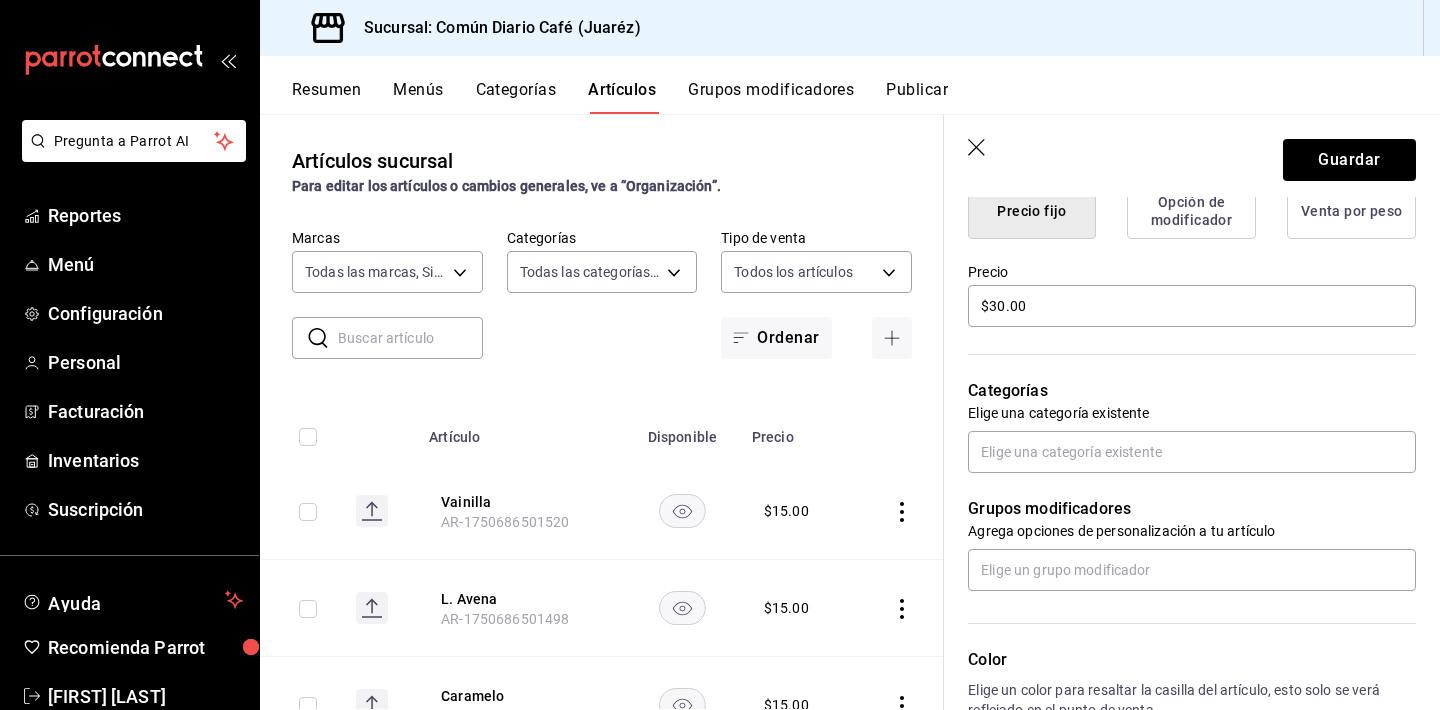 scroll, scrollTop: 571, scrollLeft: 0, axis: vertical 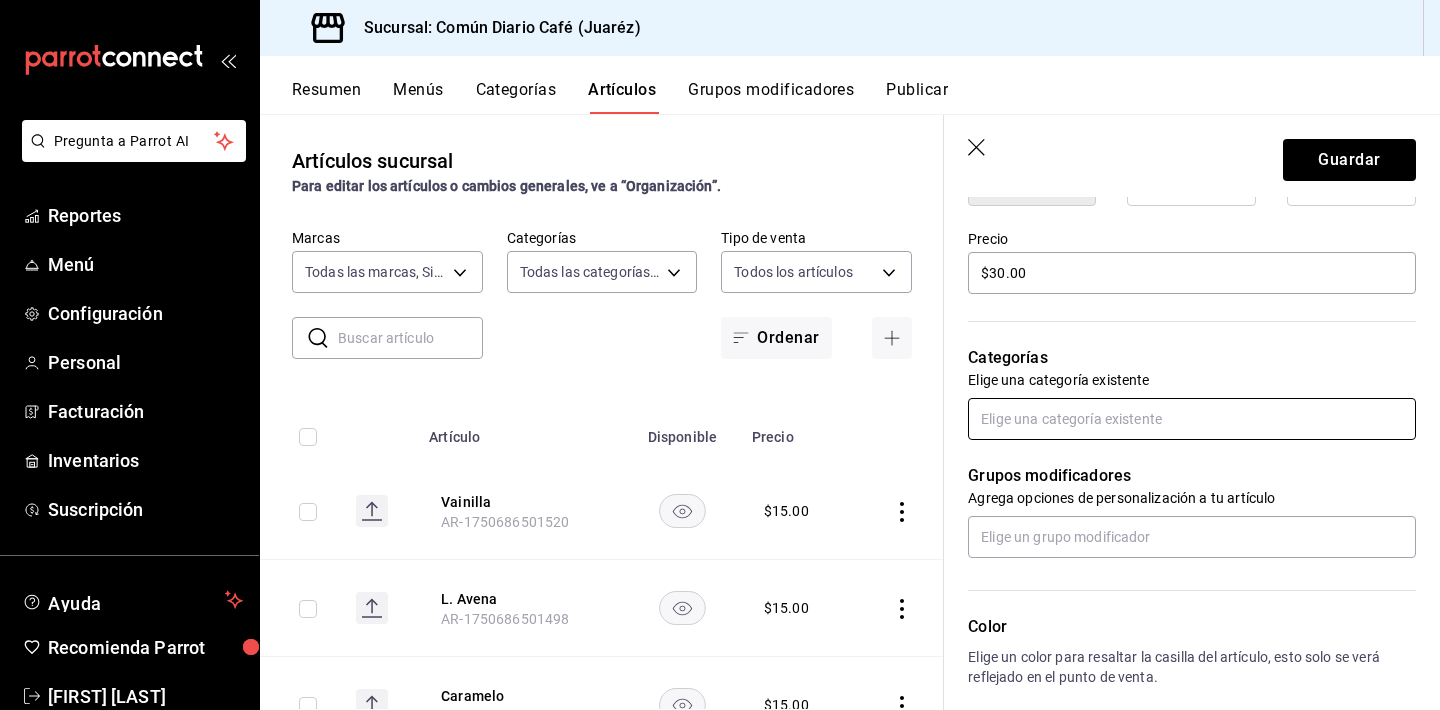 click at bounding box center (1192, 419) 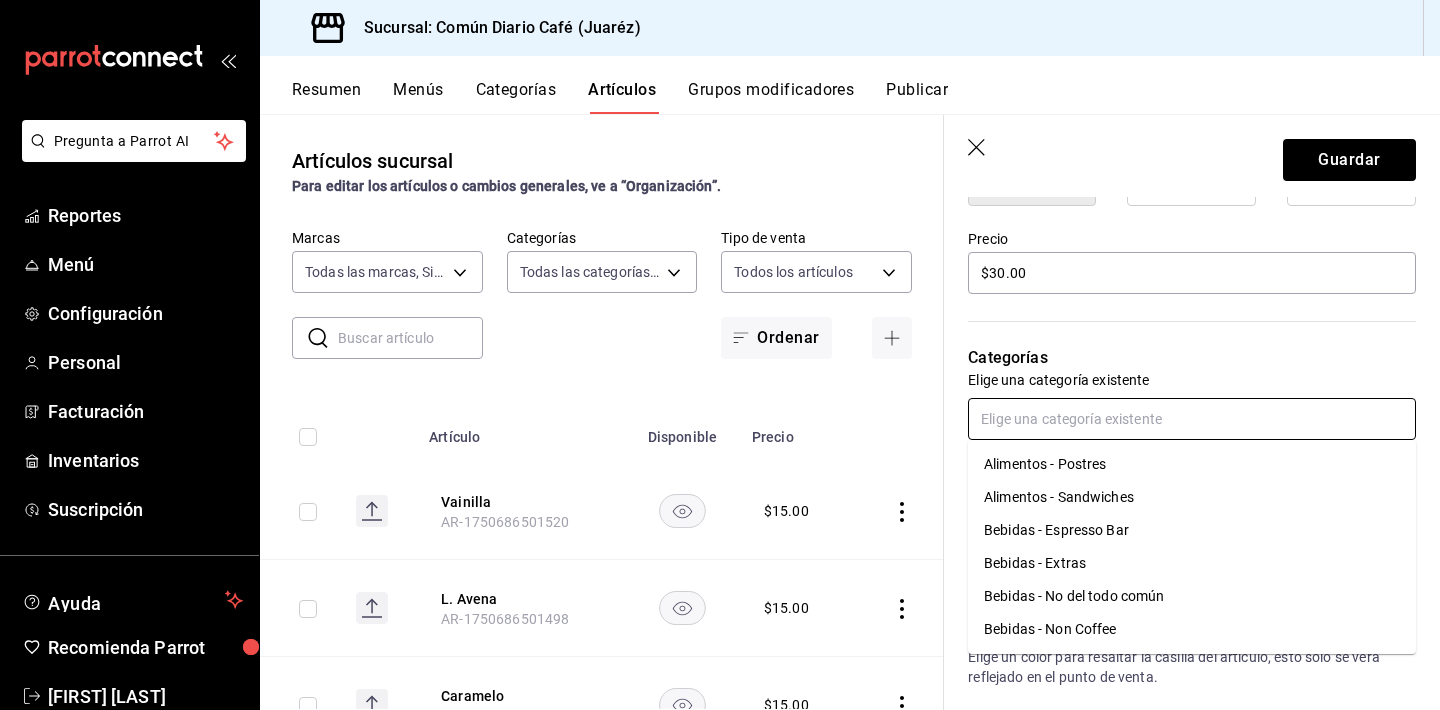 click on "Bebidas - Extras" at bounding box center (1192, 563) 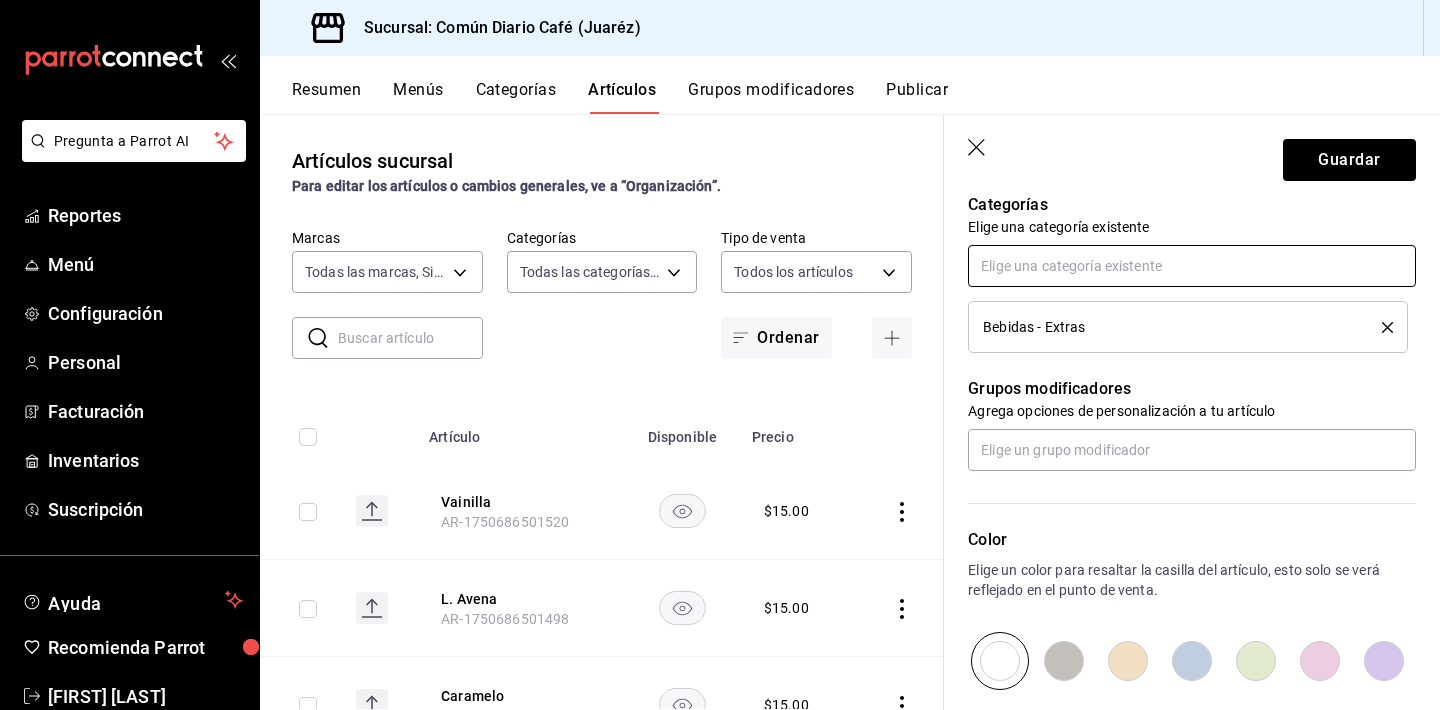 scroll, scrollTop: 737, scrollLeft: 0, axis: vertical 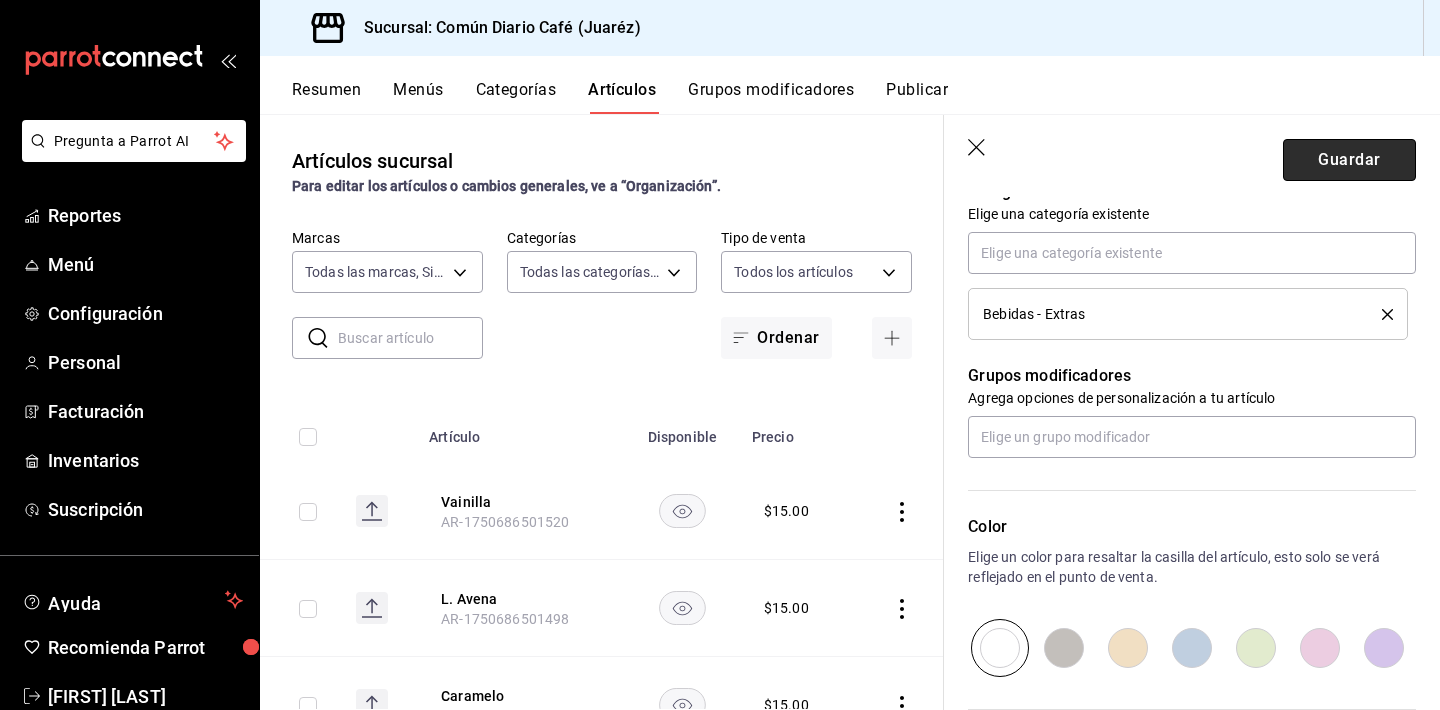 click on "Guardar" at bounding box center [1349, 160] 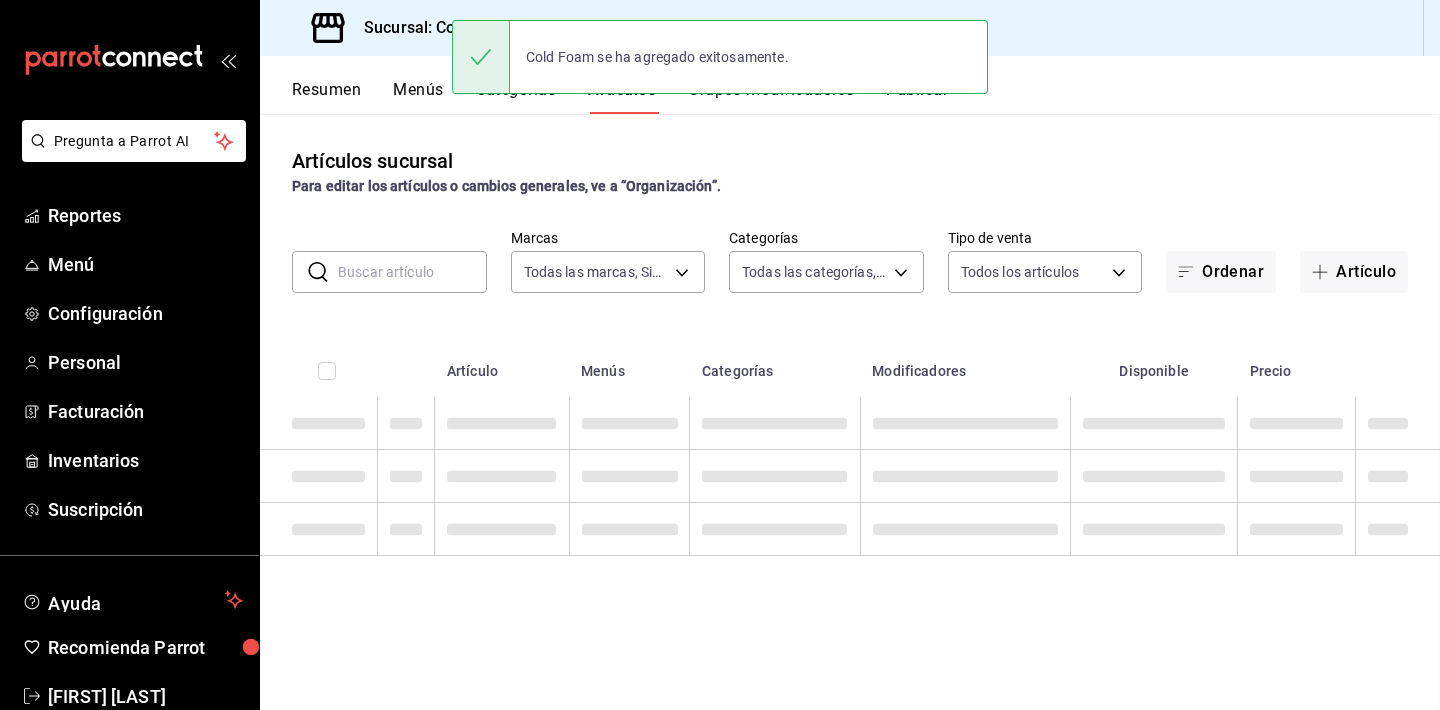 scroll, scrollTop: 0, scrollLeft: 0, axis: both 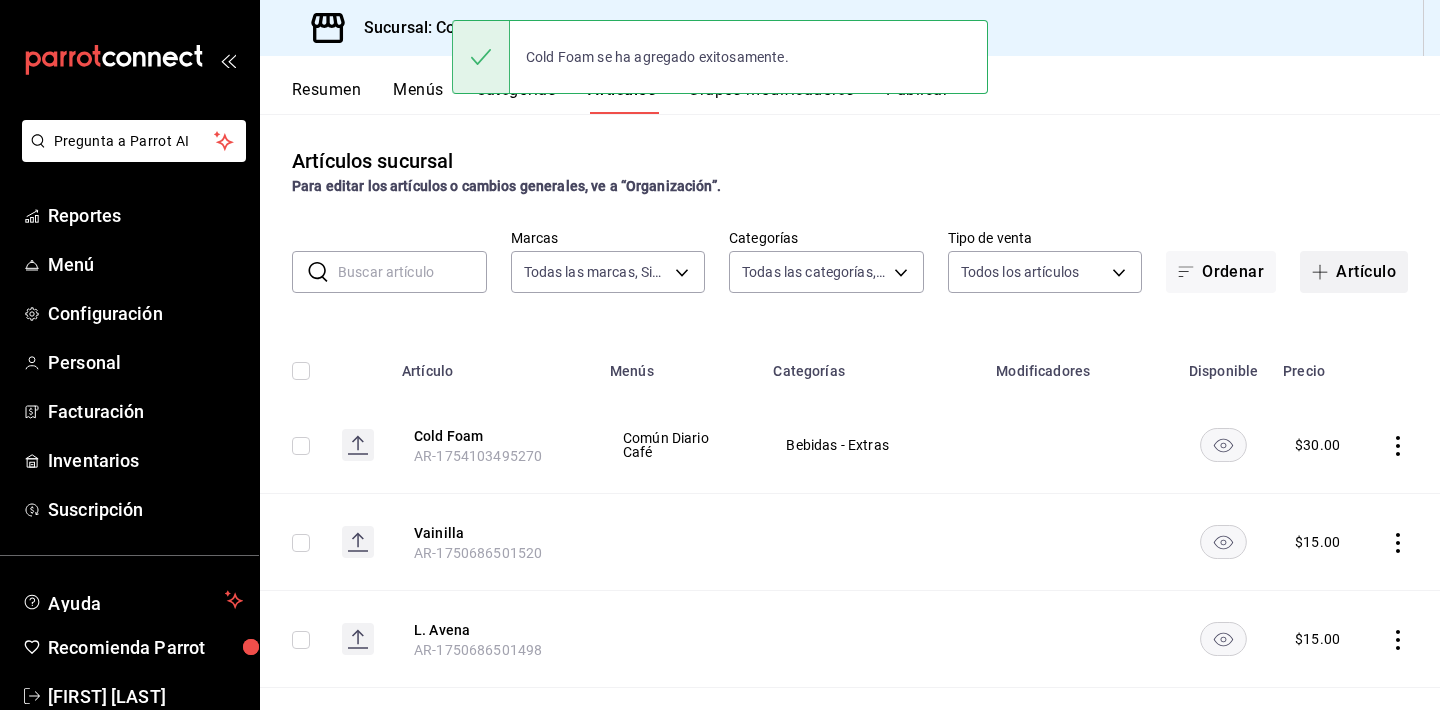 click on "Artículo" at bounding box center [1354, 272] 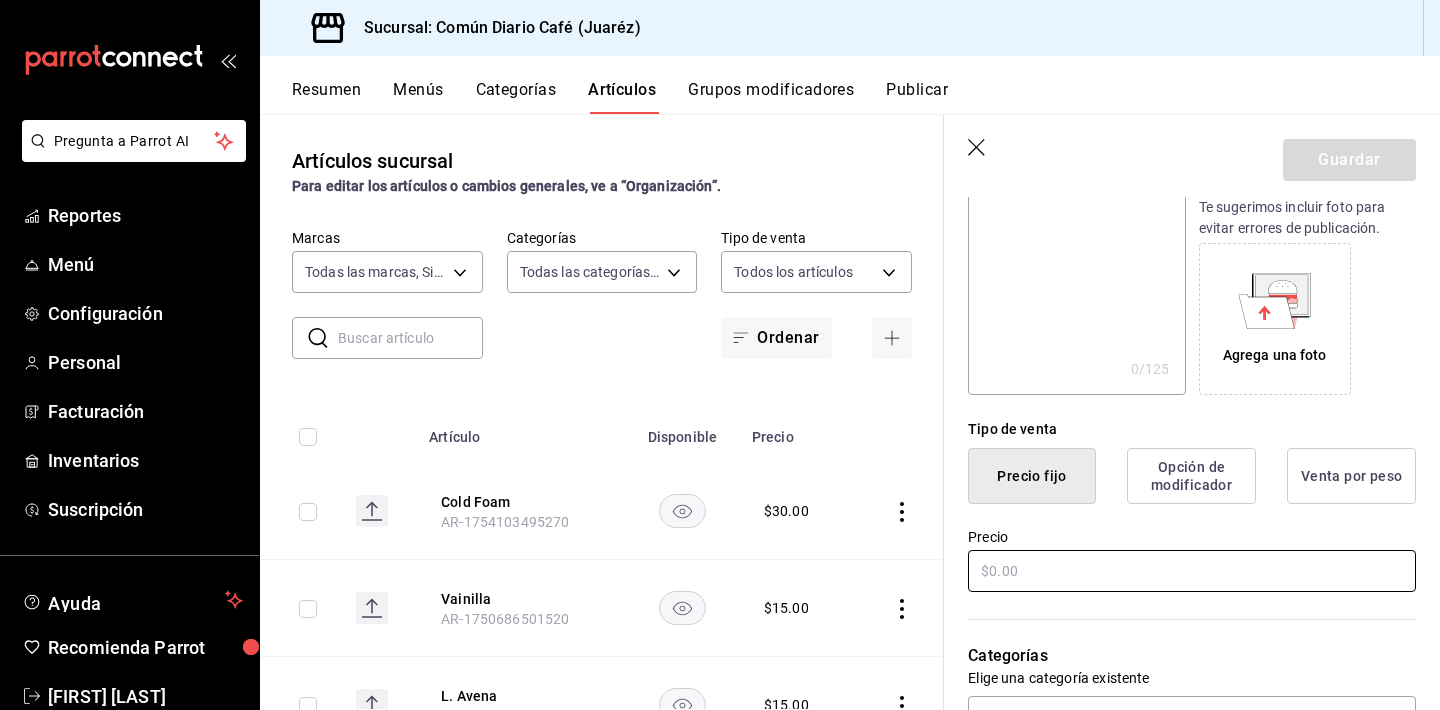 scroll, scrollTop: 280, scrollLeft: 0, axis: vertical 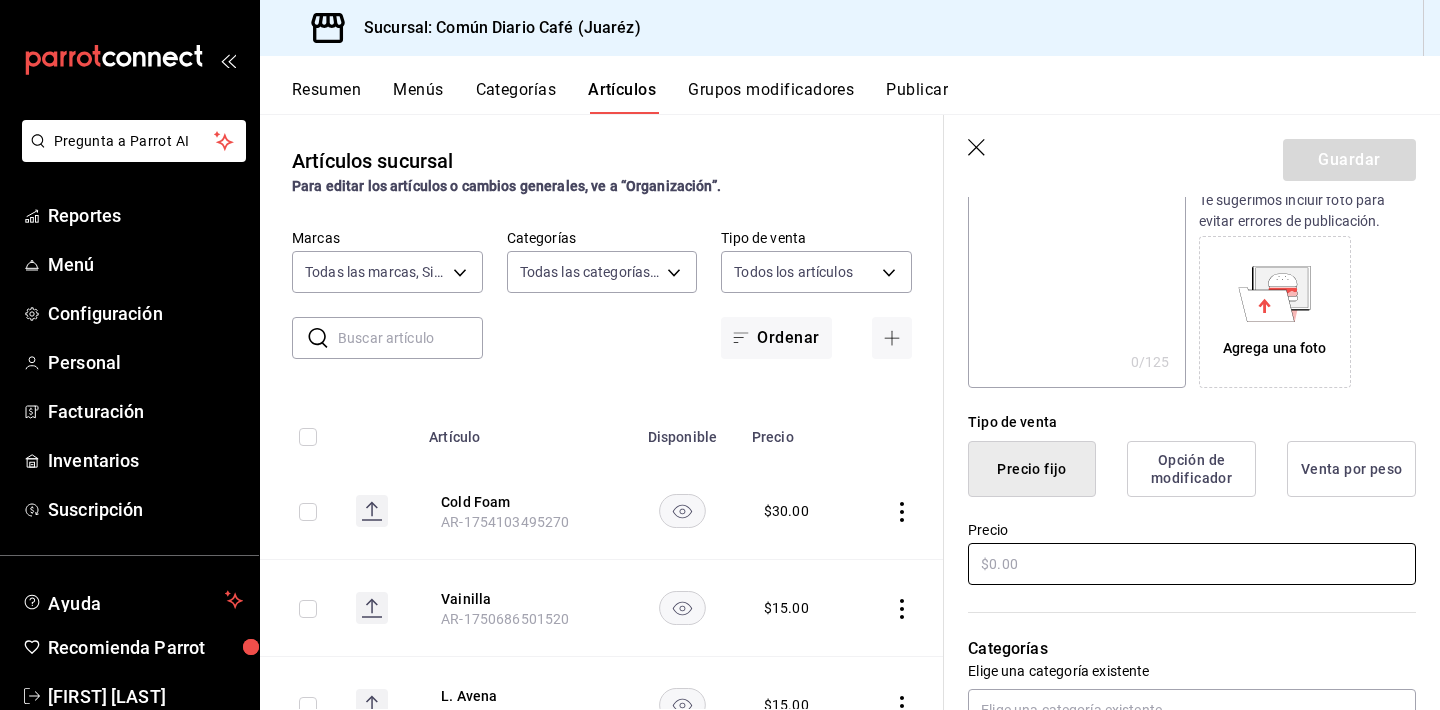 type on "Bola de Nieve" 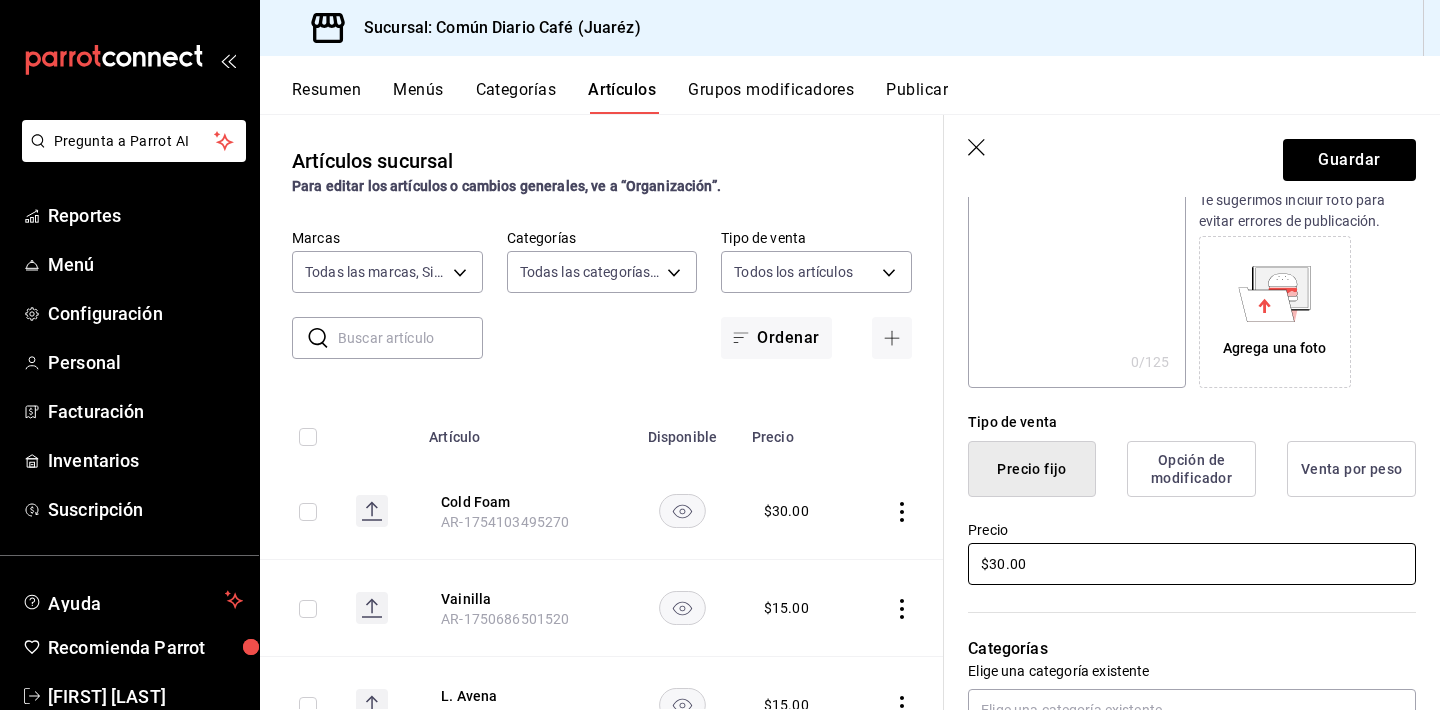 type on "$30.00" 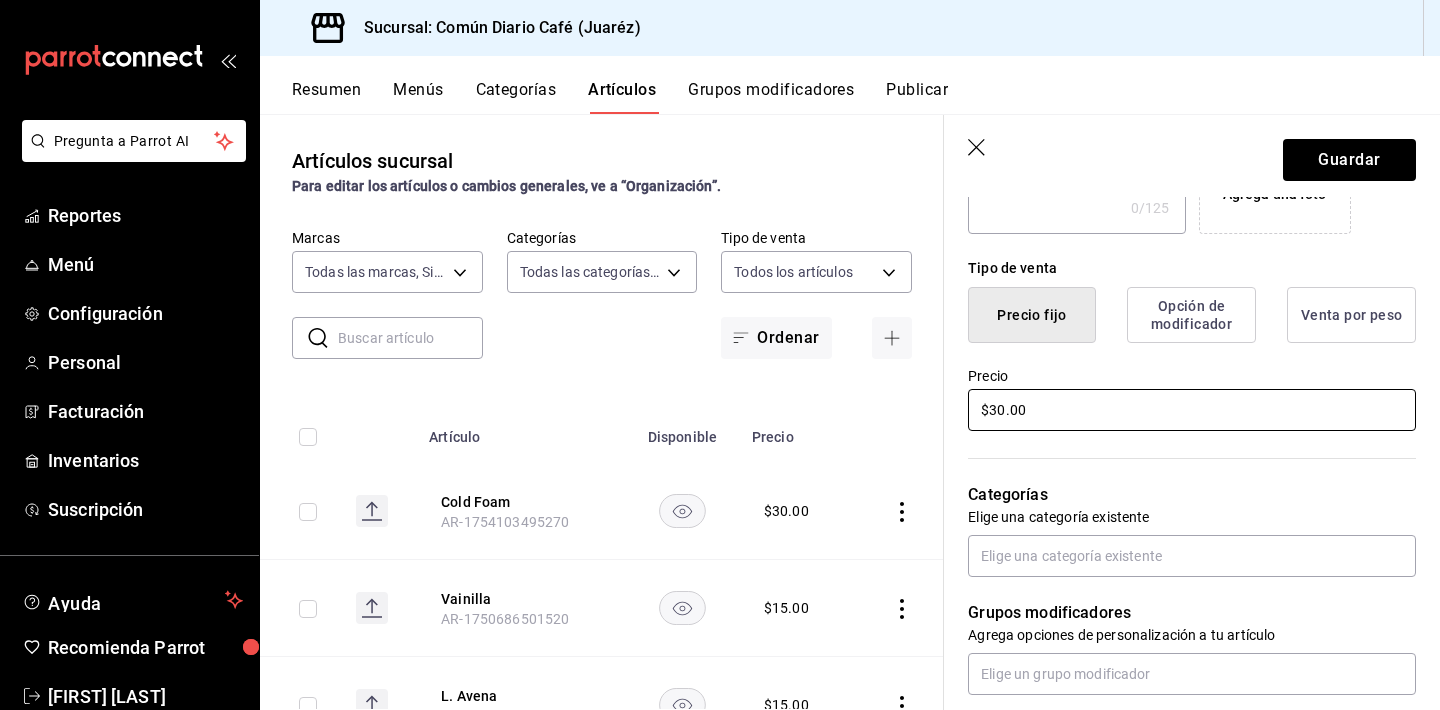 scroll, scrollTop: 444, scrollLeft: 0, axis: vertical 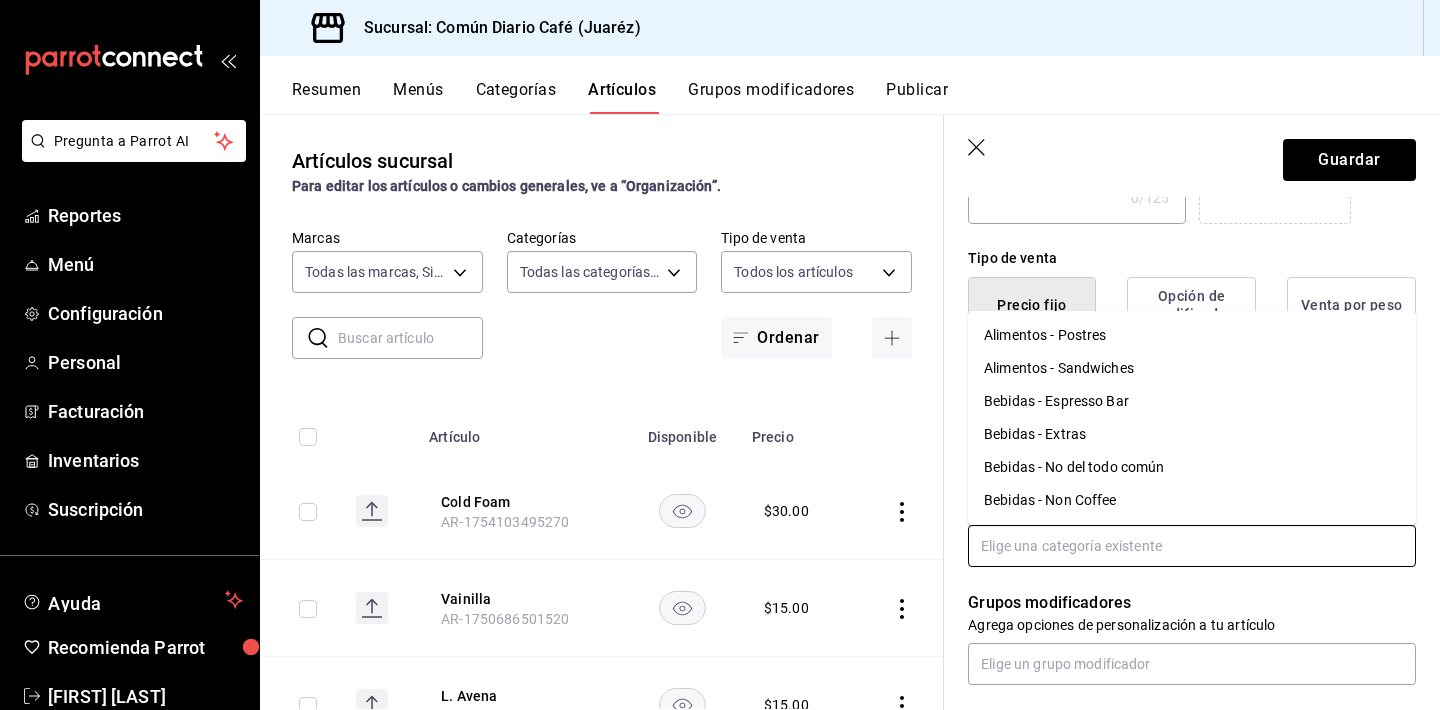 click at bounding box center (1192, 546) 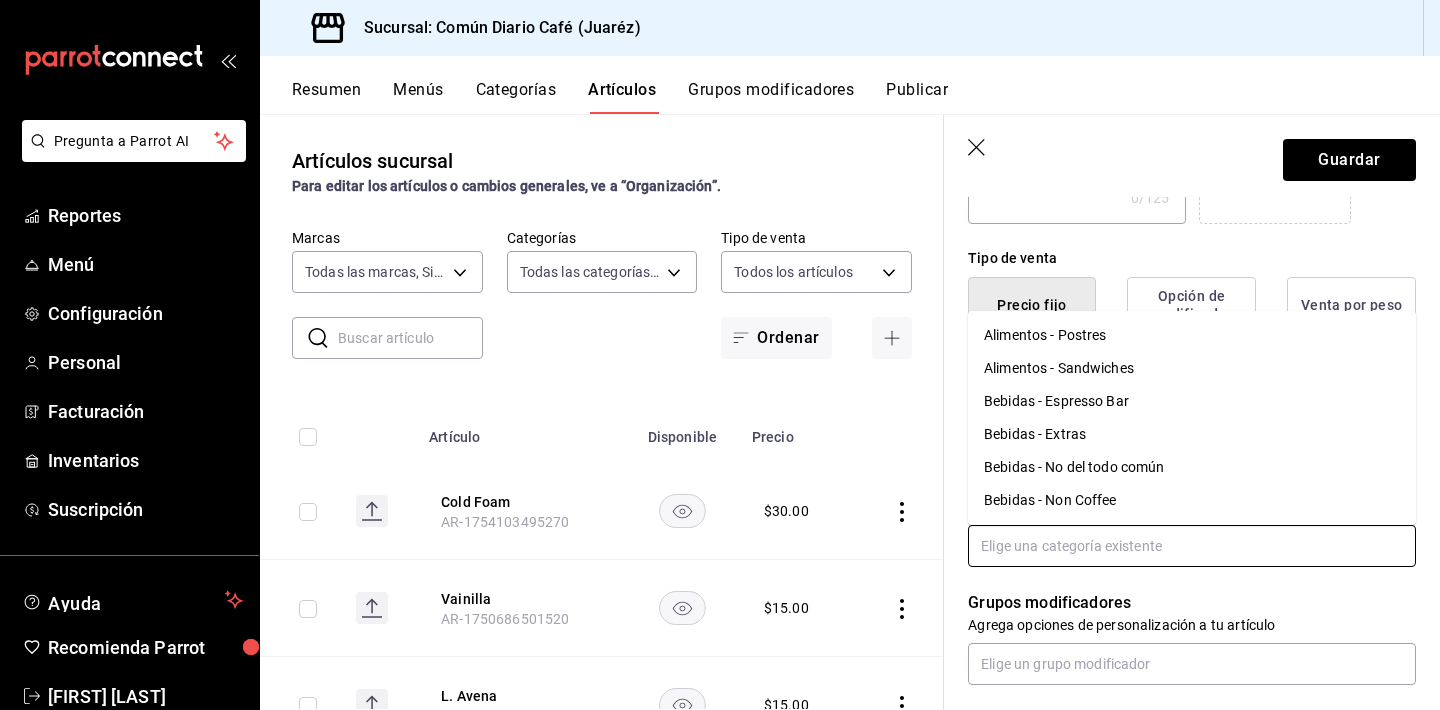 click on "Bebidas - Extras" at bounding box center [1192, 434] 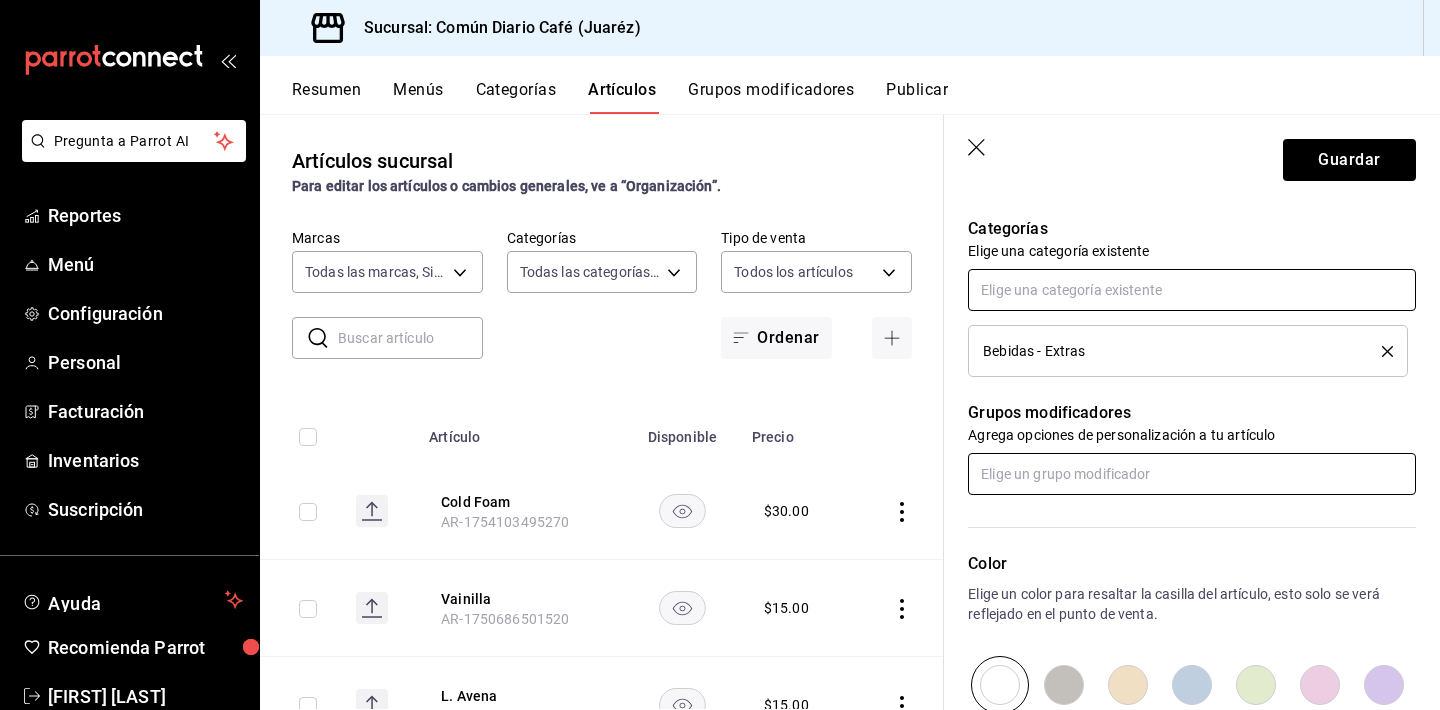scroll, scrollTop: 703, scrollLeft: 0, axis: vertical 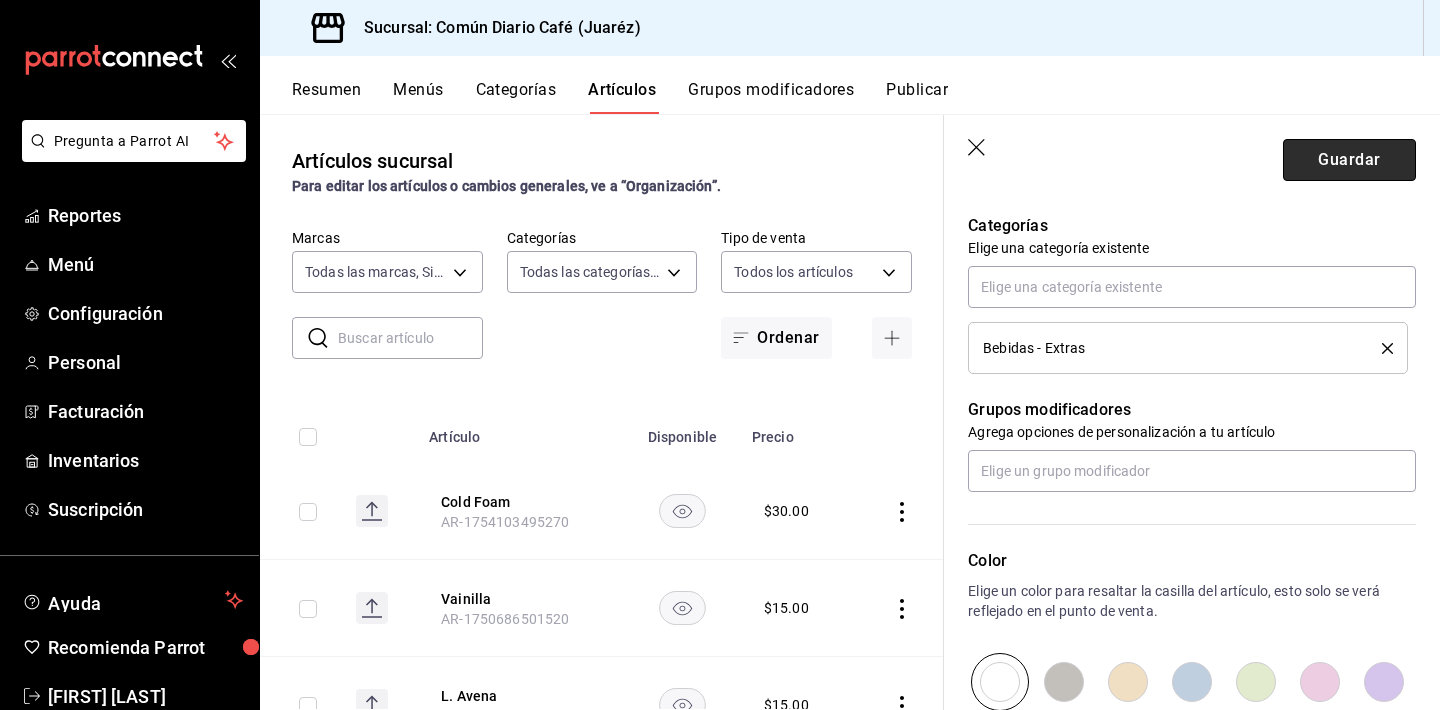 click on "Guardar" at bounding box center [1349, 160] 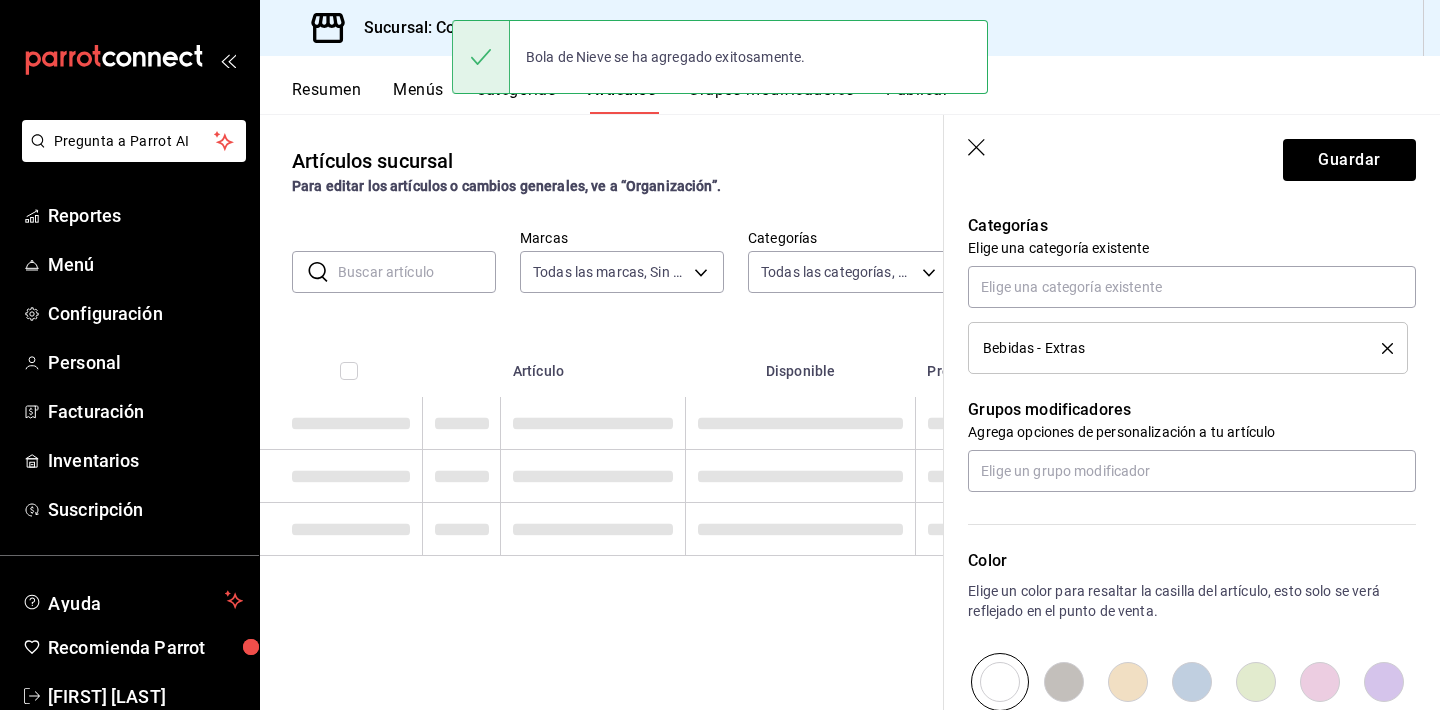 scroll, scrollTop: 0, scrollLeft: 0, axis: both 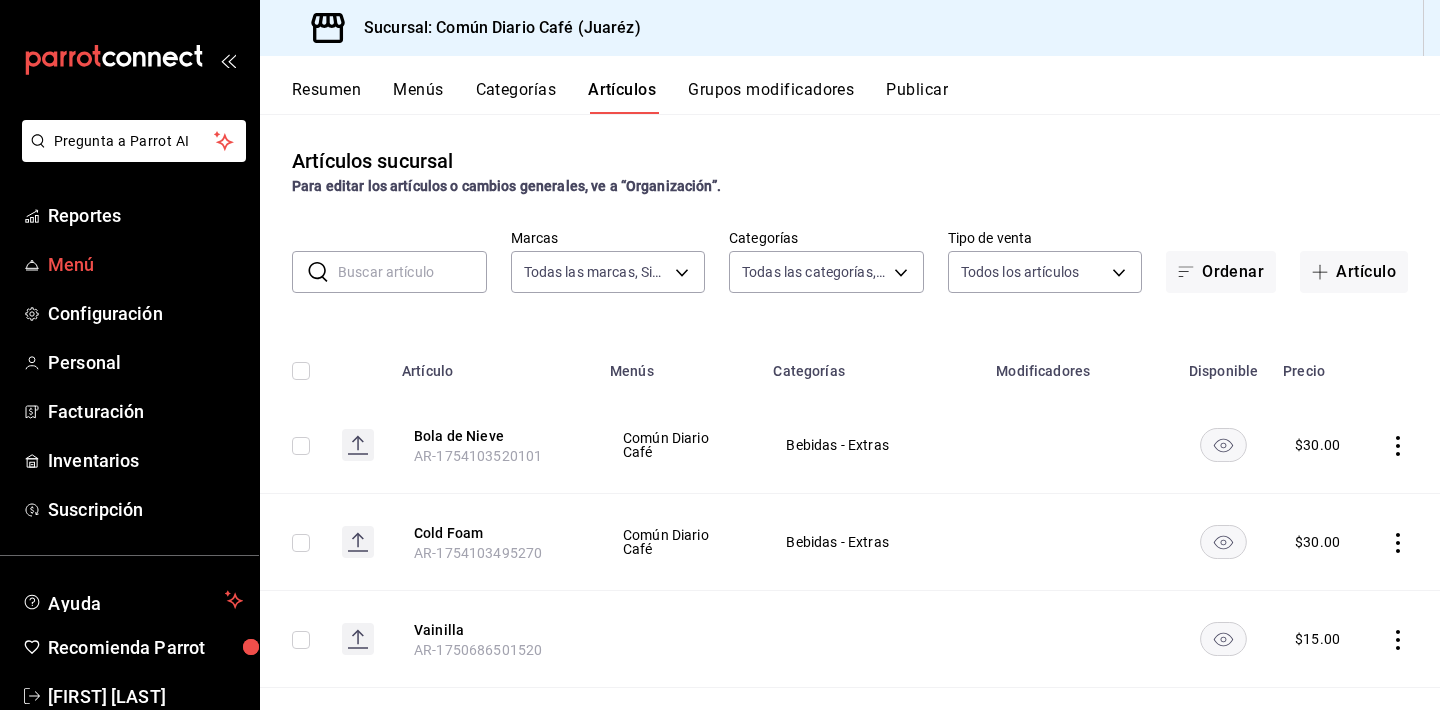 click on "Menú" at bounding box center (145, 264) 